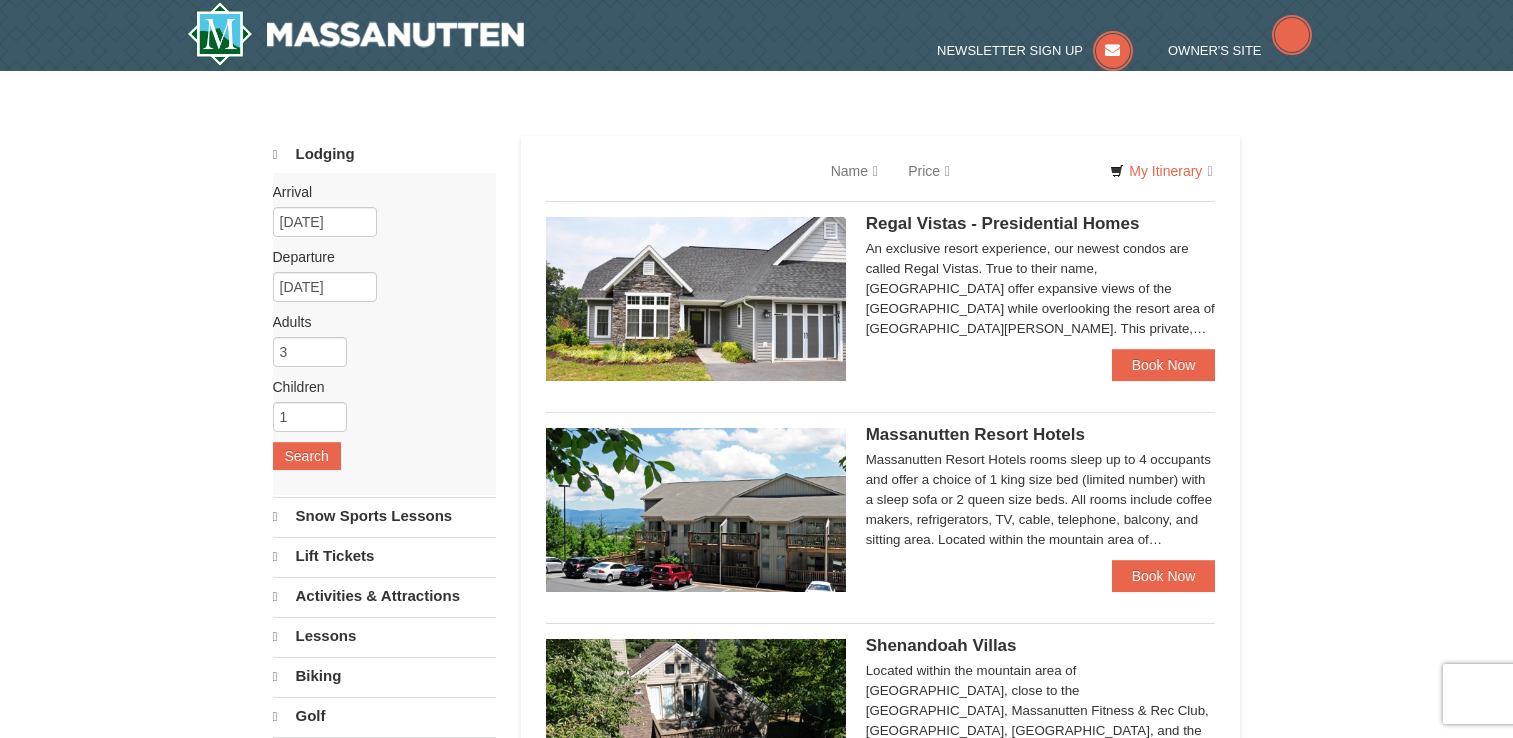 scroll, scrollTop: 0, scrollLeft: 0, axis: both 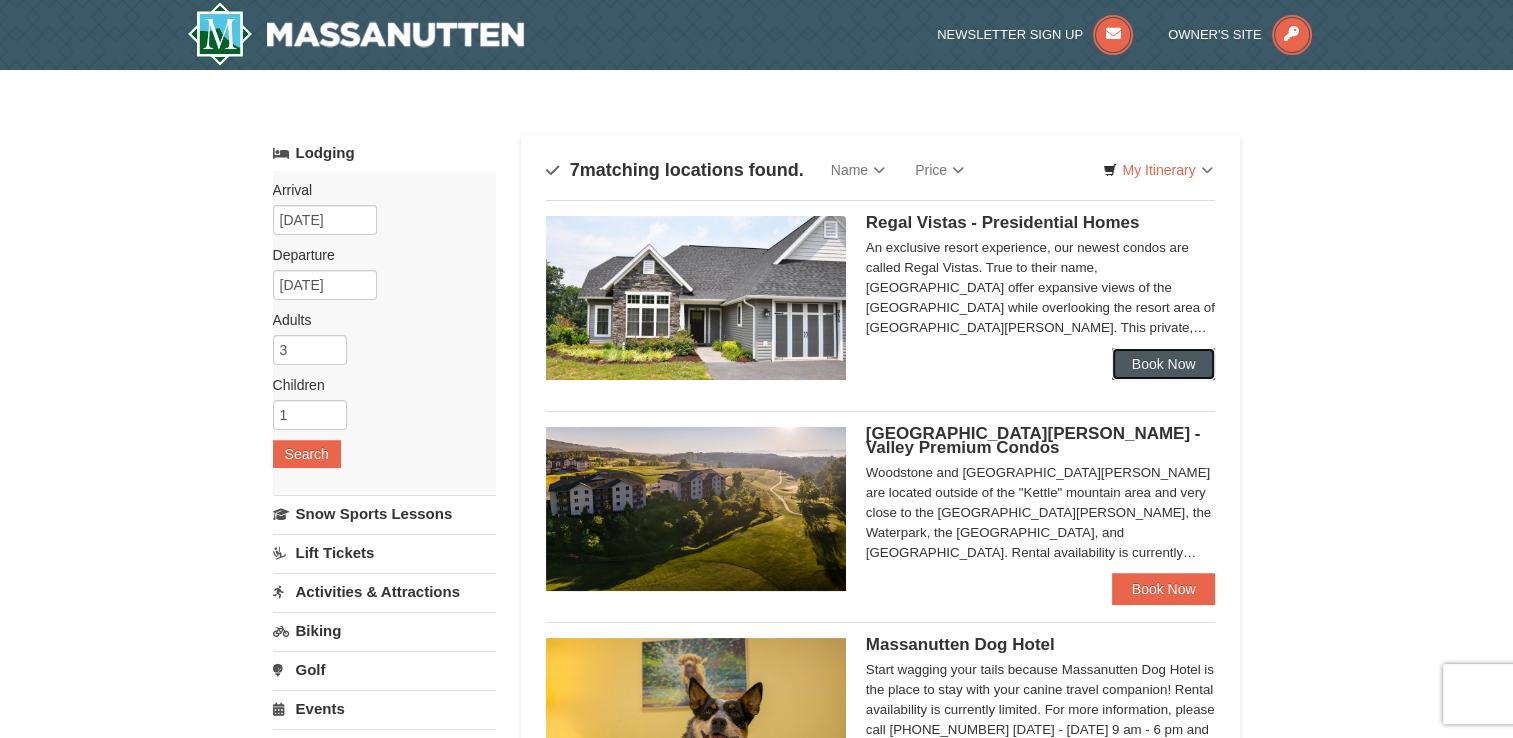 click on "Book Now" at bounding box center (1164, 364) 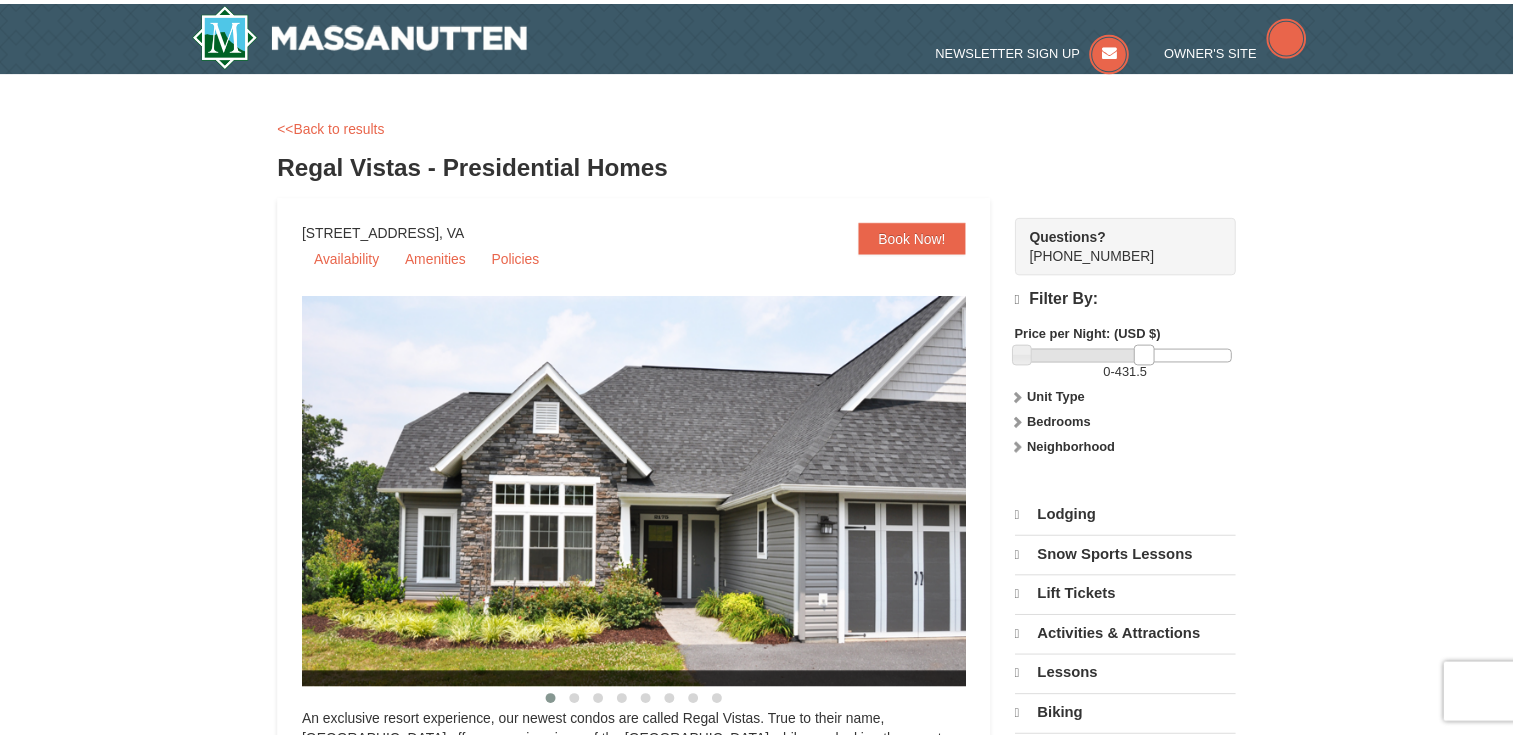 scroll, scrollTop: 0, scrollLeft: 0, axis: both 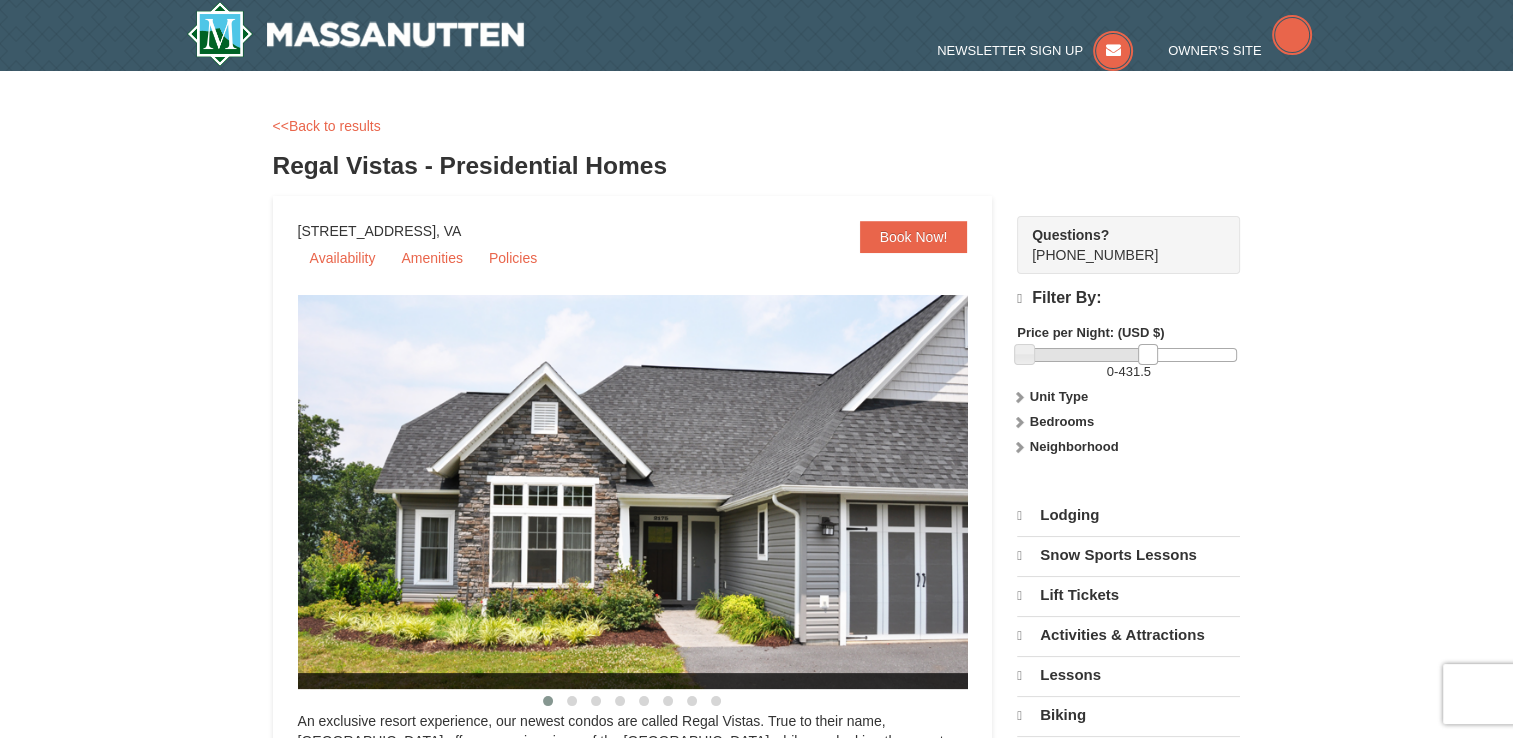 select on "7" 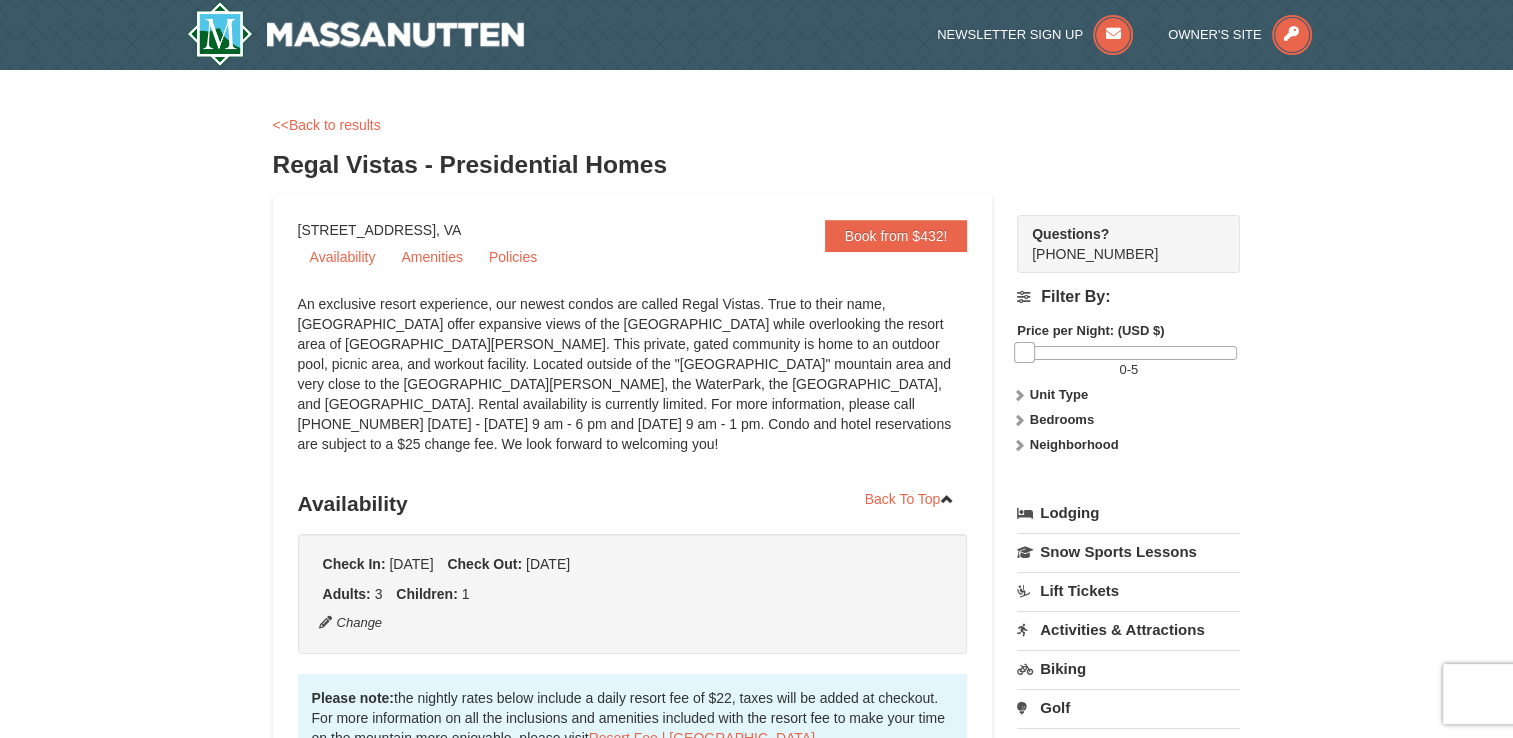 click on "Book from $432!
1822 Resort Drive,
Massanutten,
VA
Availability
Amenities
Policies
‹ › 3" at bounding box center (757, 1085) 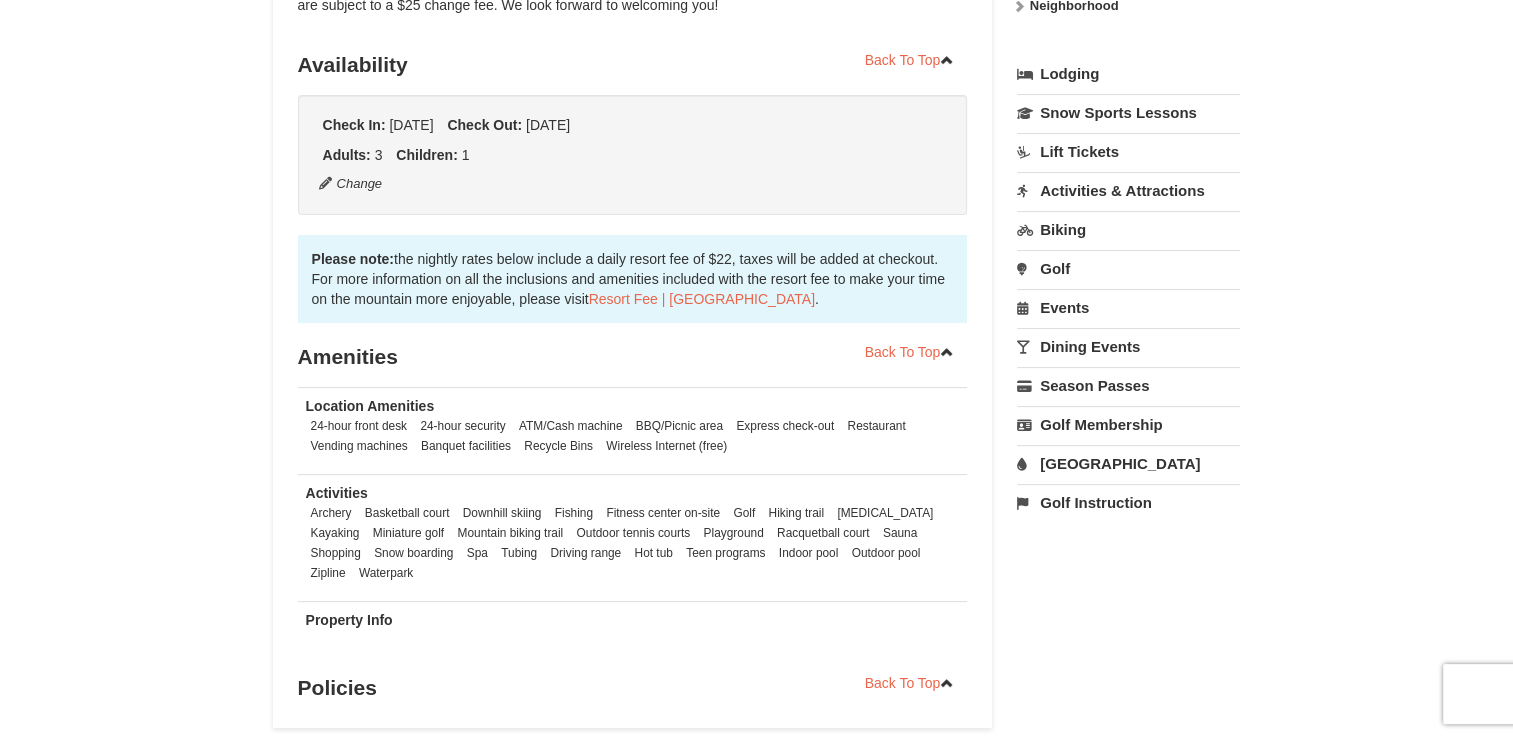scroll, scrollTop: 0, scrollLeft: 0, axis: both 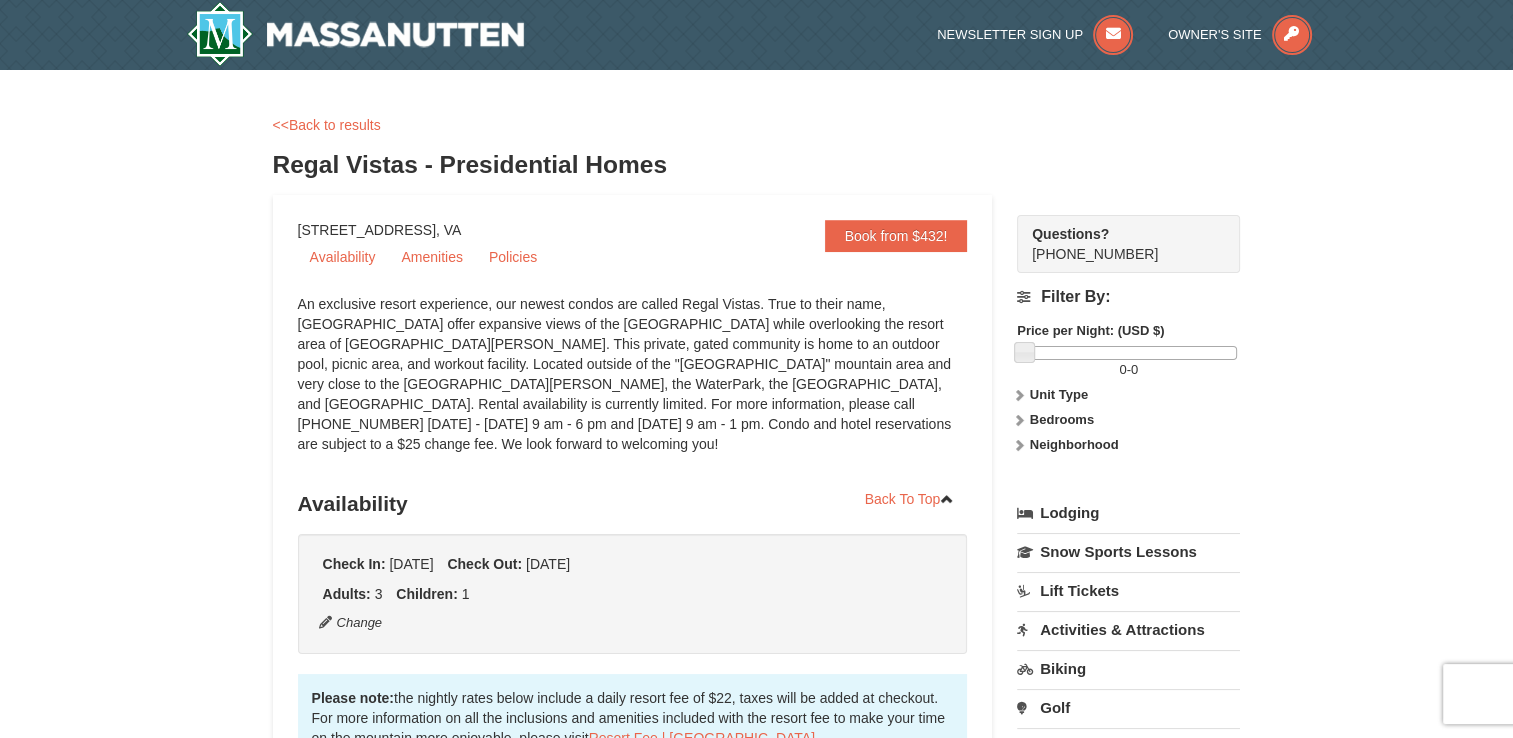 click on "Lodging" at bounding box center [1128, 513] 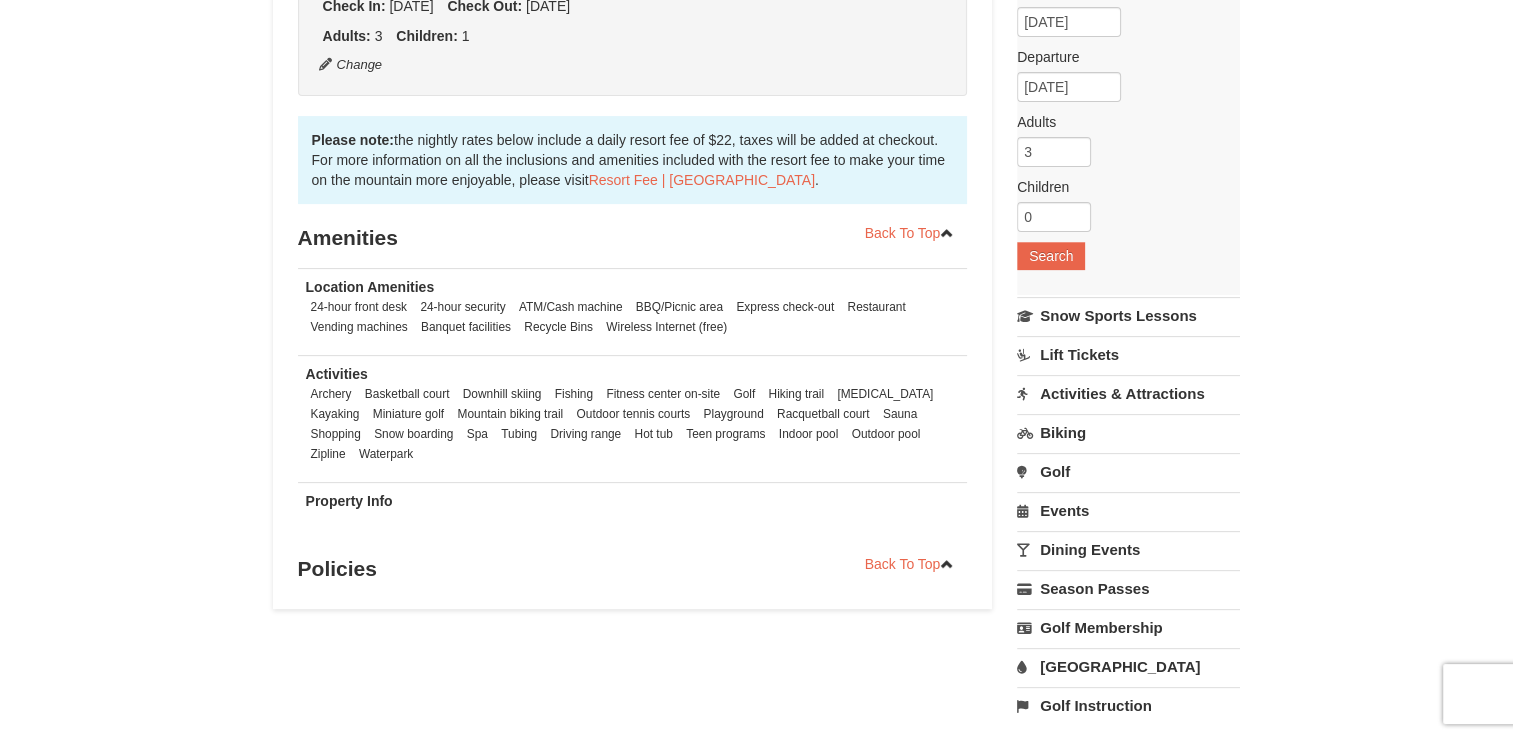 scroll, scrollTop: 0, scrollLeft: 0, axis: both 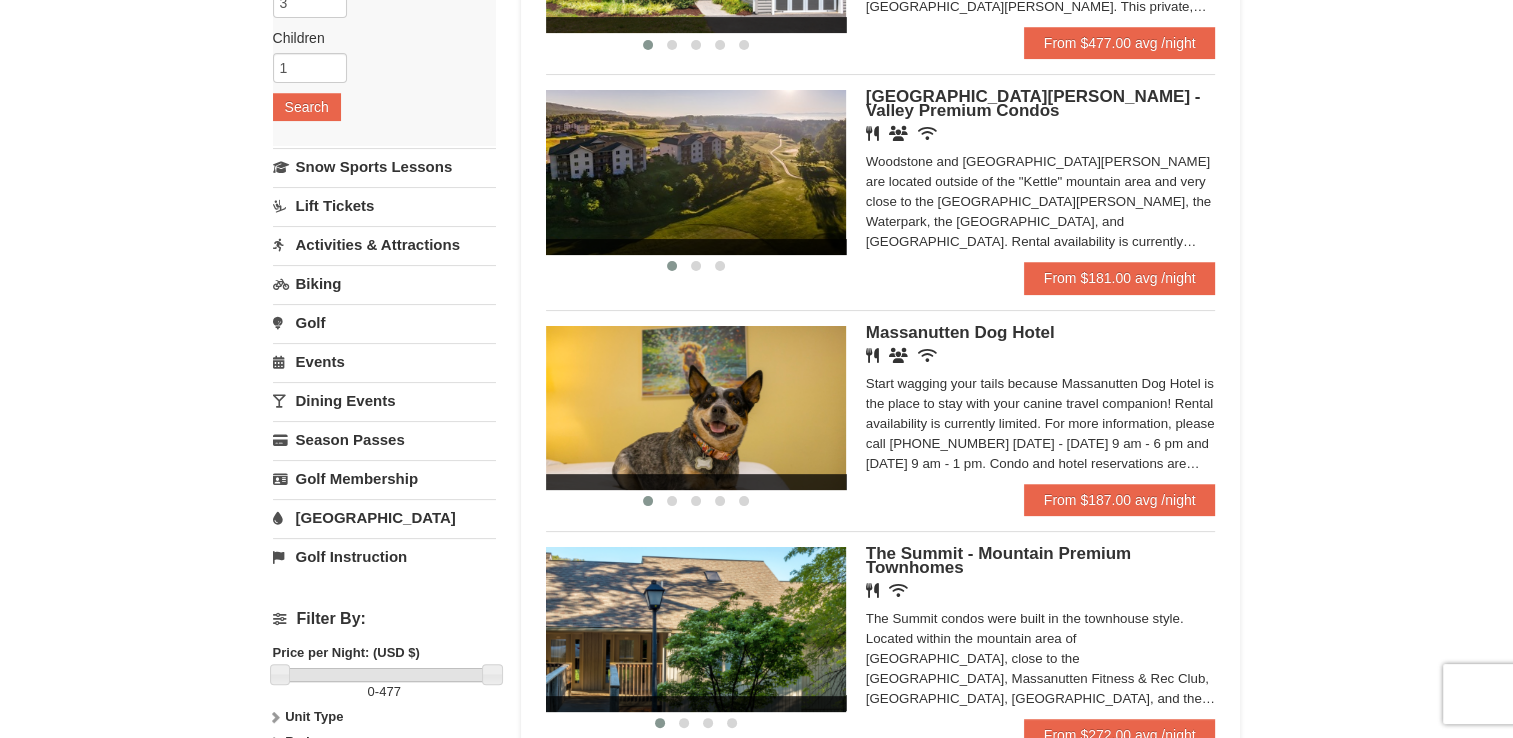 click on "Woodstone Meadows - Valley Premium Condos" at bounding box center (1033, 103) 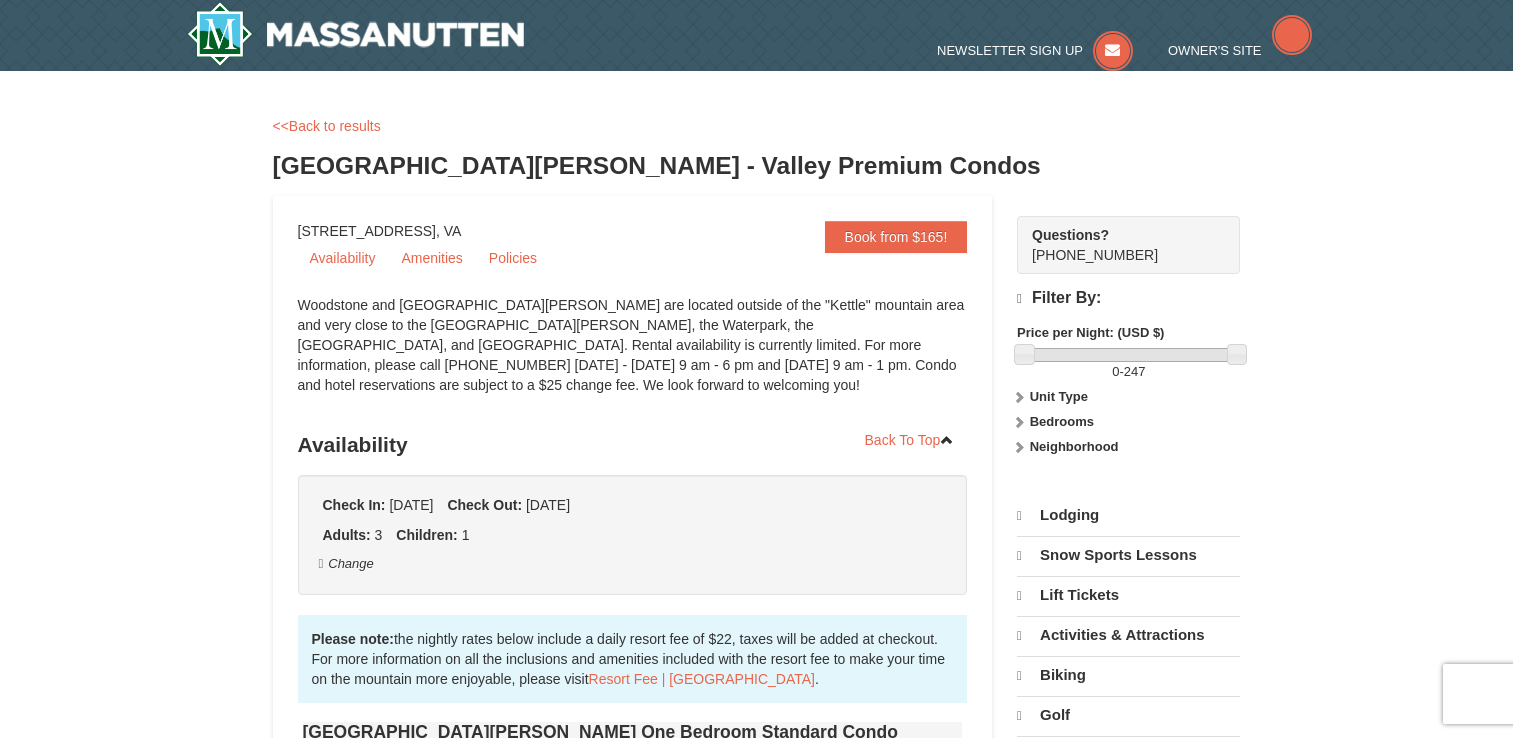 scroll, scrollTop: 0, scrollLeft: 0, axis: both 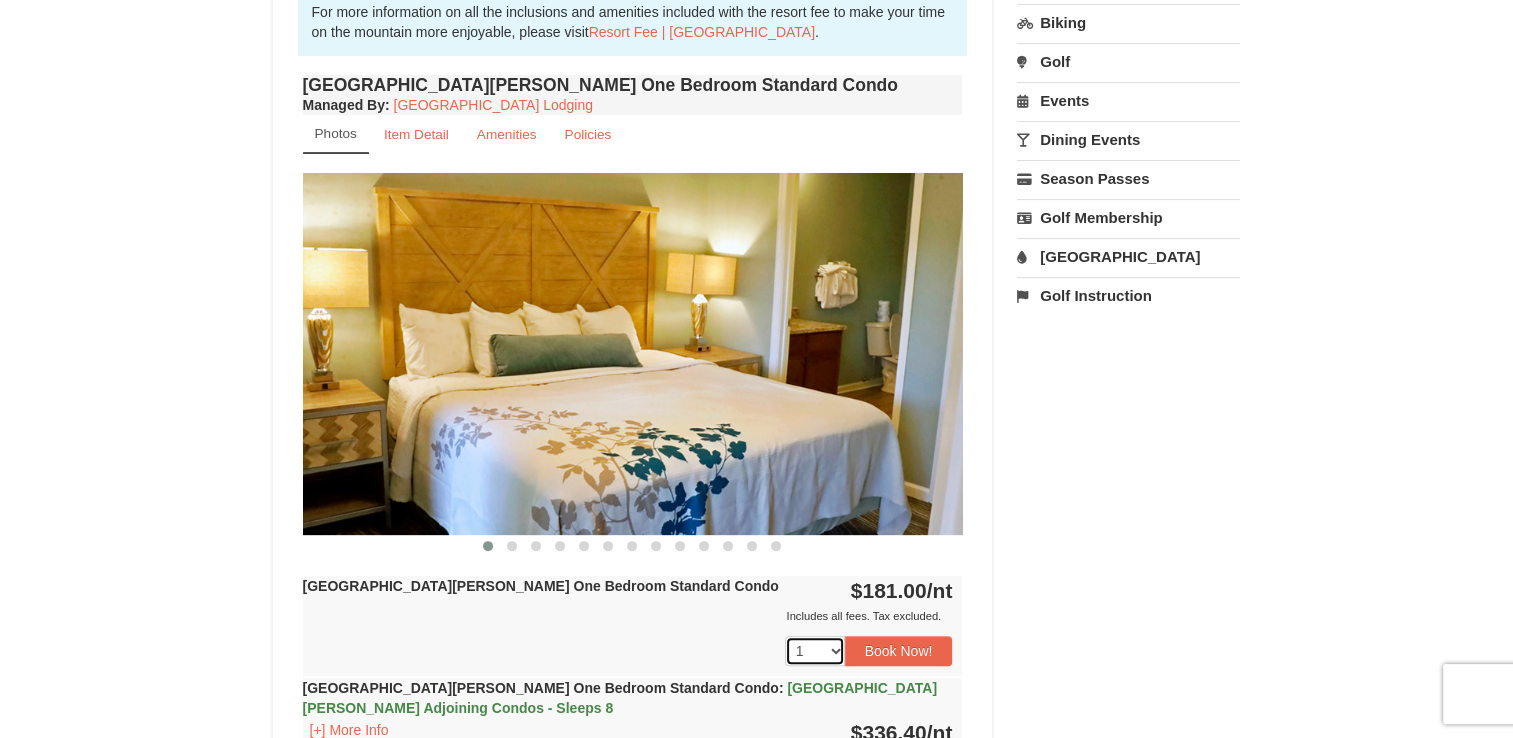 click on "1
2
3
4
5
6
7
8
9
10
11
12
13
14 15 16 17 18" at bounding box center (815, 651) 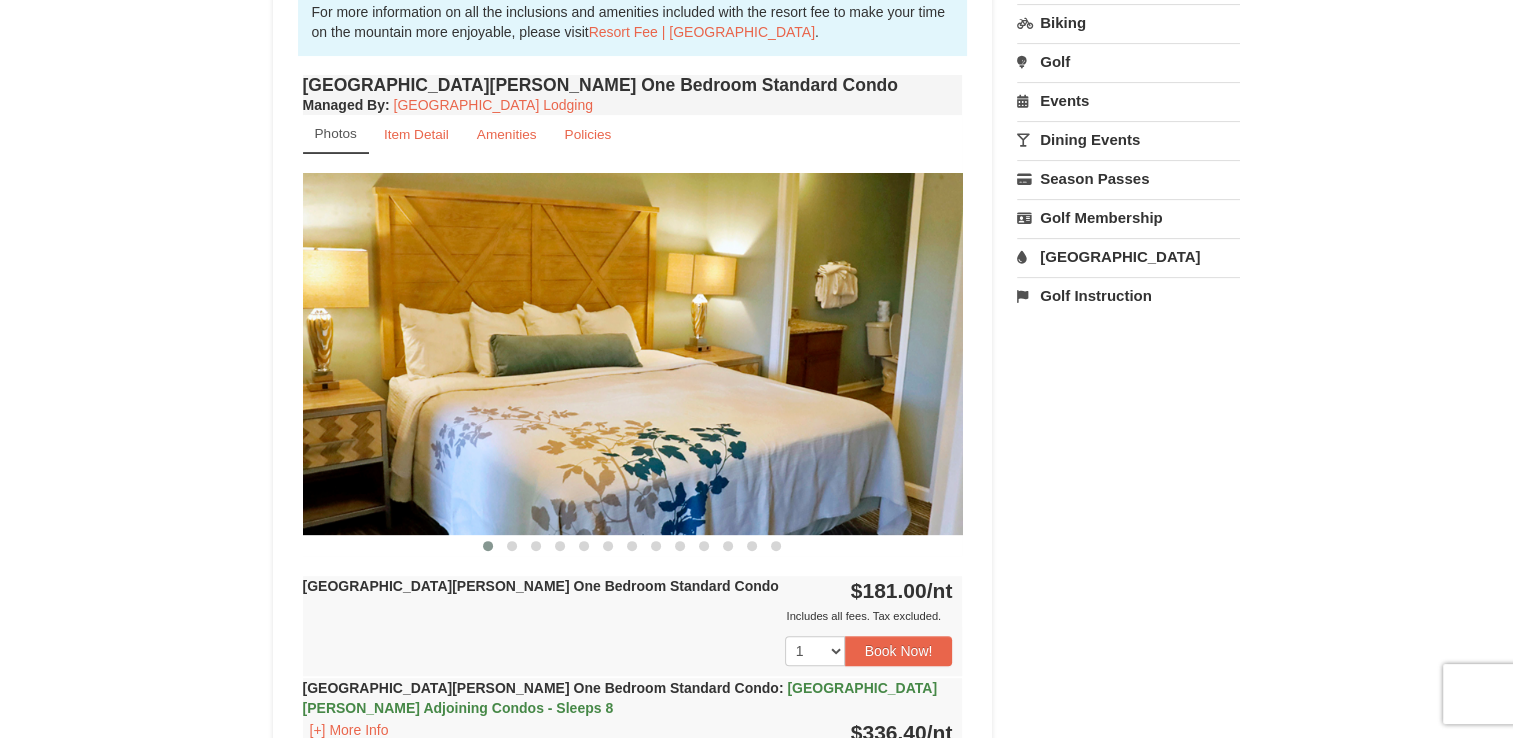 click on "1
2
3
4
5
6
7
8
9
10
11
12 13 14 15 16 17 18 19 20 21 22 23 24" at bounding box center (633, 651) 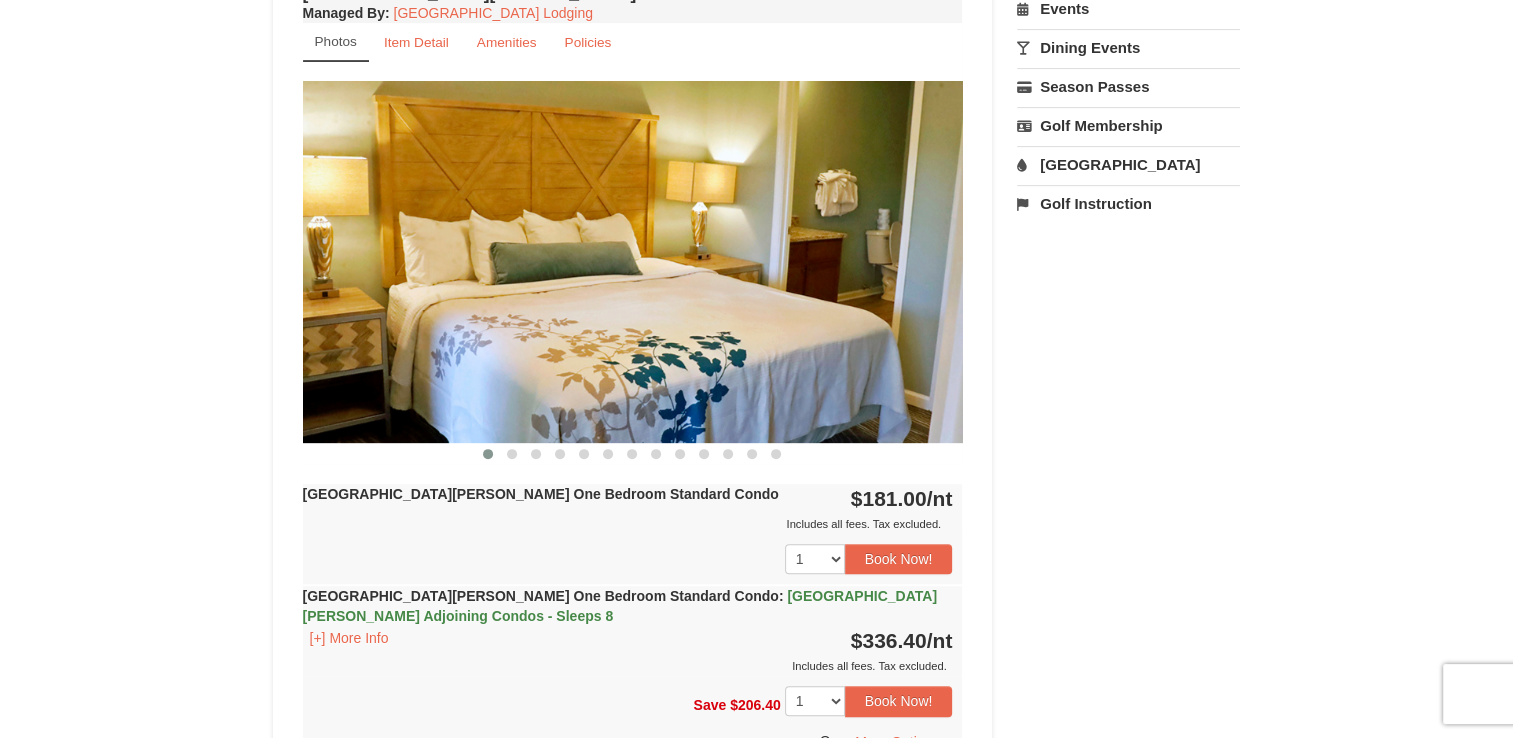 scroll, scrollTop: 735, scrollLeft: 0, axis: vertical 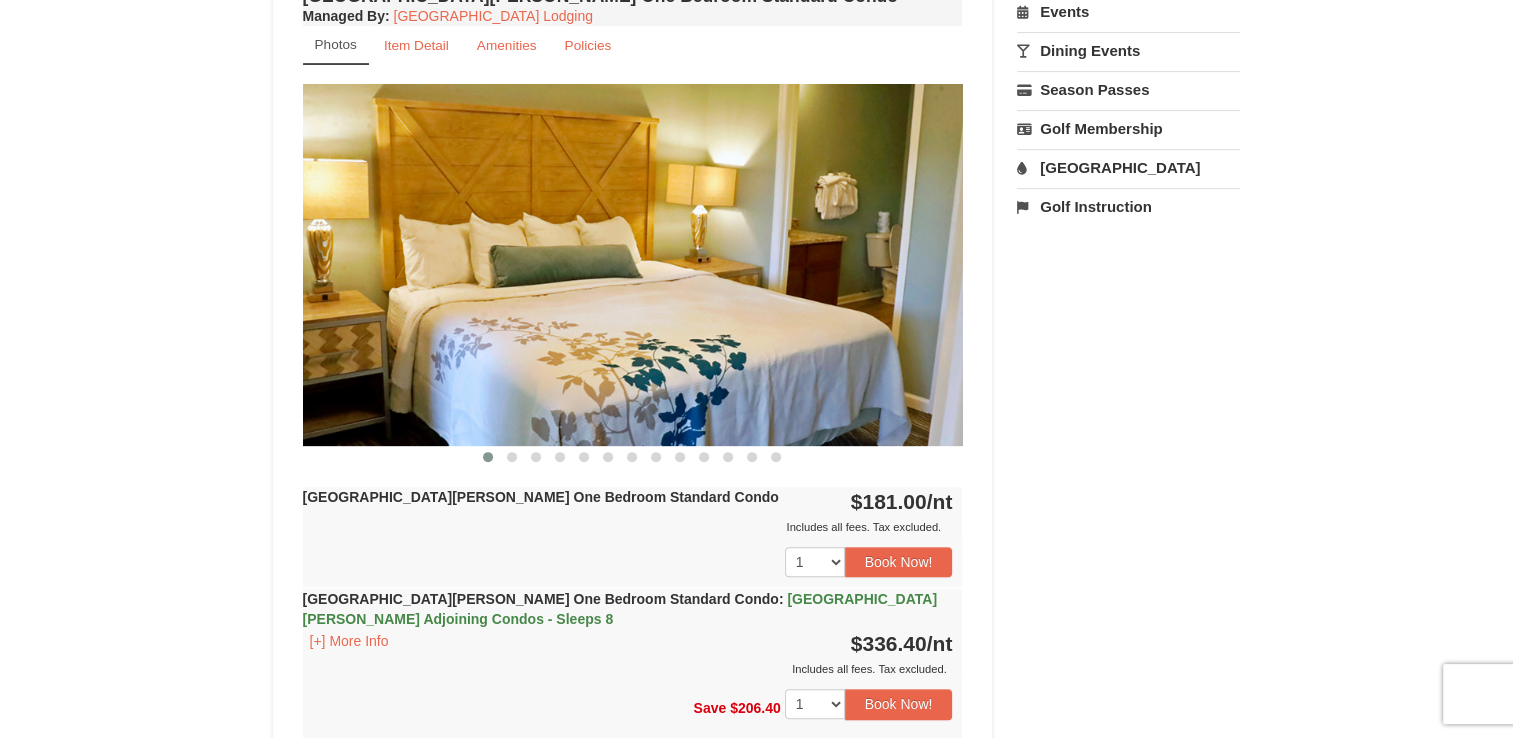 click at bounding box center (633, 264) 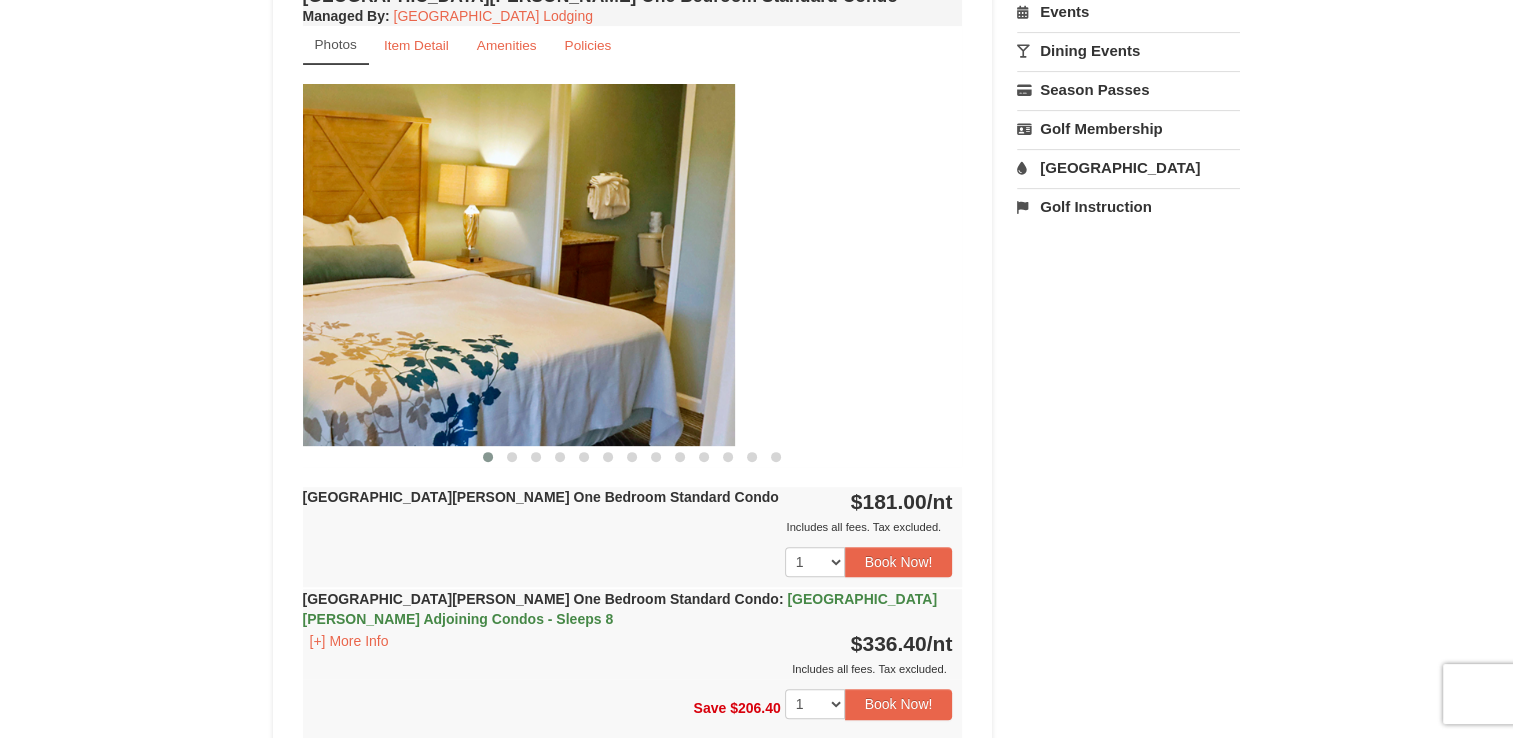 drag, startPoint x: 882, startPoint y: 288, endPoint x: 549, endPoint y: 314, distance: 334.01346 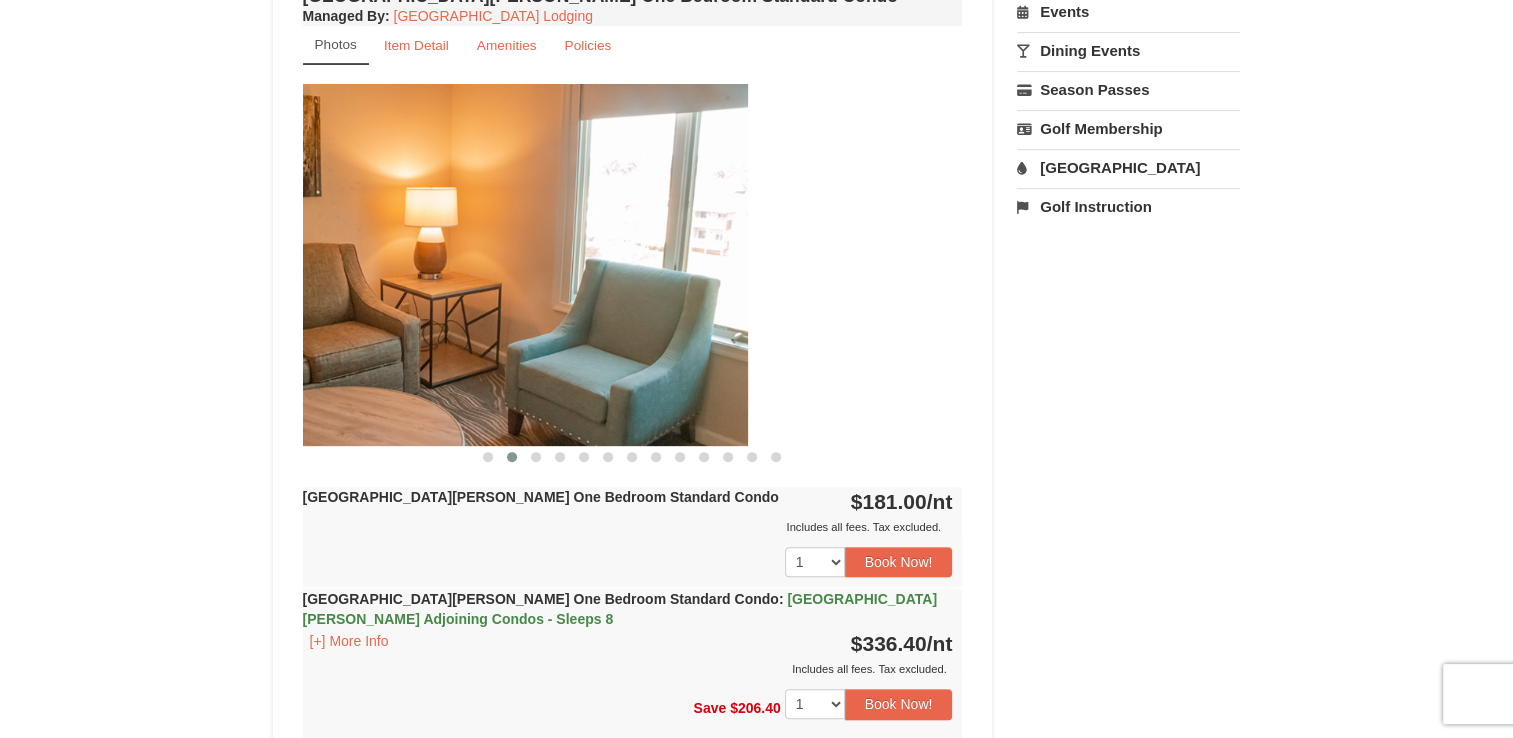 drag, startPoint x: 813, startPoint y: 270, endPoint x: 460, endPoint y: 275, distance: 353.0354 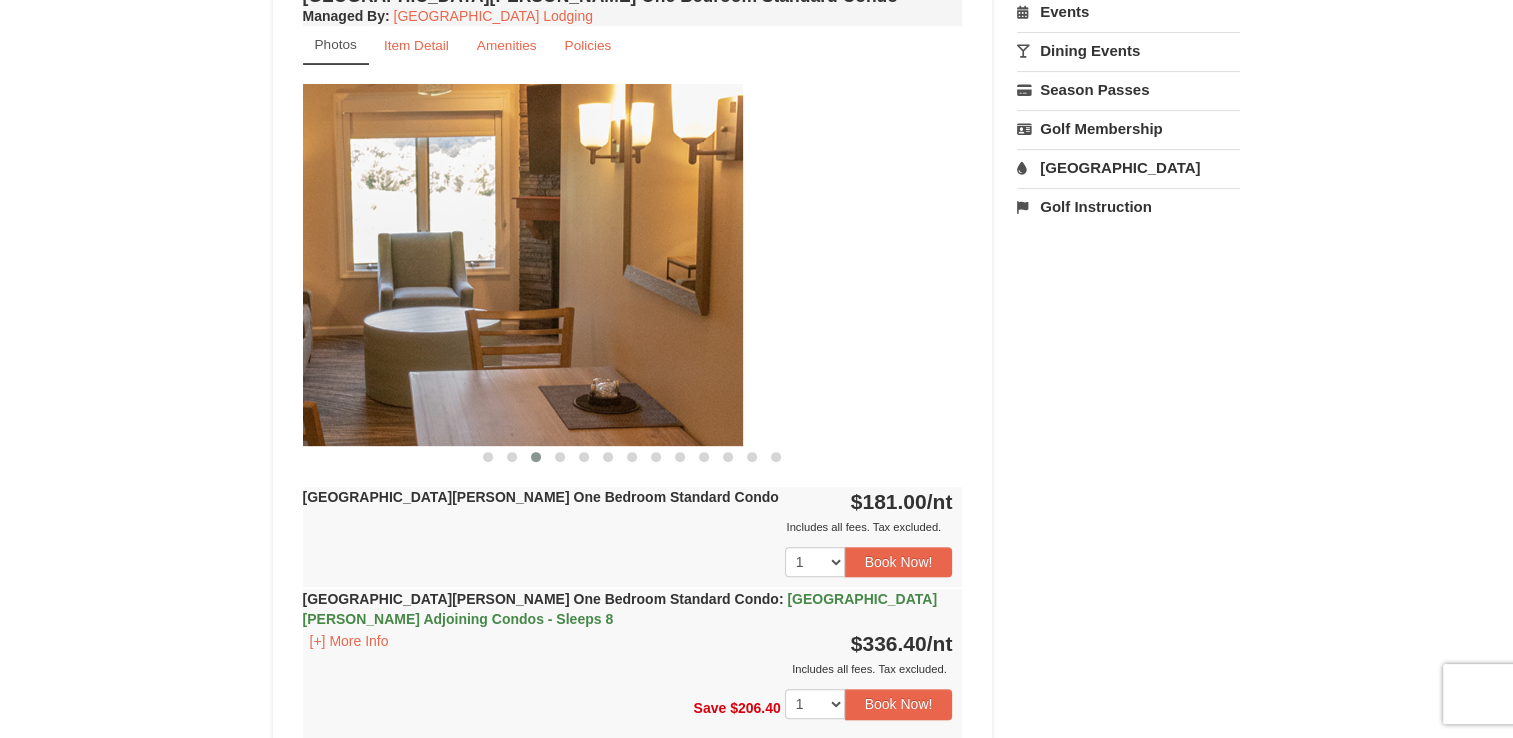 drag, startPoint x: 736, startPoint y: 271, endPoint x: 357, endPoint y: 312, distance: 381.21124 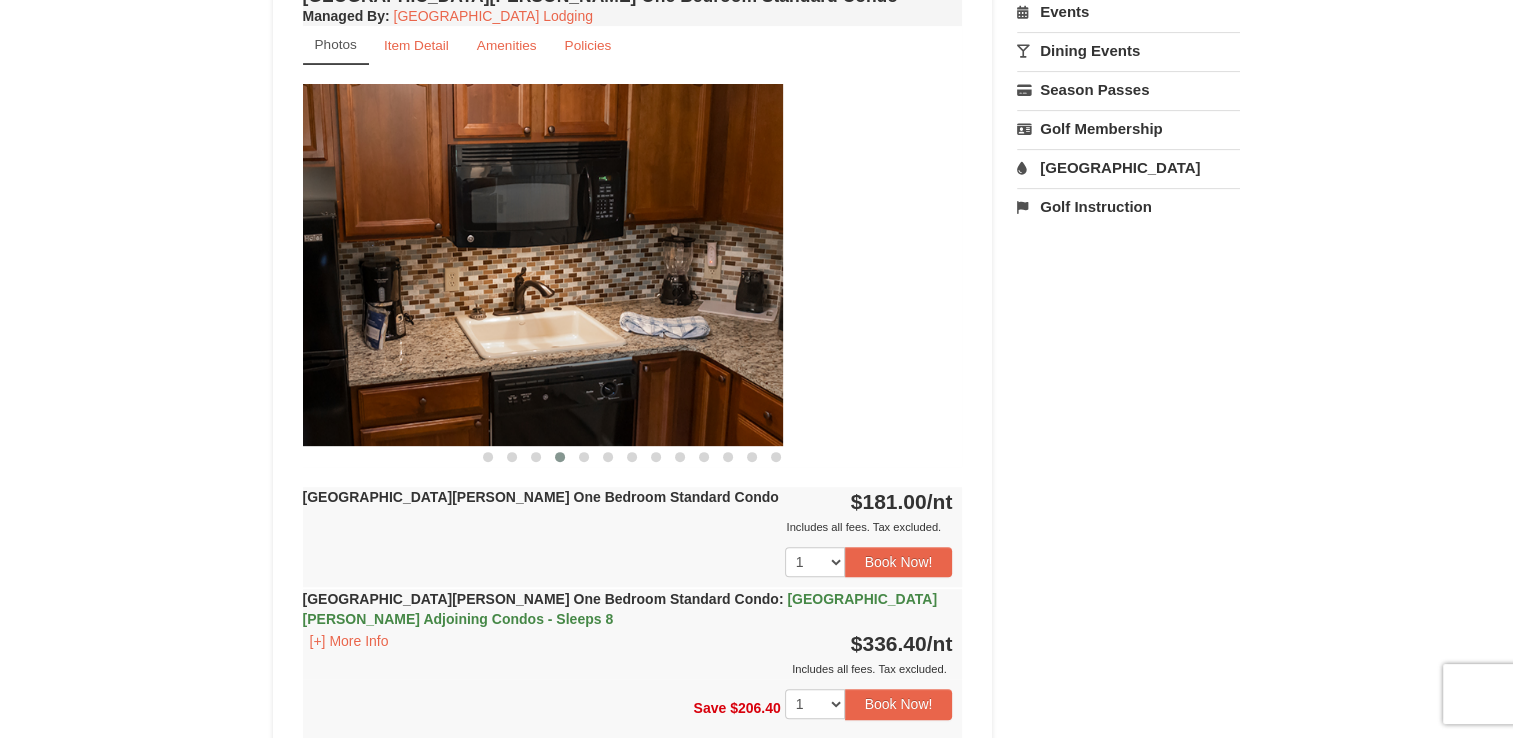 drag, startPoint x: 692, startPoint y: 258, endPoint x: 414, endPoint y: 302, distance: 281.46048 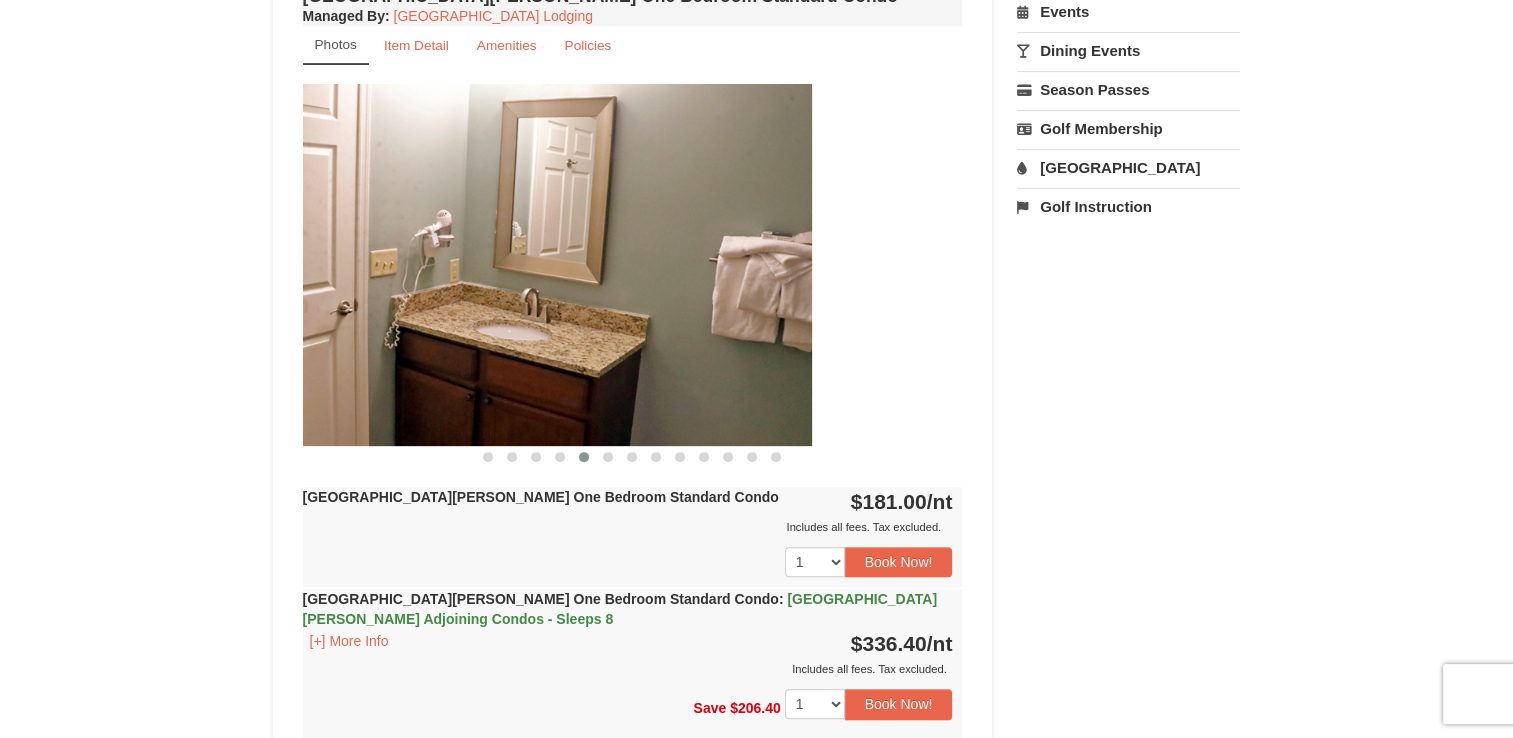 drag, startPoint x: 727, startPoint y: 286, endPoint x: 386, endPoint y: 336, distance: 344.6462 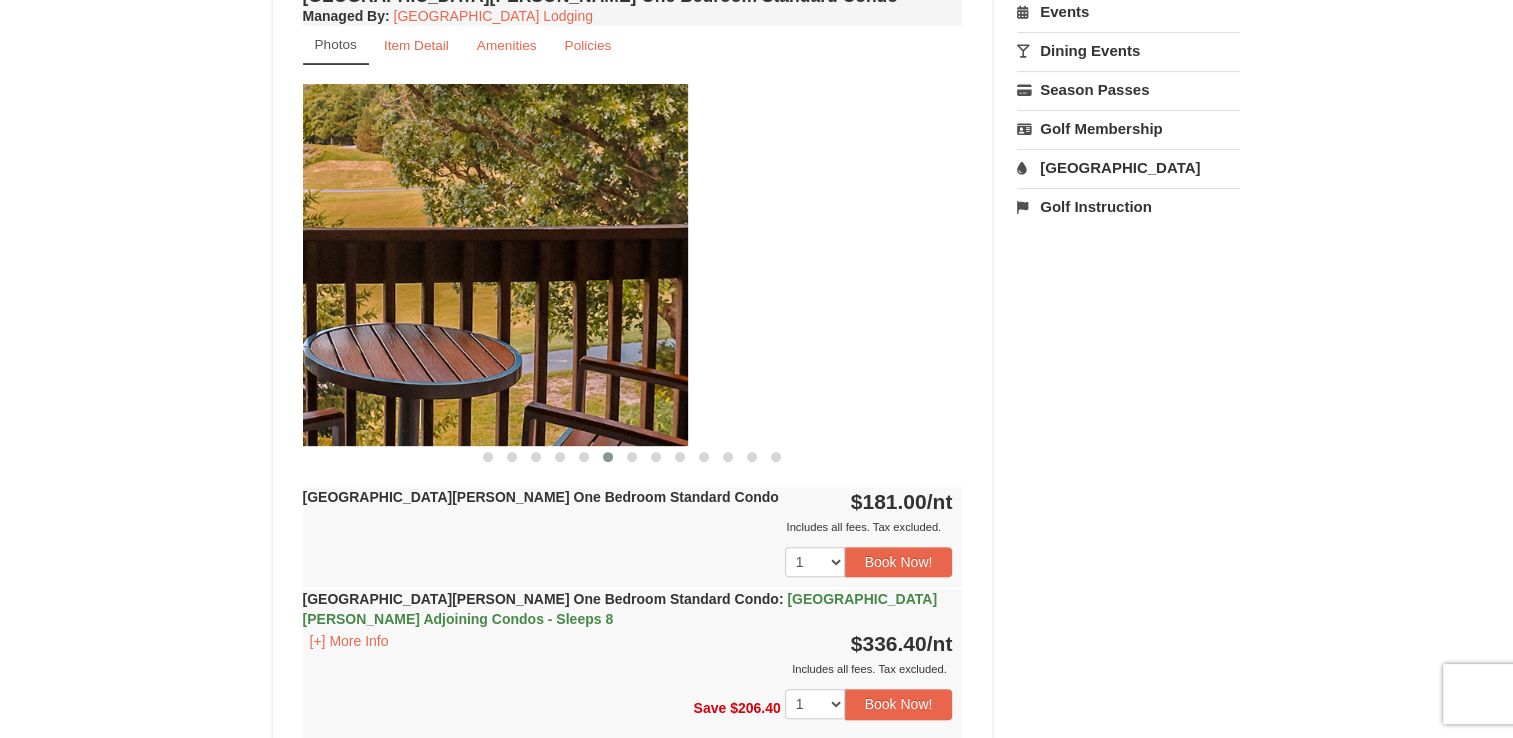 drag, startPoint x: 698, startPoint y: 327, endPoint x: 300, endPoint y: 378, distance: 401.25427 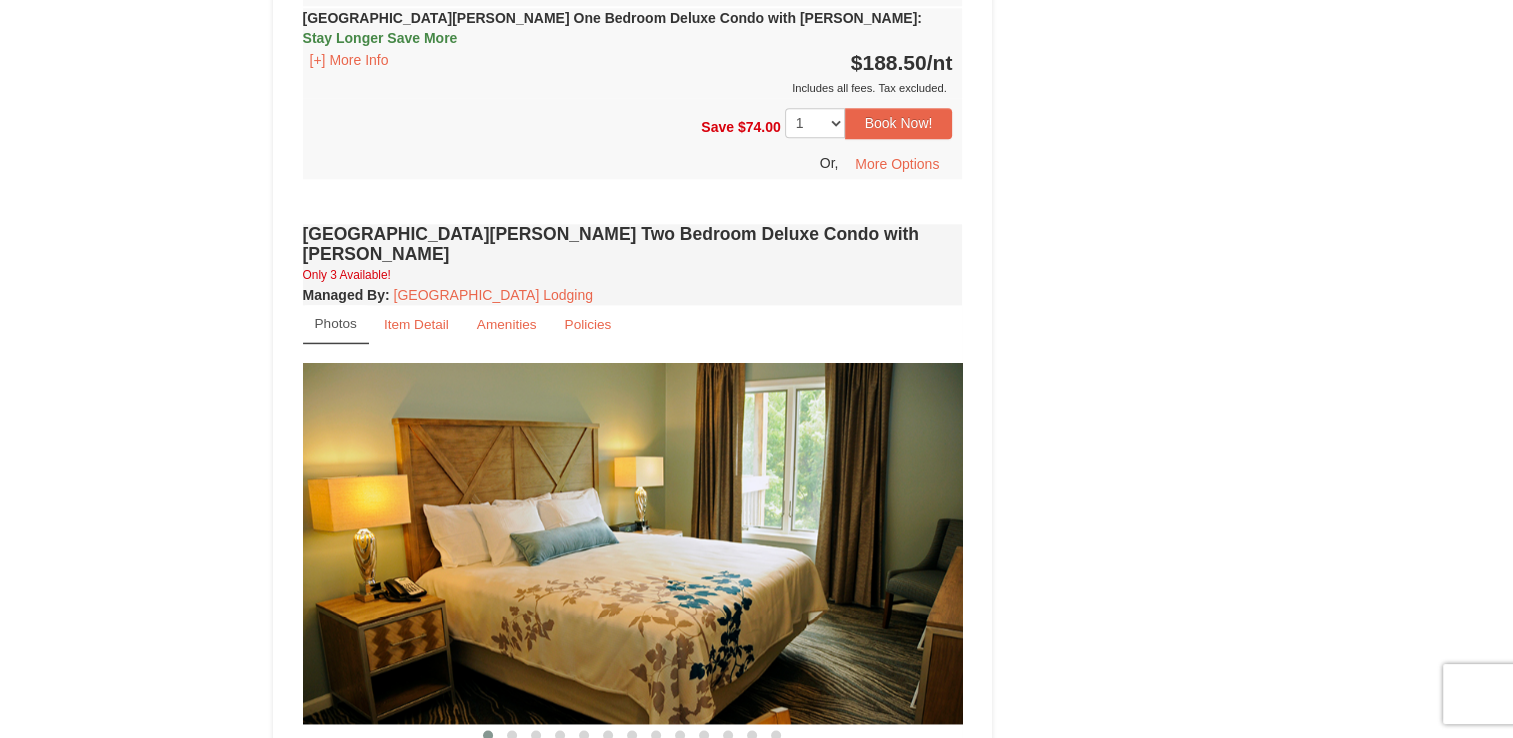 scroll, scrollTop: 2190, scrollLeft: 0, axis: vertical 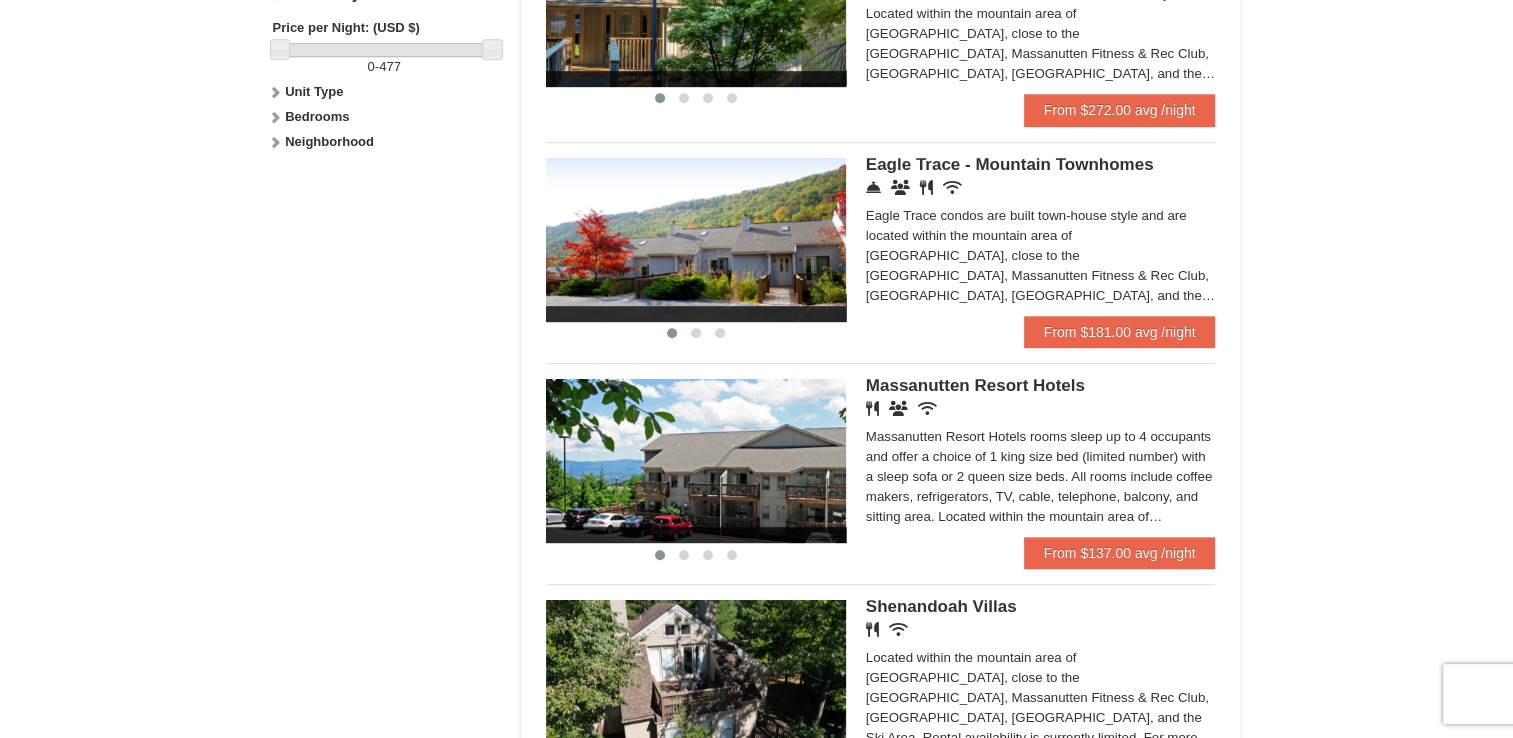 click on "Massanutten Resort Hotels" at bounding box center [975, 385] 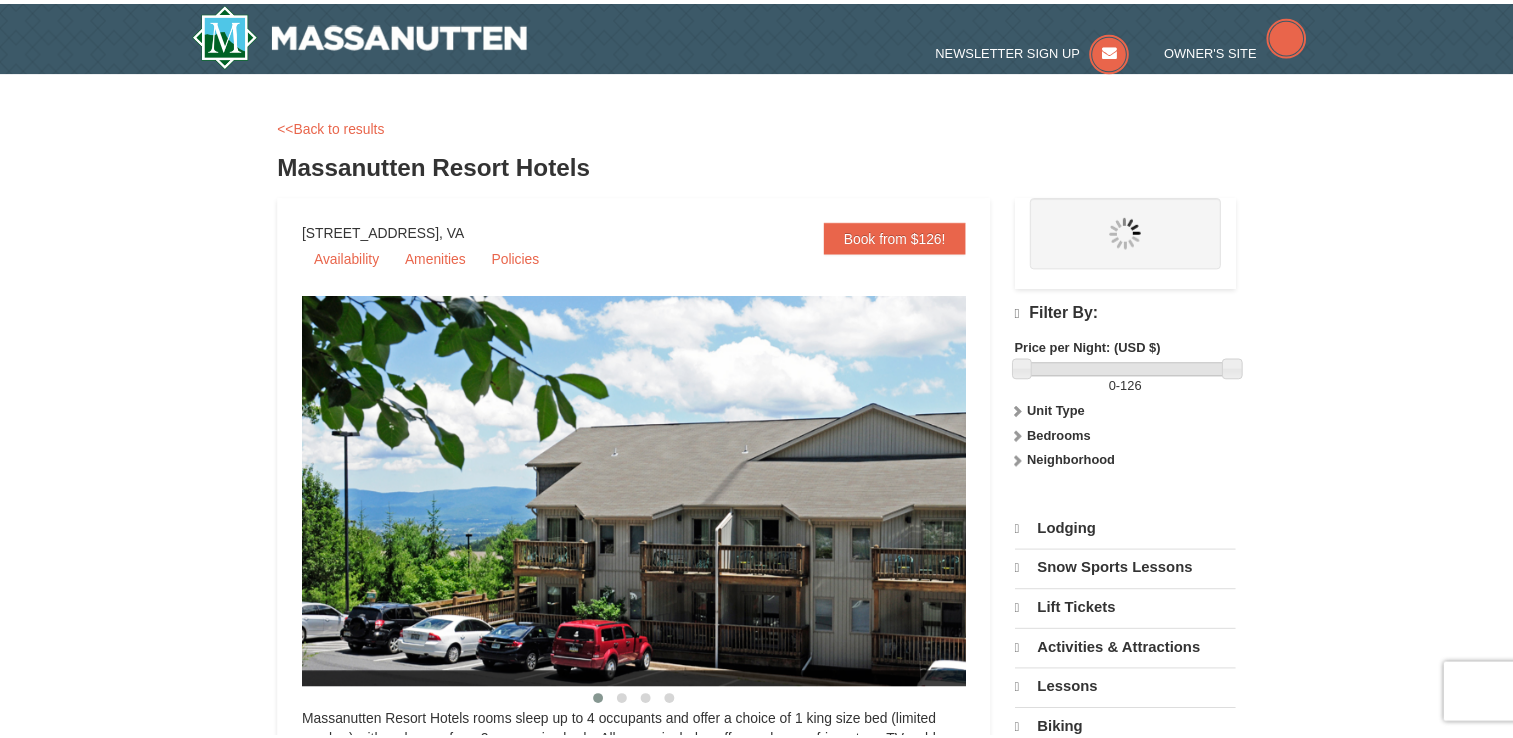 scroll, scrollTop: 0, scrollLeft: 0, axis: both 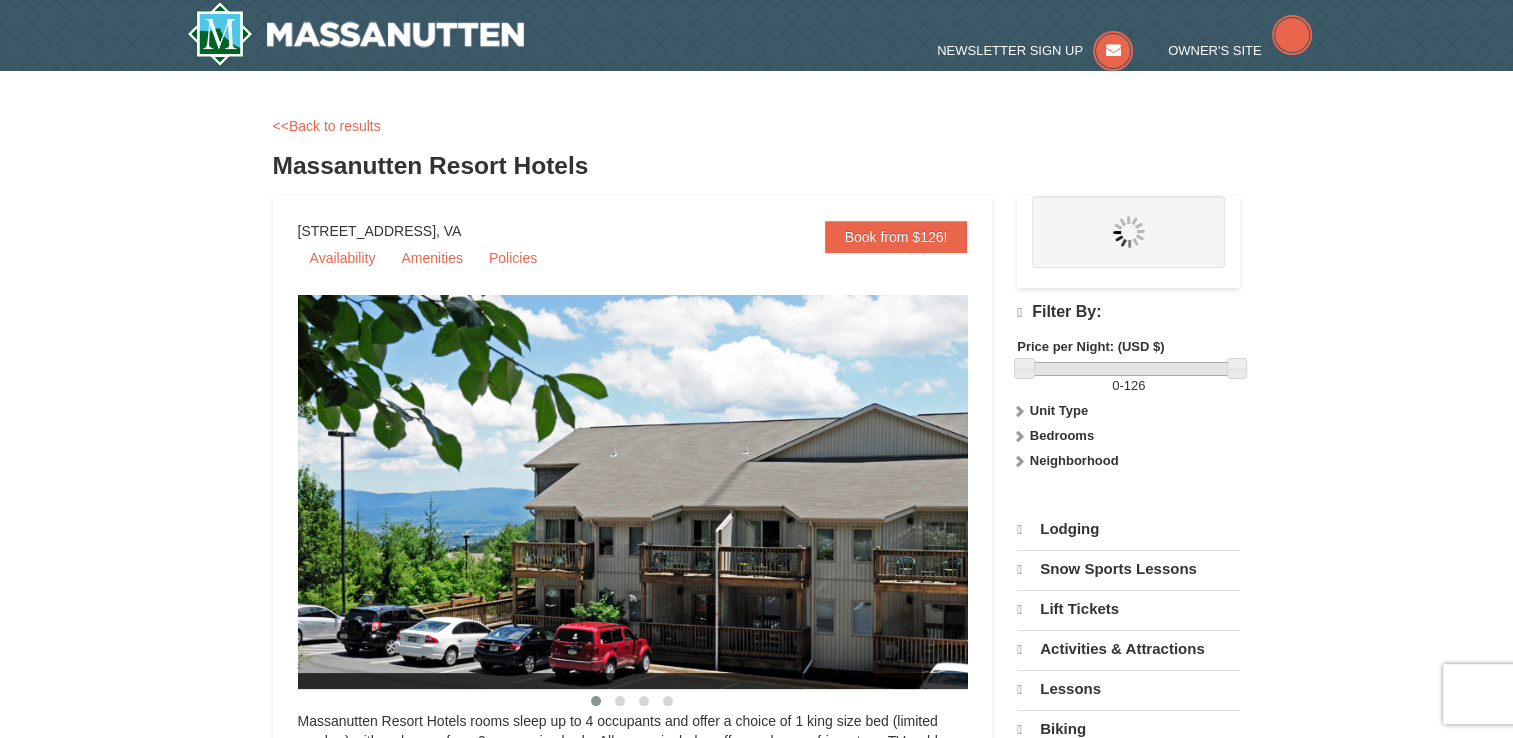 select on "7" 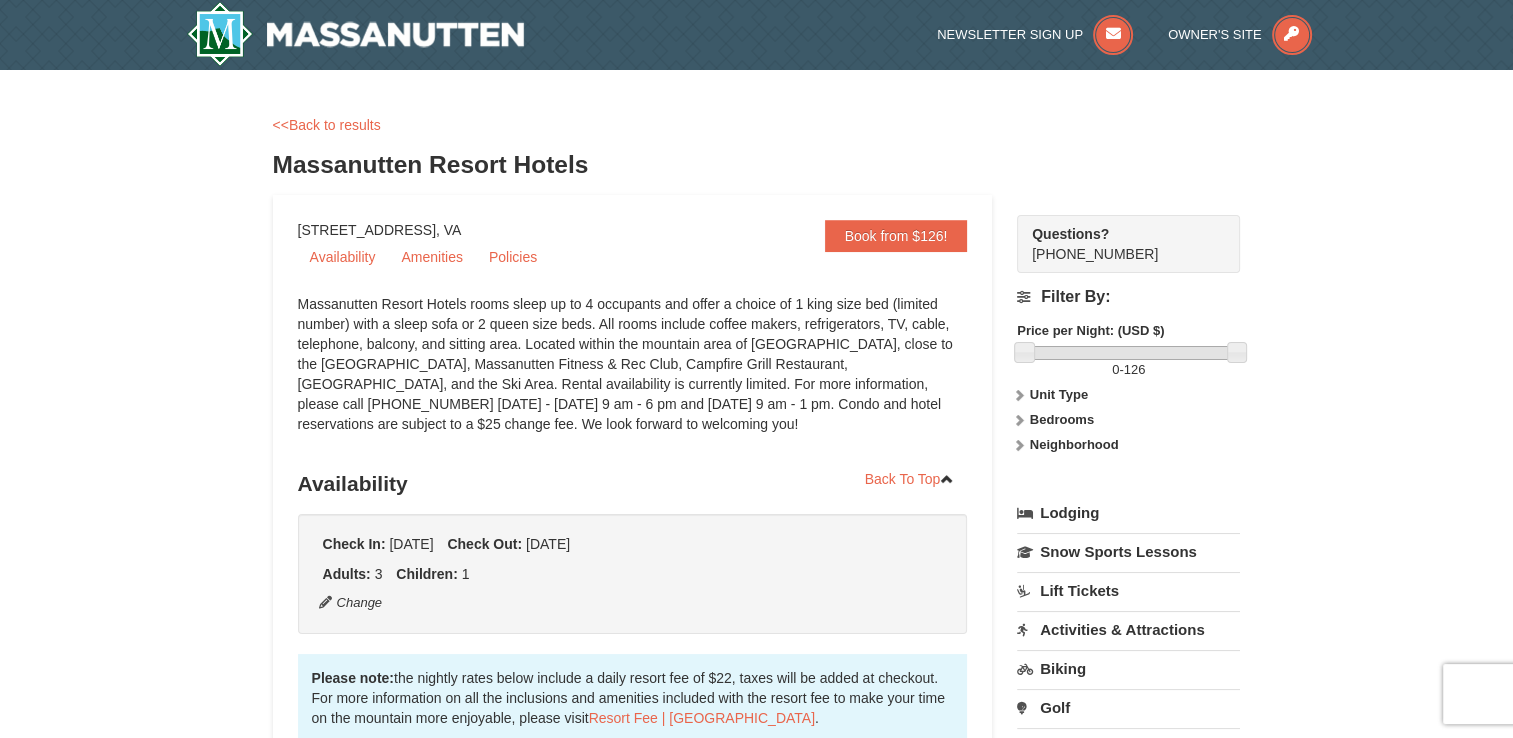 scroll, scrollTop: 0, scrollLeft: 0, axis: both 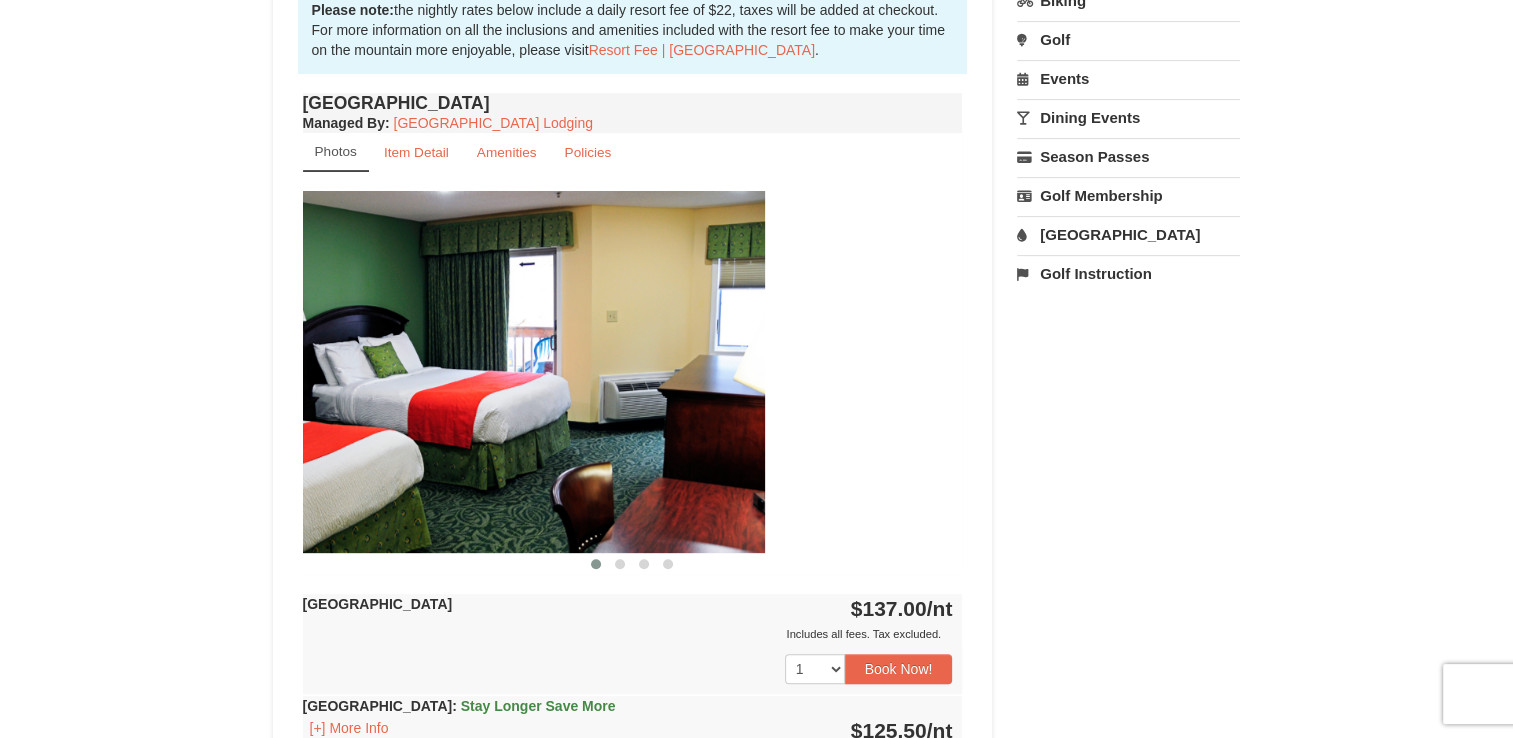 drag, startPoint x: 923, startPoint y: 398, endPoint x: 564, endPoint y: 423, distance: 359.86942 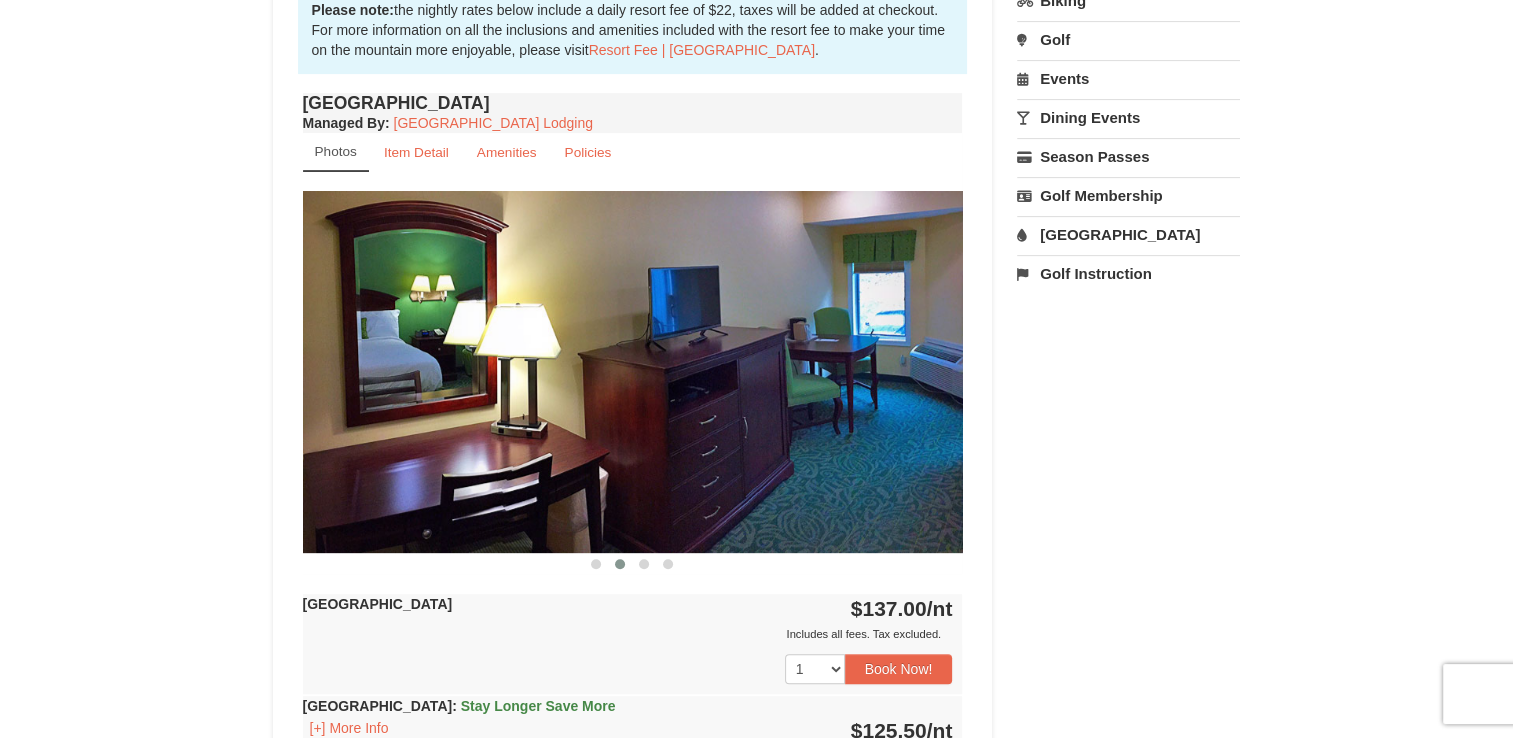 drag, startPoint x: 727, startPoint y: 410, endPoint x: 415, endPoint y: 422, distance: 312.23068 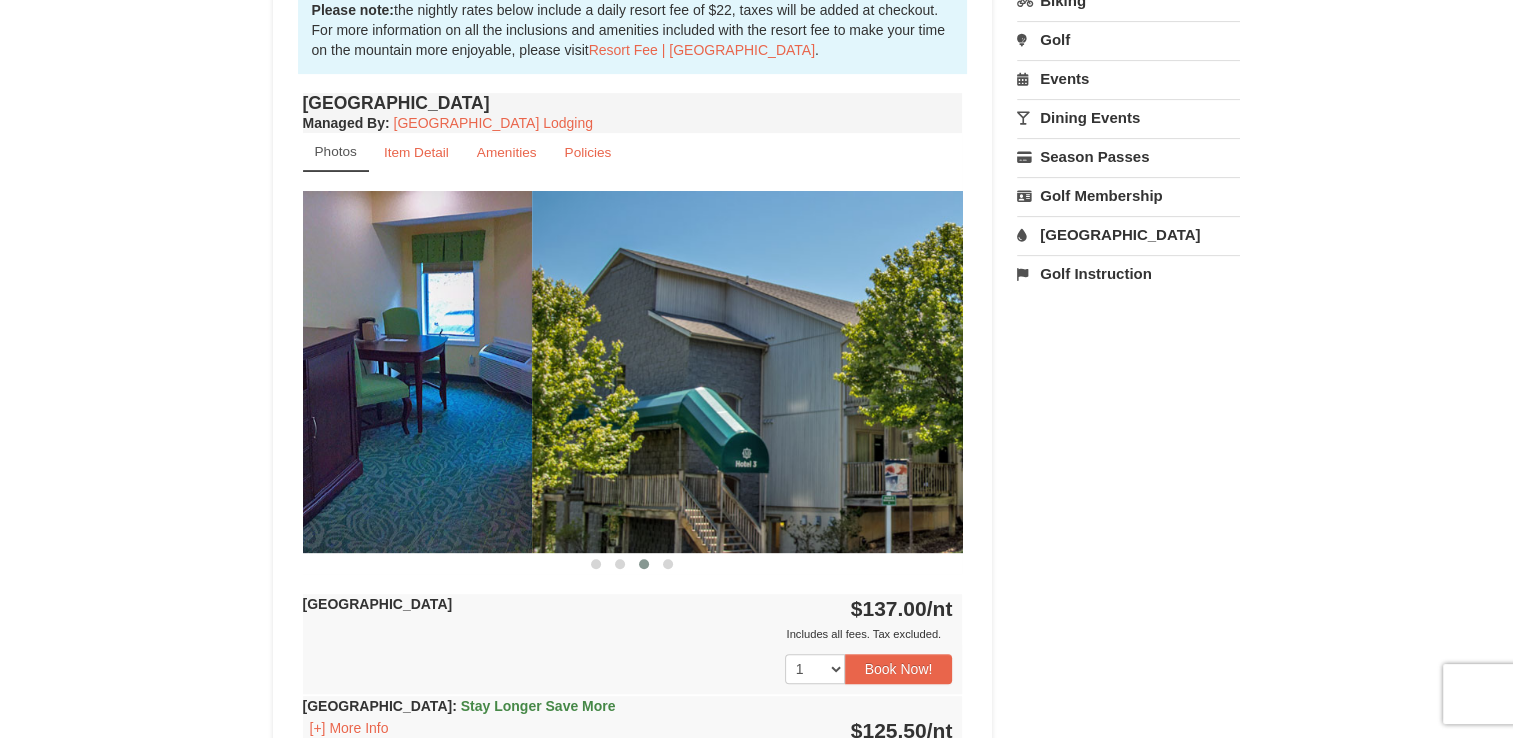 drag, startPoint x: 415, startPoint y: 422, endPoint x: 751, endPoint y: 428, distance: 336.05356 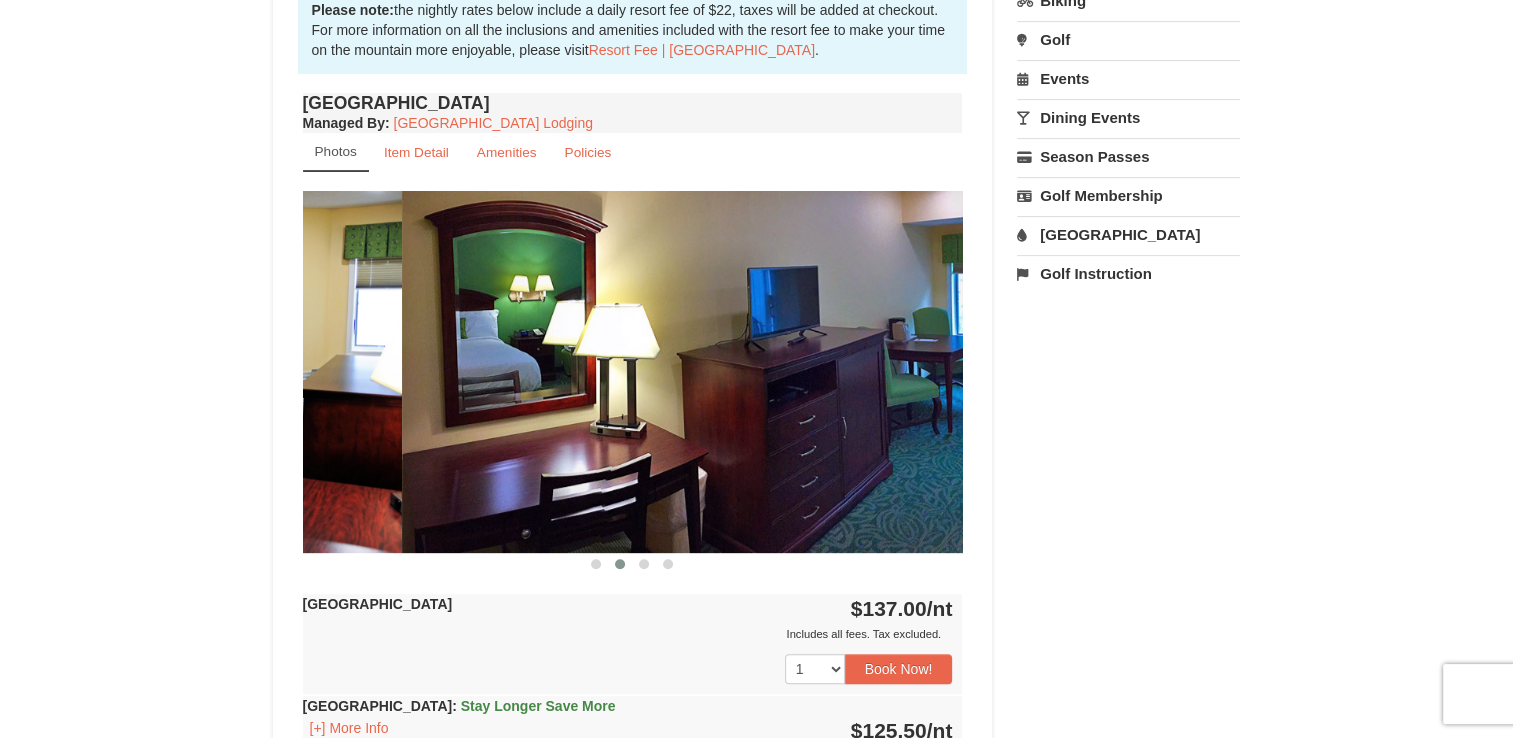 drag, startPoint x: 641, startPoint y: 418, endPoint x: 933, endPoint y: 453, distance: 294.09012 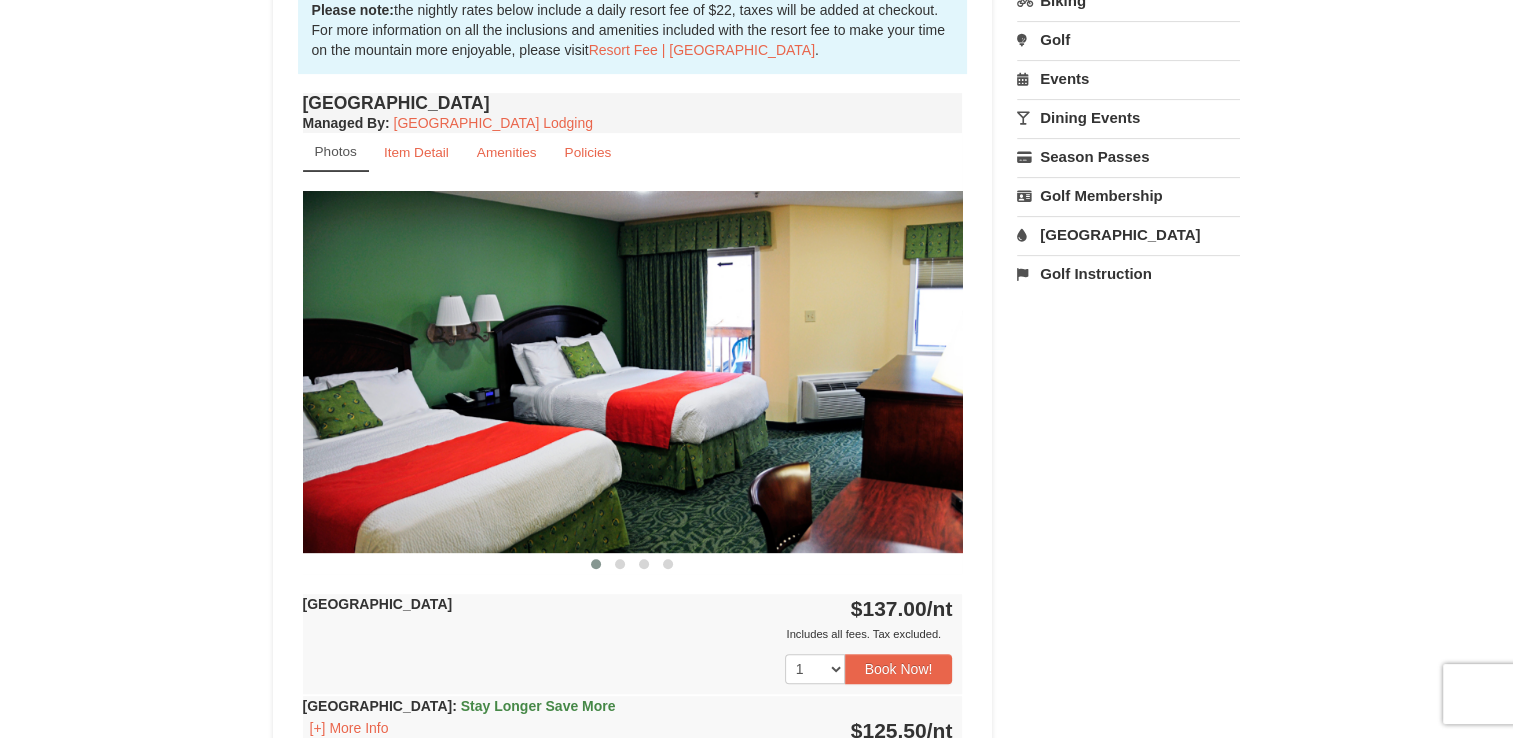 scroll, scrollTop: 672, scrollLeft: 0, axis: vertical 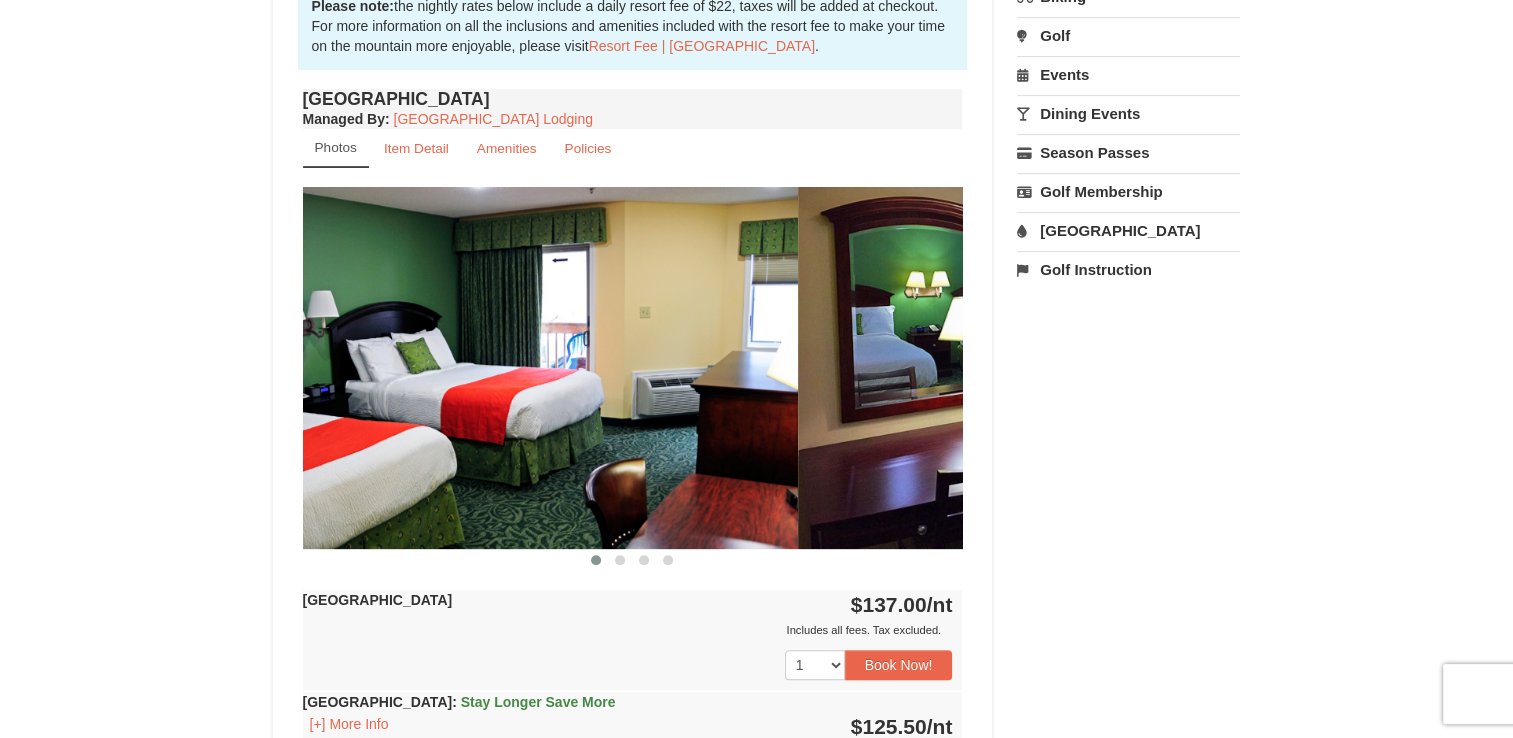 drag, startPoint x: 933, startPoint y: 453, endPoint x: 743, endPoint y: 479, distance: 191.77069 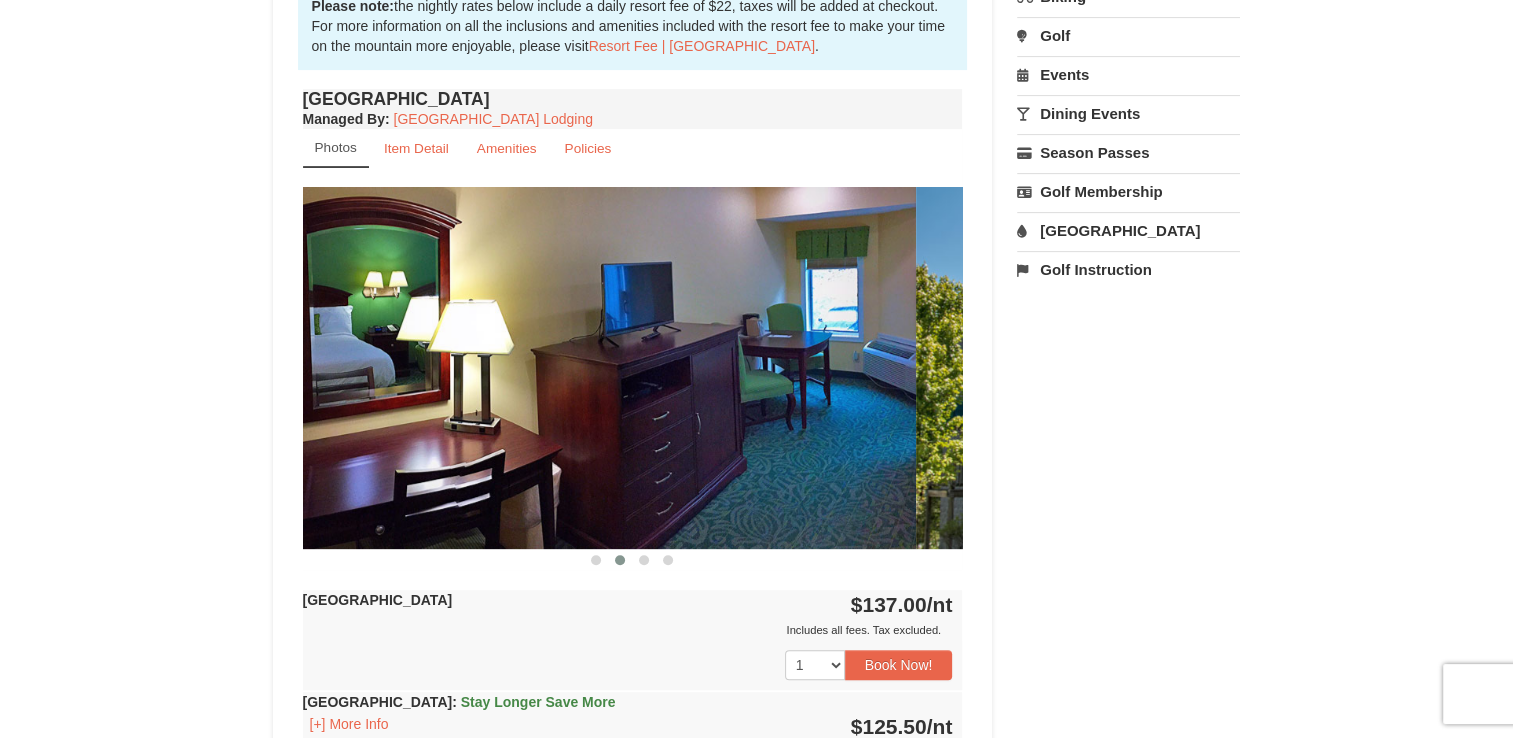 drag, startPoint x: 743, startPoint y: 479, endPoint x: 534, endPoint y: 486, distance: 209.11719 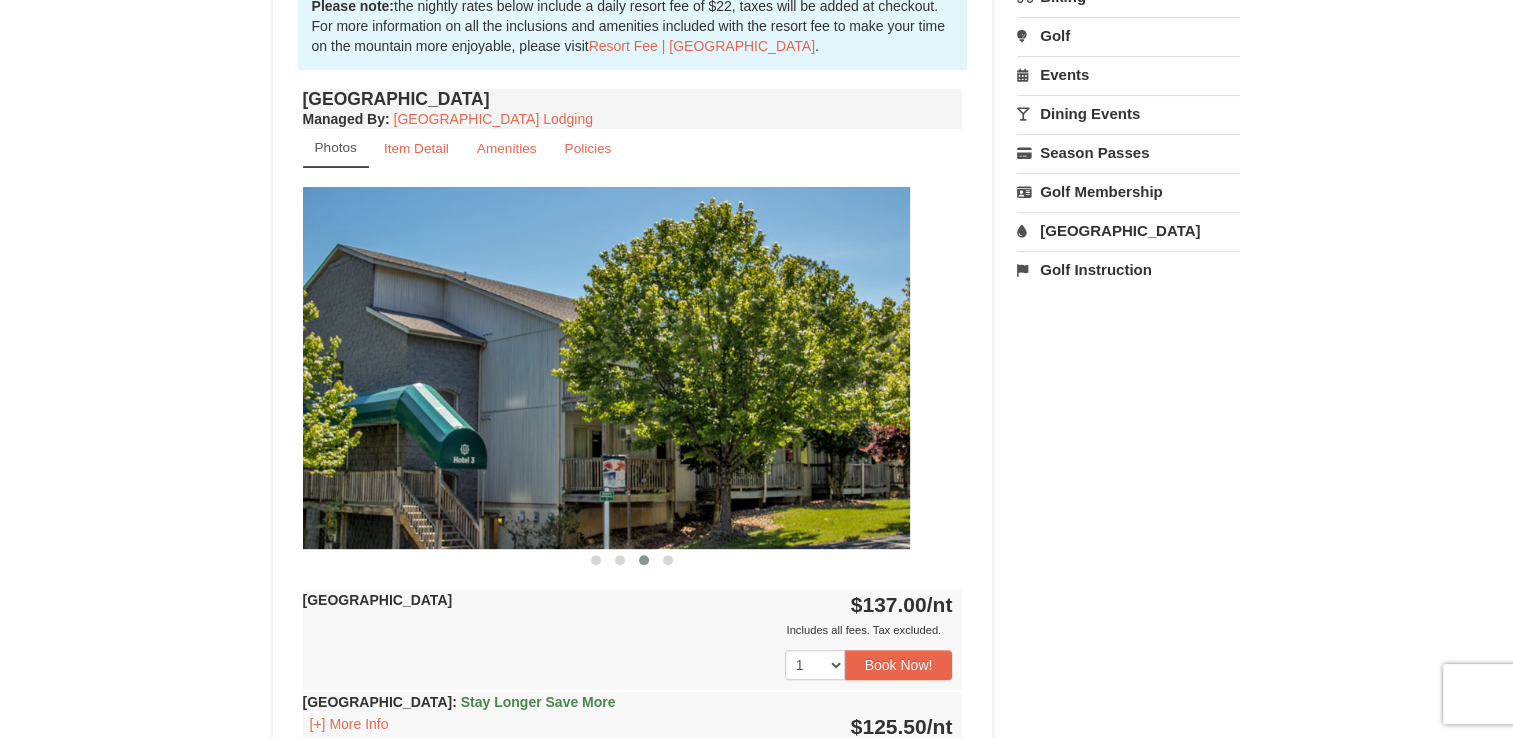 drag, startPoint x: 628, startPoint y: 451, endPoint x: 408, endPoint y: 462, distance: 220.27483 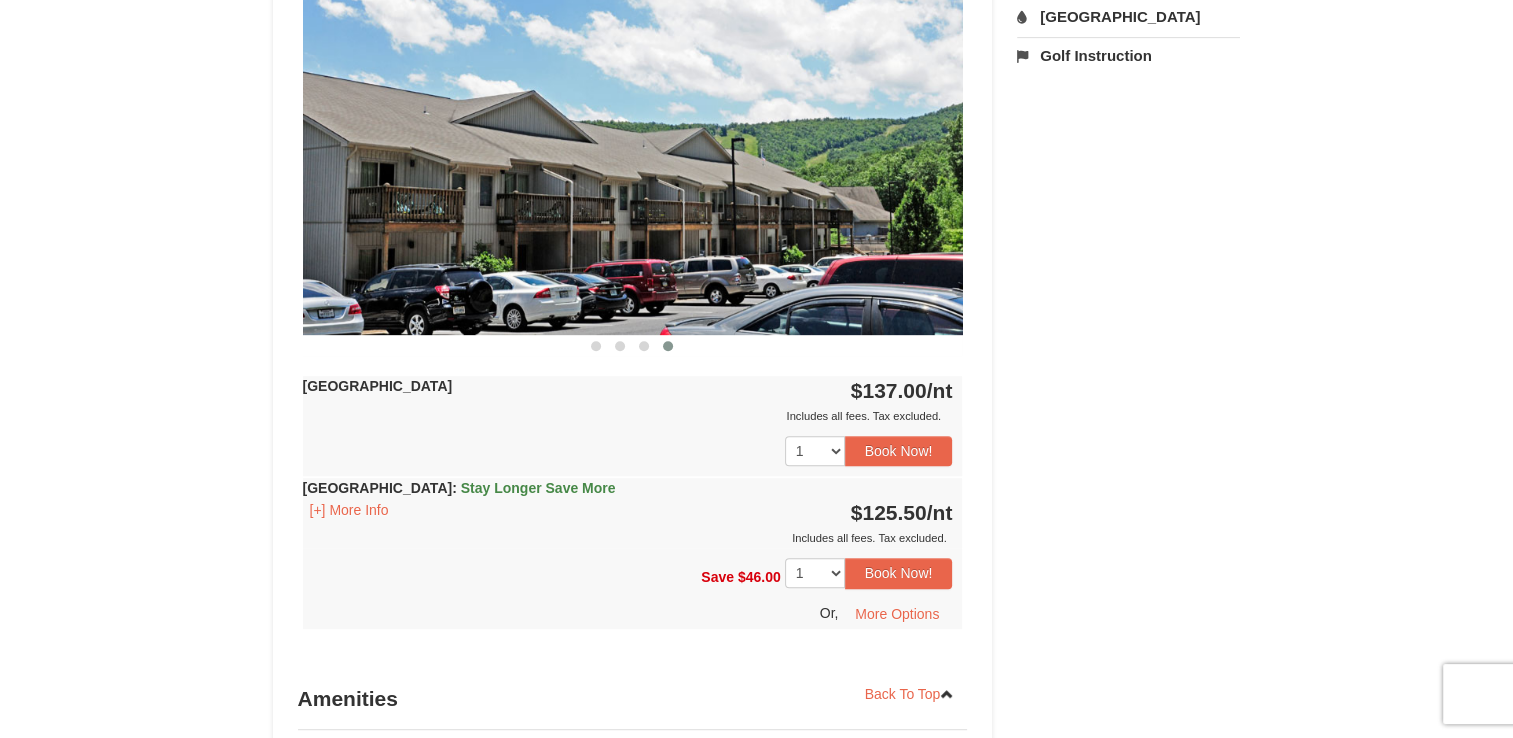 scroll, scrollTop: 888, scrollLeft: 0, axis: vertical 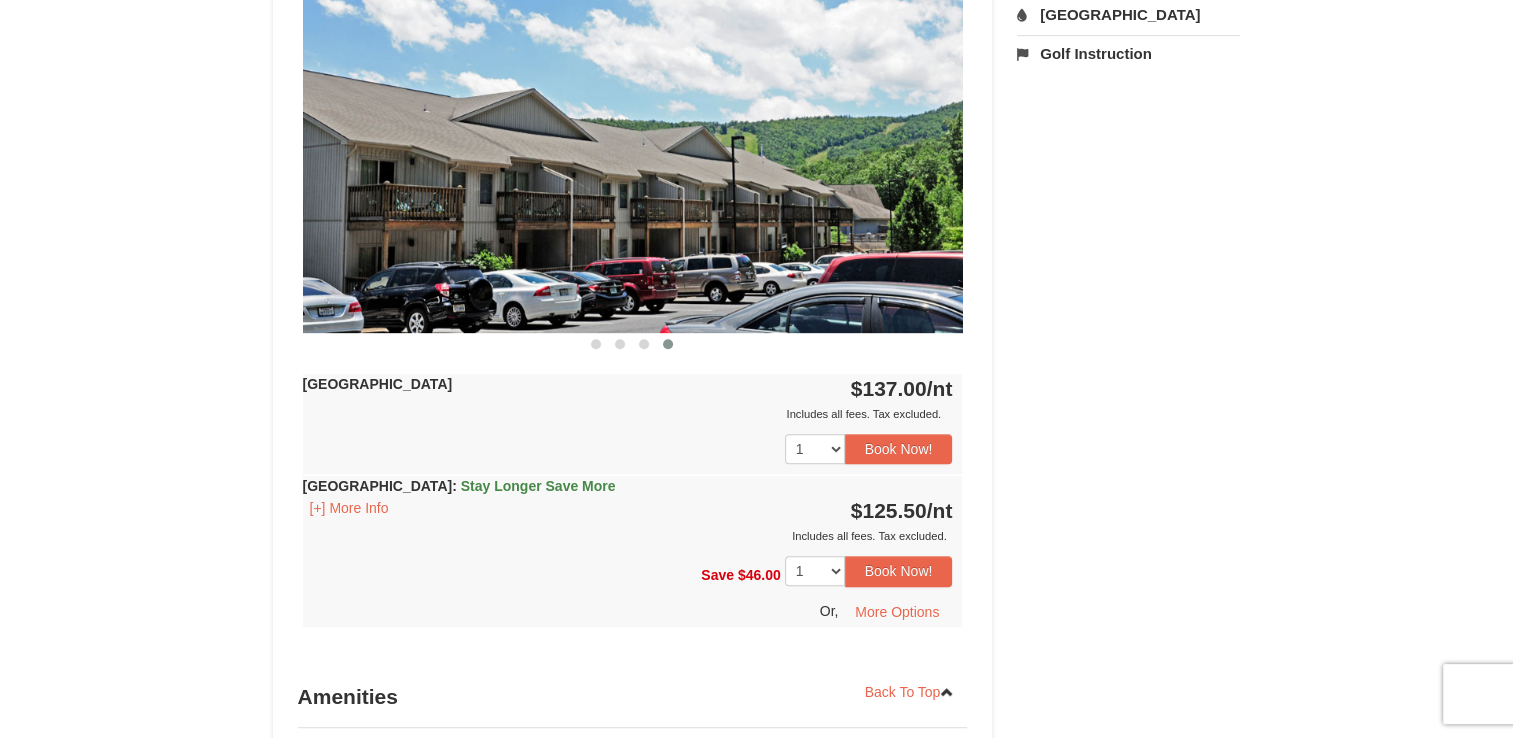 click on "1
2
3
4
5
6
7
8
9
10
11
12 13 14 15 16 17 18 19 20 21 22 23 24" at bounding box center (633, 449) 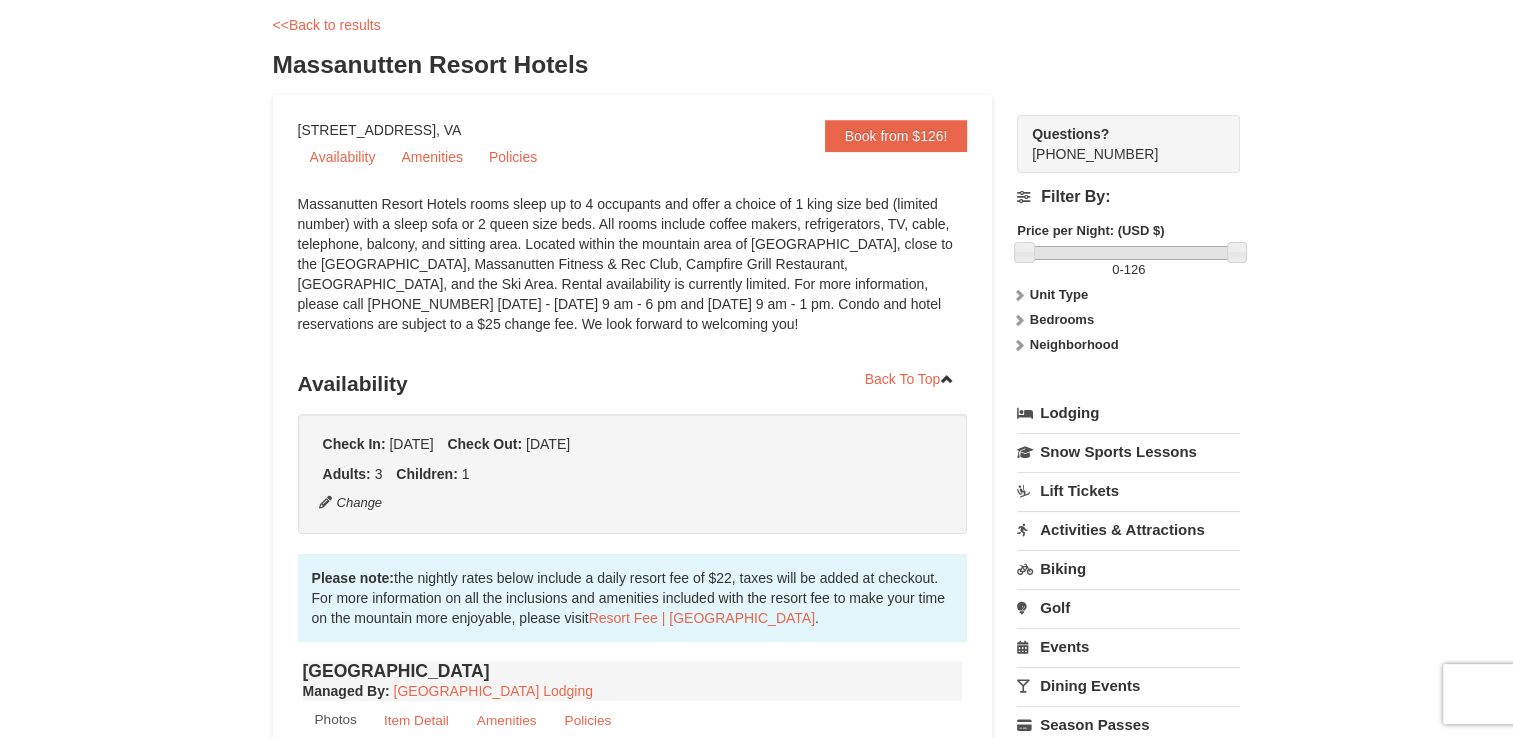 scroll, scrollTop: 99, scrollLeft: 0, axis: vertical 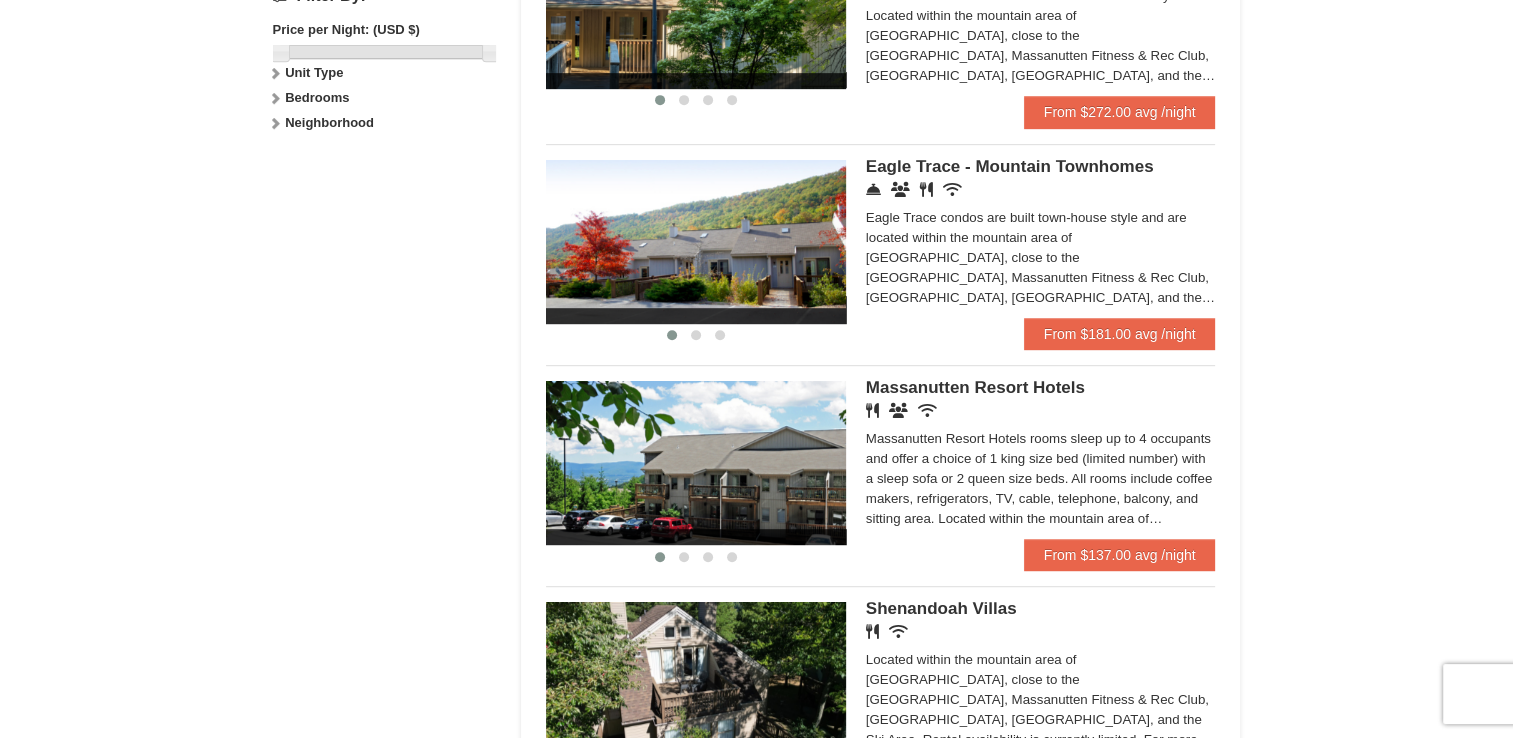 drag, startPoint x: 552, startPoint y: 467, endPoint x: 576, endPoint y: 460, distance: 25 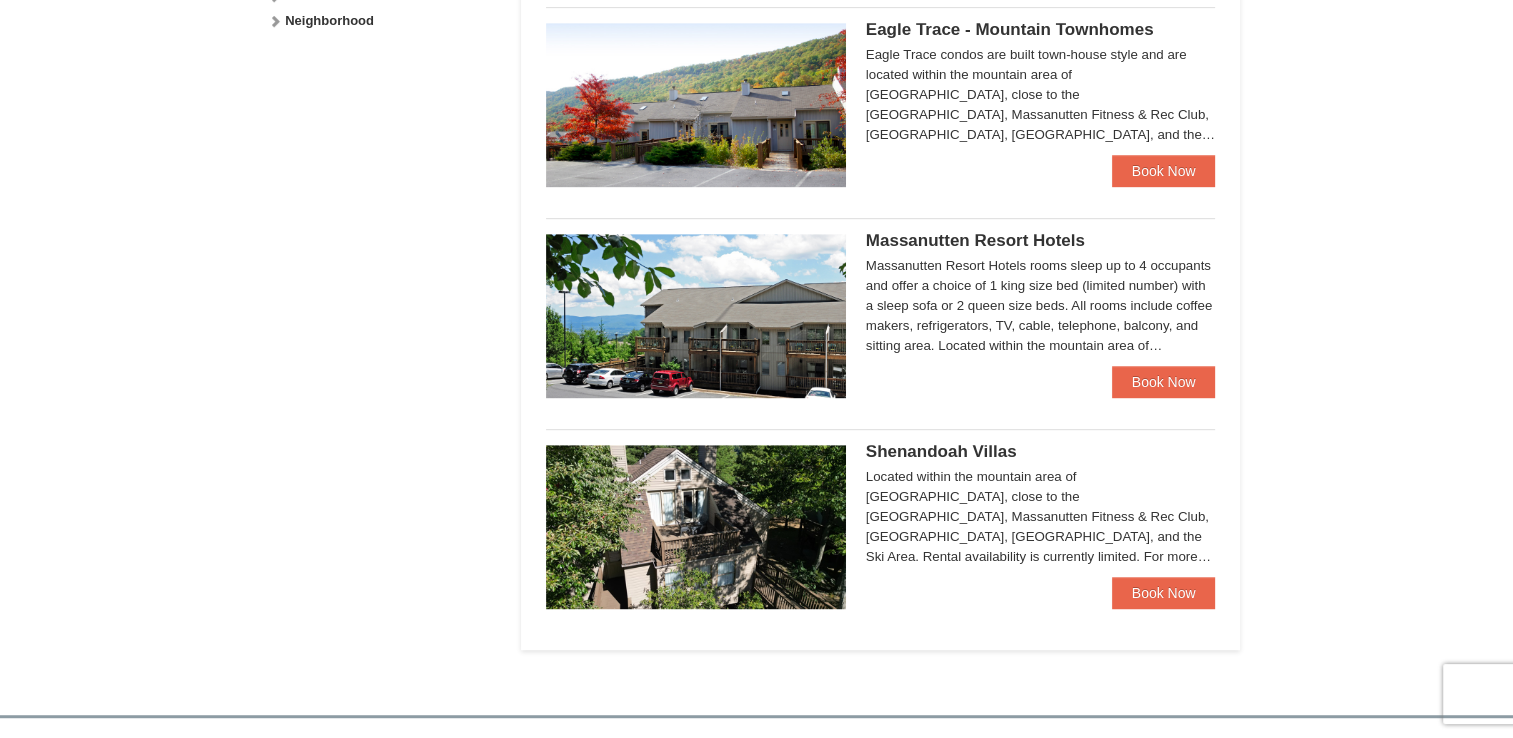 scroll, scrollTop: 0, scrollLeft: 0, axis: both 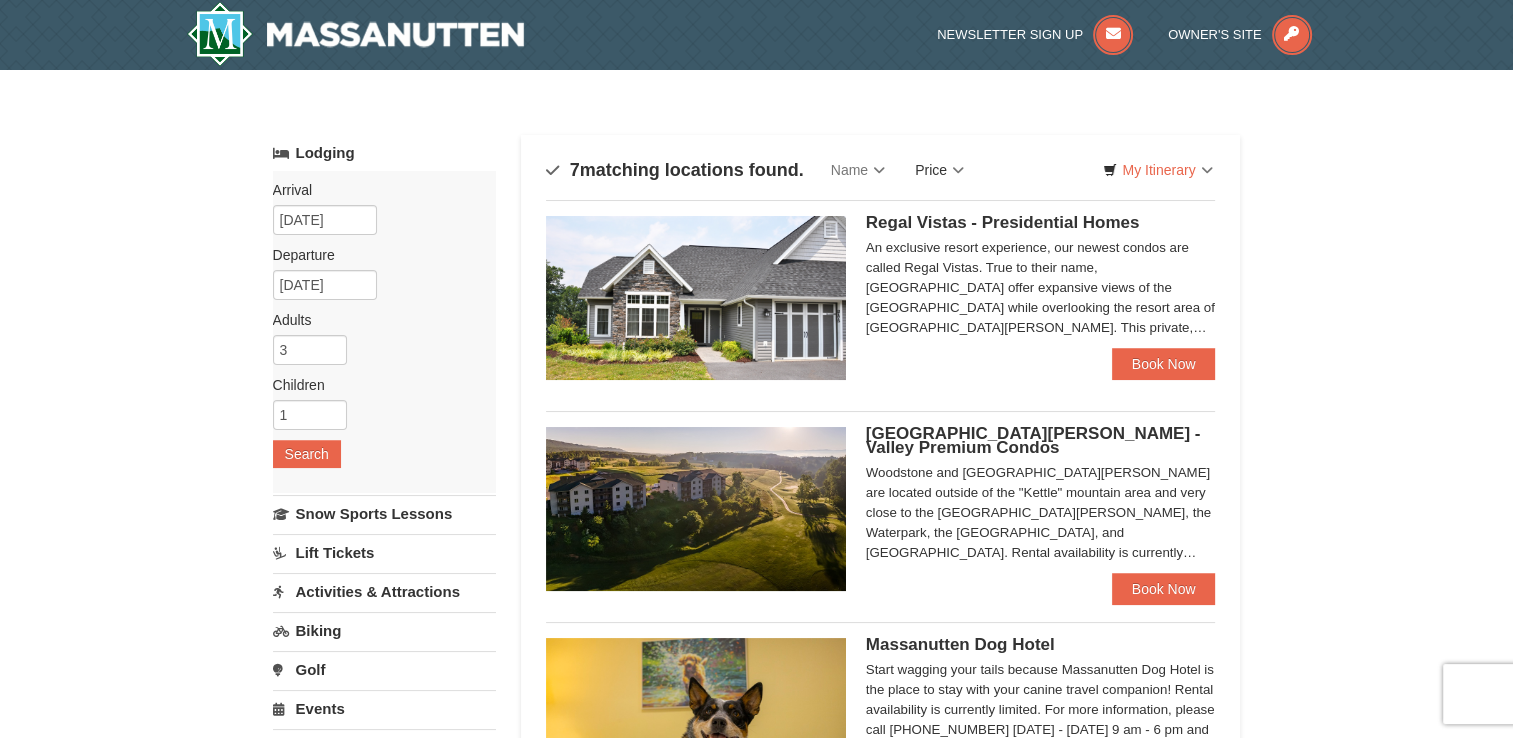 click on "Price" at bounding box center [939, 170] 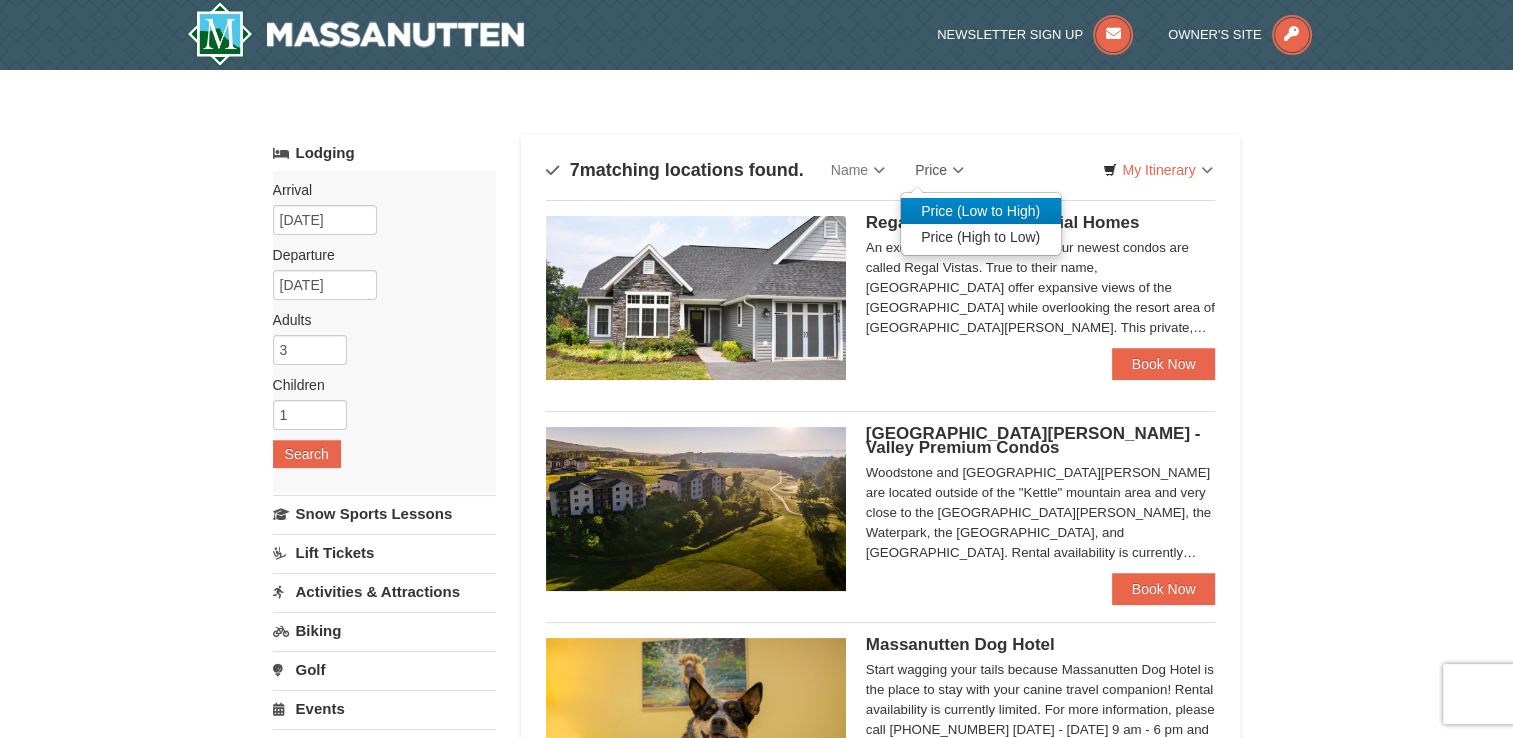 click on "Price (Low to High)" at bounding box center [981, 211] 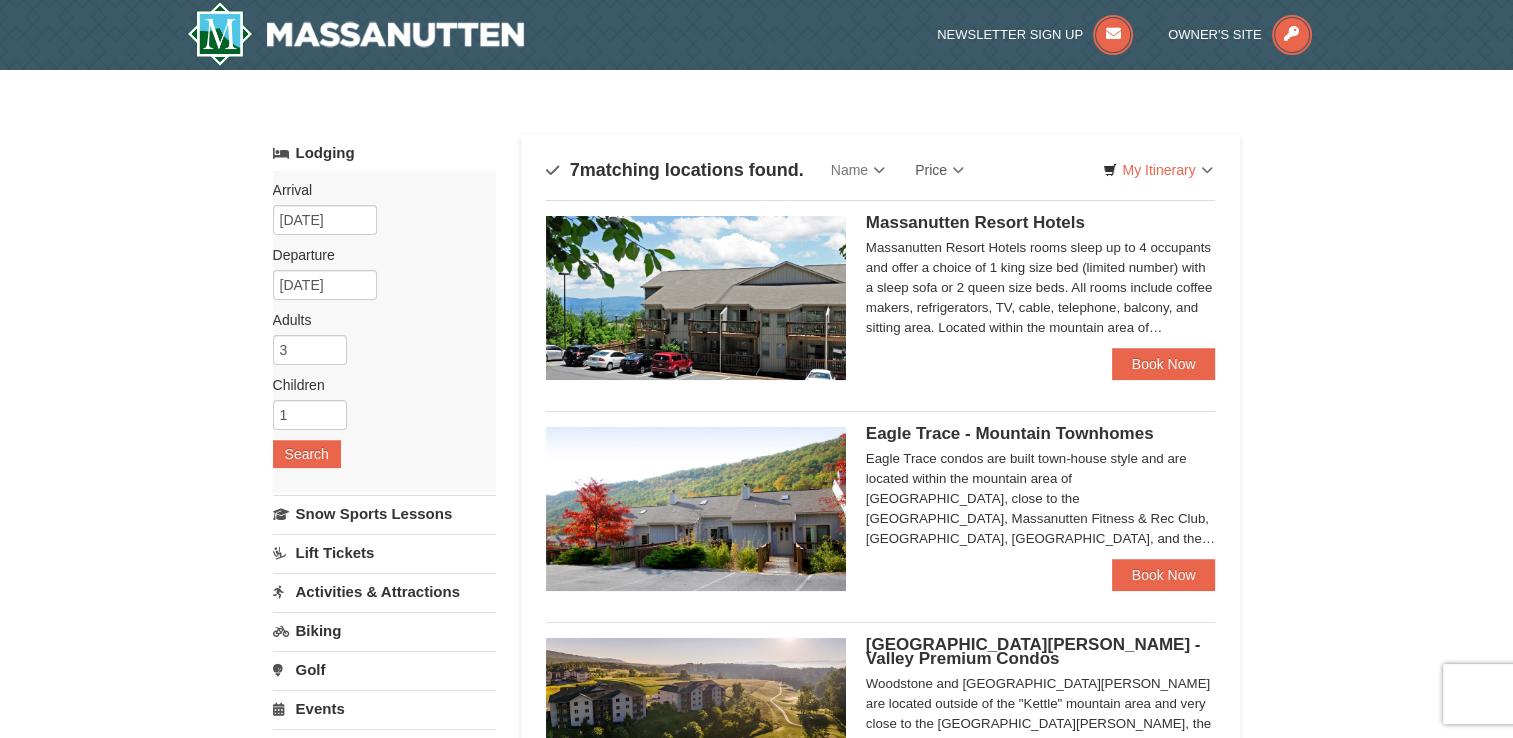 click at bounding box center [696, 509] 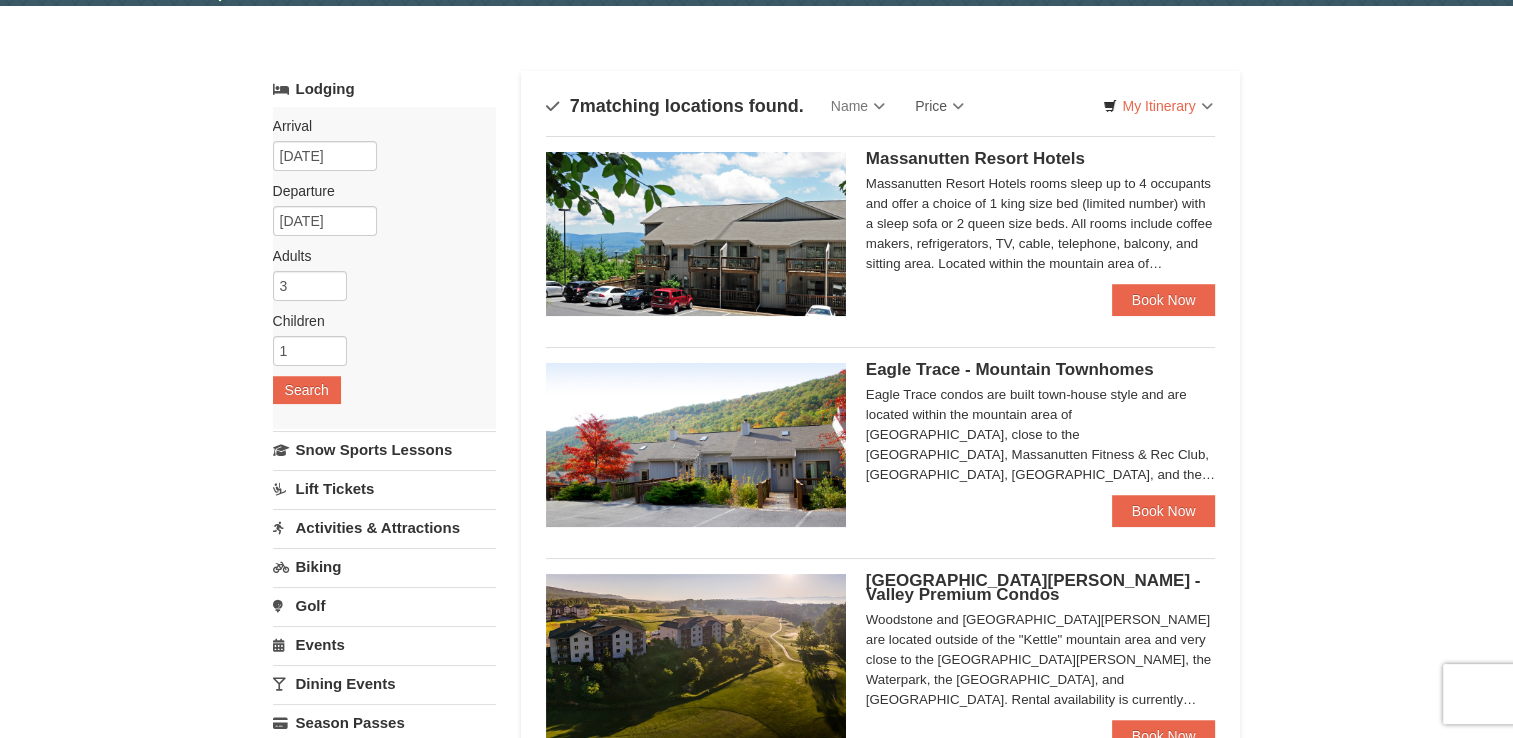 scroll, scrollTop: 91, scrollLeft: 0, axis: vertical 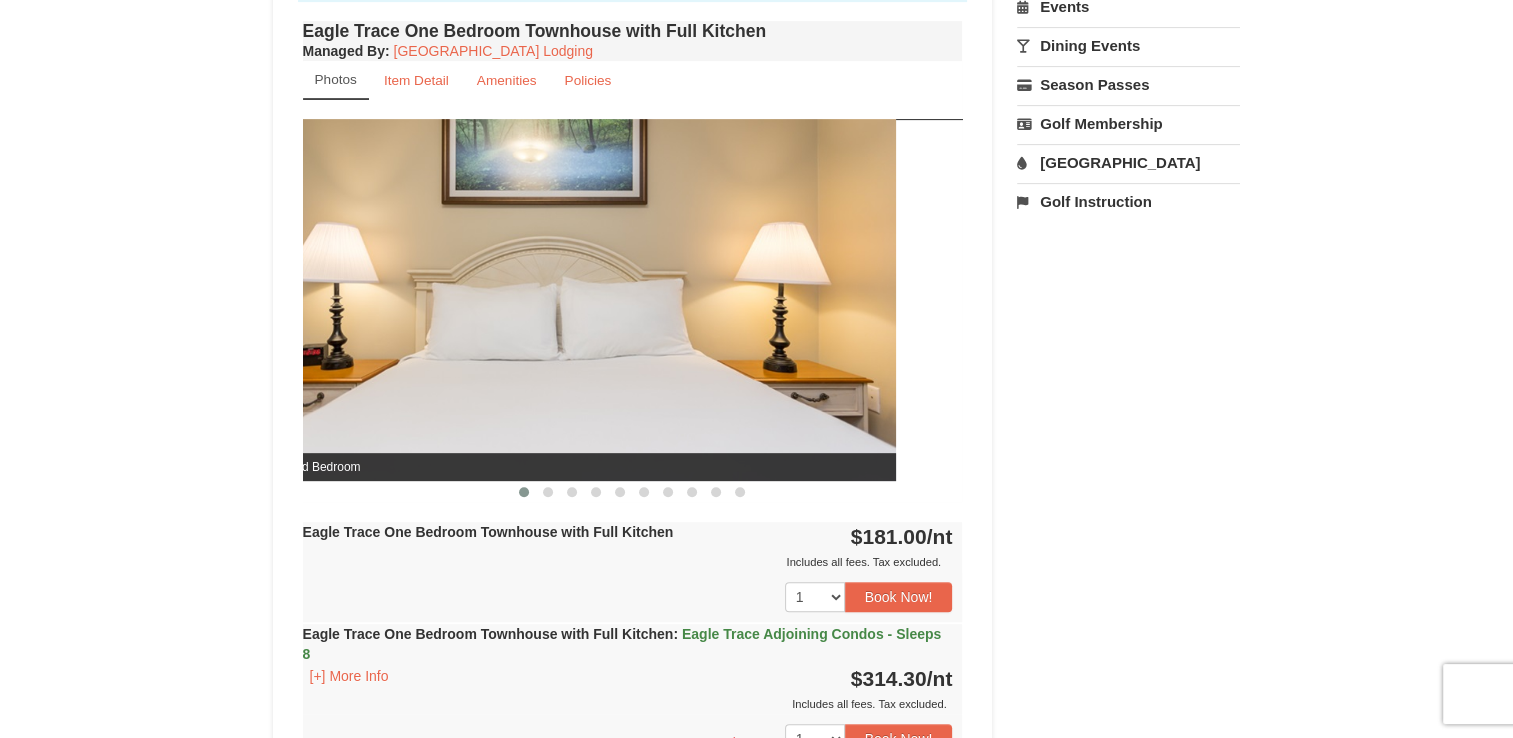 drag, startPoint x: 893, startPoint y: 333, endPoint x: 587, endPoint y: 370, distance: 308.22882 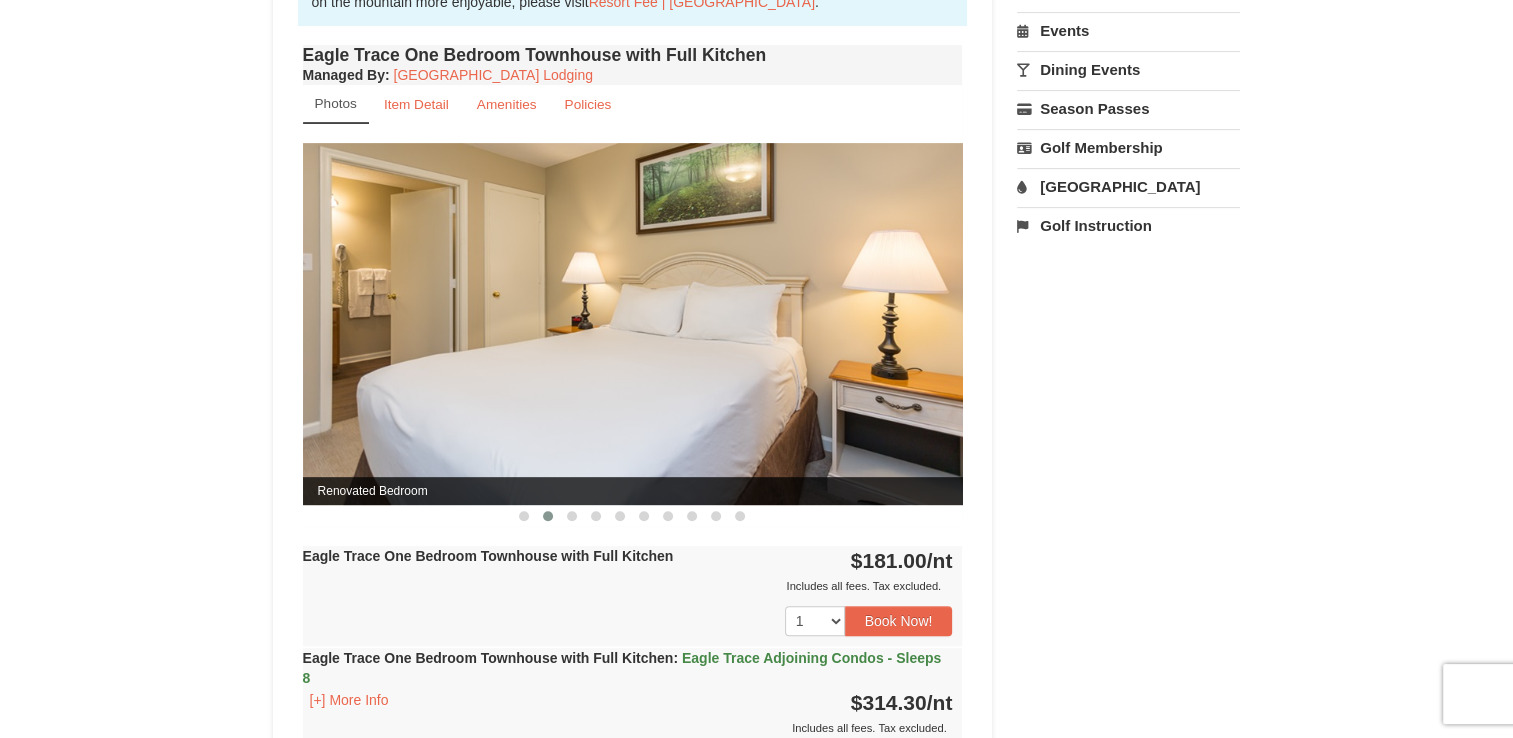 scroll, scrollTop: 706, scrollLeft: 0, axis: vertical 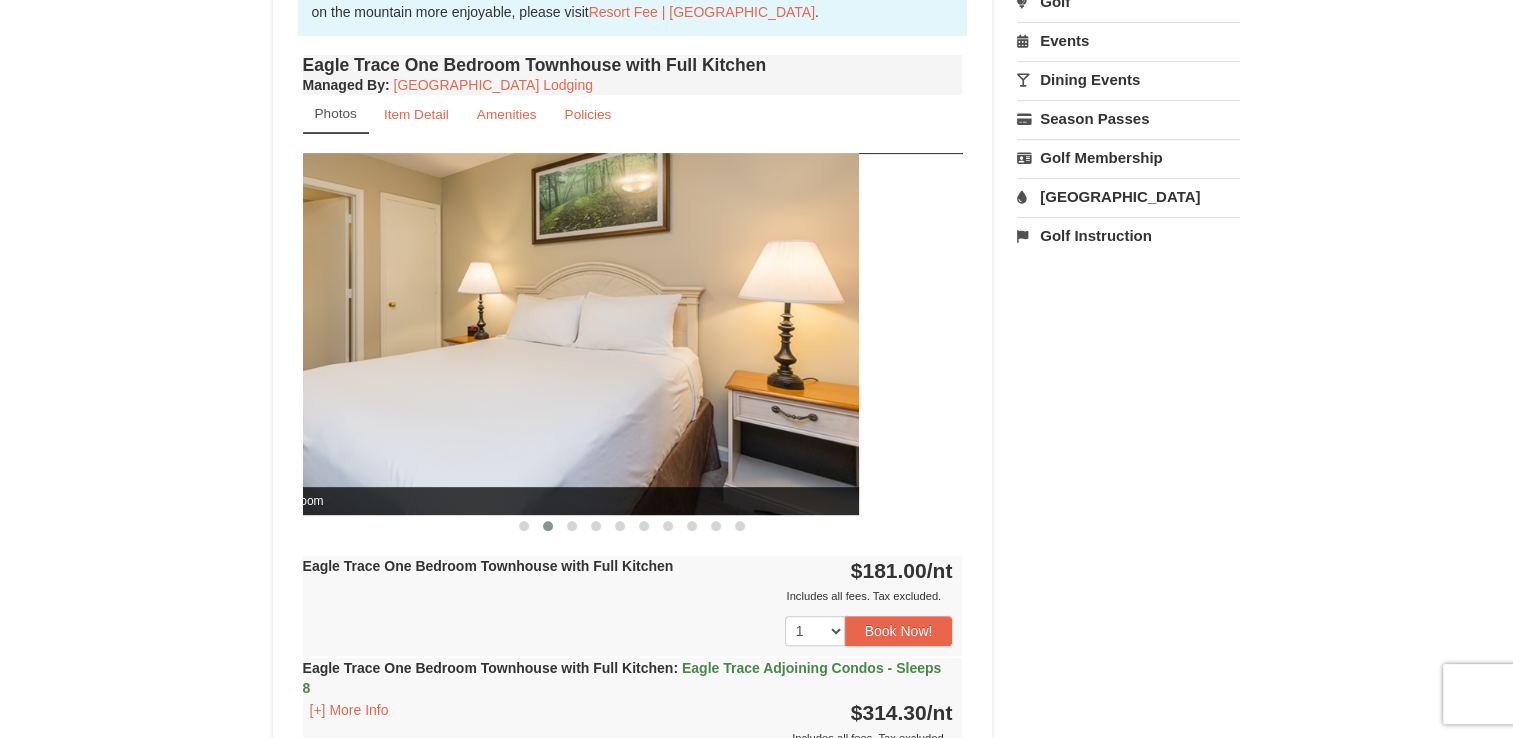 drag, startPoint x: 738, startPoint y: 388, endPoint x: 424, endPoint y: 436, distance: 317.6476 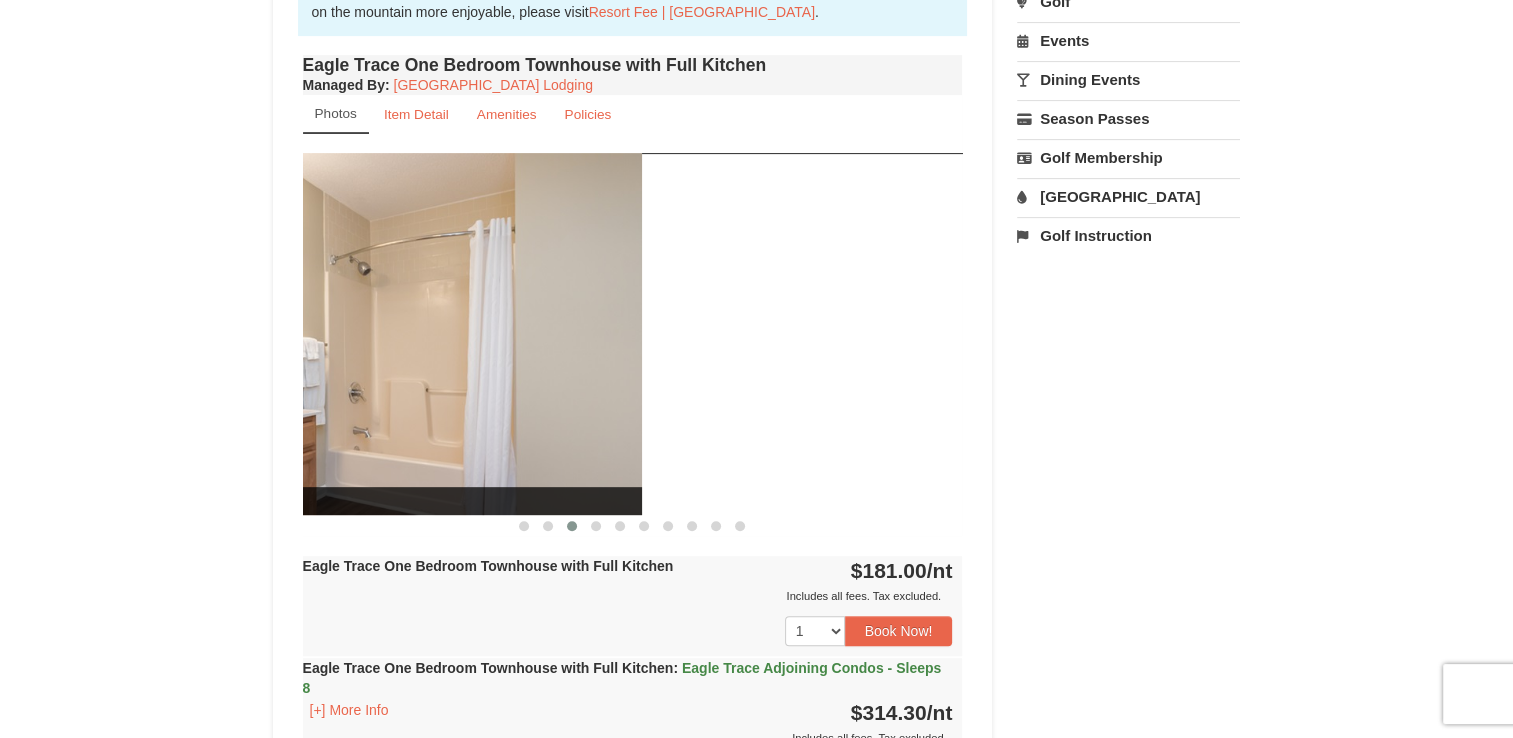 drag, startPoint x: 685, startPoint y: 414, endPoint x: 362, endPoint y: 432, distance: 323.50116 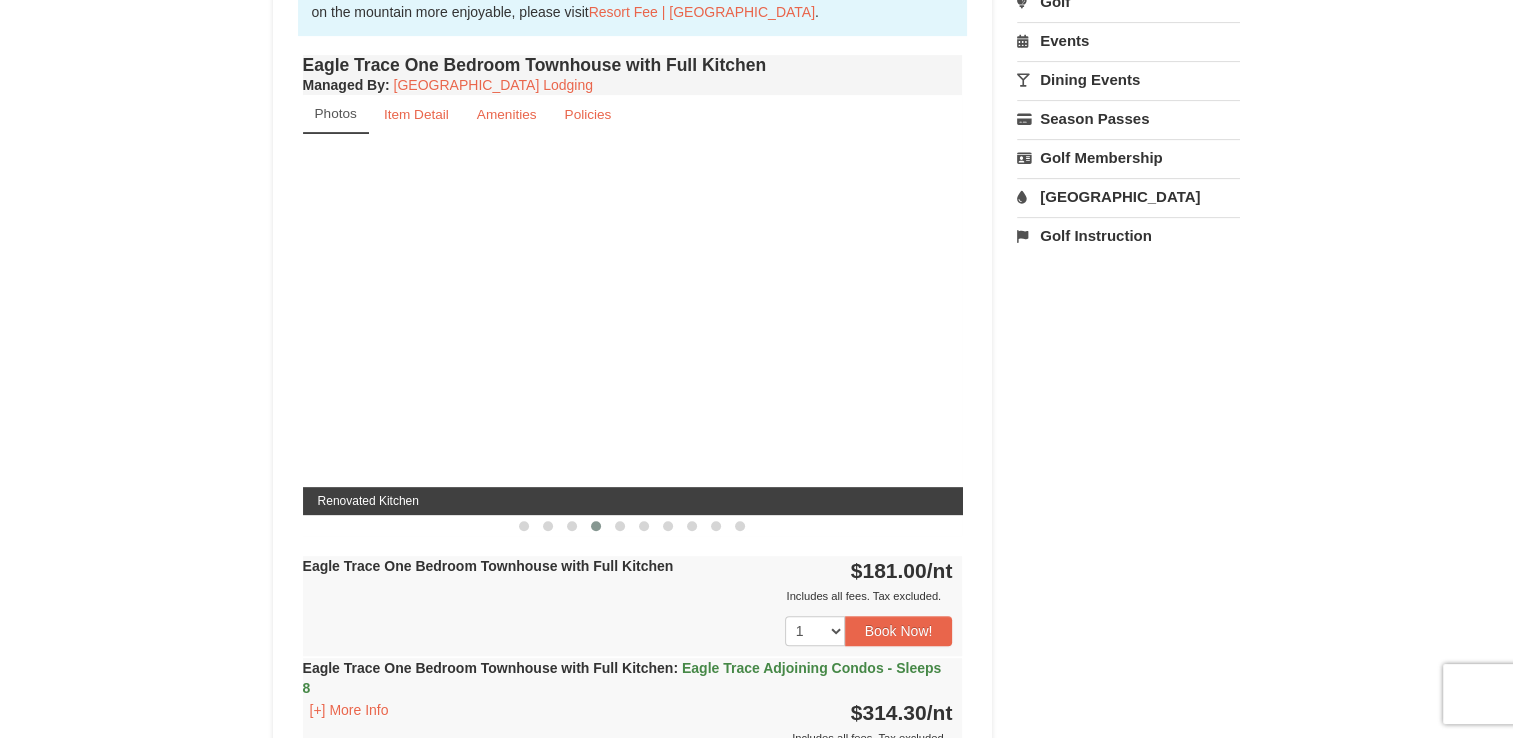 scroll, scrollTop: 692, scrollLeft: 0, axis: vertical 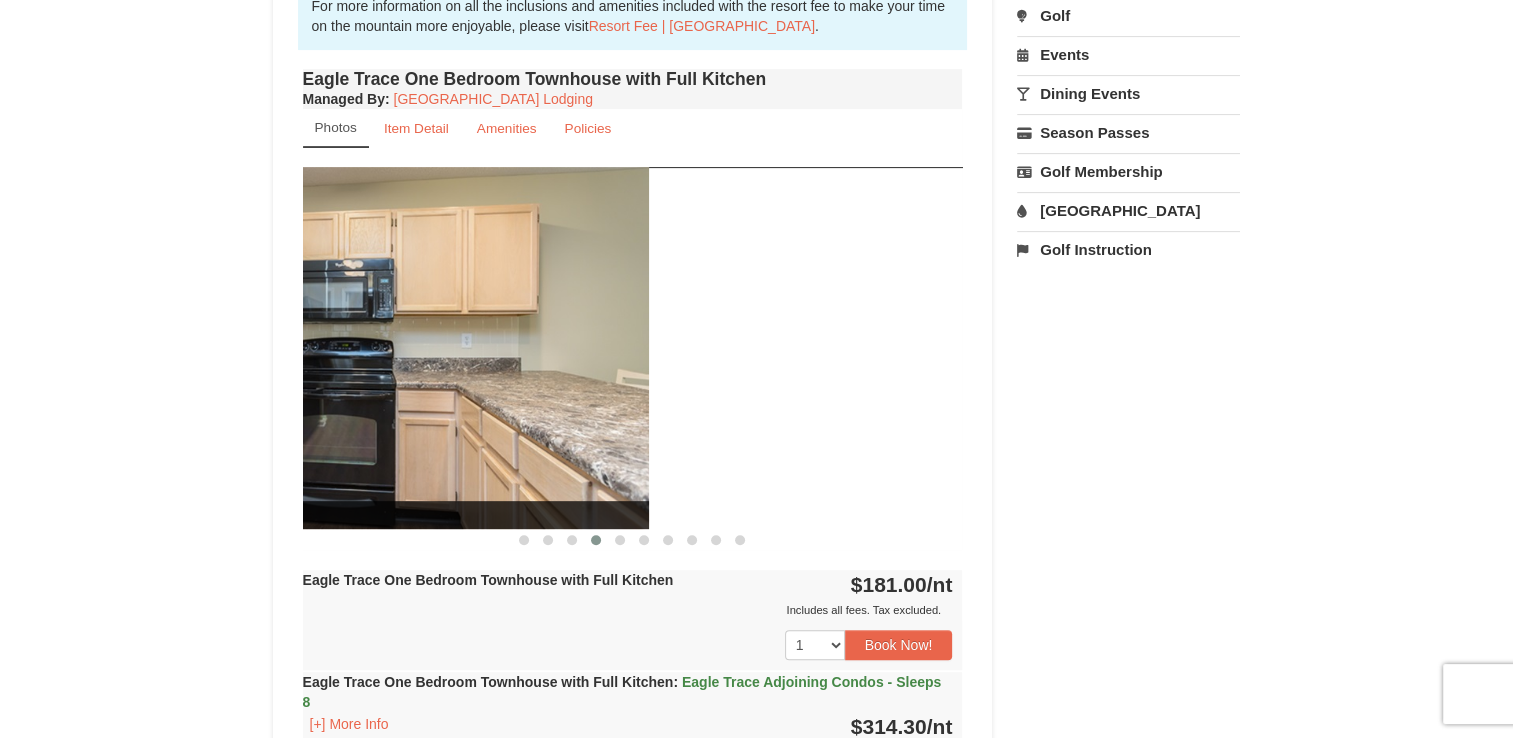 drag, startPoint x: 628, startPoint y: 409, endPoint x: 273, endPoint y: 410, distance: 355.0014 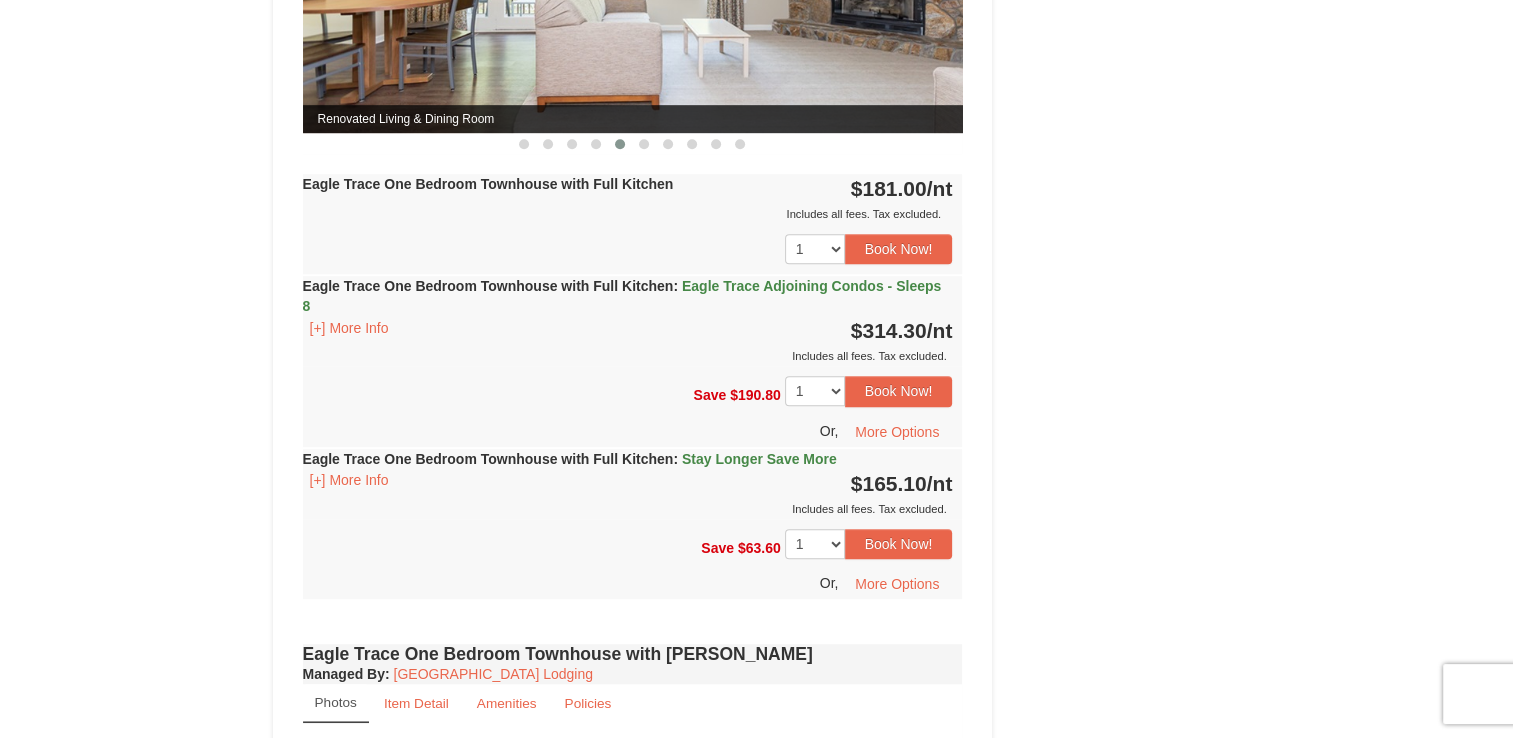 scroll, scrollTop: 1080, scrollLeft: 0, axis: vertical 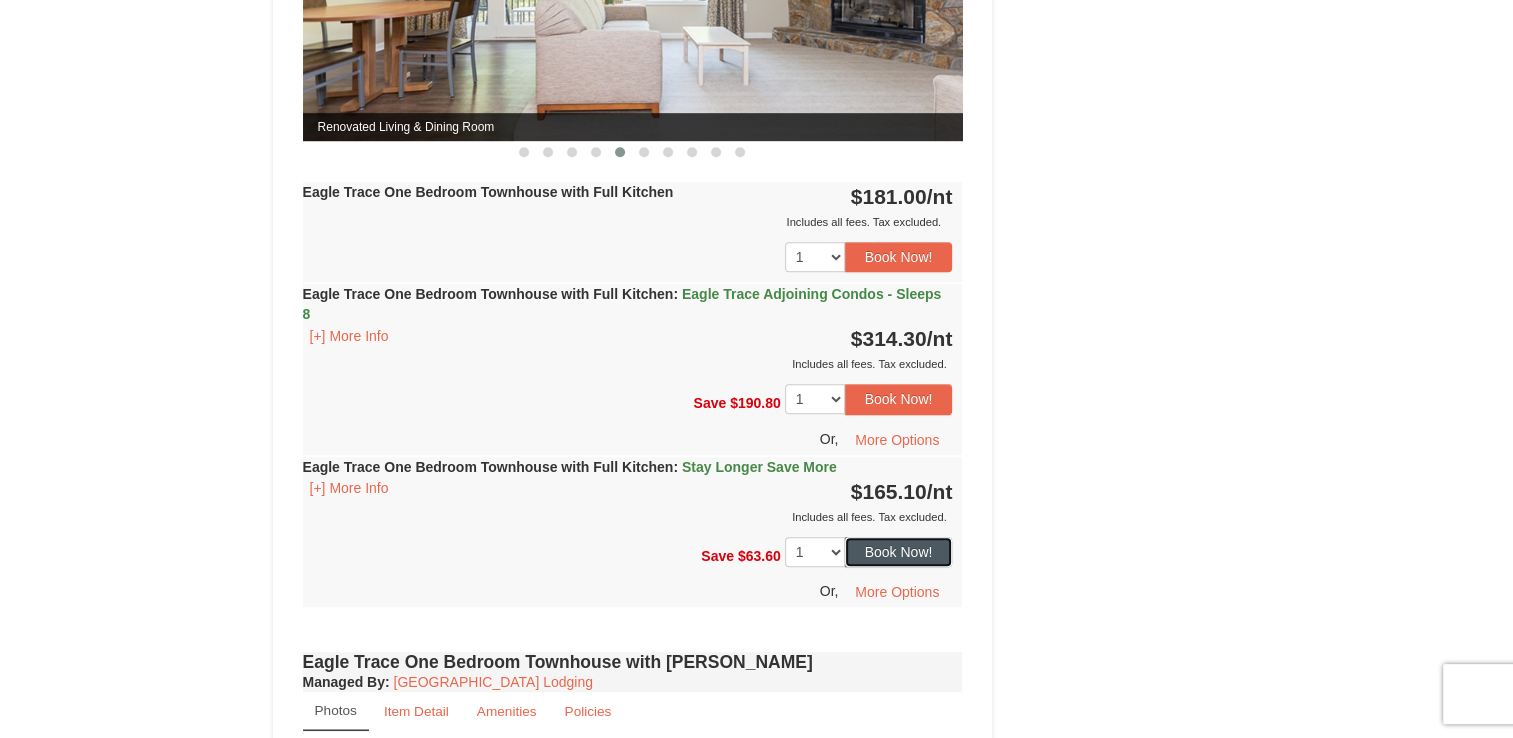 click on "Book Now!" at bounding box center [899, 552] 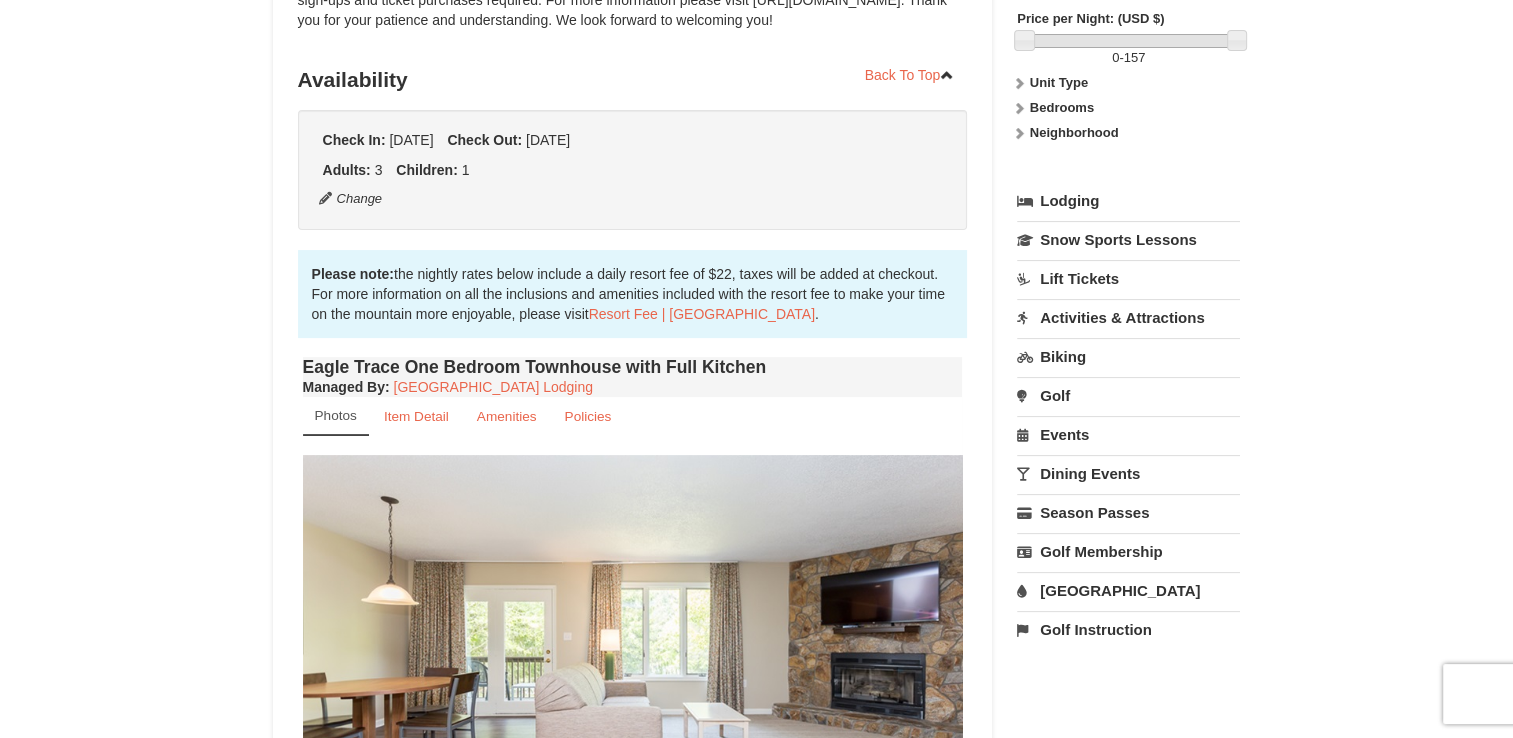 scroll, scrollTop: 195, scrollLeft: 0, axis: vertical 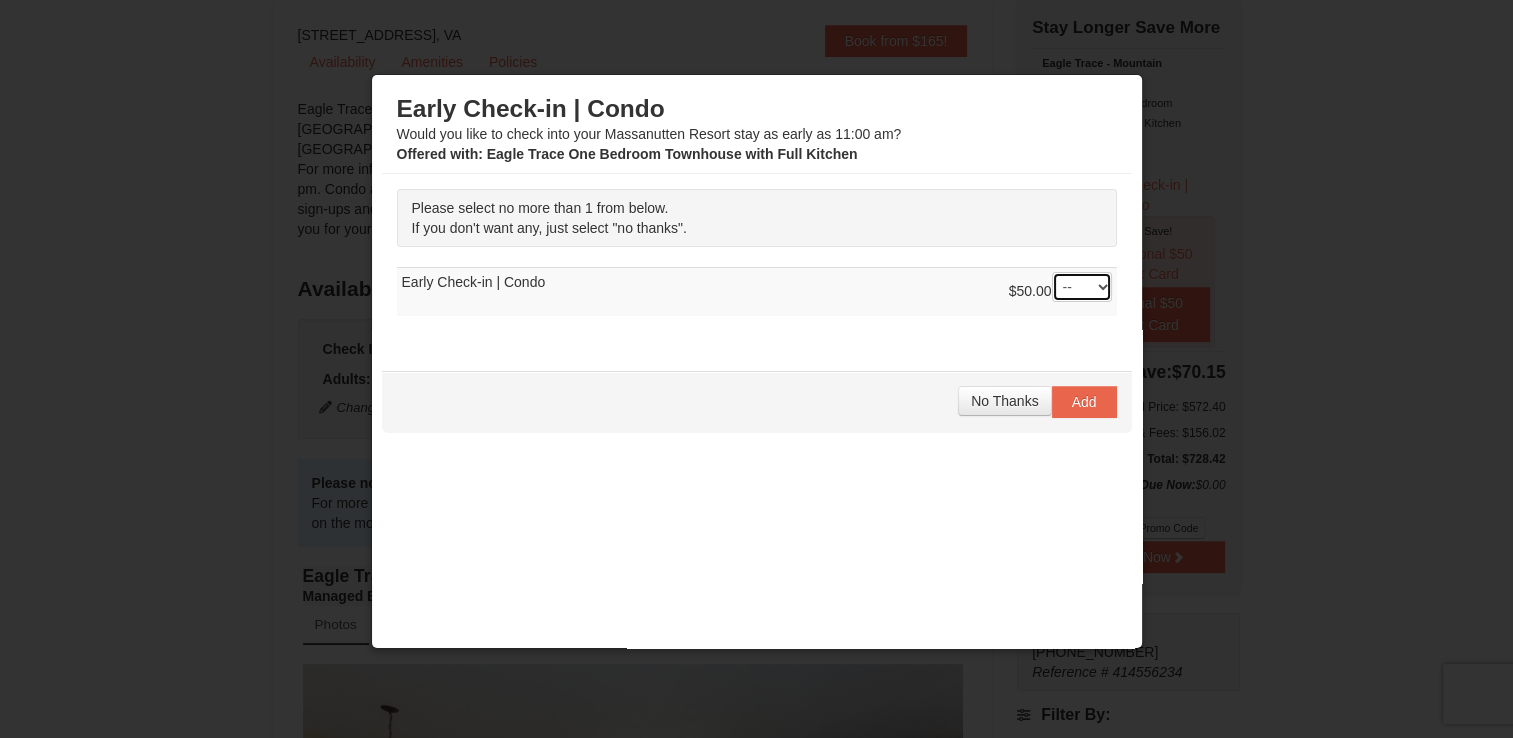 click on "--
01" at bounding box center (1082, 287) 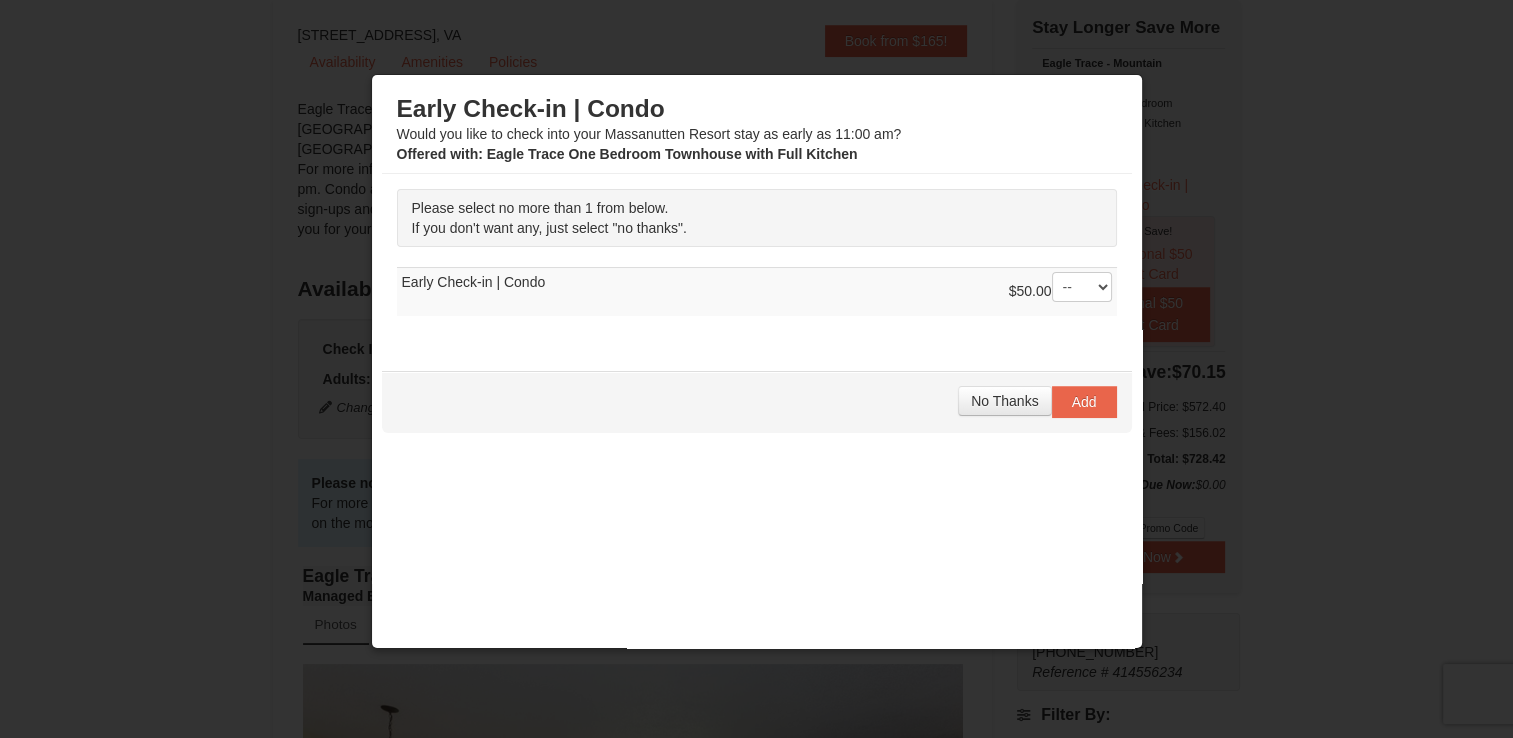 click on "No Thanks Add" at bounding box center [757, 402] 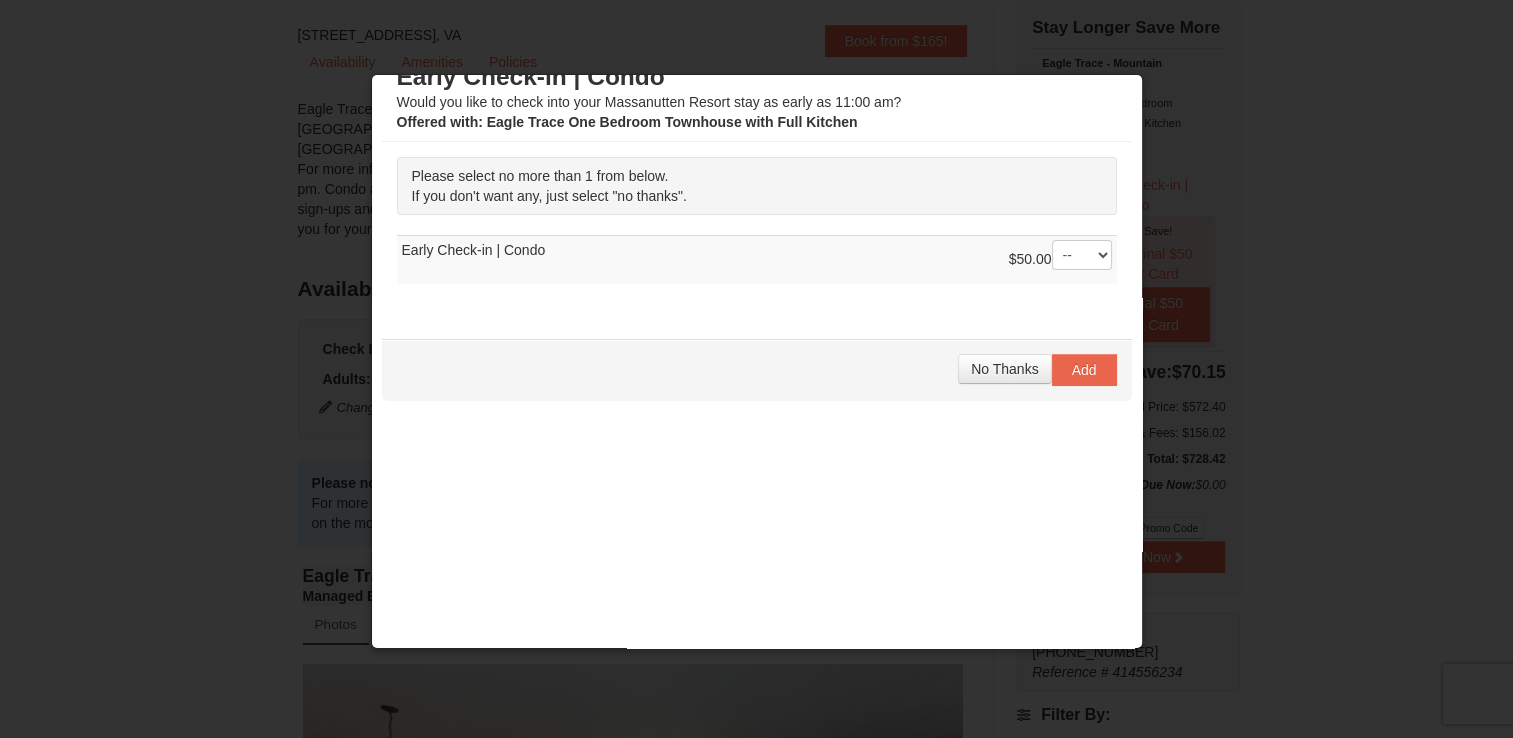 scroll, scrollTop: 36, scrollLeft: 0, axis: vertical 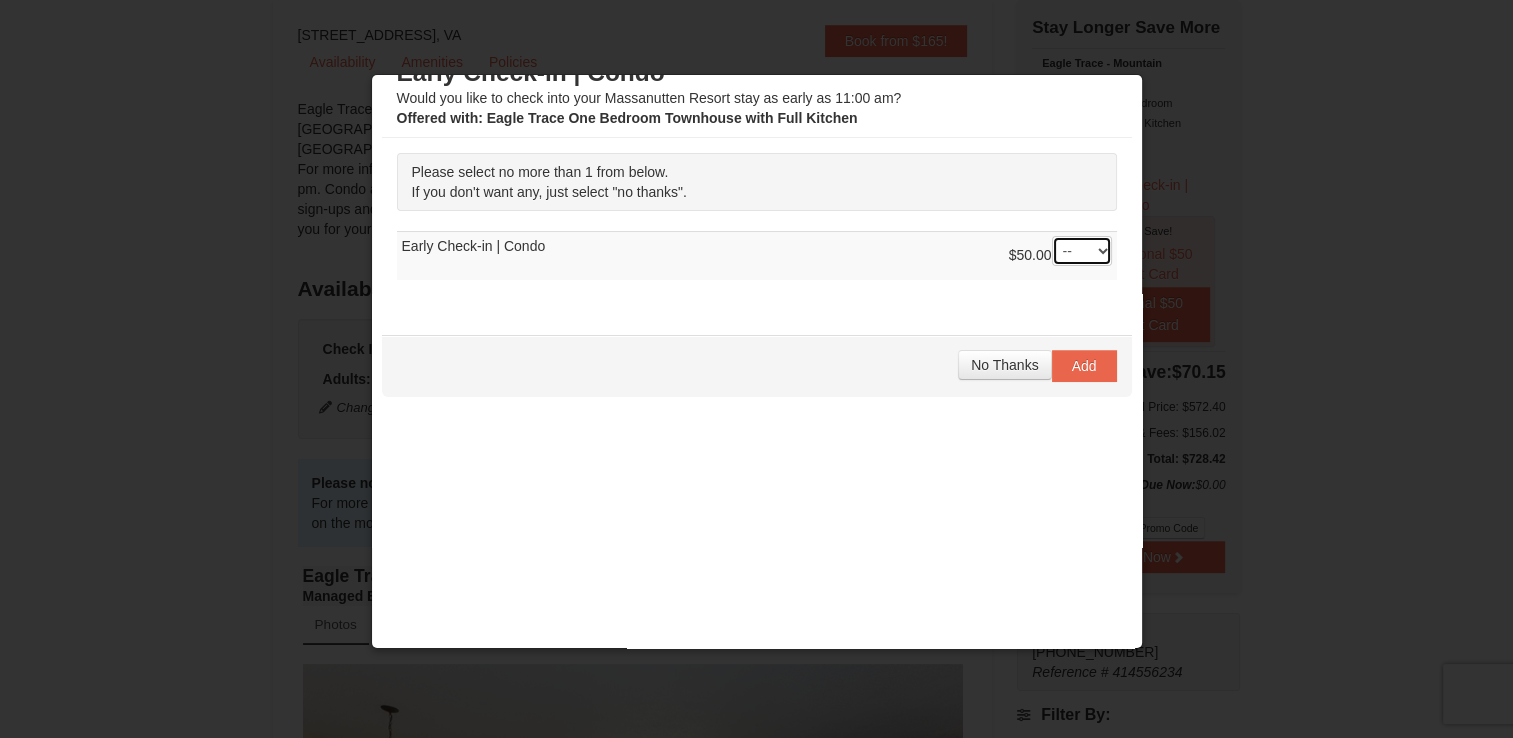 click on "--
01" at bounding box center (1082, 251) 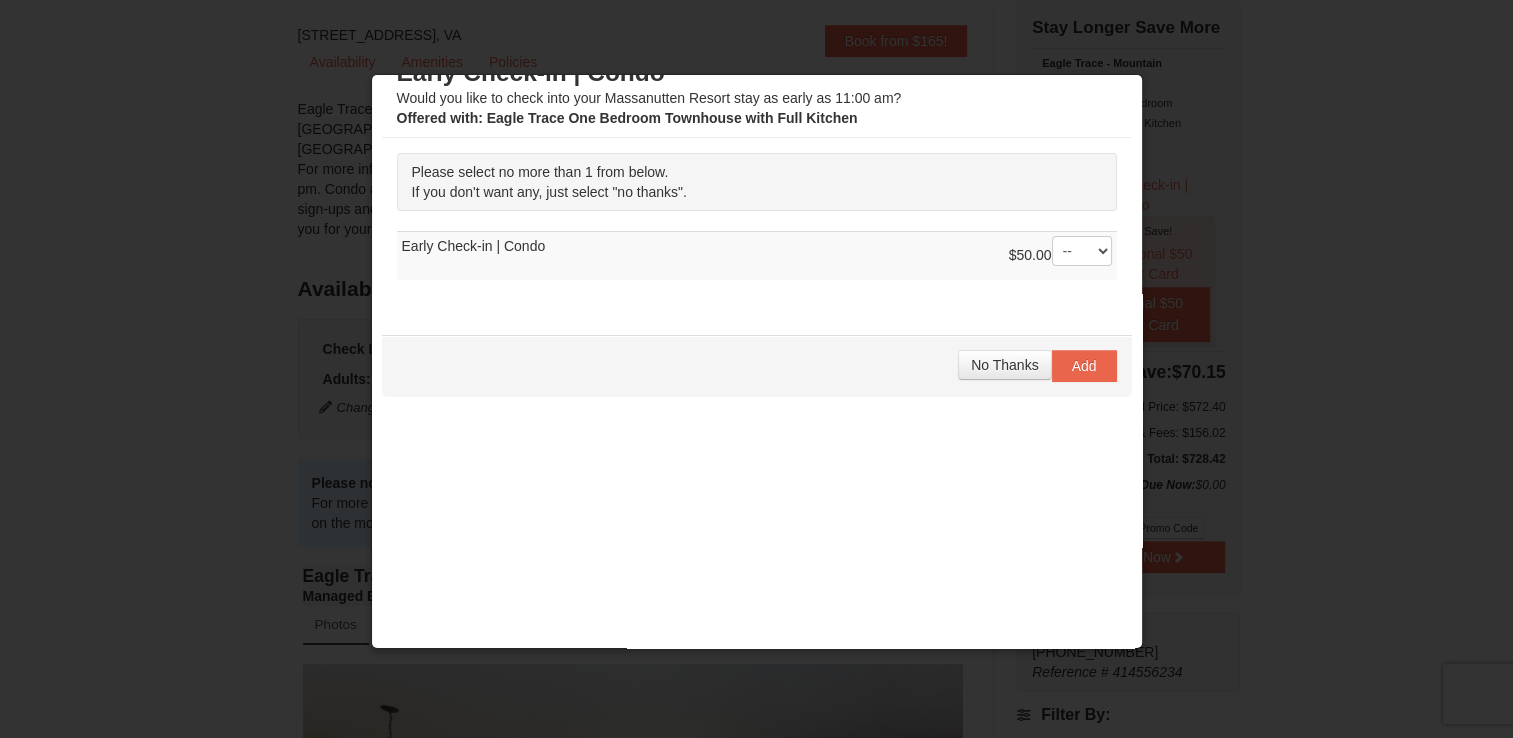 click on "$50.00
--
01
Early Check-in | Condo" at bounding box center [757, 255] 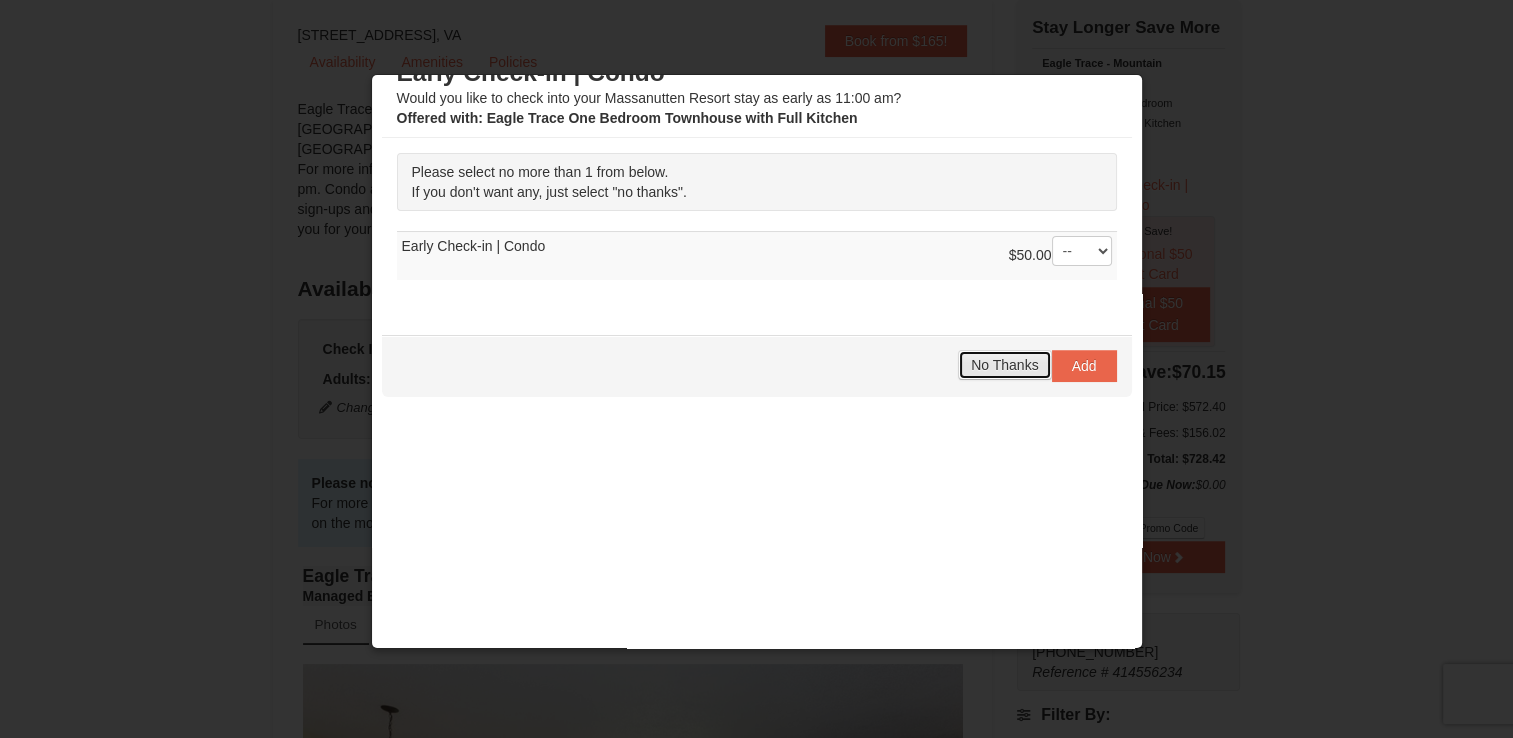 click on "No Thanks" at bounding box center [1004, 365] 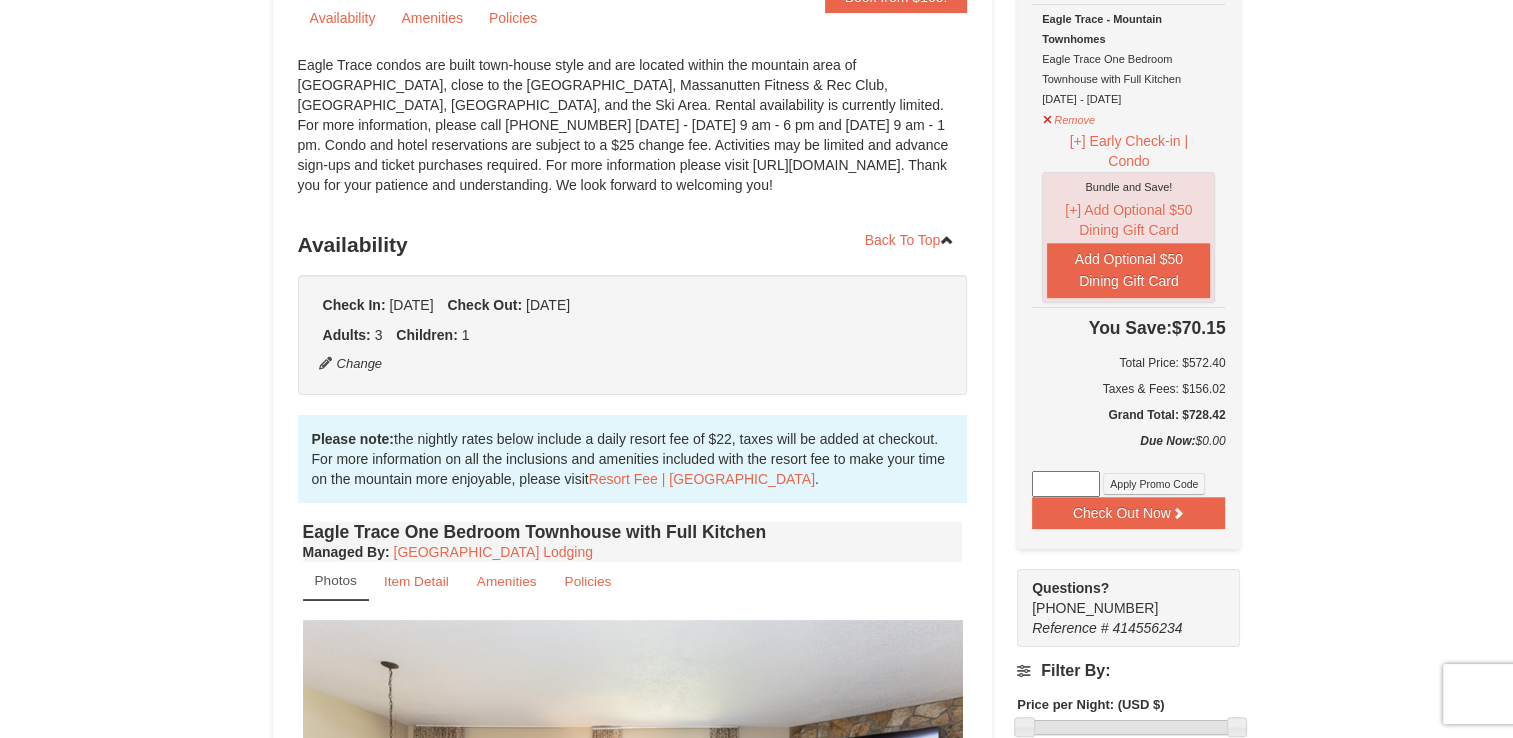 scroll, scrollTop: 0, scrollLeft: 0, axis: both 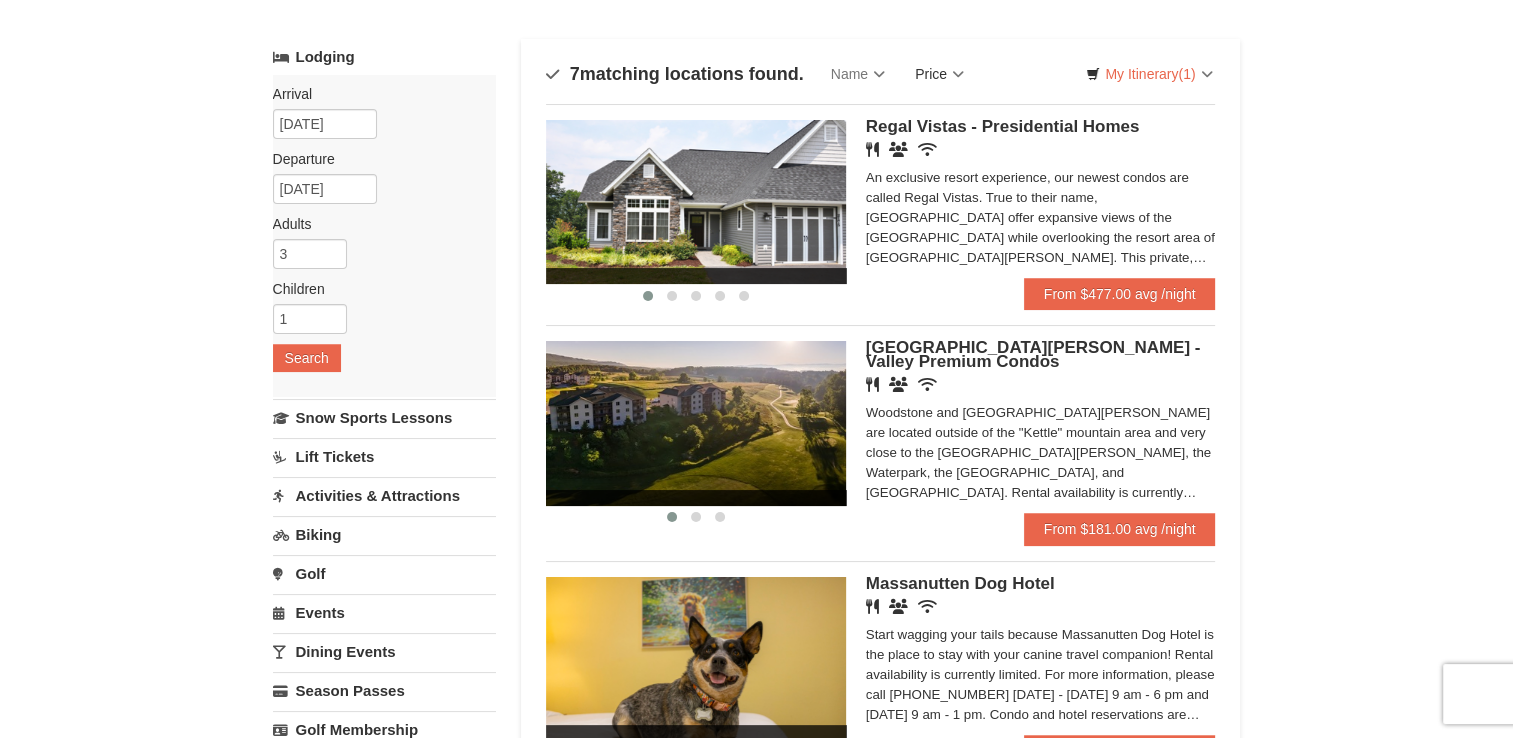 click on "Price" at bounding box center [939, 74] 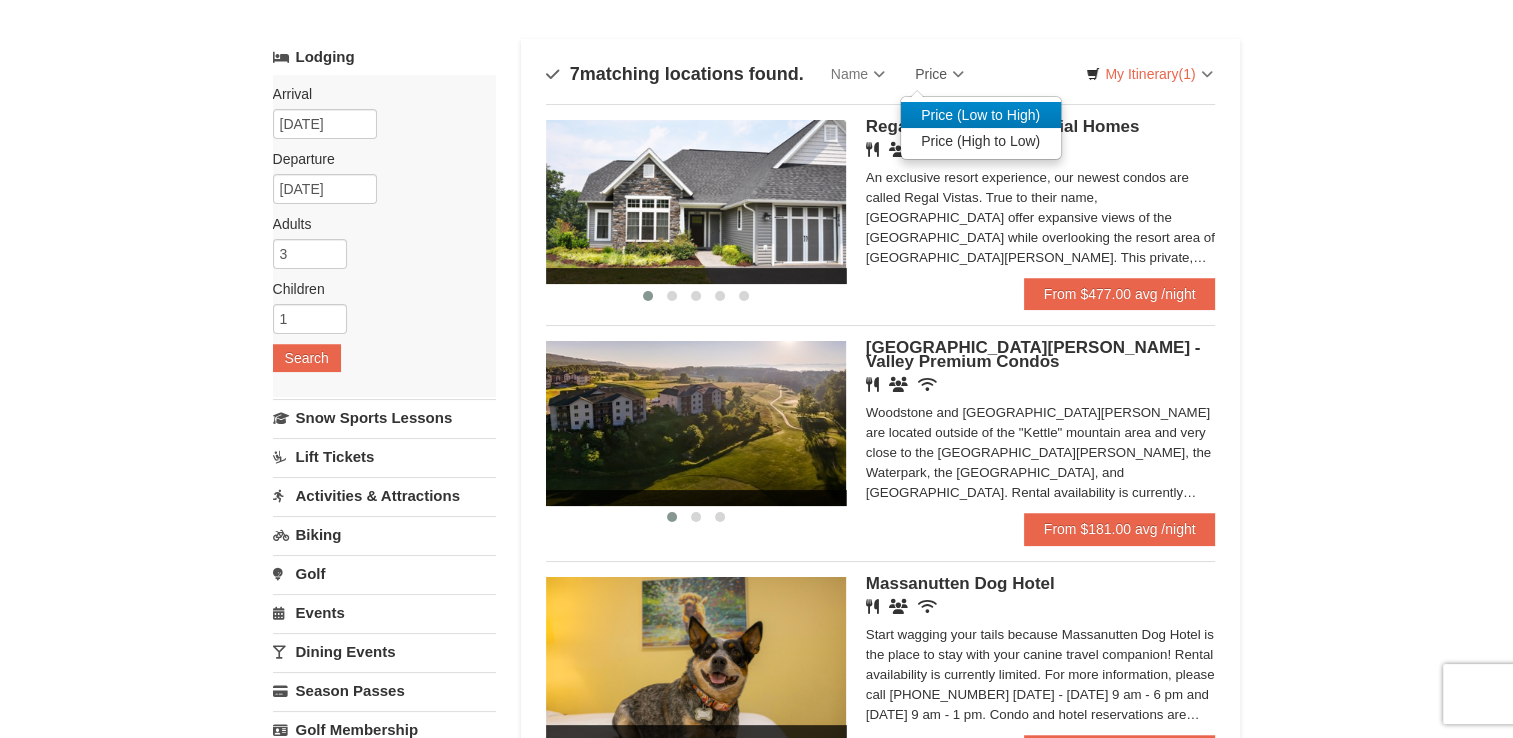 click on "Price (Low to High)" at bounding box center (981, 115) 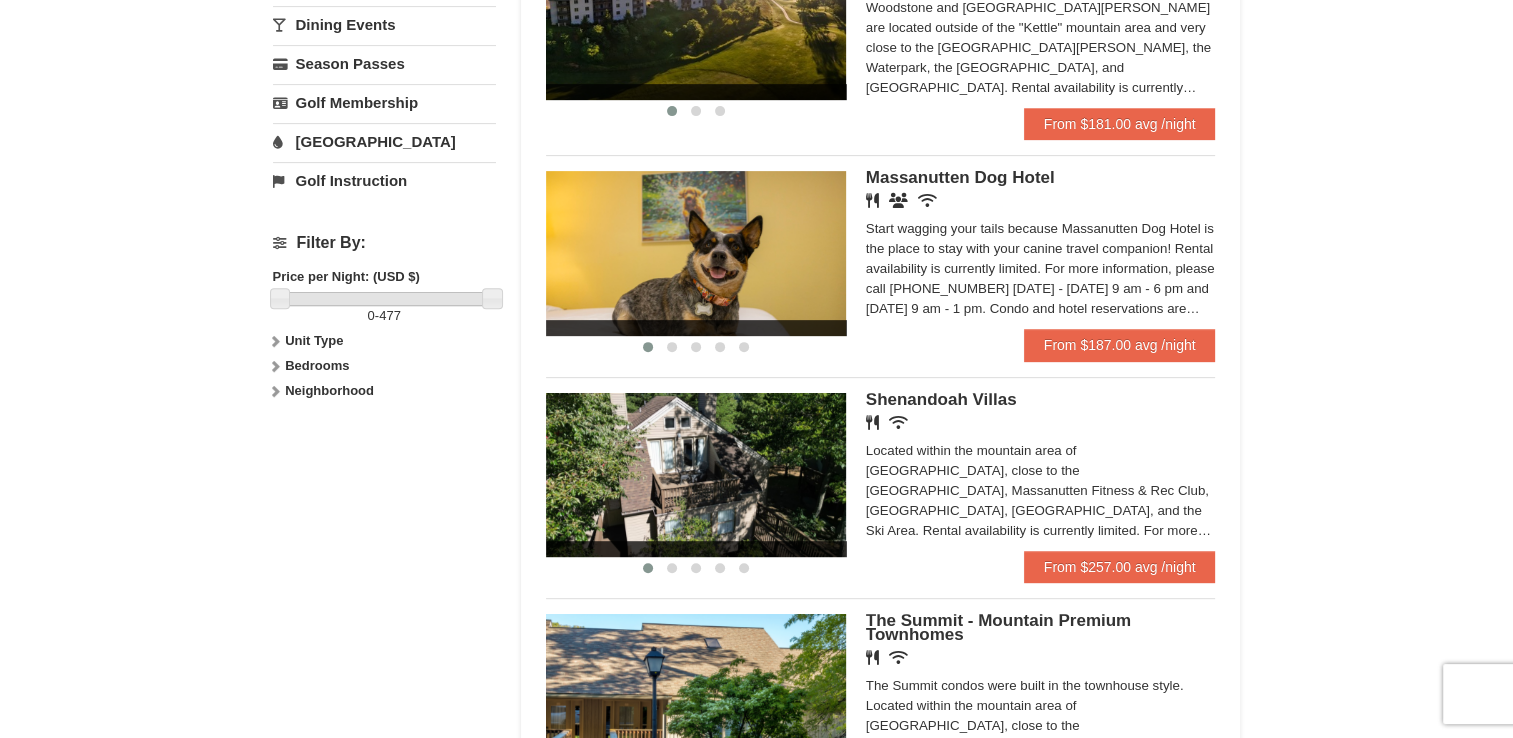 scroll, scrollTop: 724, scrollLeft: 0, axis: vertical 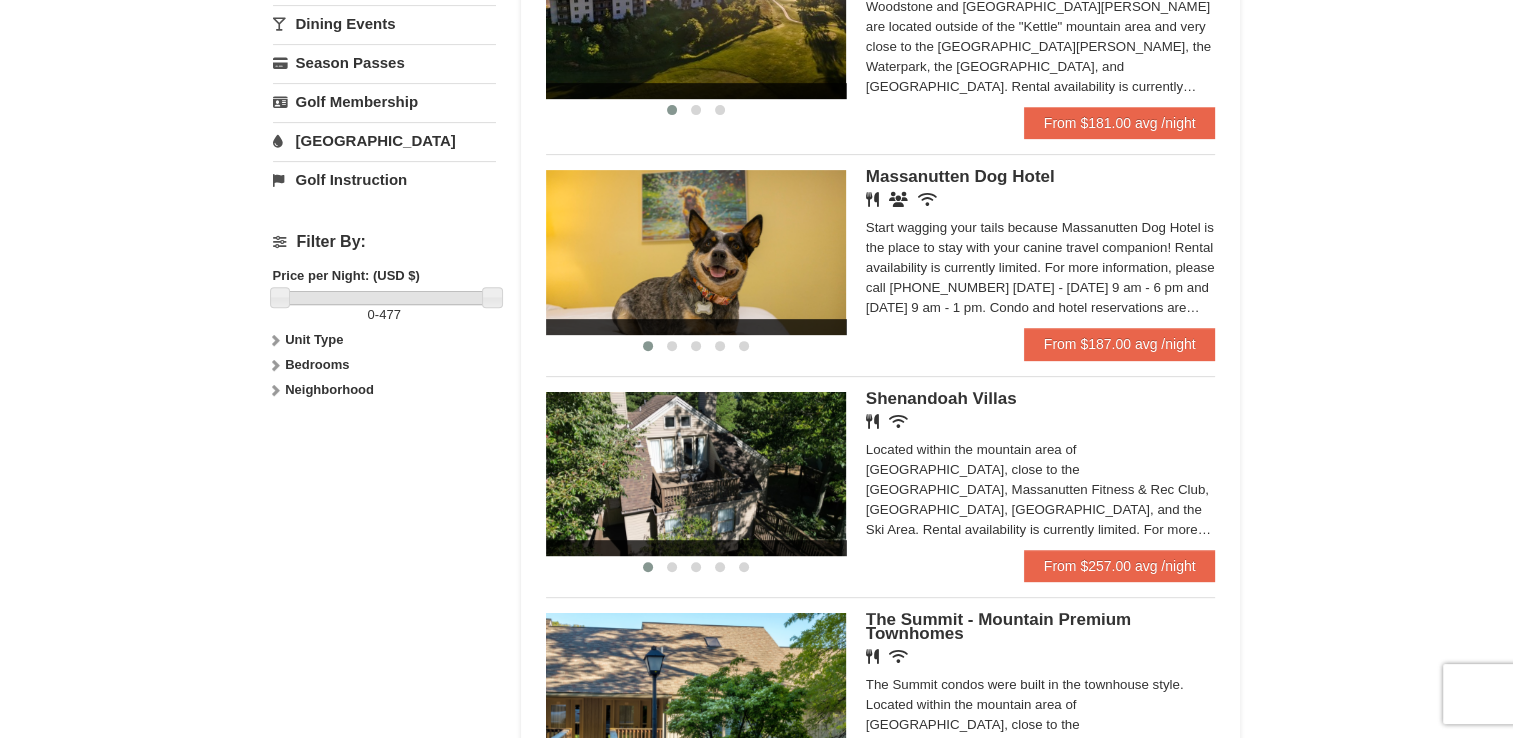 click at bounding box center [696, 474] 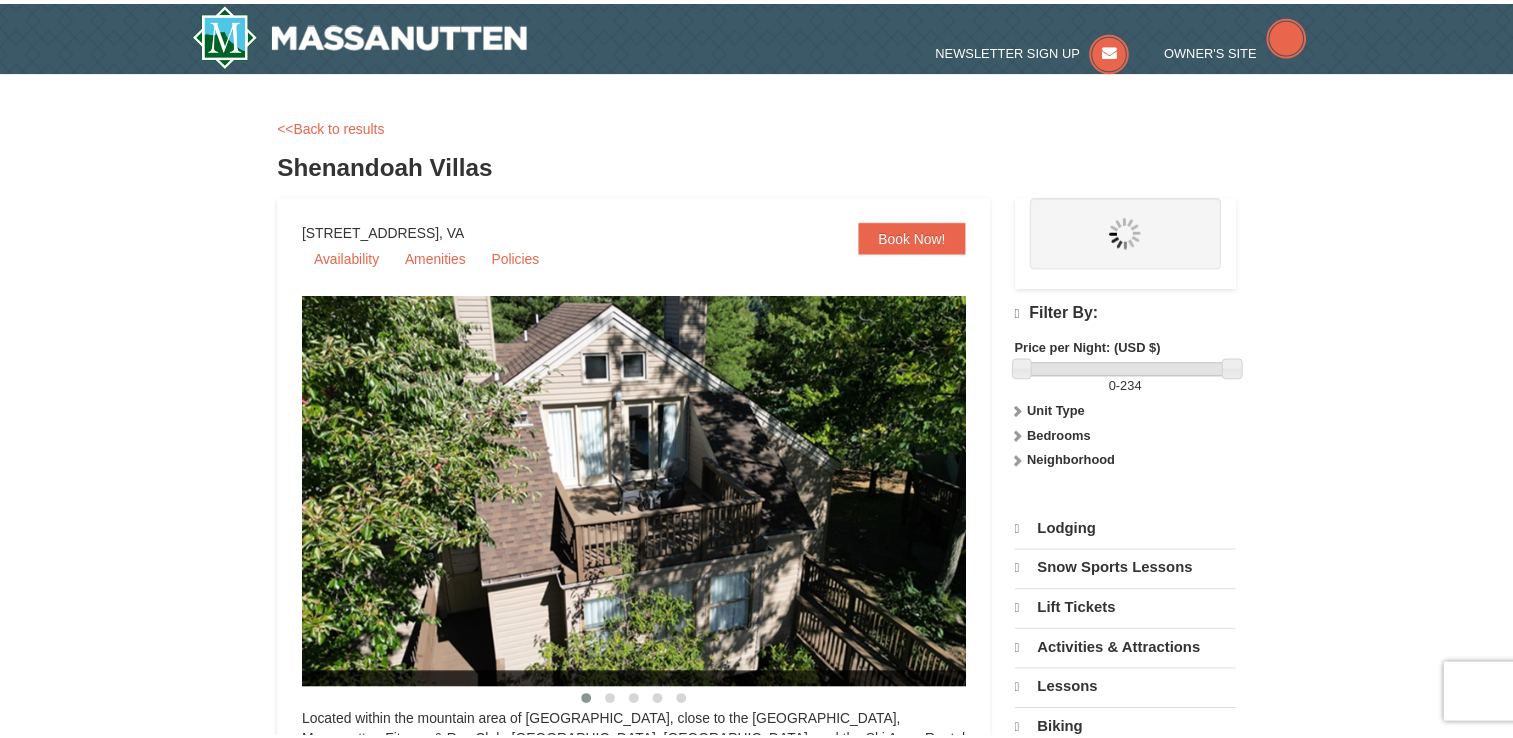 scroll, scrollTop: 0, scrollLeft: 0, axis: both 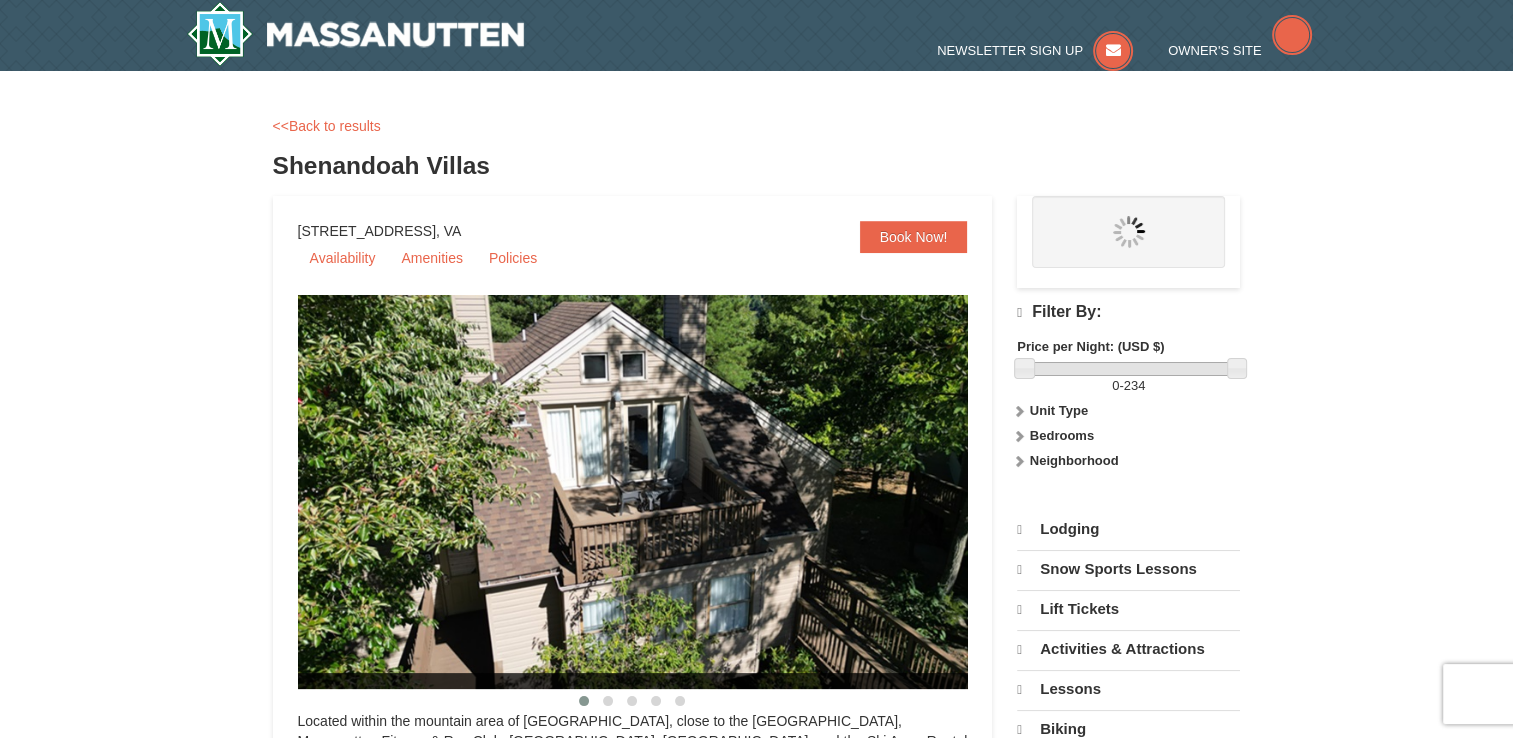 select on "7" 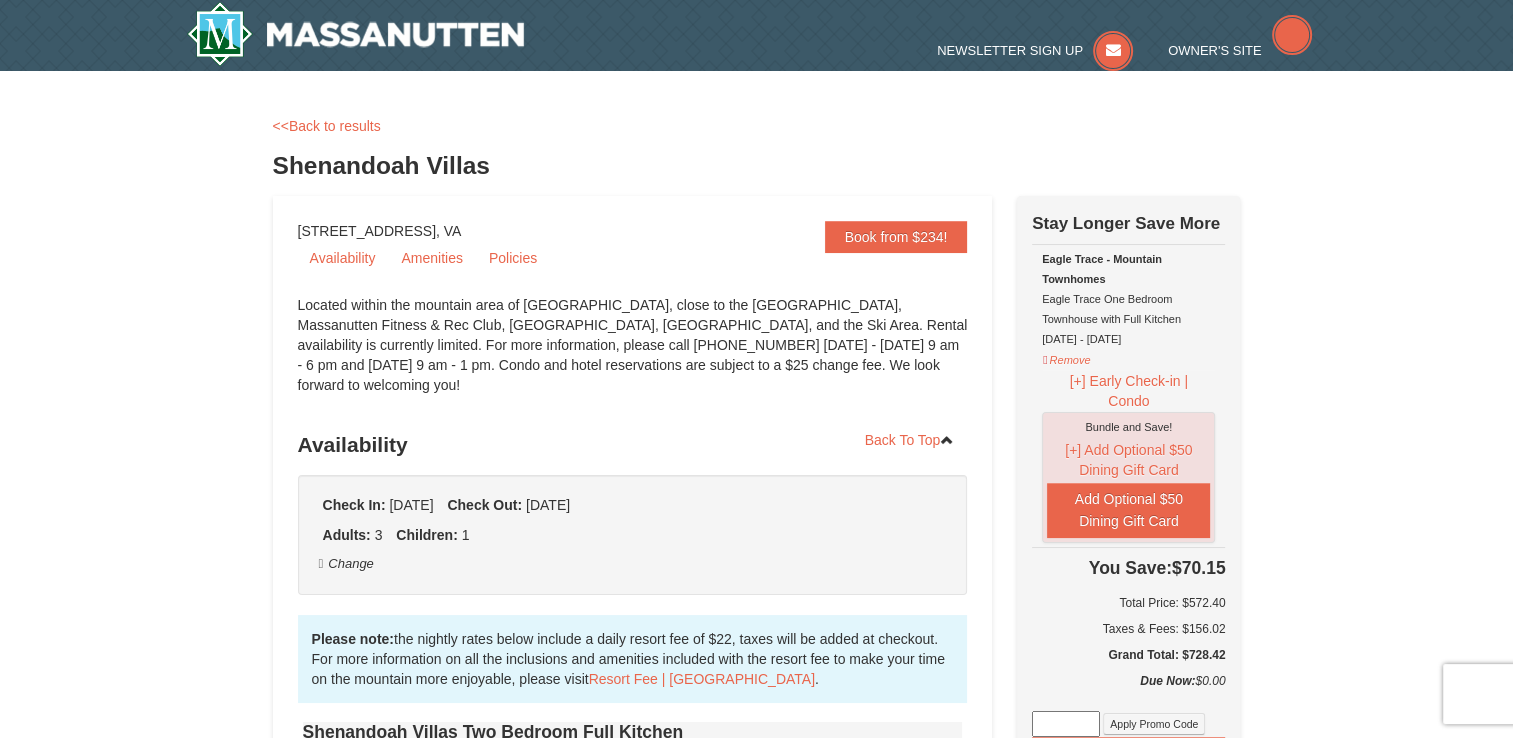 scroll, scrollTop: 0, scrollLeft: 0, axis: both 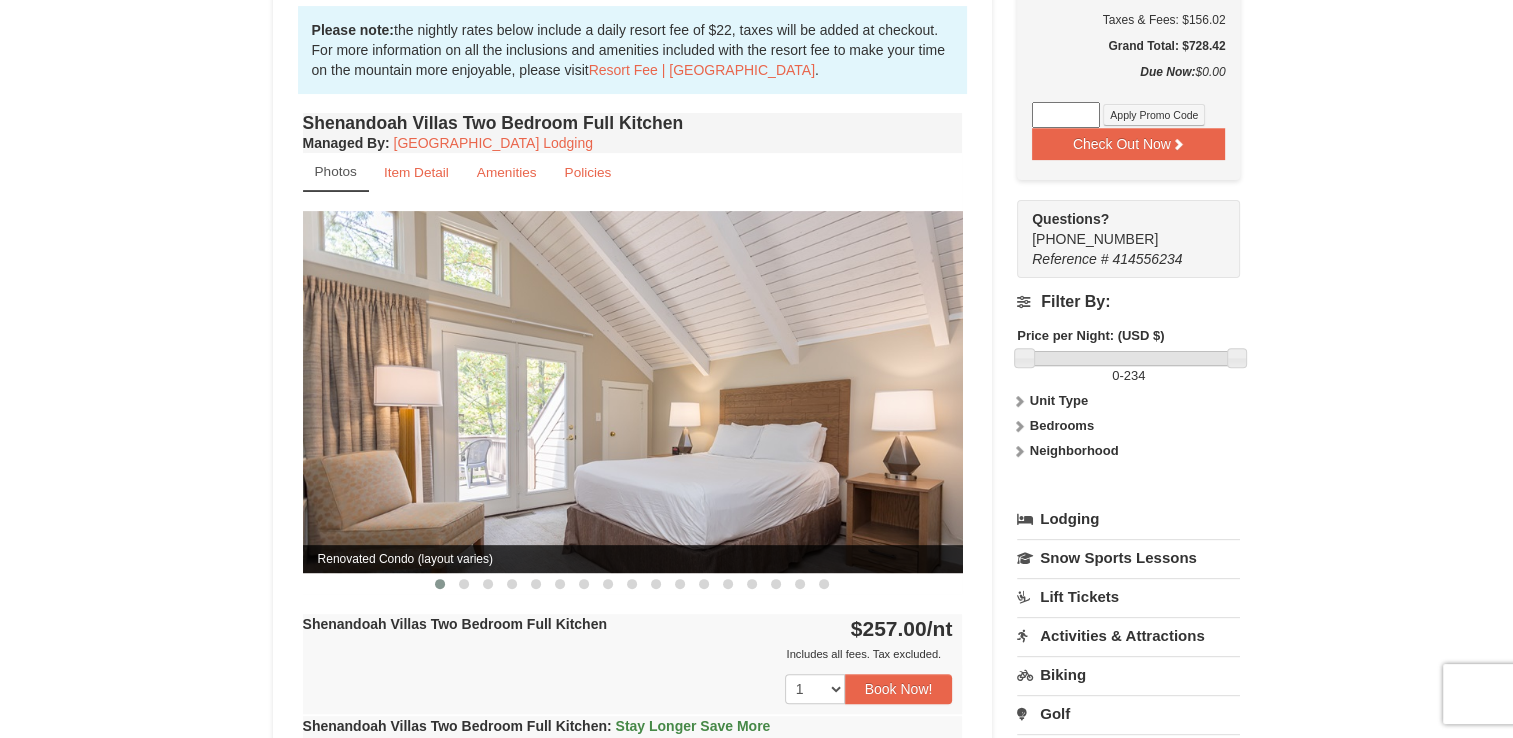 drag, startPoint x: 760, startPoint y: 430, endPoint x: 482, endPoint y: 458, distance: 279.40652 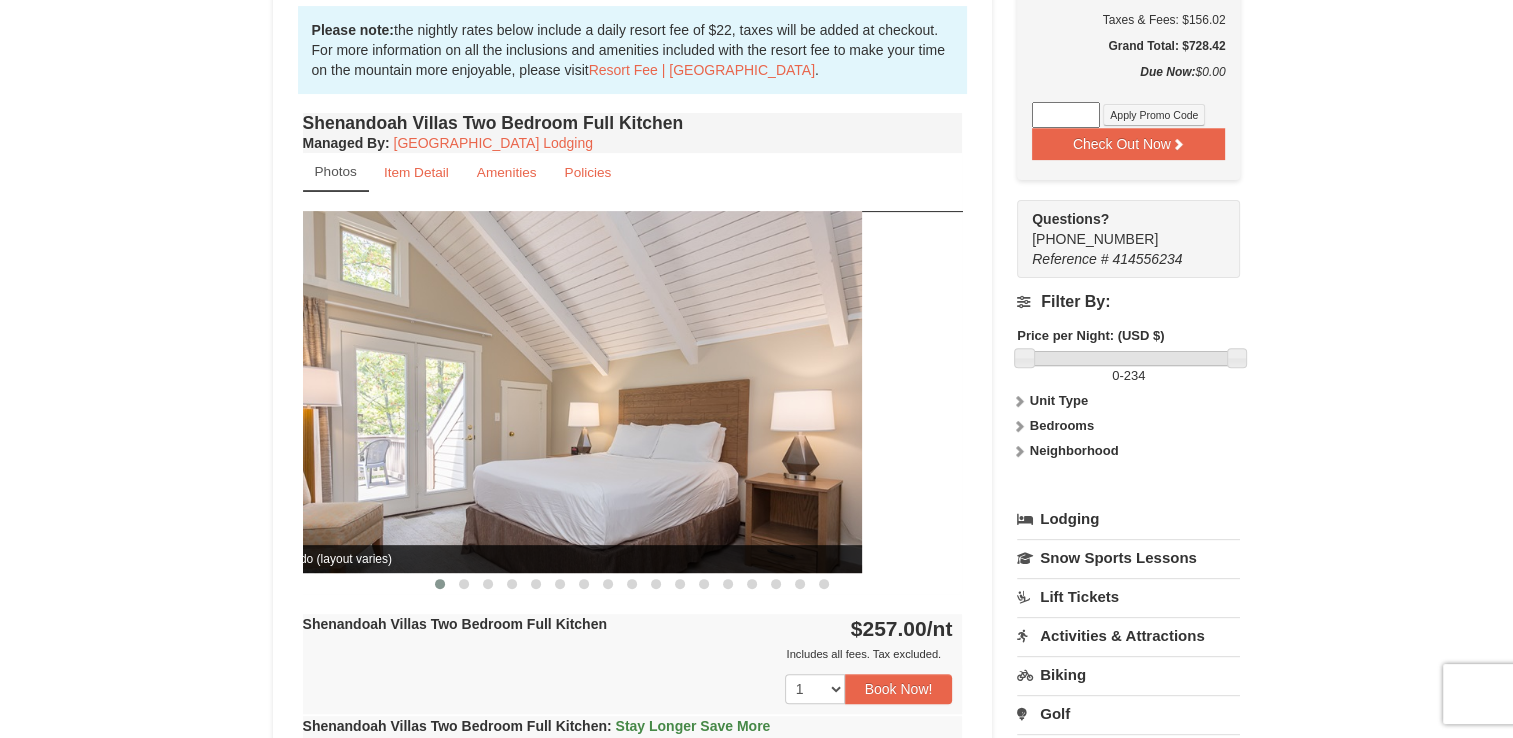 drag, startPoint x: 701, startPoint y: 430, endPoint x: 375, endPoint y: 451, distance: 326.6757 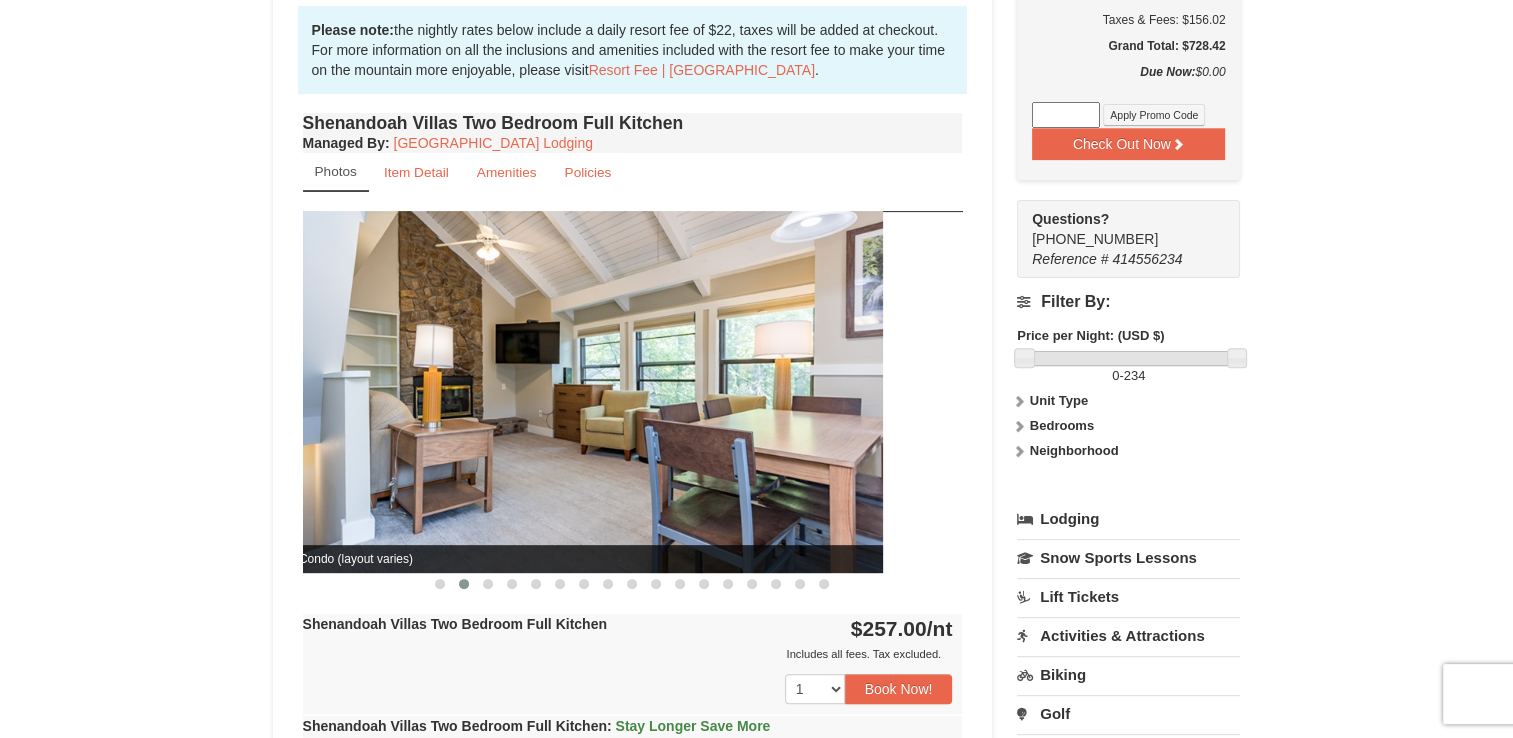 drag, startPoint x: 592, startPoint y: 413, endPoint x: 378, endPoint y: 453, distance: 217.70622 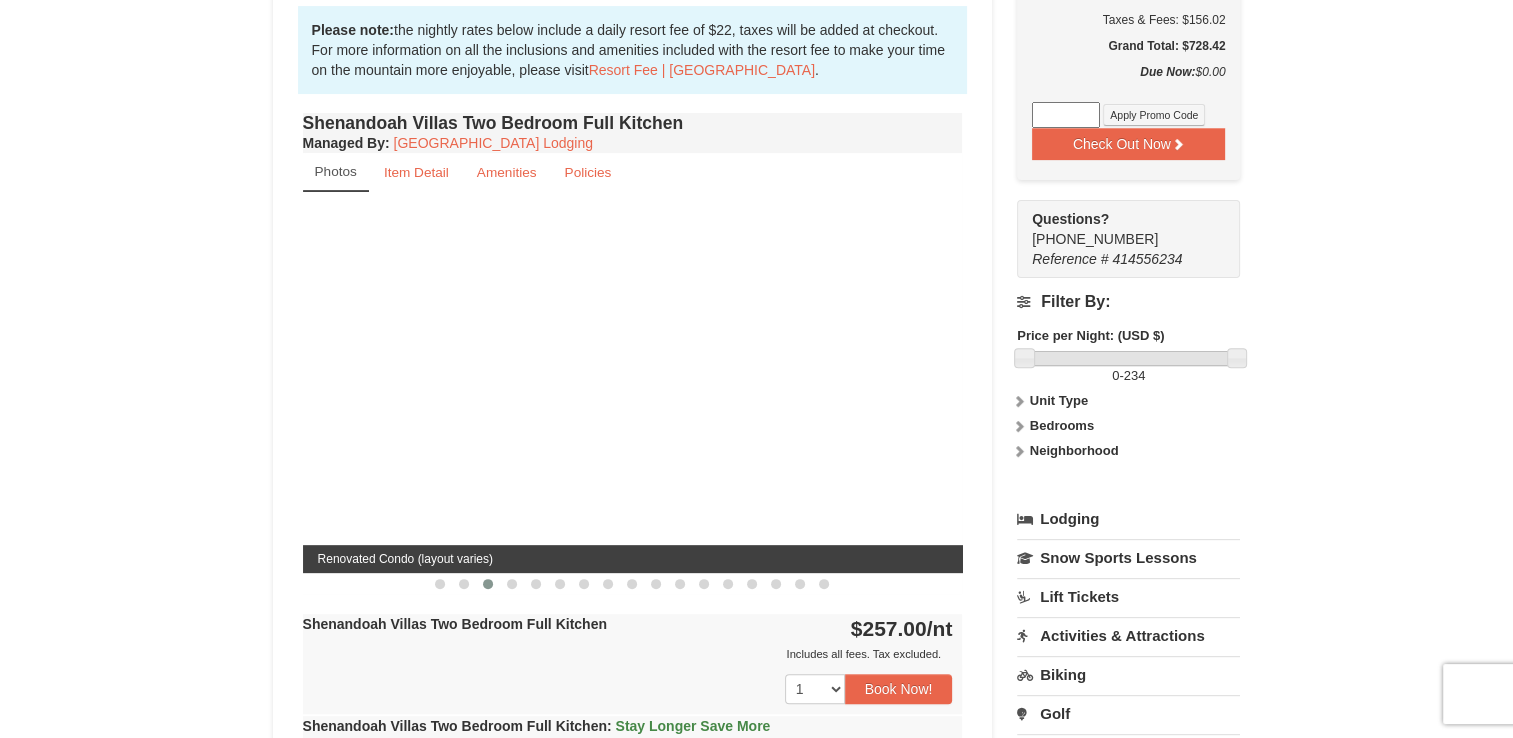 scroll, scrollTop: 586, scrollLeft: 0, axis: vertical 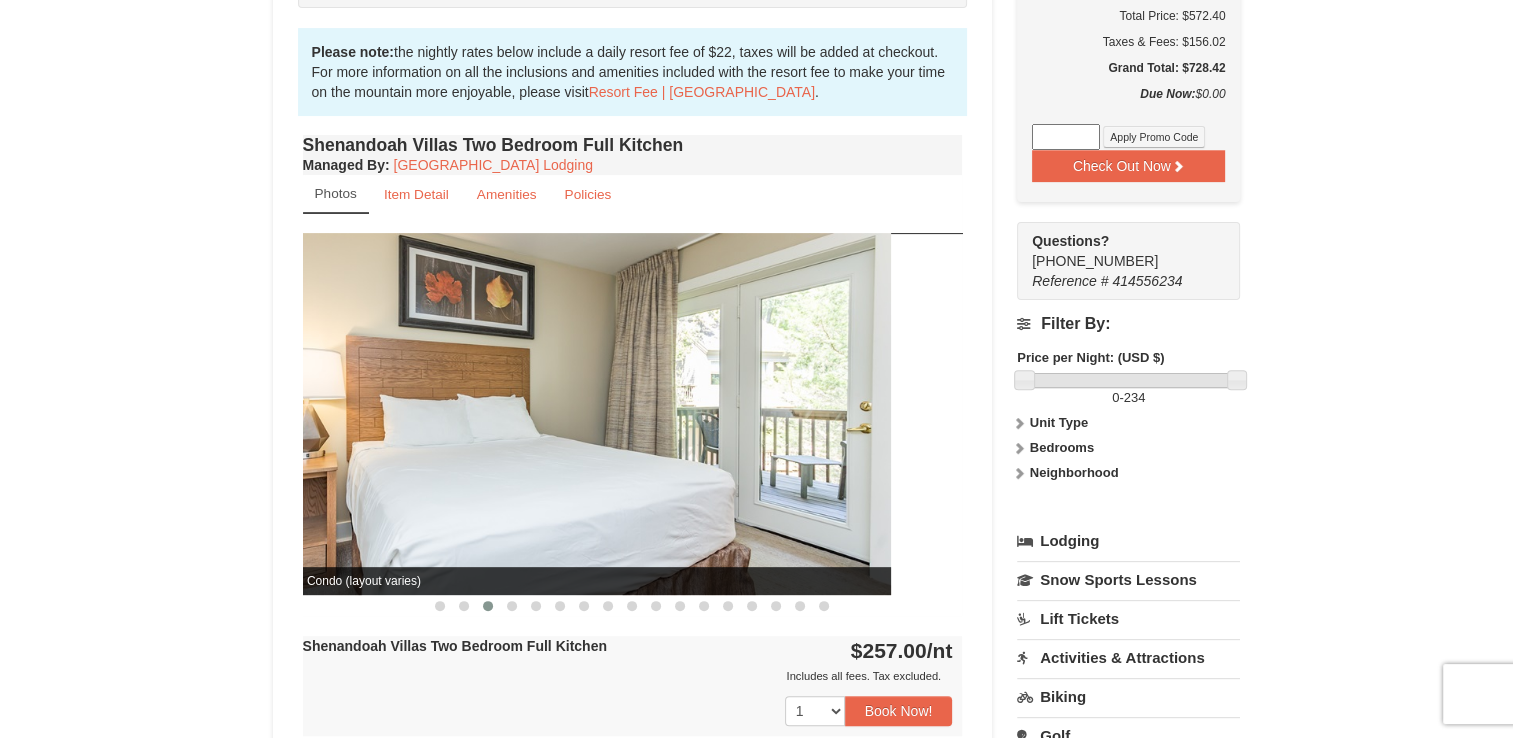 drag, startPoint x: 596, startPoint y: 409, endPoint x: 308, endPoint y: 456, distance: 291.80988 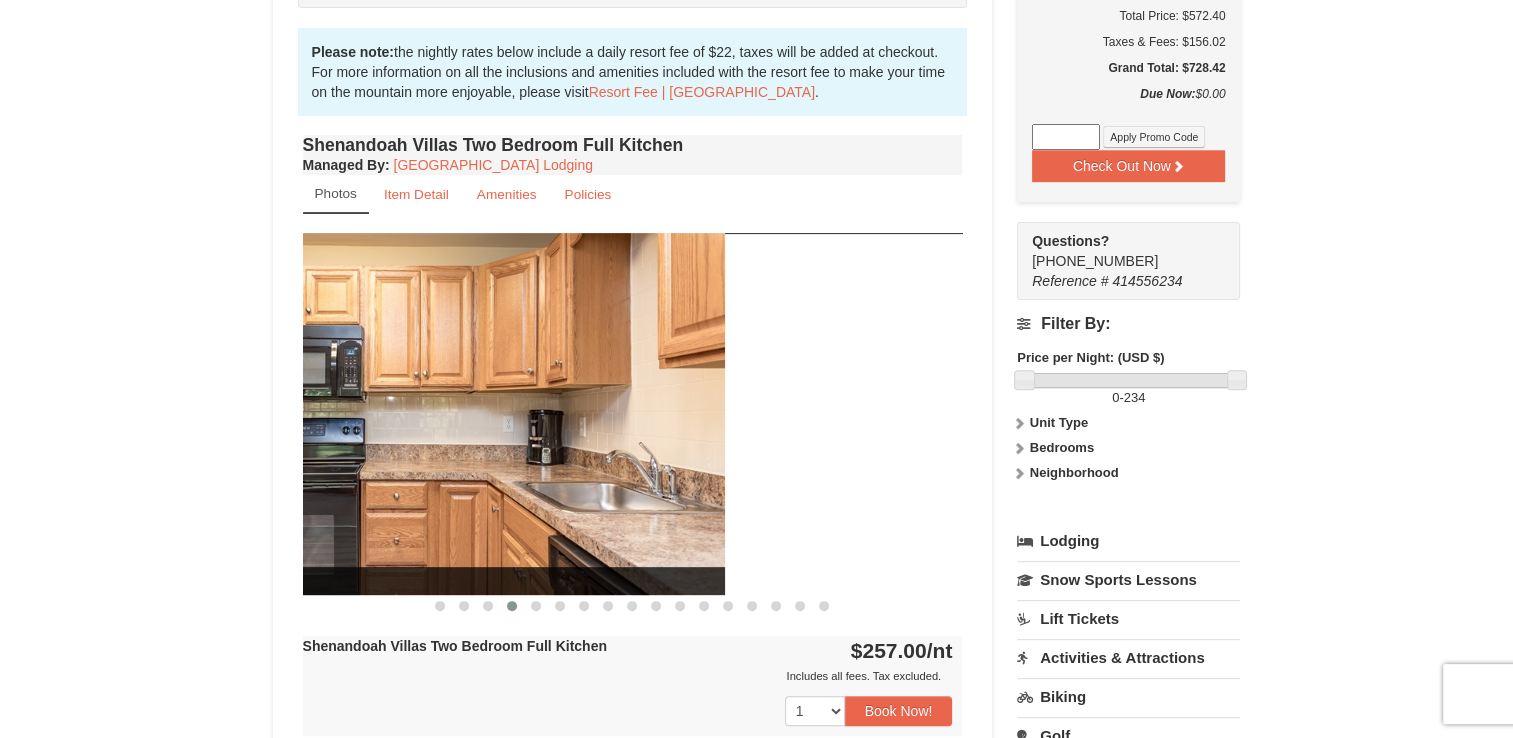 drag, startPoint x: 606, startPoint y: 387, endPoint x: 315, endPoint y: 475, distance: 304.0148 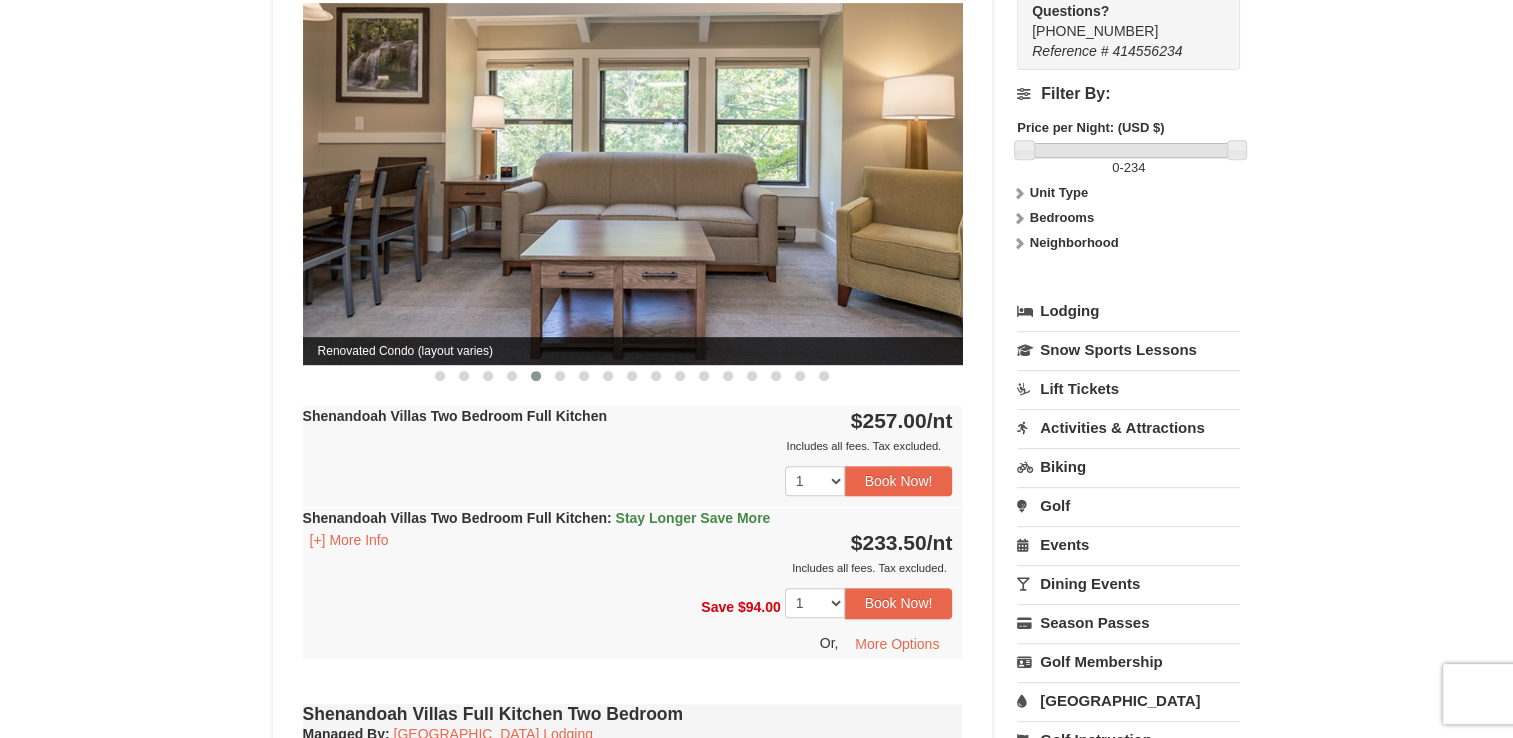 scroll, scrollTop: 818, scrollLeft: 0, axis: vertical 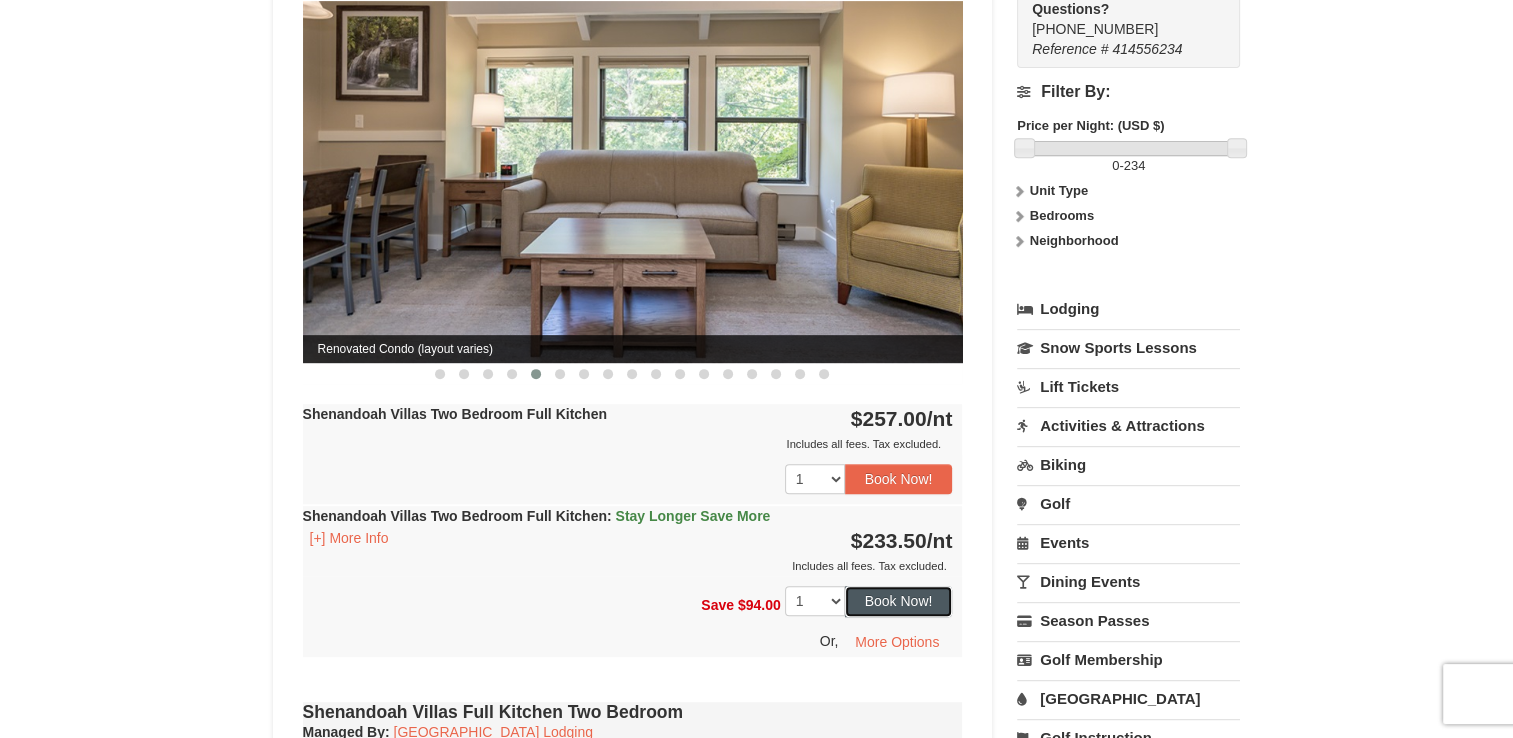 click on "Book Now!" at bounding box center (899, 601) 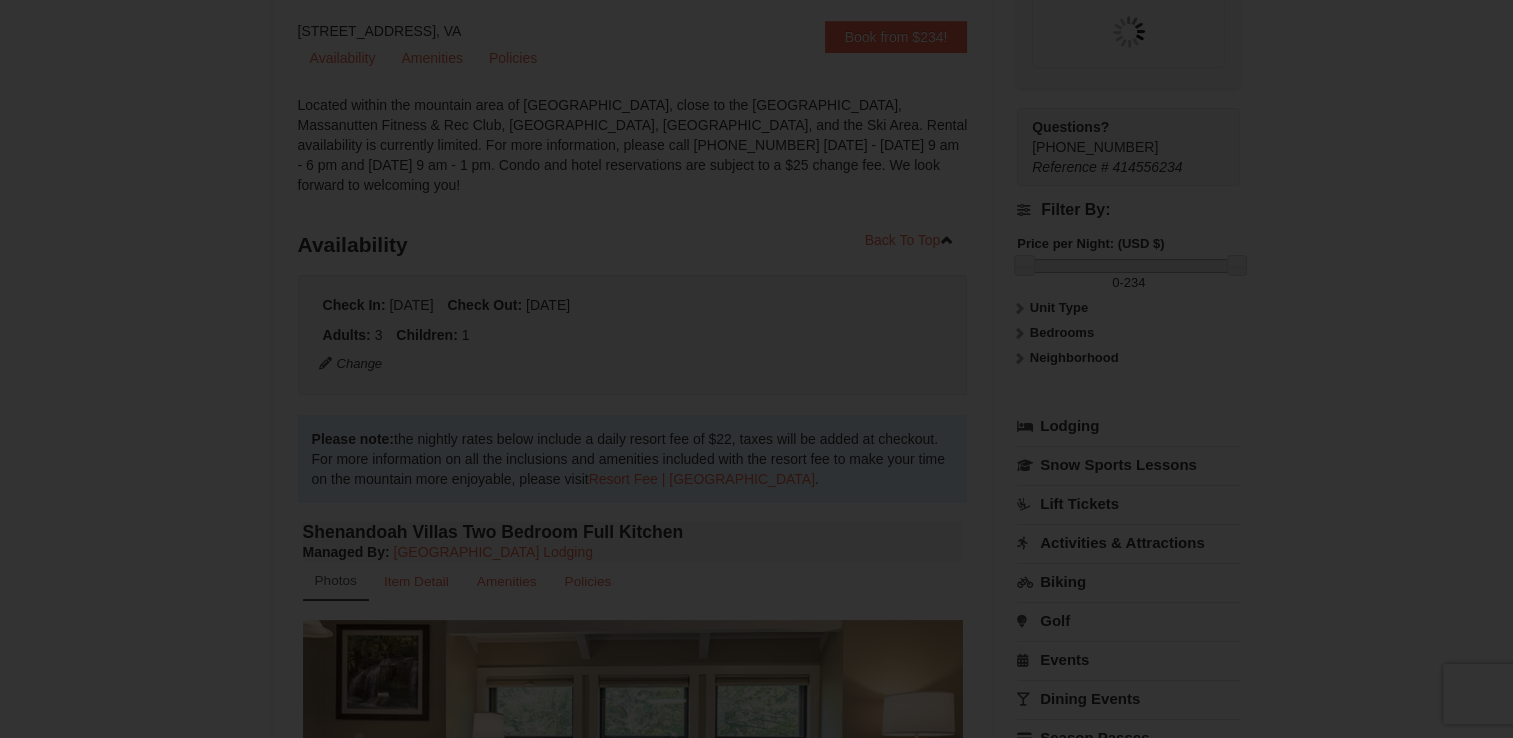 scroll, scrollTop: 195, scrollLeft: 0, axis: vertical 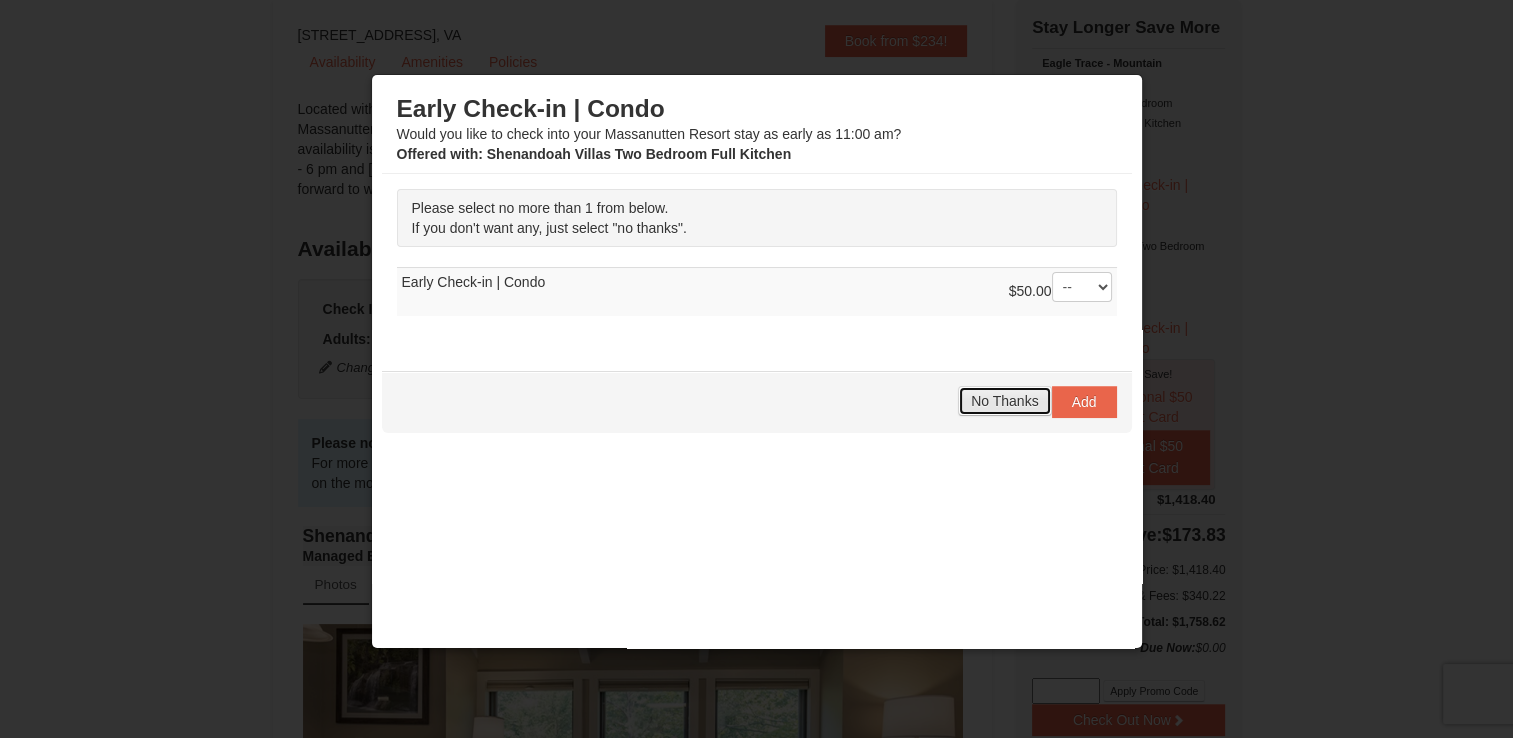 click on "No Thanks" at bounding box center (1004, 401) 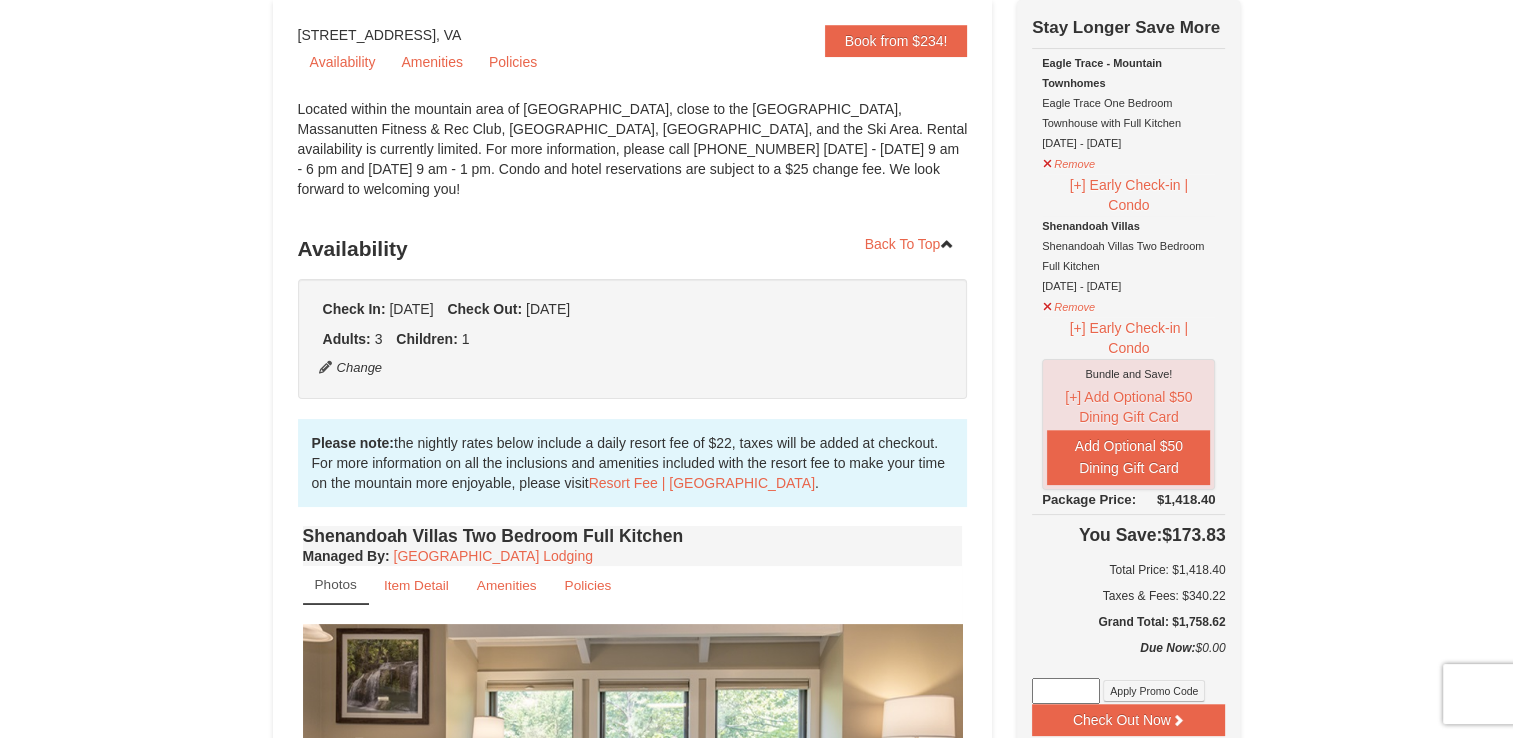 drag, startPoint x: 1170, startPoint y: 622, endPoint x: 1236, endPoint y: 631, distance: 66.61081 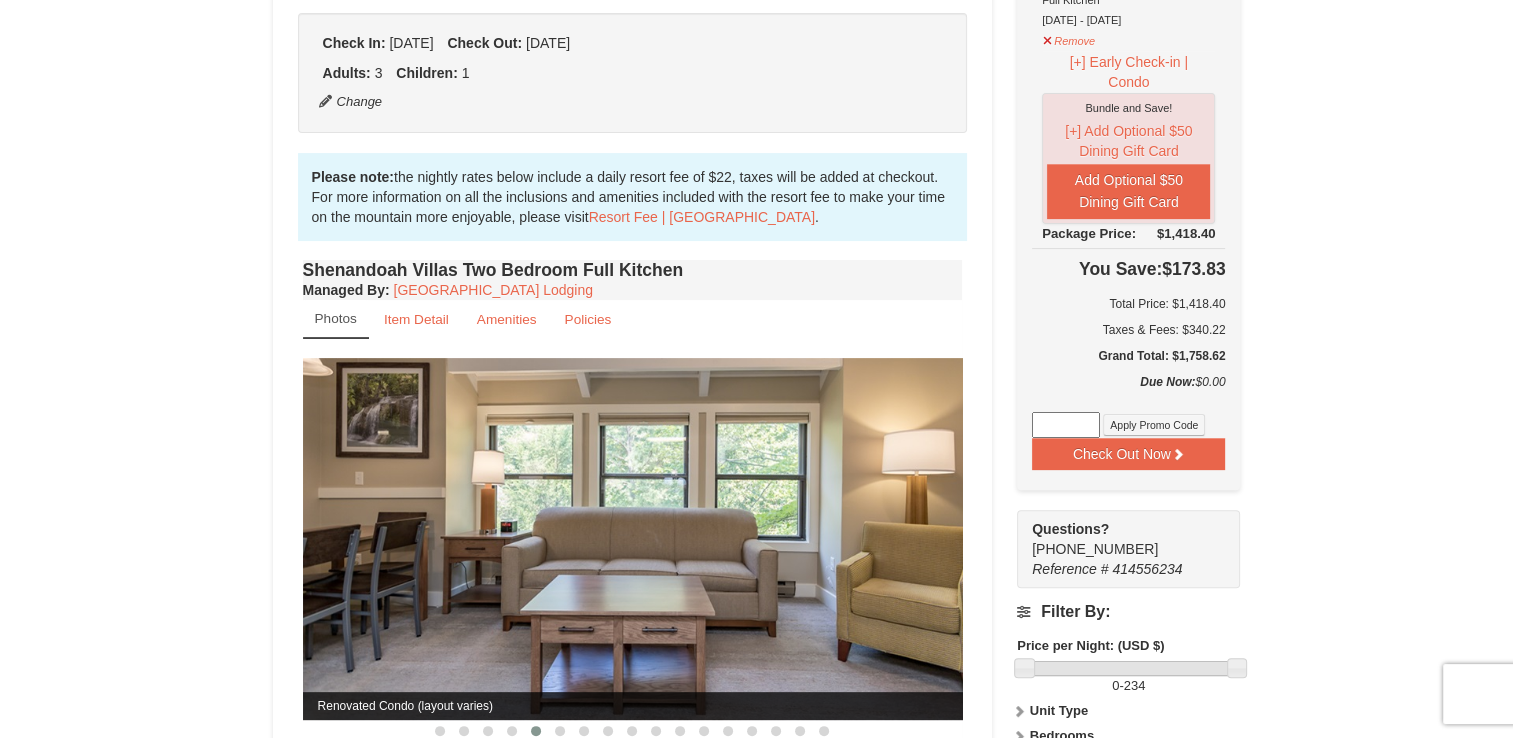scroll, scrollTop: 468, scrollLeft: 0, axis: vertical 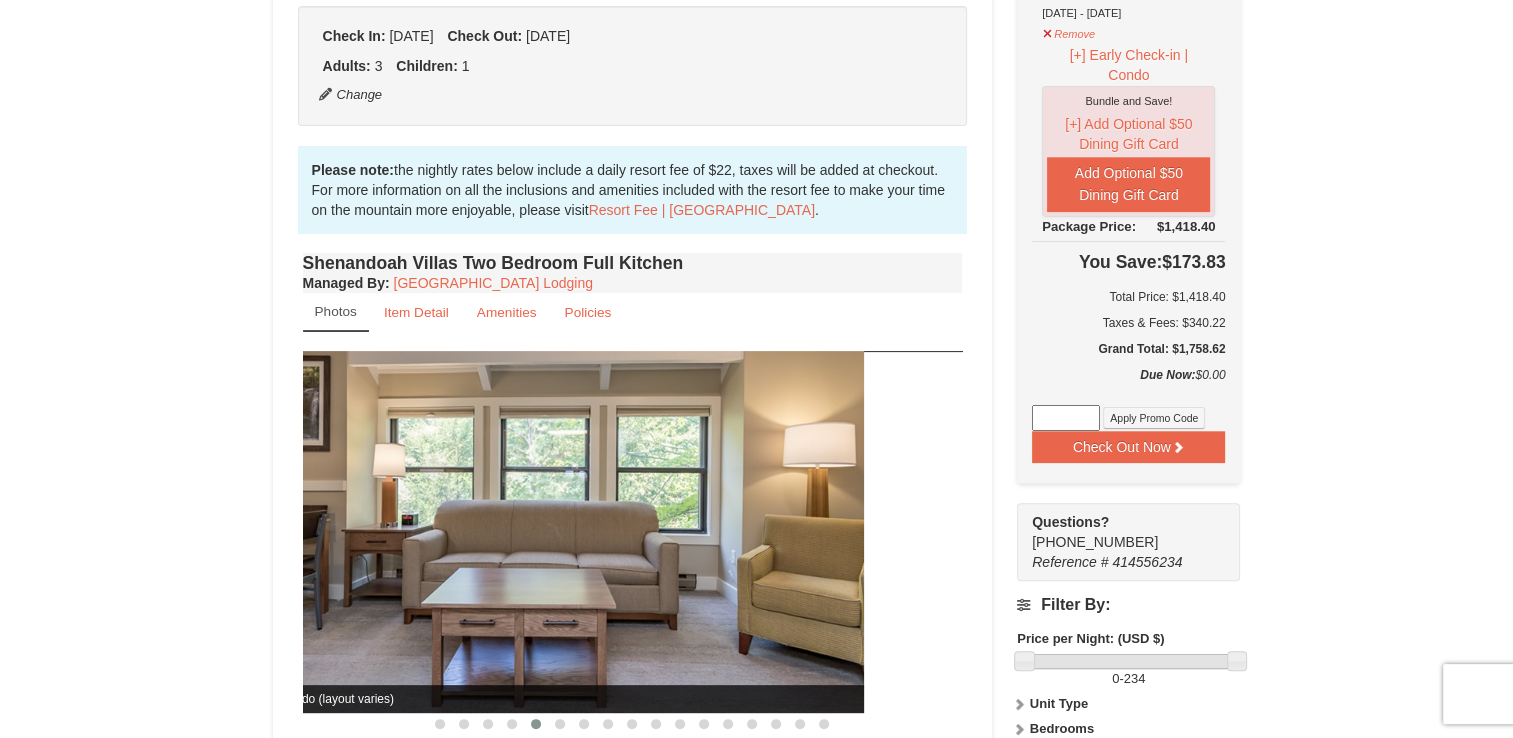 drag, startPoint x: 744, startPoint y: 546, endPoint x: 447, endPoint y: 586, distance: 299.6815 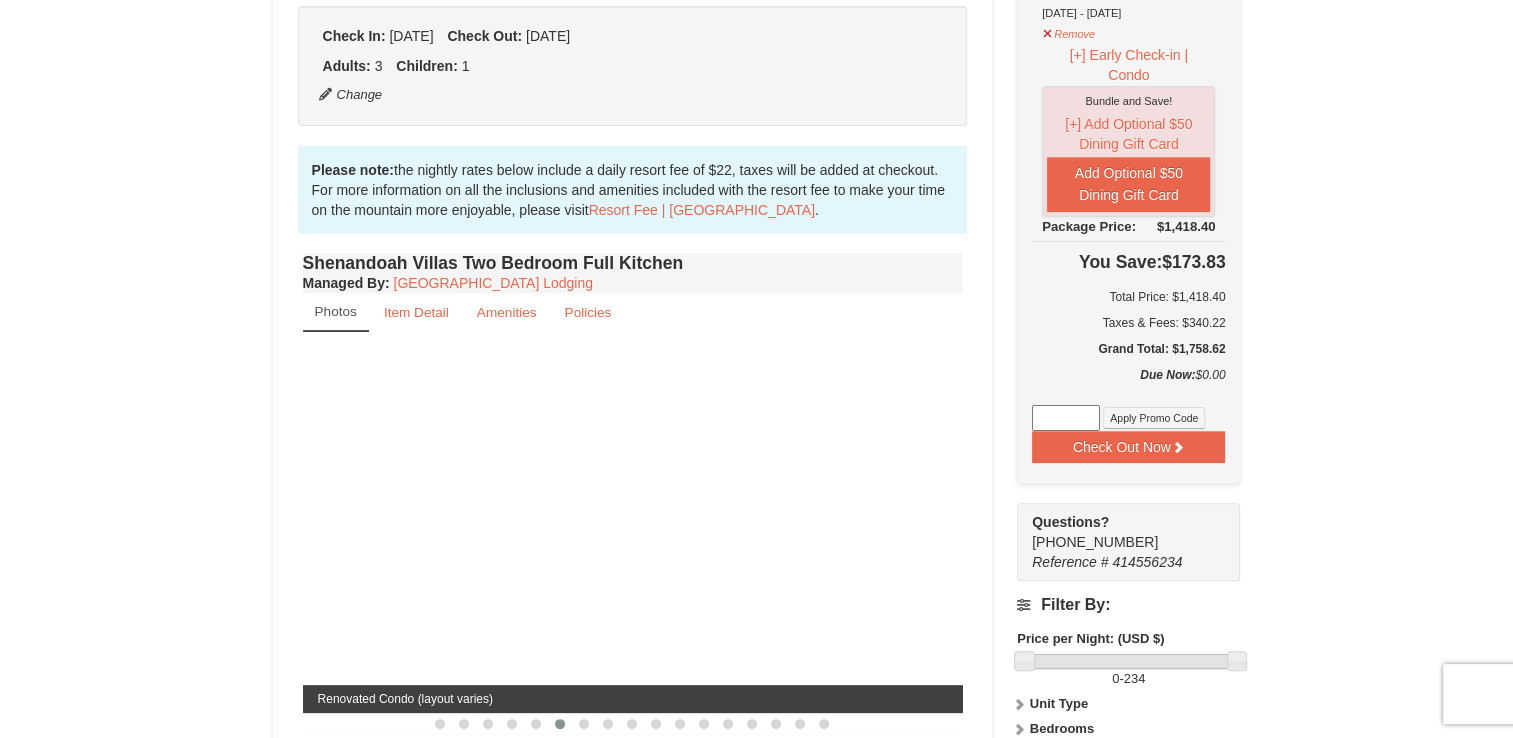 scroll, scrollTop: 451, scrollLeft: 0, axis: vertical 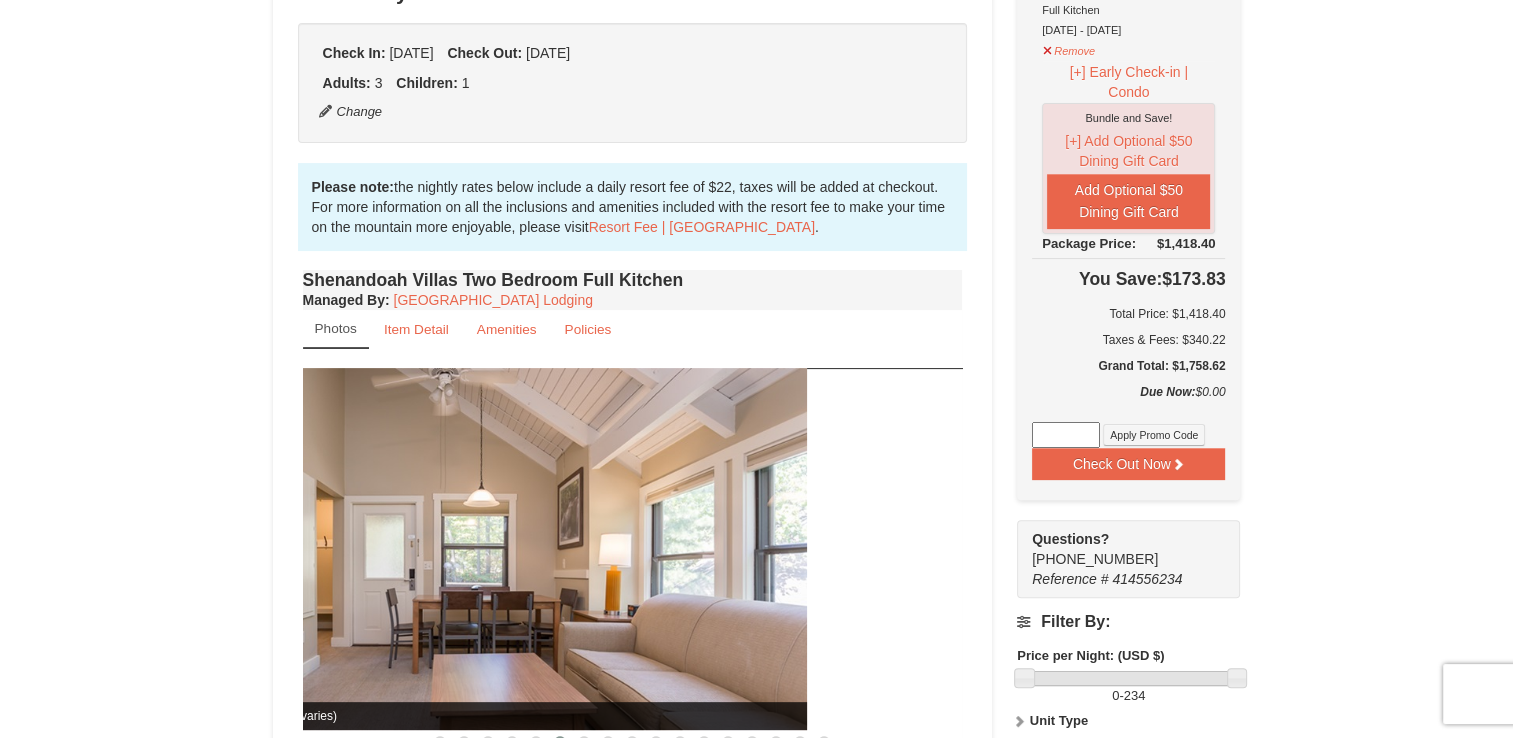 drag, startPoint x: 611, startPoint y: 550, endPoint x: 322, endPoint y: 570, distance: 289.69122 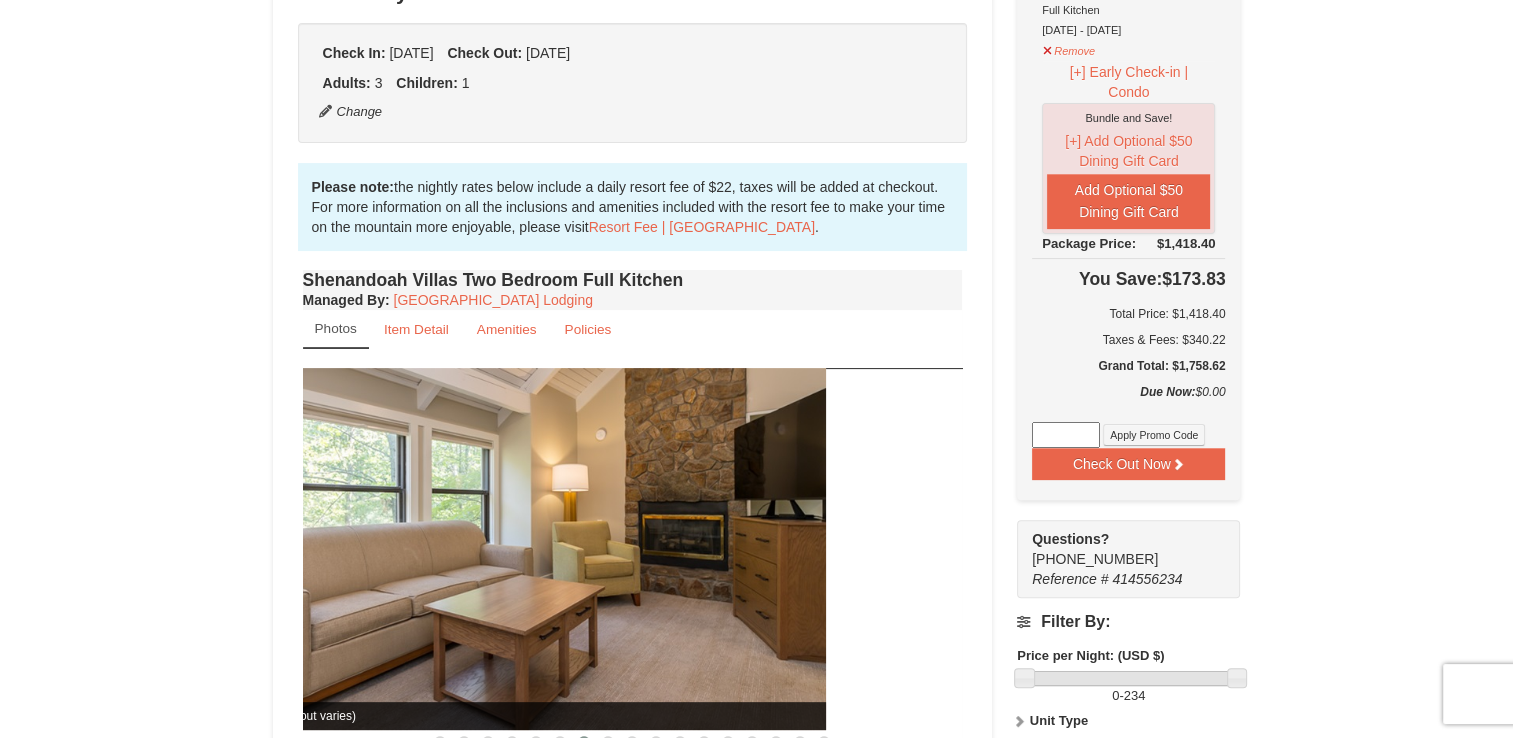 drag, startPoint x: 580, startPoint y: 565, endPoint x: 222, endPoint y: 598, distance: 359.51773 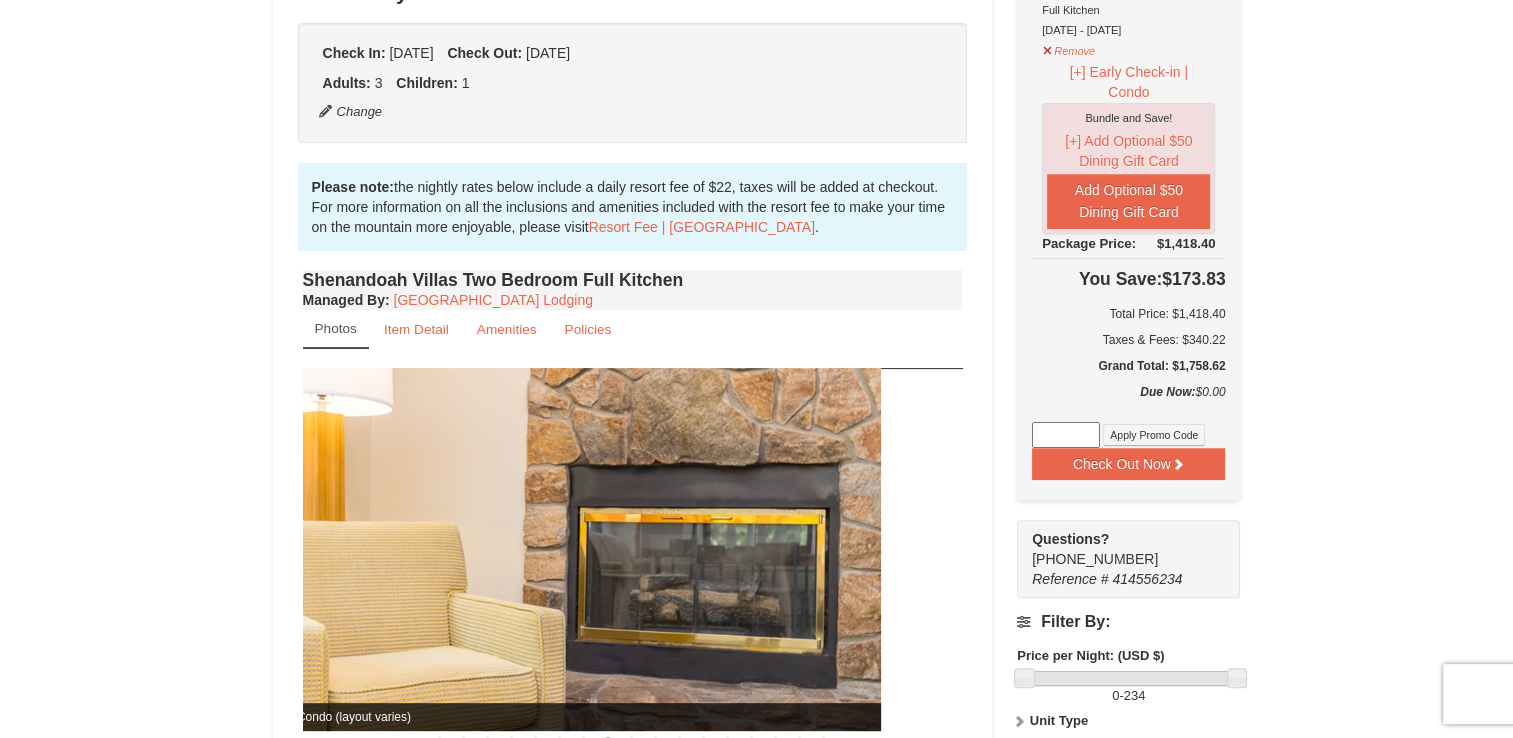 drag, startPoint x: 609, startPoint y: 539, endPoint x: 328, endPoint y: 599, distance: 287.3343 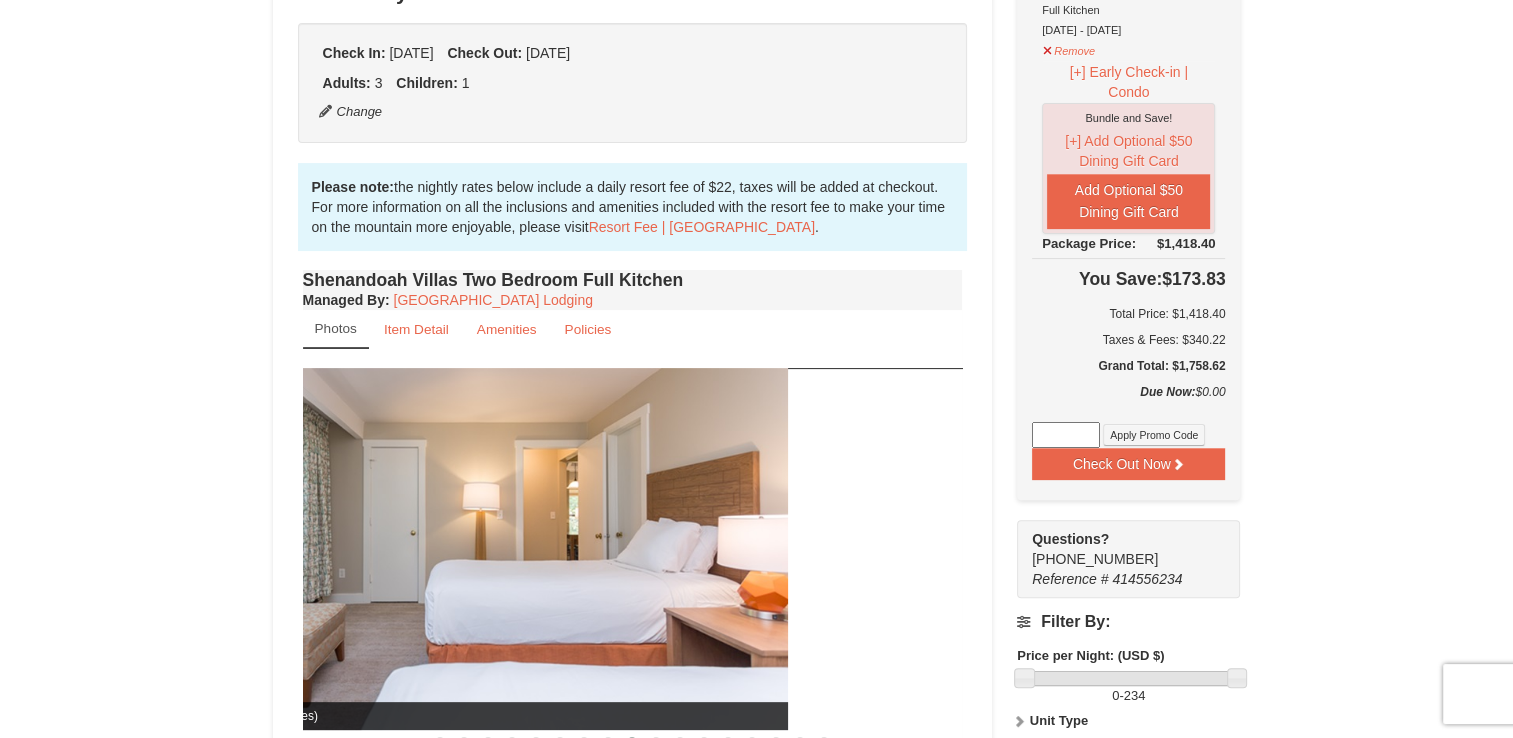 drag, startPoint x: 684, startPoint y: 492, endPoint x: 380, endPoint y: 460, distance: 305.67957 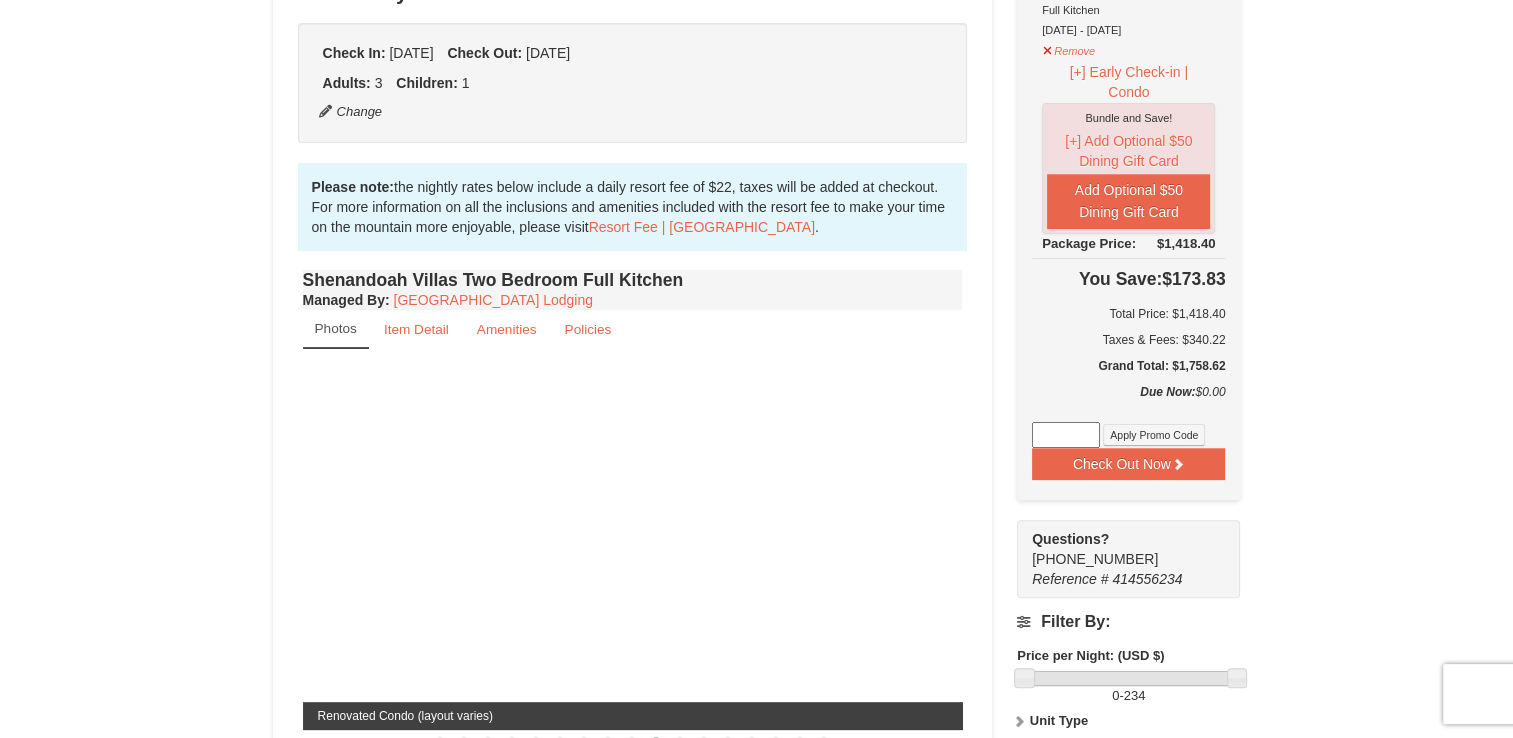 click at bounding box center (-27, 548) 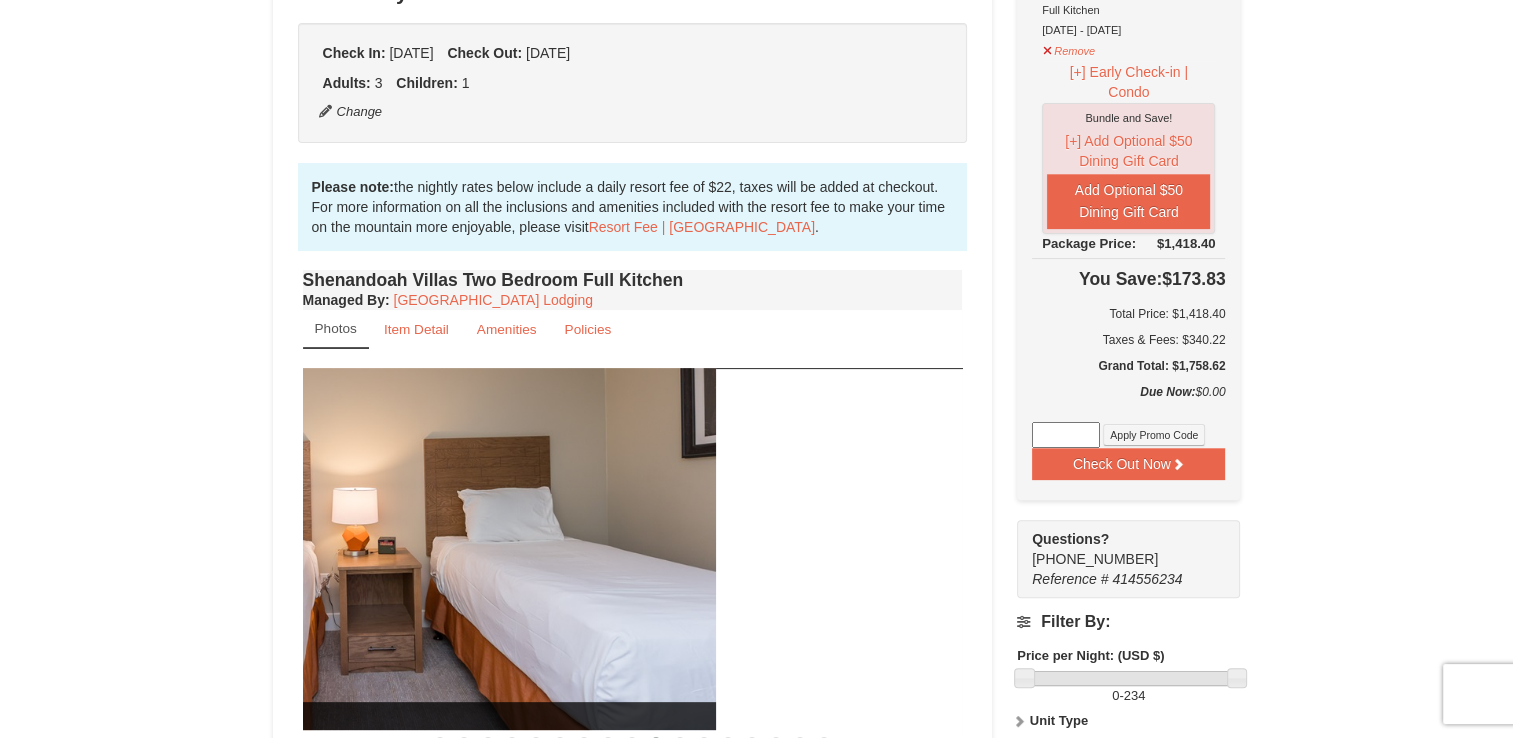 drag, startPoint x: 682, startPoint y: 513, endPoint x: 354, endPoint y: 533, distance: 328.6092 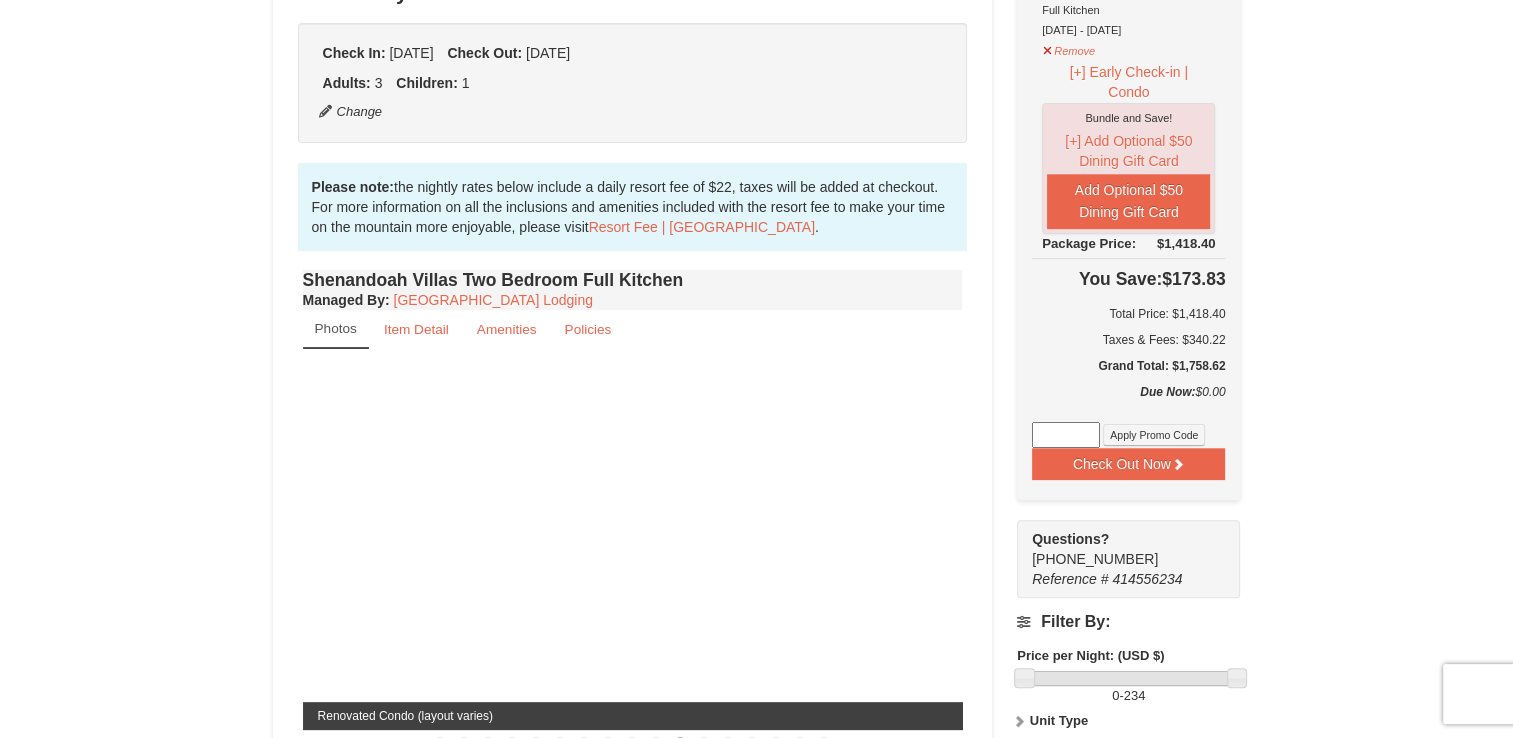 scroll, scrollTop: 455, scrollLeft: 0, axis: vertical 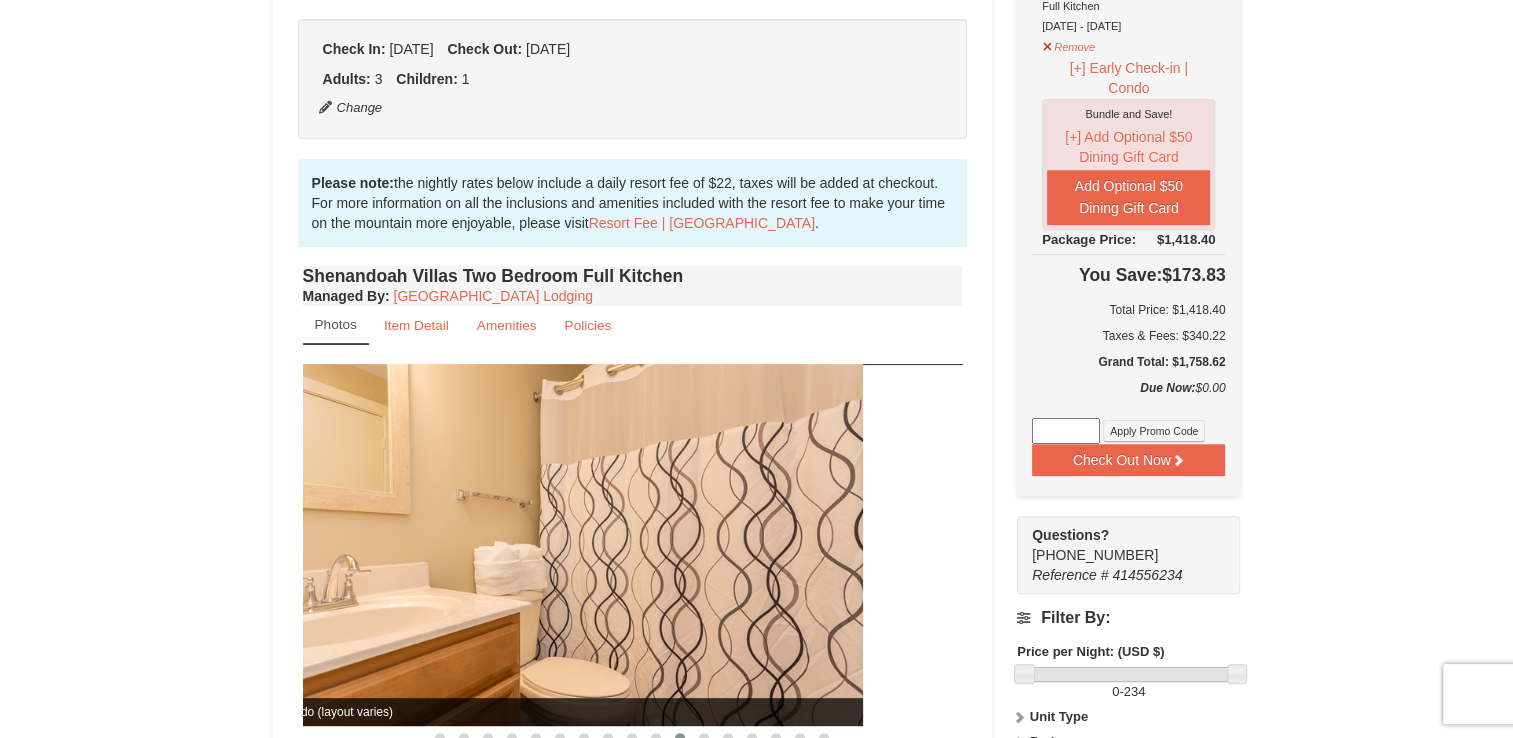 drag, startPoint x: 708, startPoint y: 542, endPoint x: 338, endPoint y: 560, distance: 370.4376 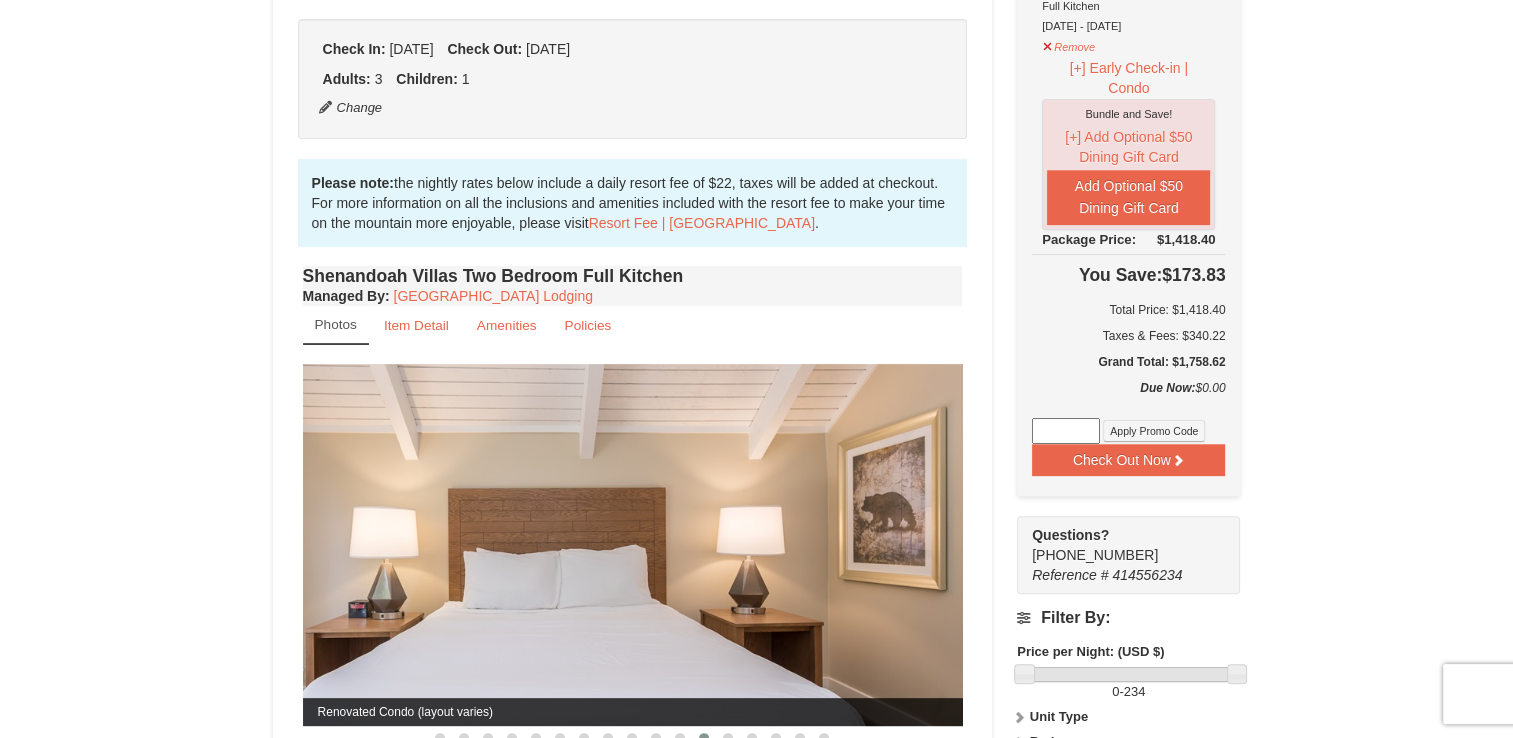 drag, startPoint x: 662, startPoint y: 526, endPoint x: 316, endPoint y: 628, distance: 360.7215 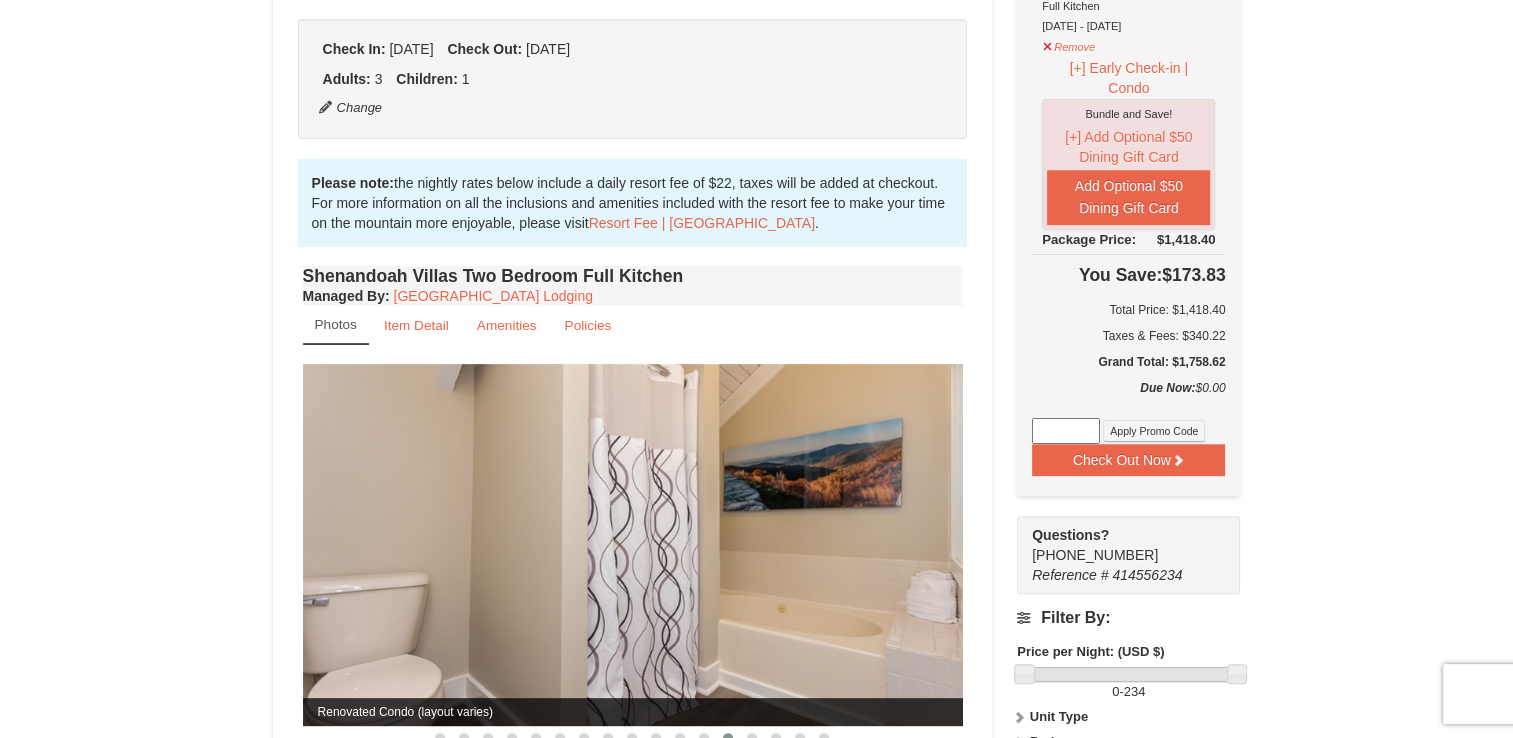 drag, startPoint x: 452, startPoint y: 626, endPoint x: 464, endPoint y: 582, distance: 45.607018 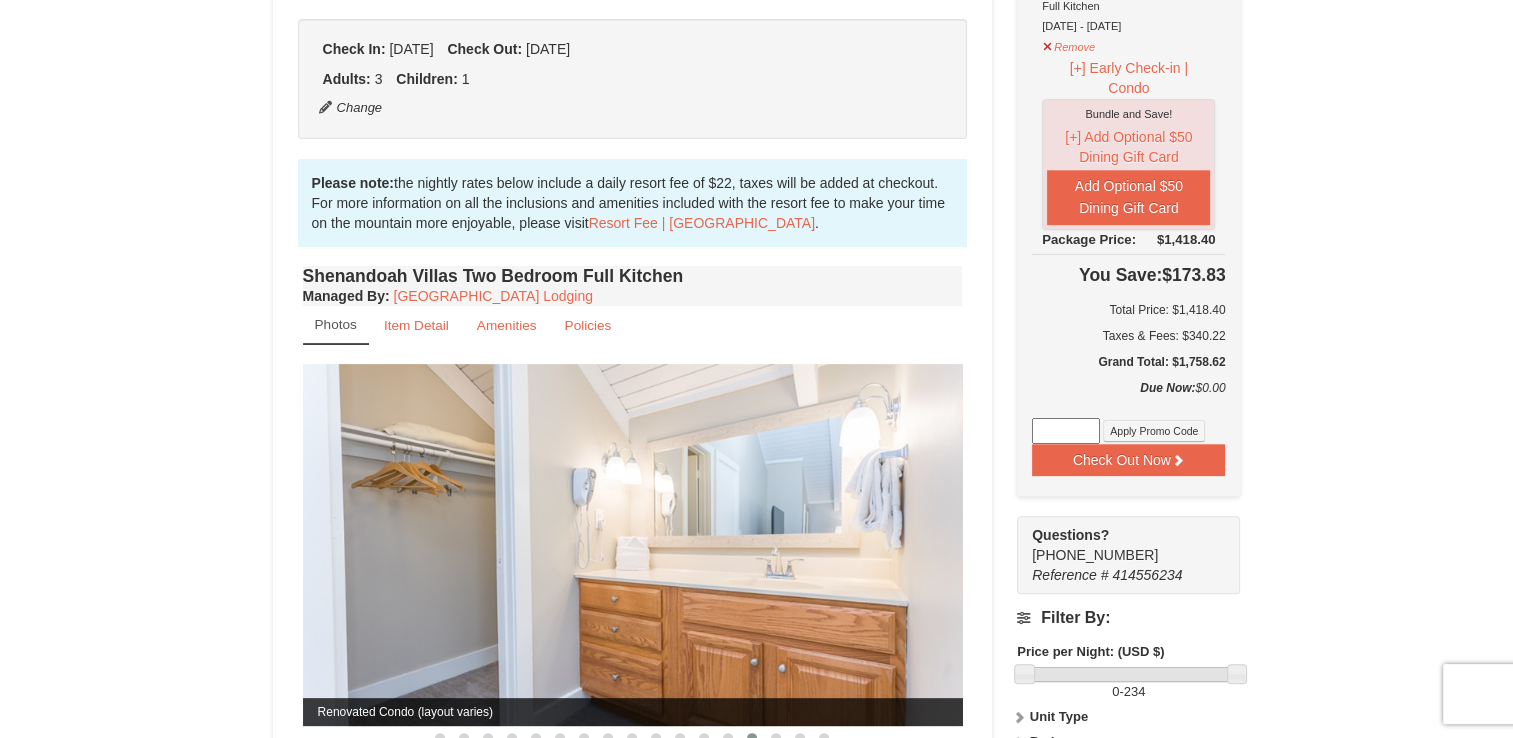 drag, startPoint x: 646, startPoint y: 546, endPoint x: 292, endPoint y: 664, distance: 373.14877 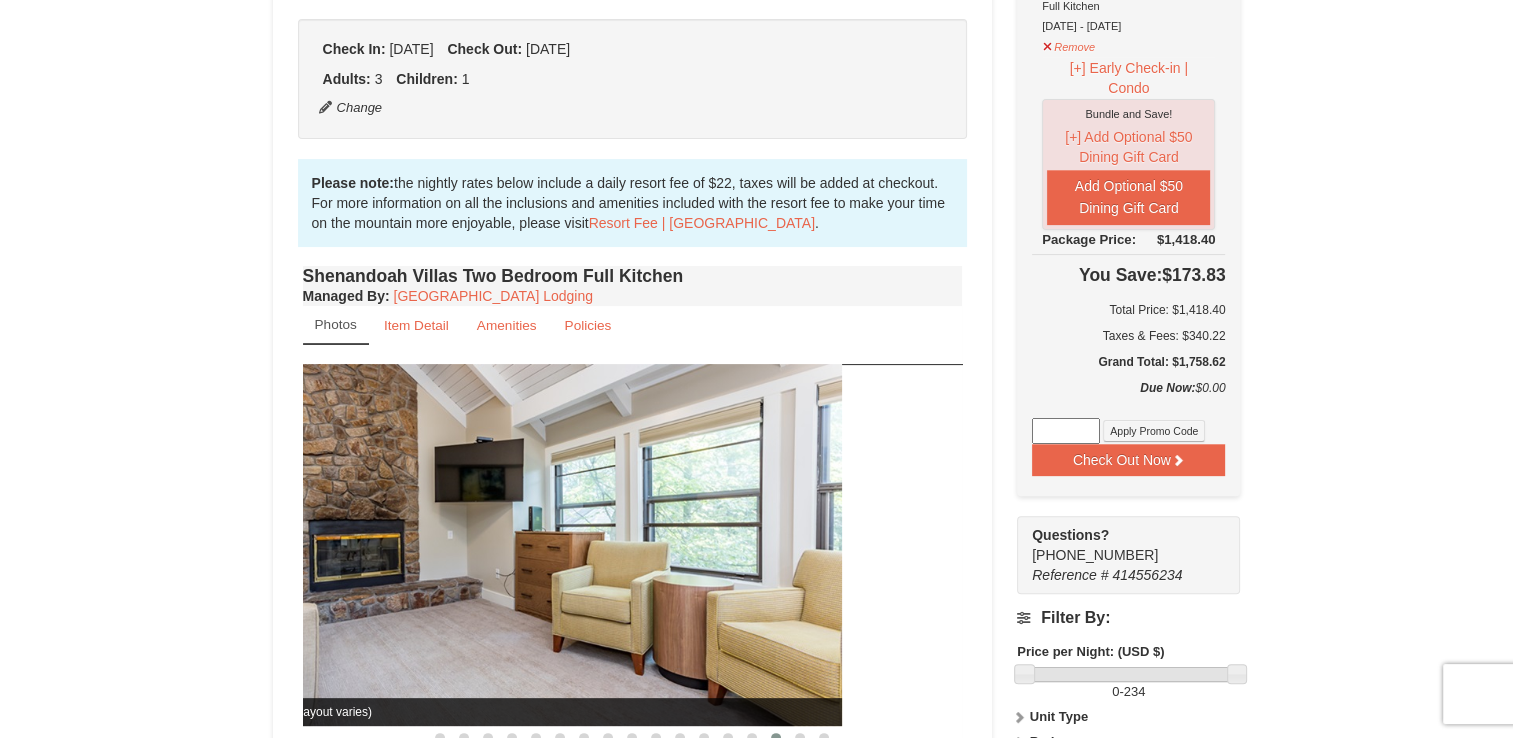 drag, startPoint x: 623, startPoint y: 578, endPoint x: 327, endPoint y: 609, distance: 297.6189 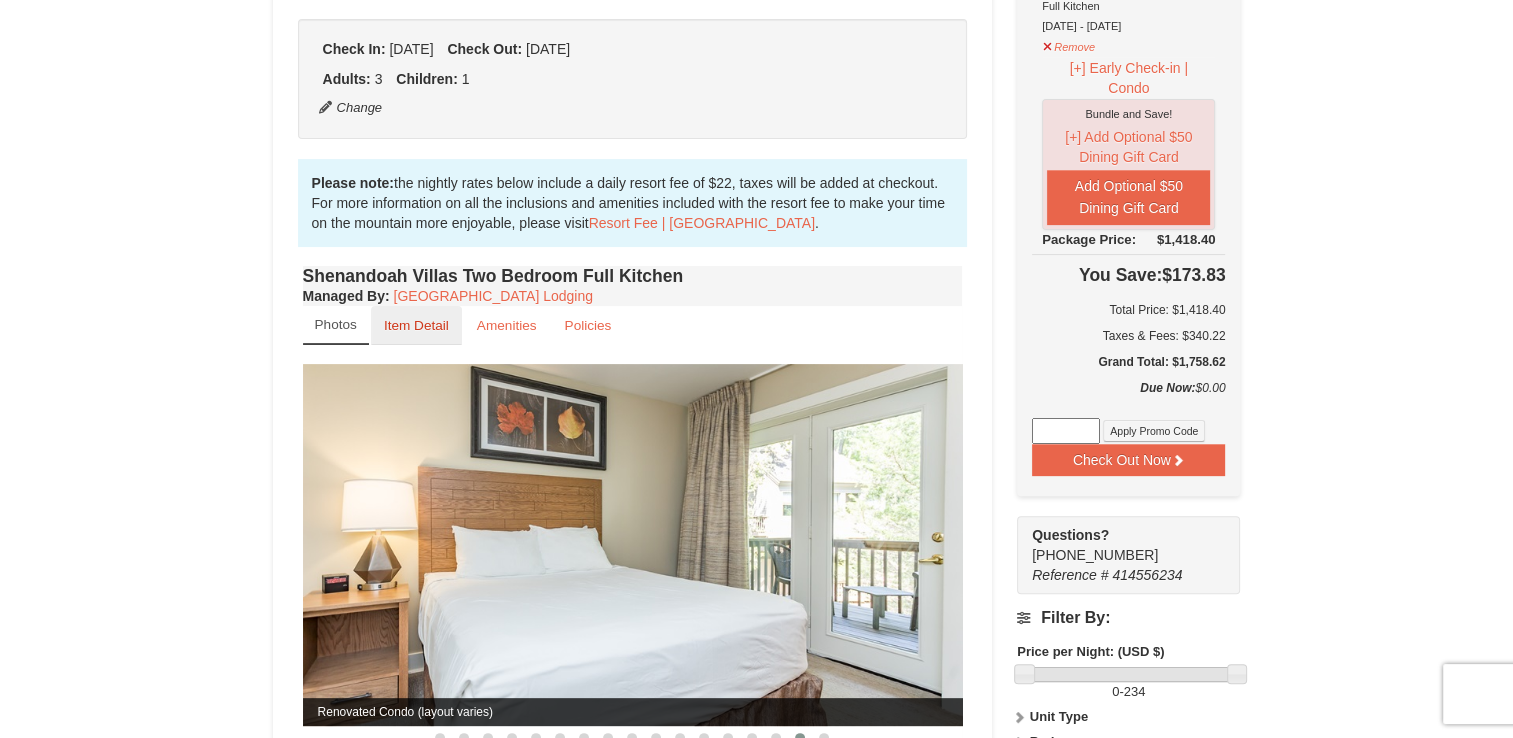 click on "Item Detail" at bounding box center (416, 325) 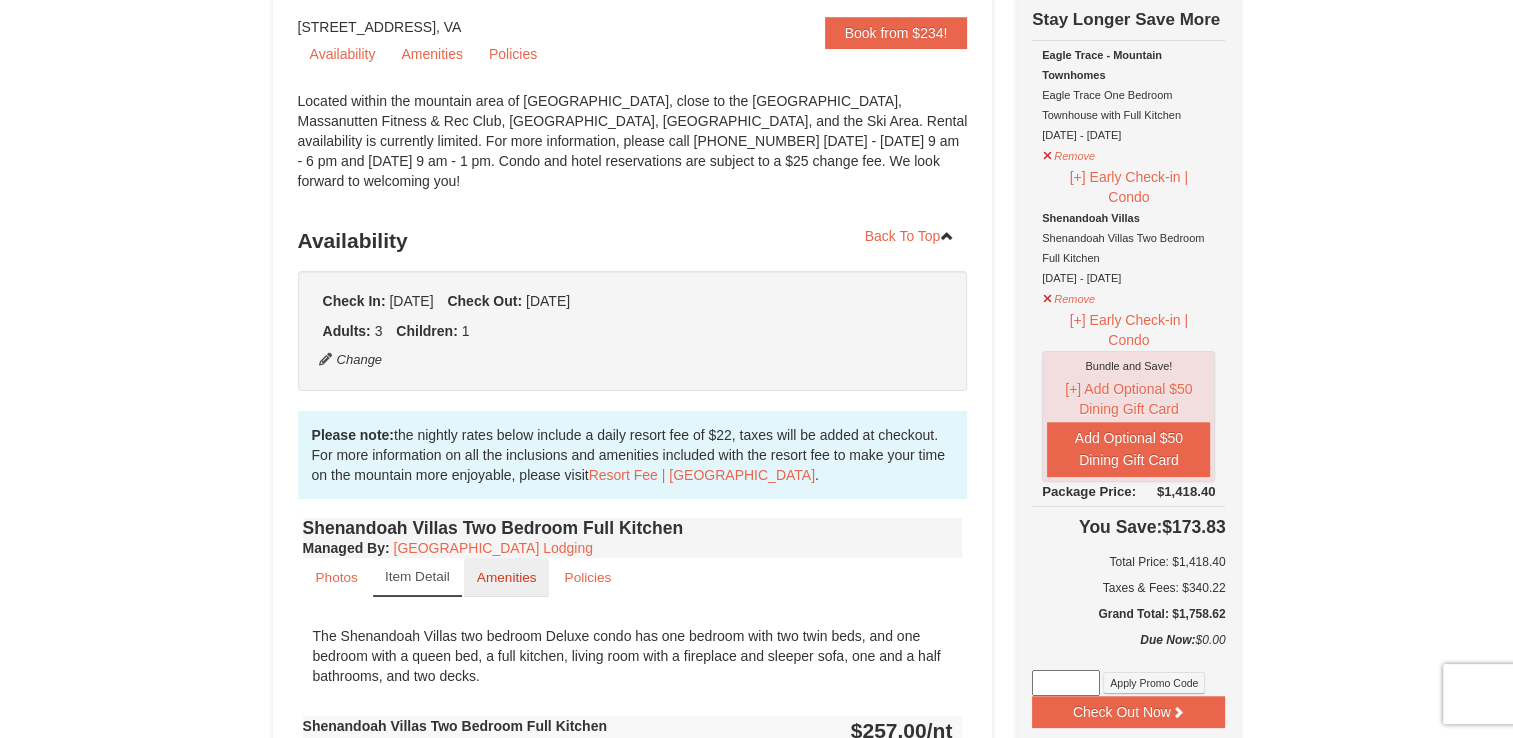 scroll, scrollTop: 200, scrollLeft: 0, axis: vertical 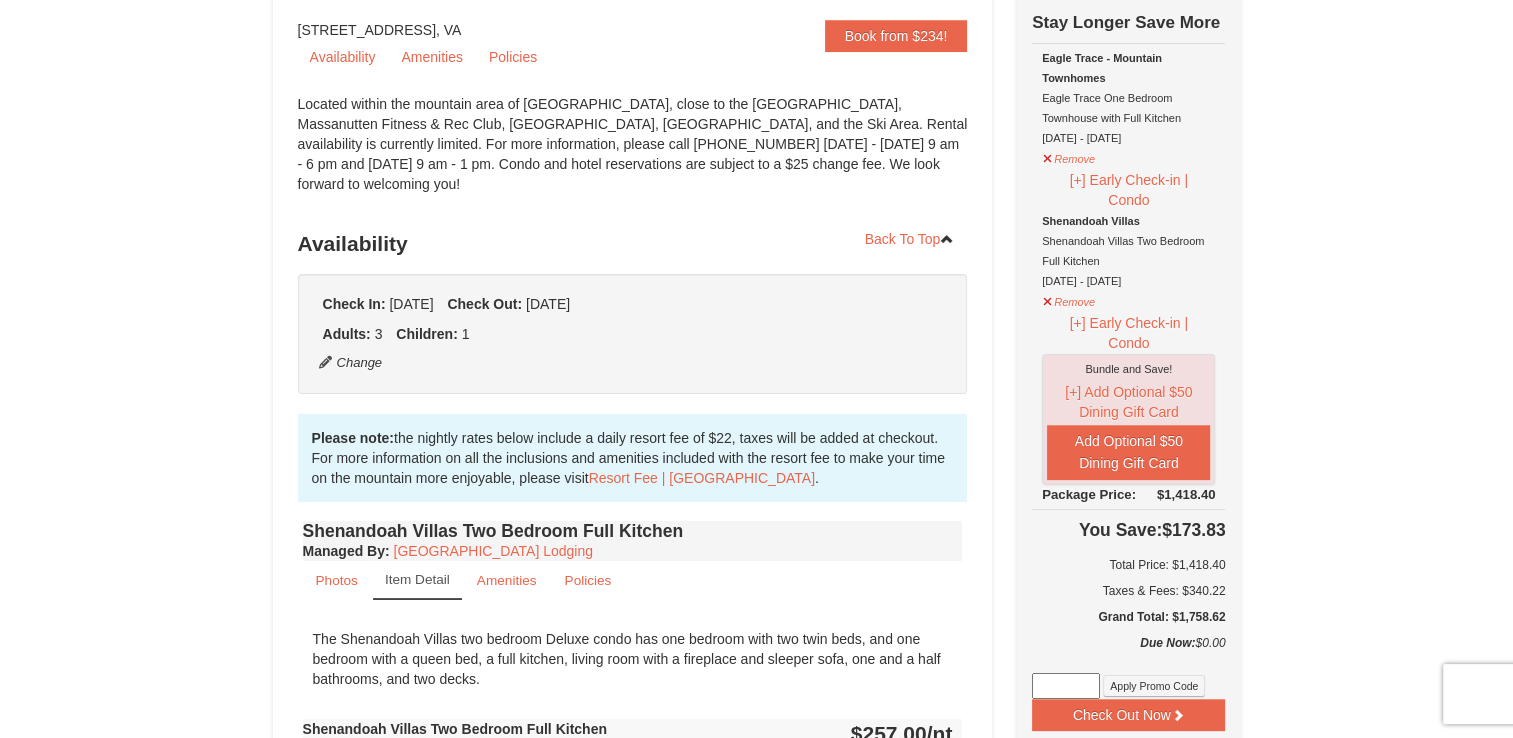 drag, startPoint x: 494, startPoint y: 293, endPoint x: 444, endPoint y: 310, distance: 52.810986 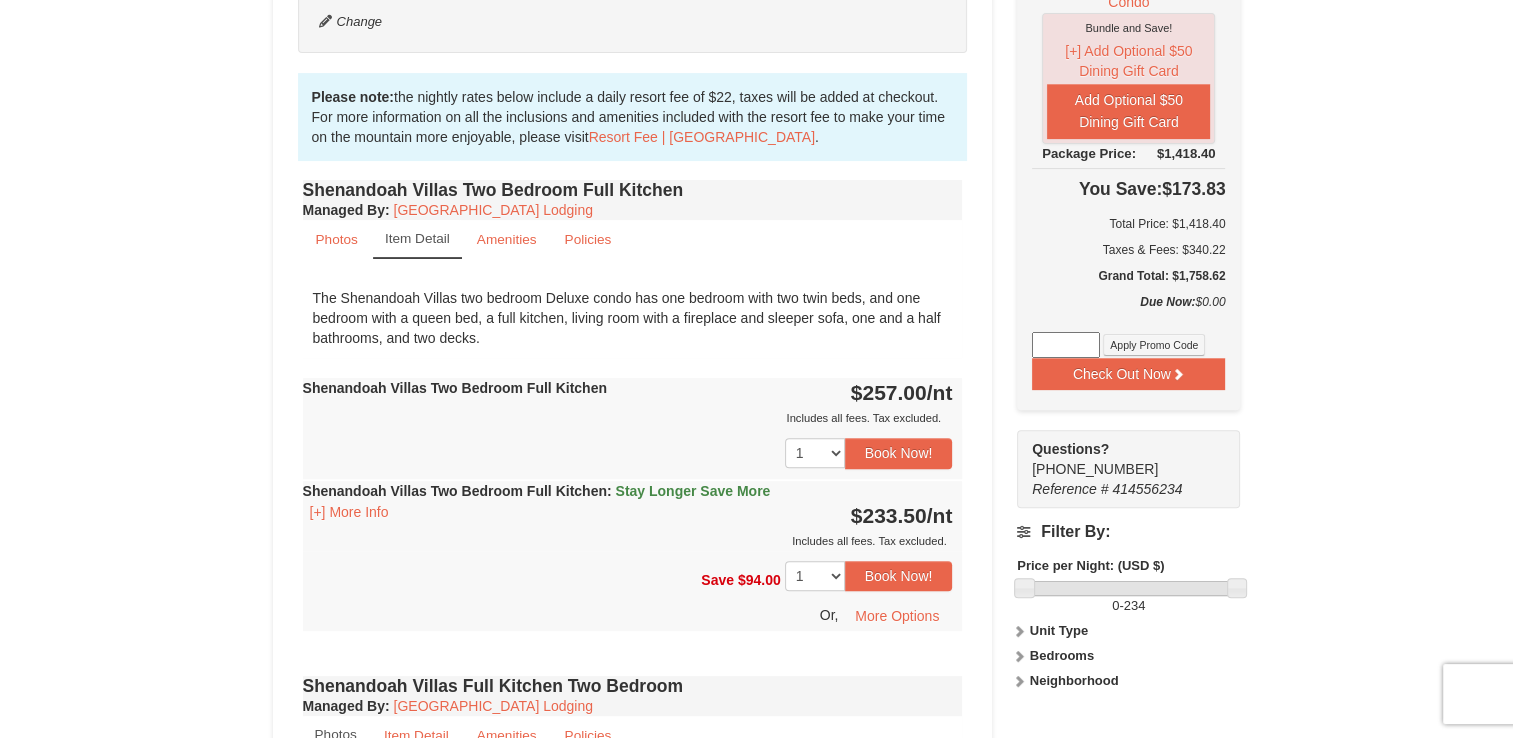 scroll, scrollTop: 564, scrollLeft: 0, axis: vertical 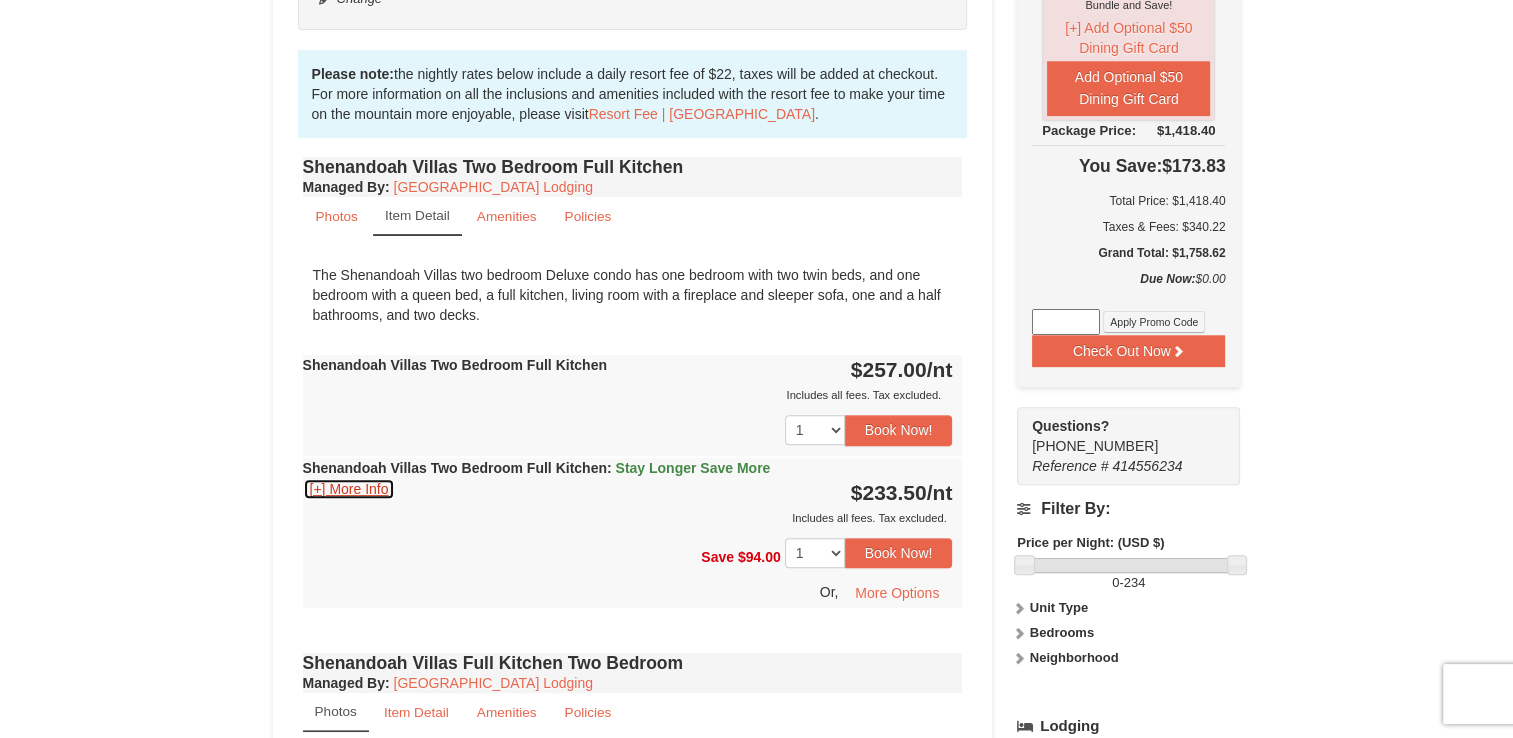 click on "[+] More Info" at bounding box center [349, 489] 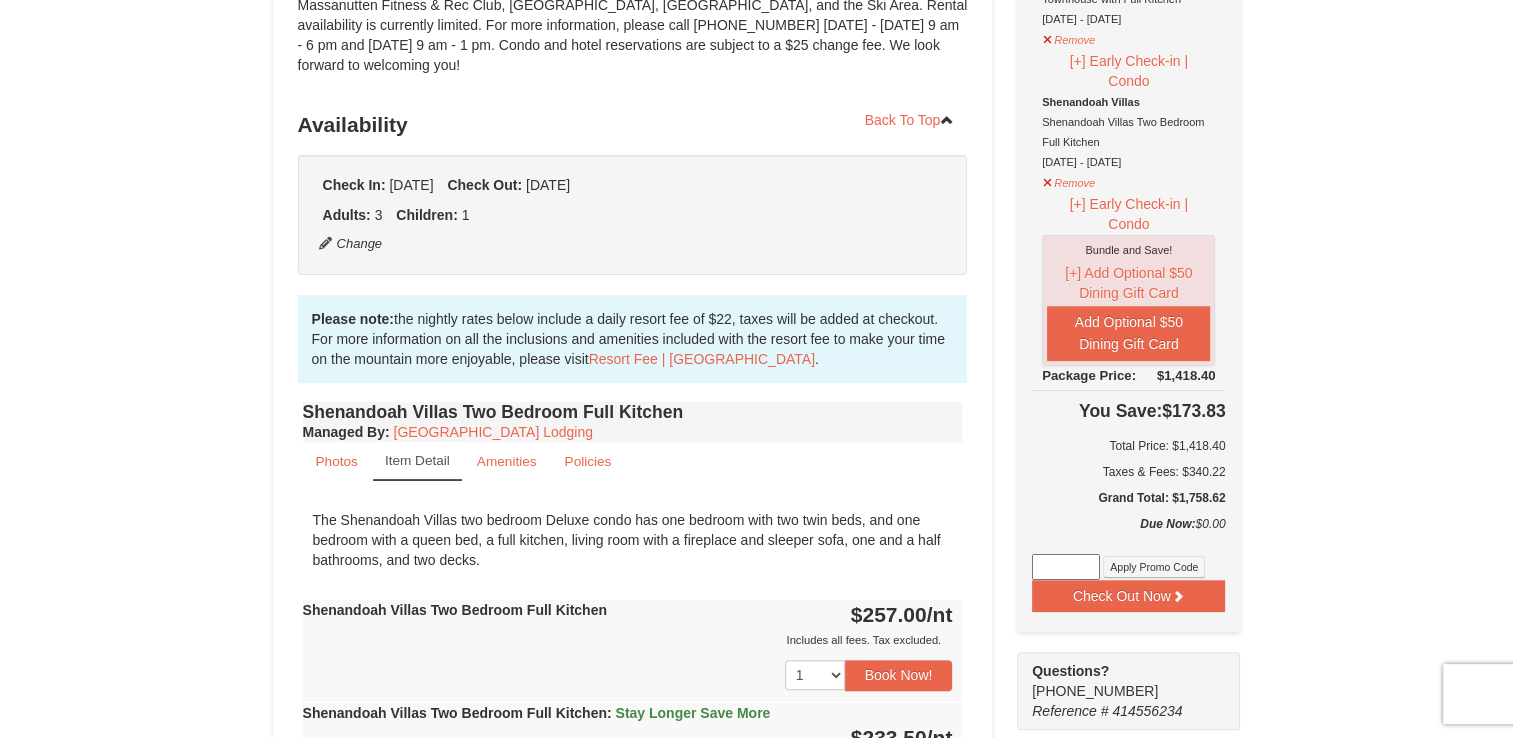 scroll, scrollTop: 320, scrollLeft: 0, axis: vertical 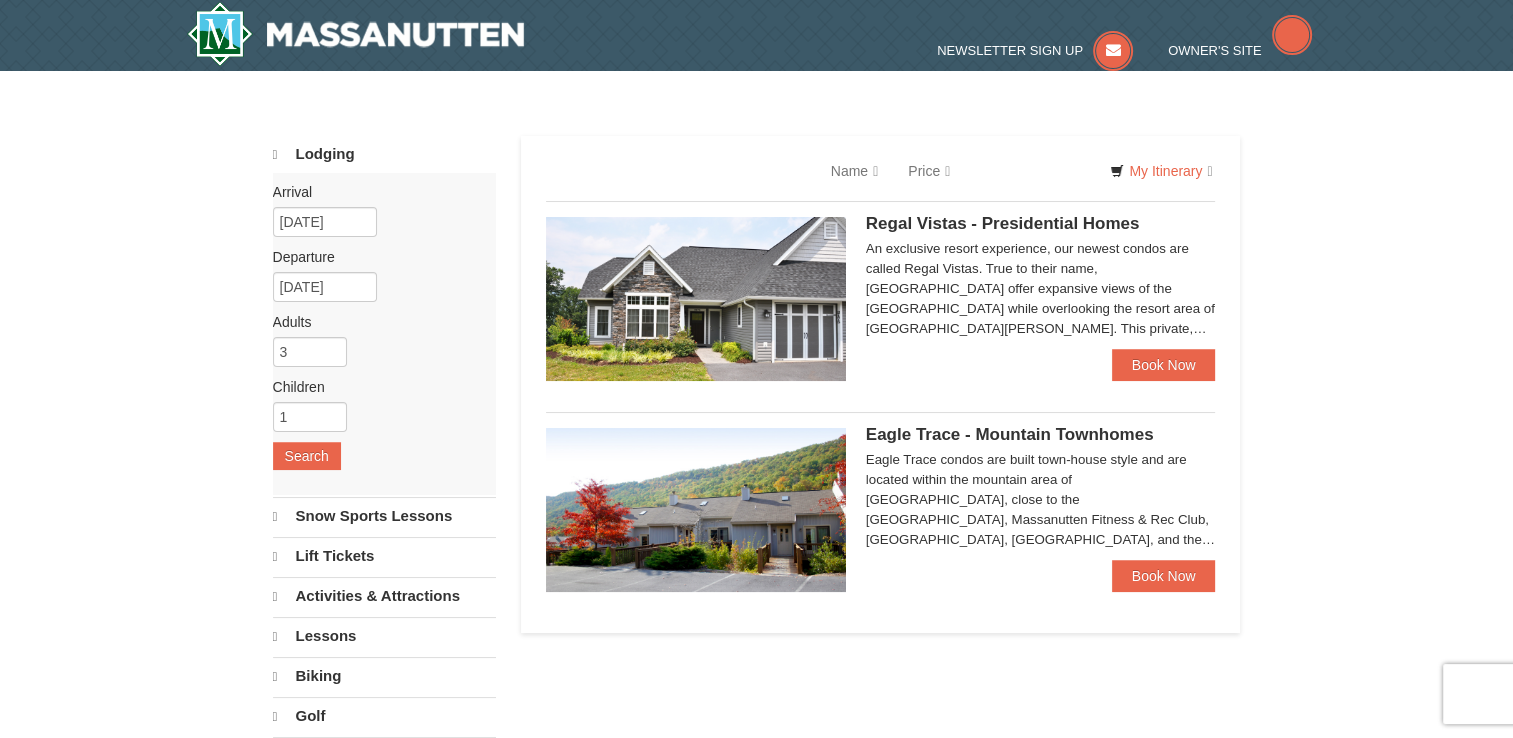 select on "7" 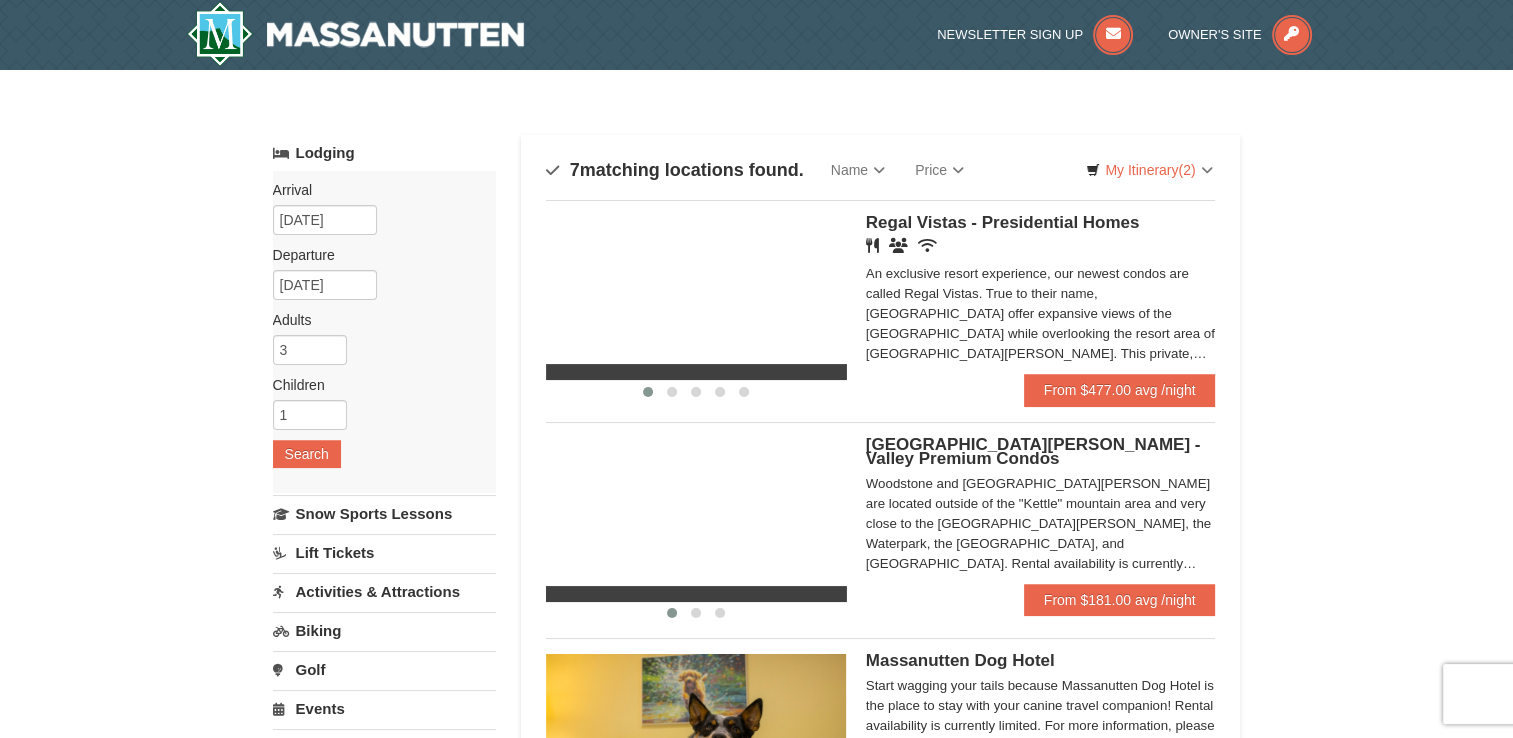 scroll, scrollTop: 0, scrollLeft: 0, axis: both 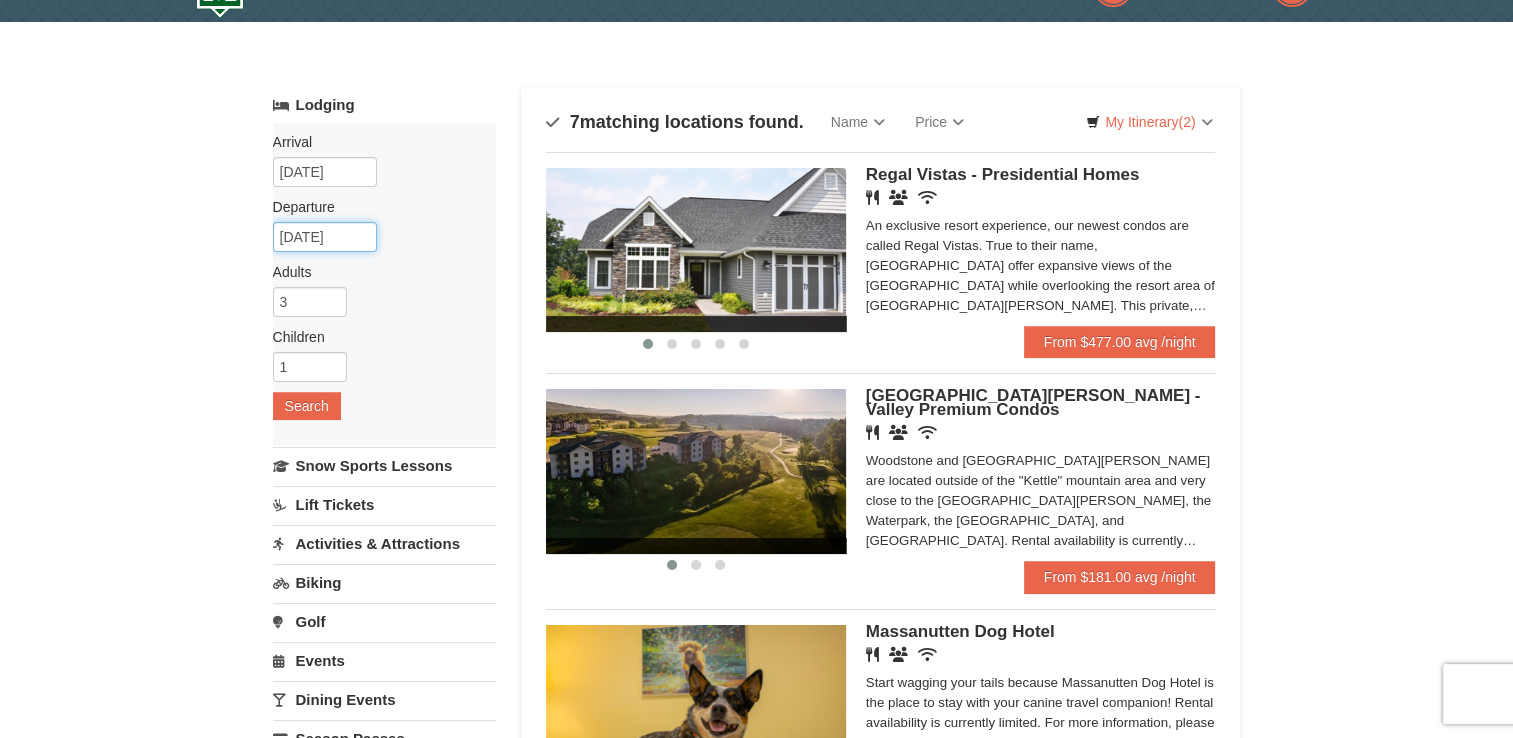 click on "08/01/2025" at bounding box center (325, 237) 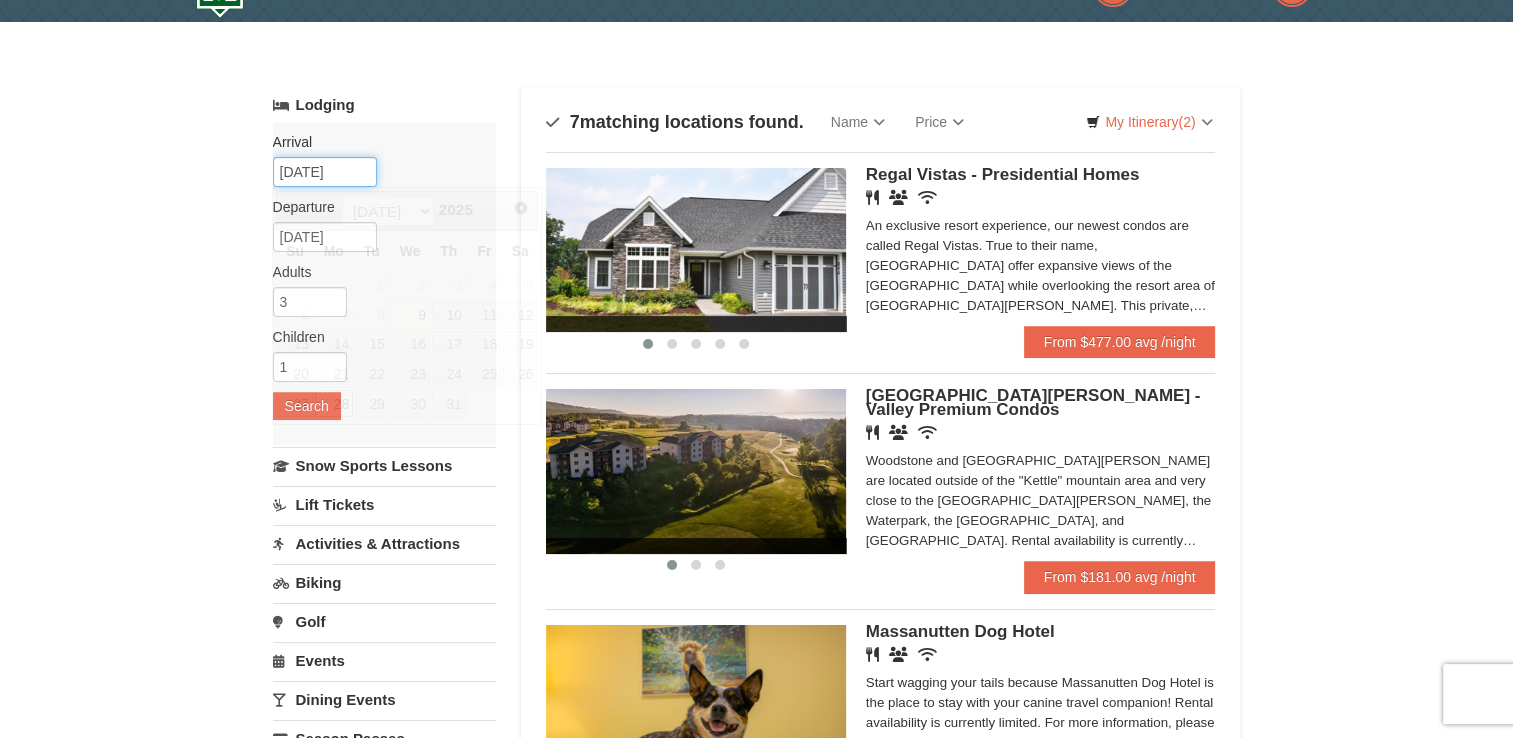 click on "07/28/2025" at bounding box center [325, 172] 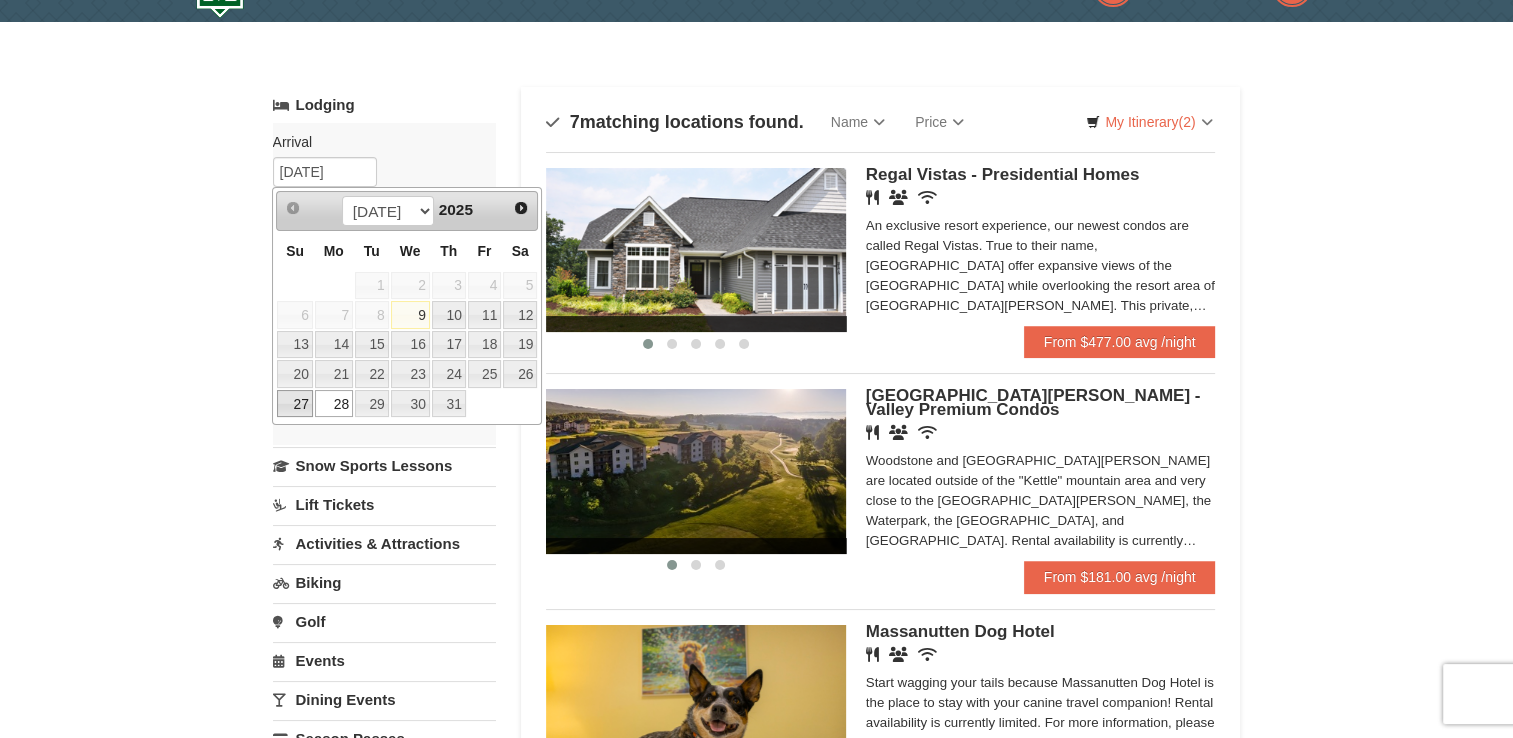 click on "27" at bounding box center (294, 404) 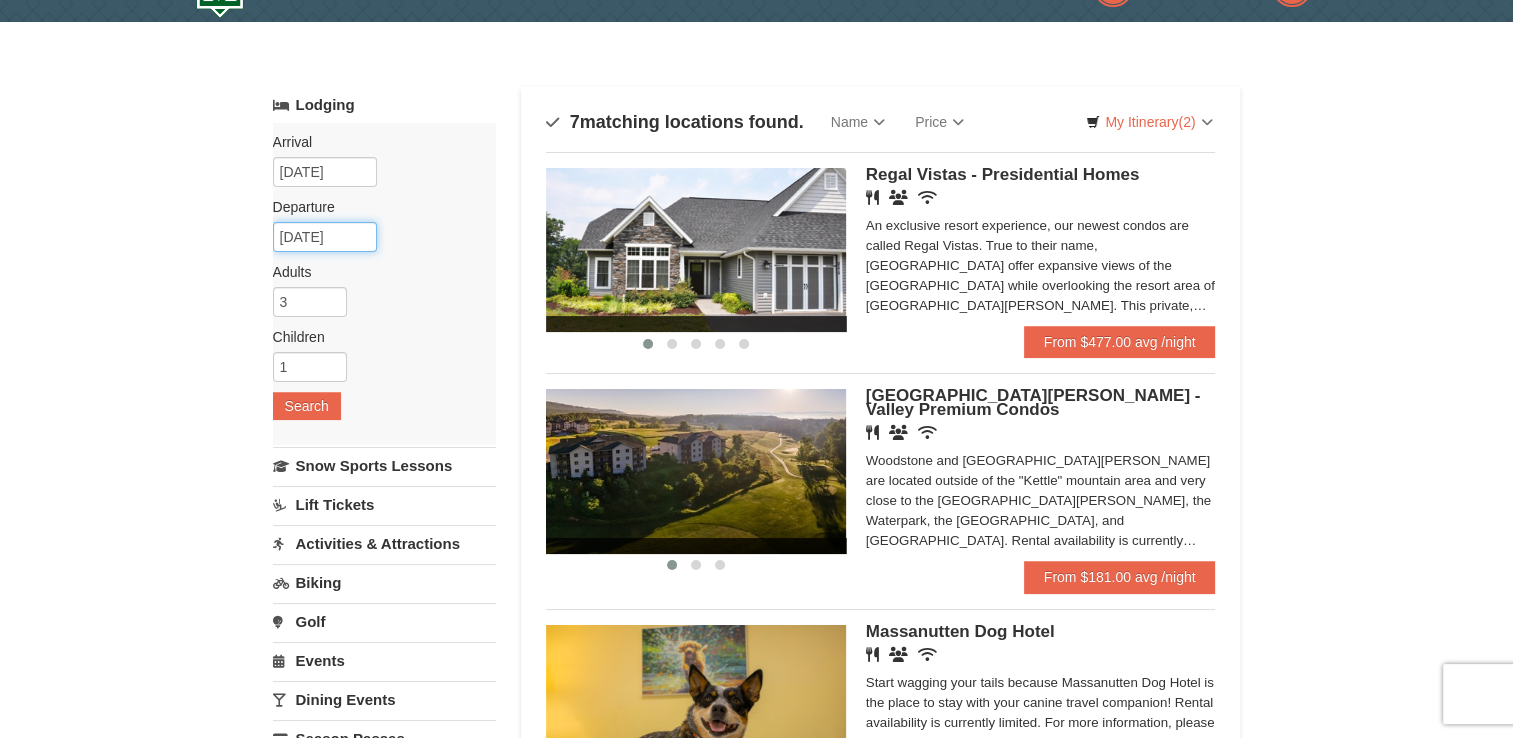 click on "[DATE]" at bounding box center (325, 237) 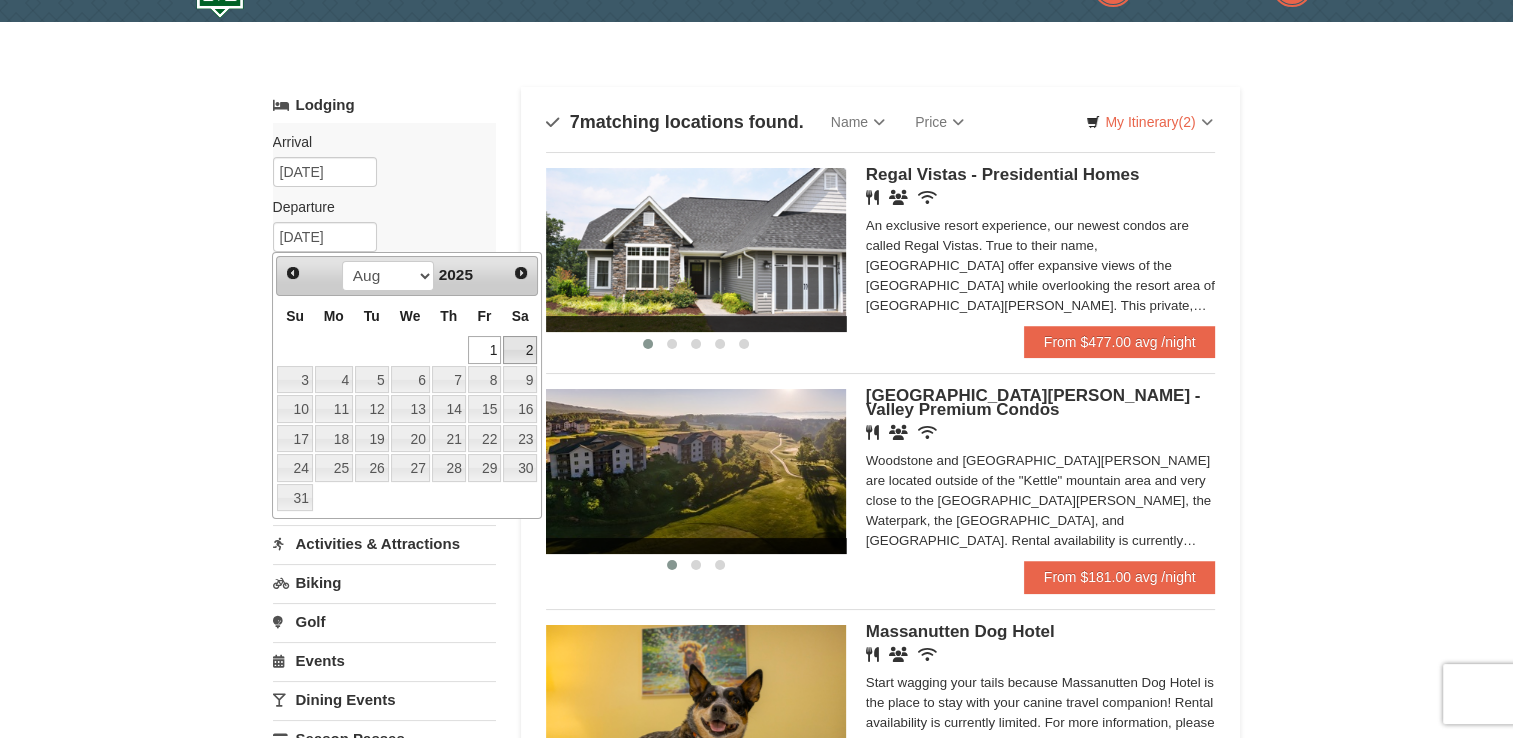 click on "2" at bounding box center [520, 350] 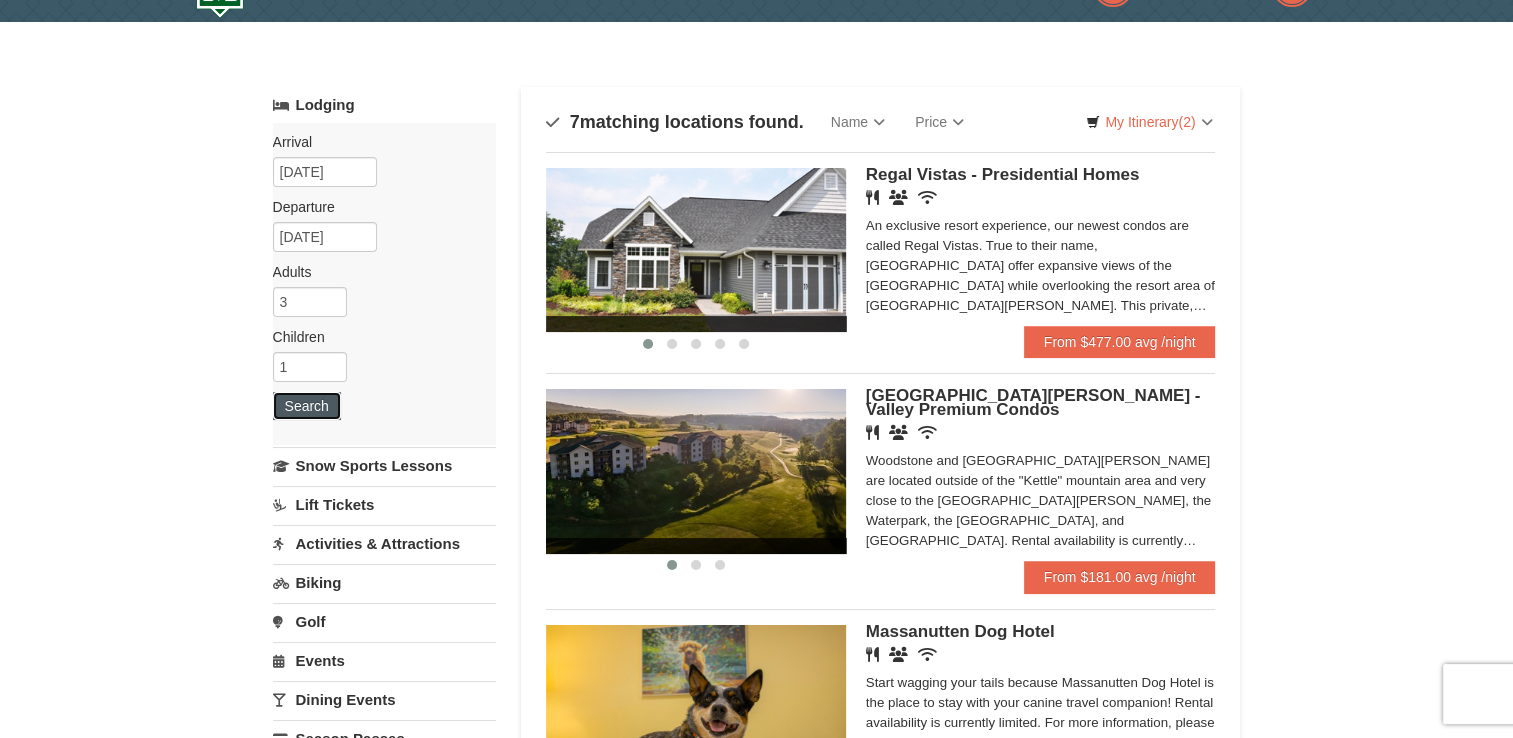 click on "Search" at bounding box center [307, 406] 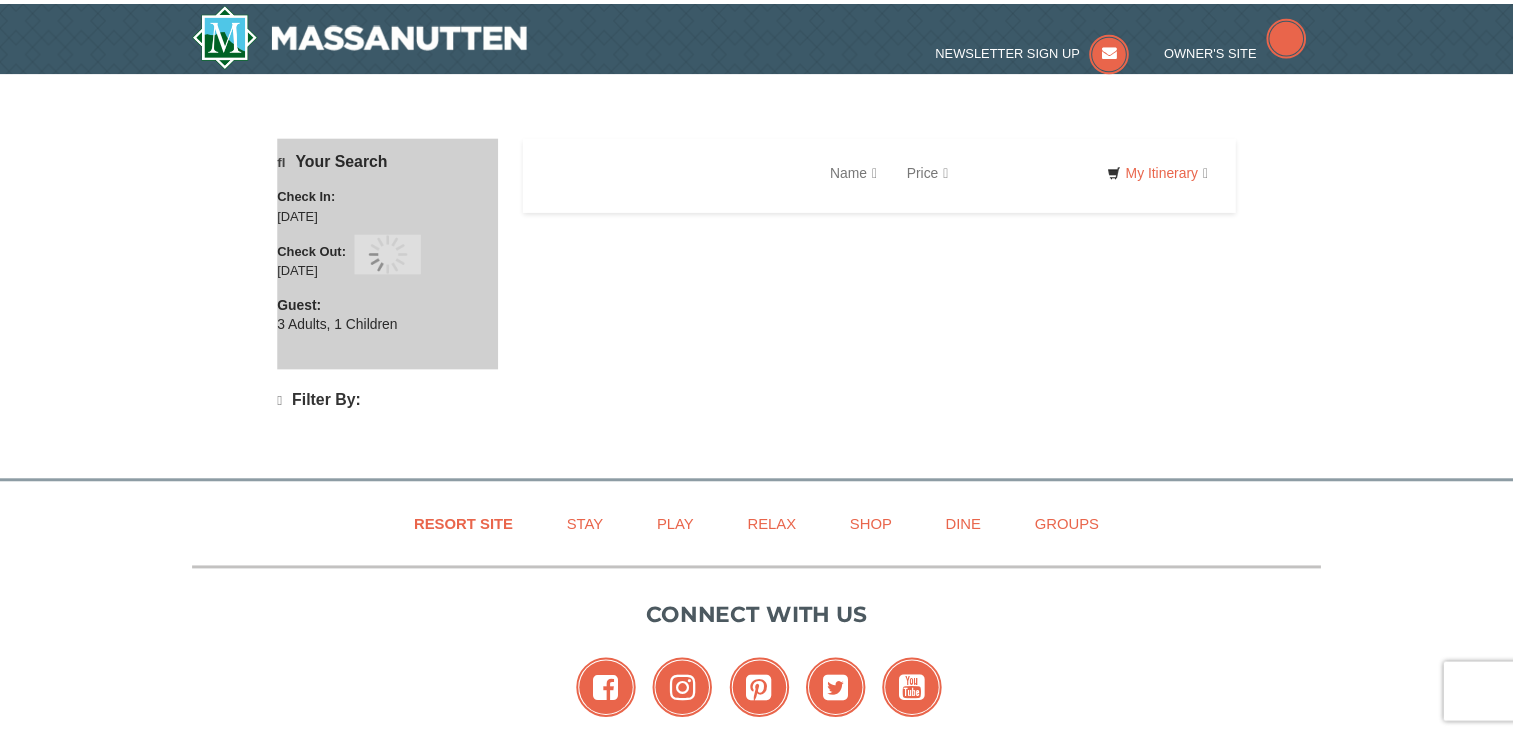 scroll, scrollTop: 0, scrollLeft: 0, axis: both 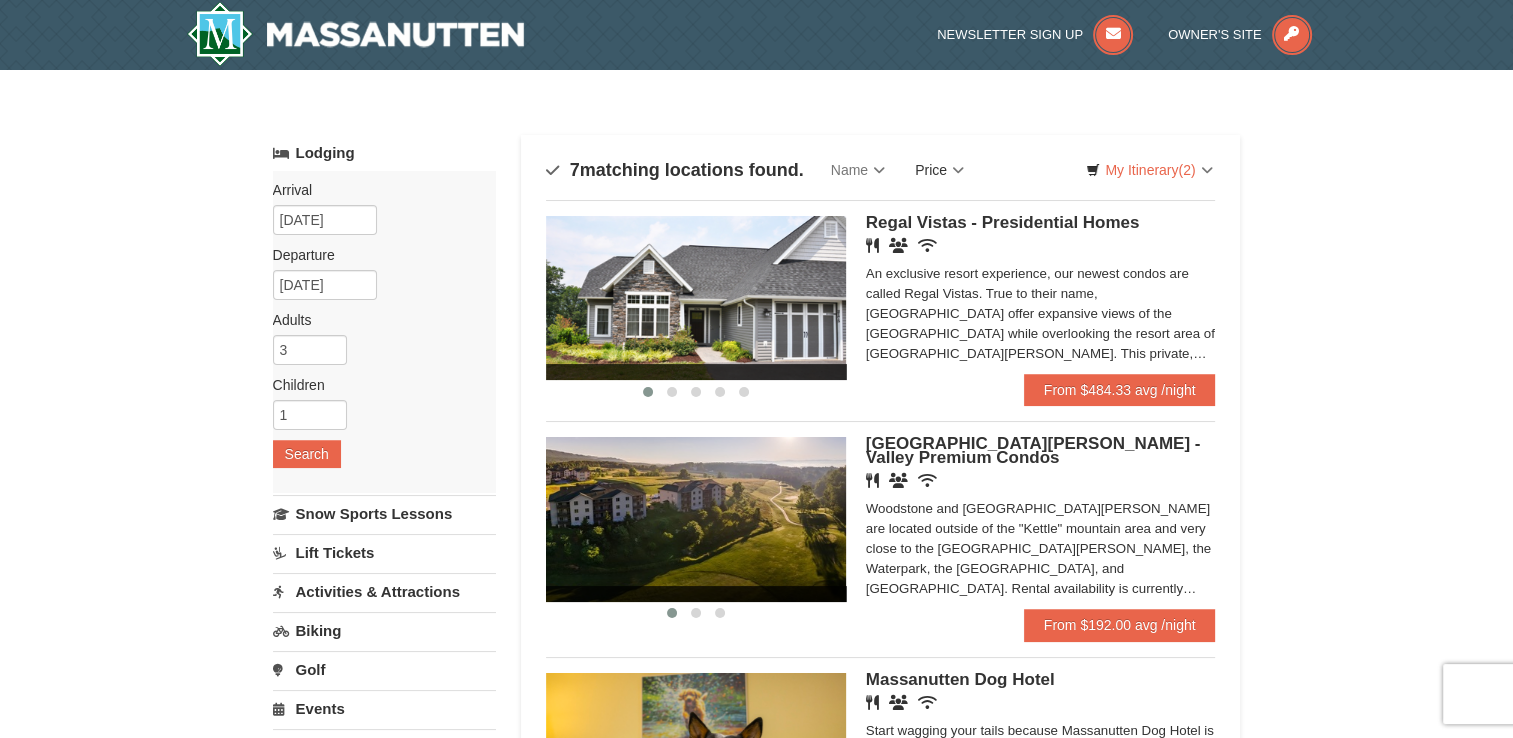 click on "Price" at bounding box center [939, 170] 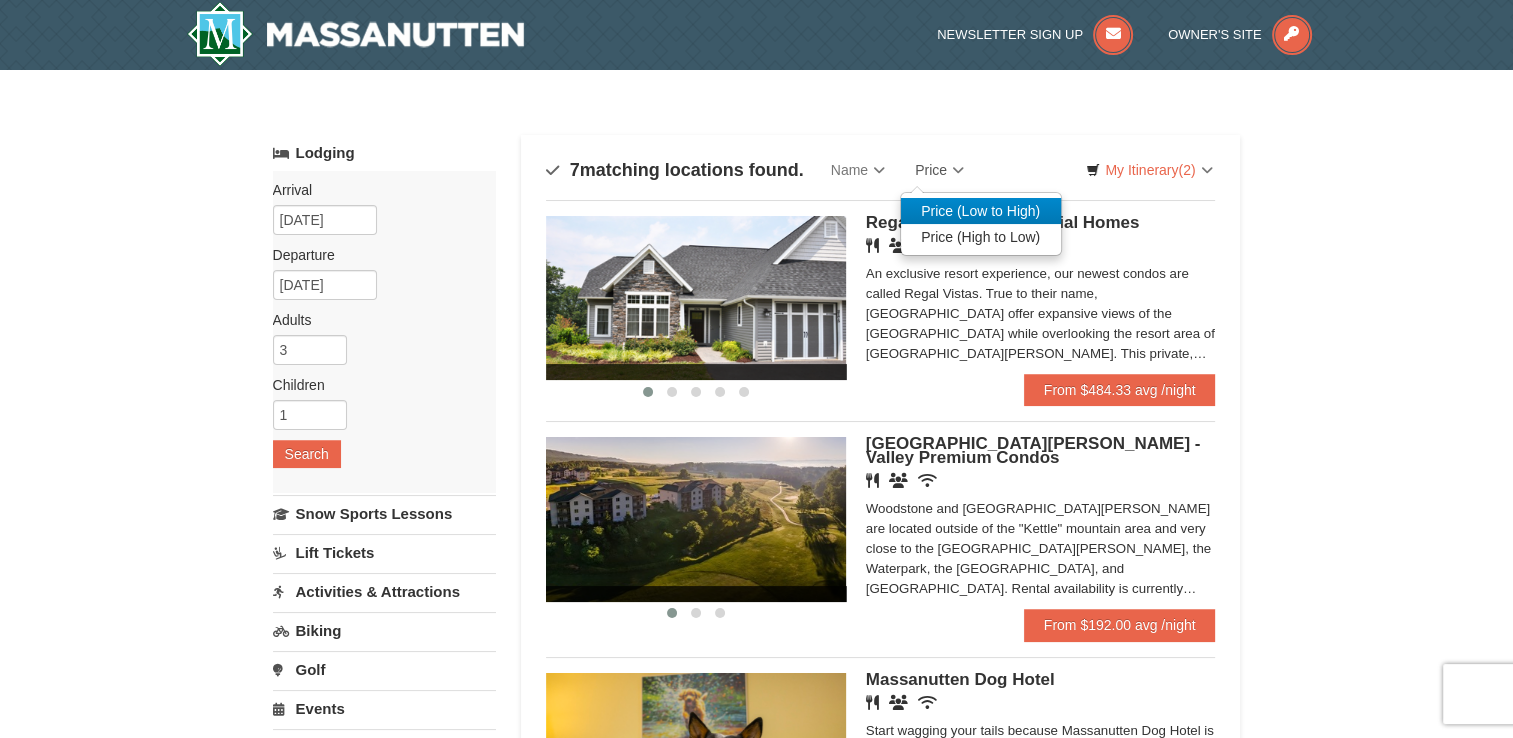 click on "Price (Low to High)" at bounding box center [981, 211] 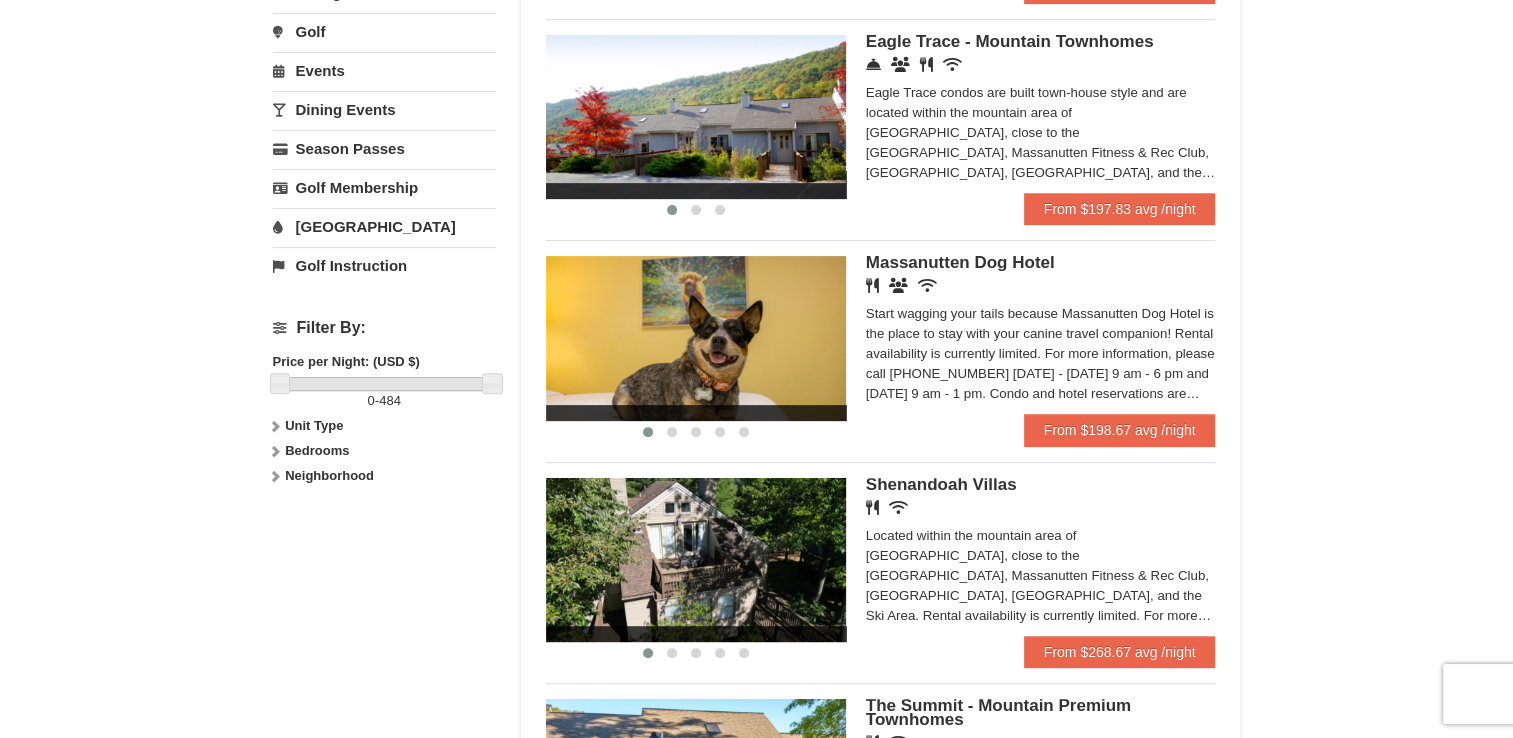 scroll, scrollTop: 639, scrollLeft: 0, axis: vertical 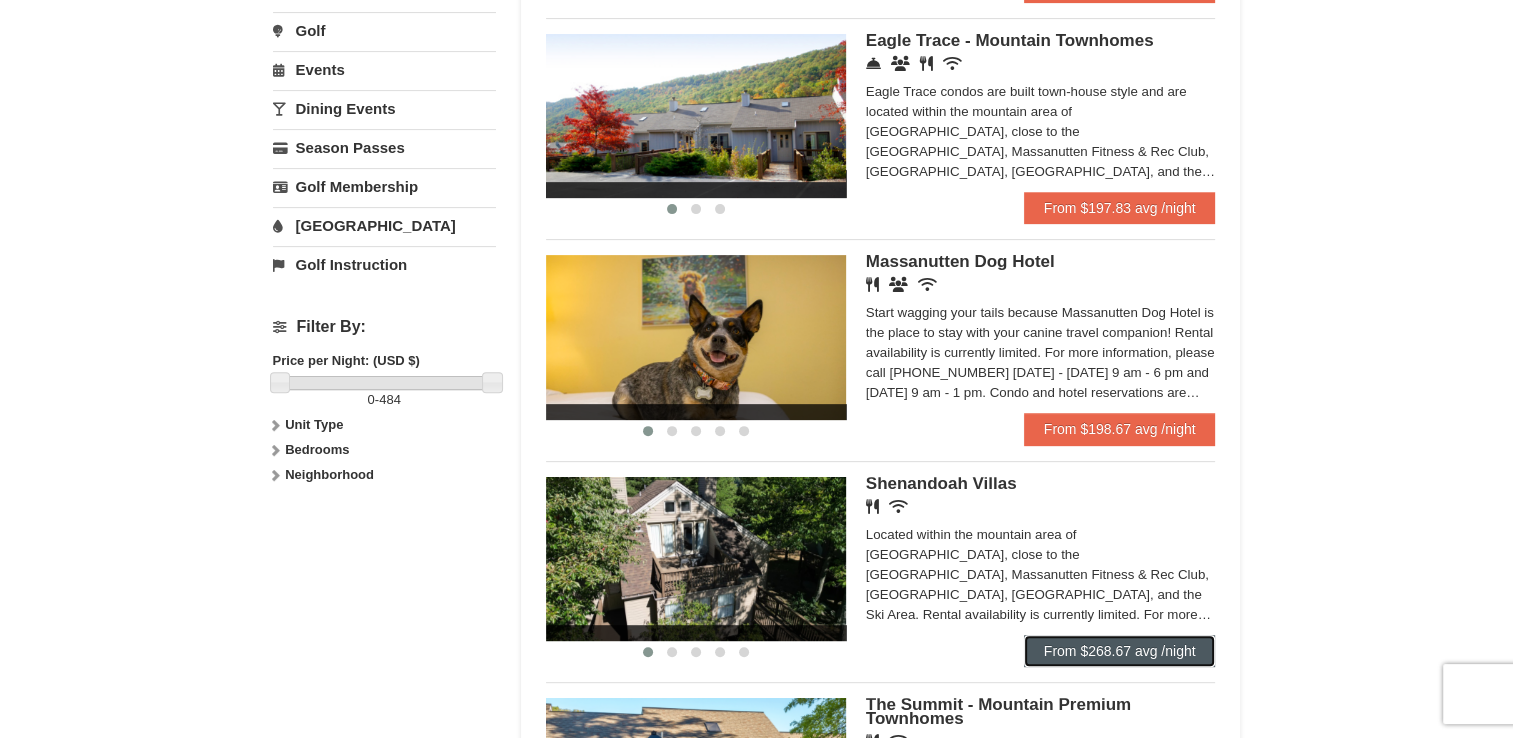 click on "From $268.67 avg /night" at bounding box center [1120, 651] 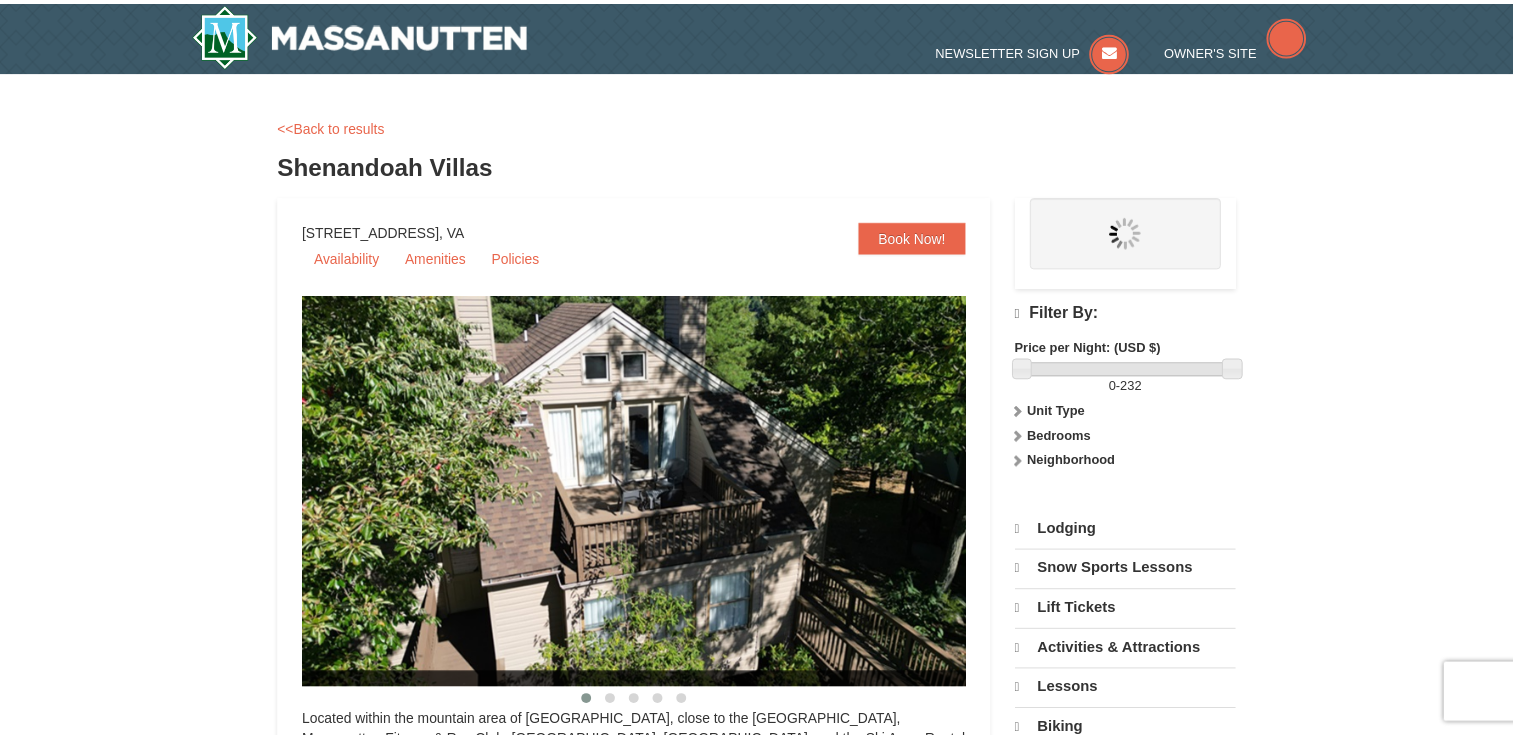 scroll, scrollTop: 0, scrollLeft: 0, axis: both 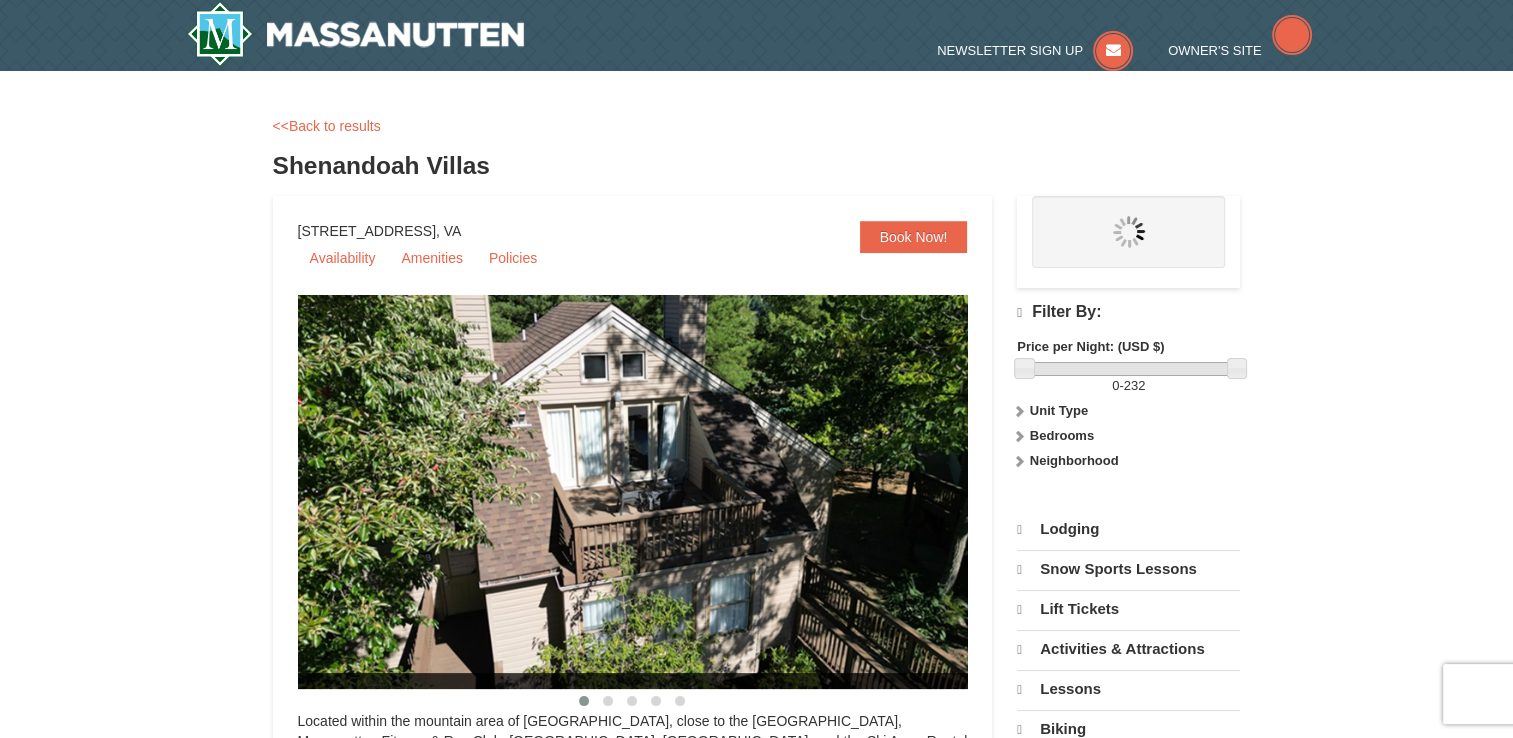 select on "7" 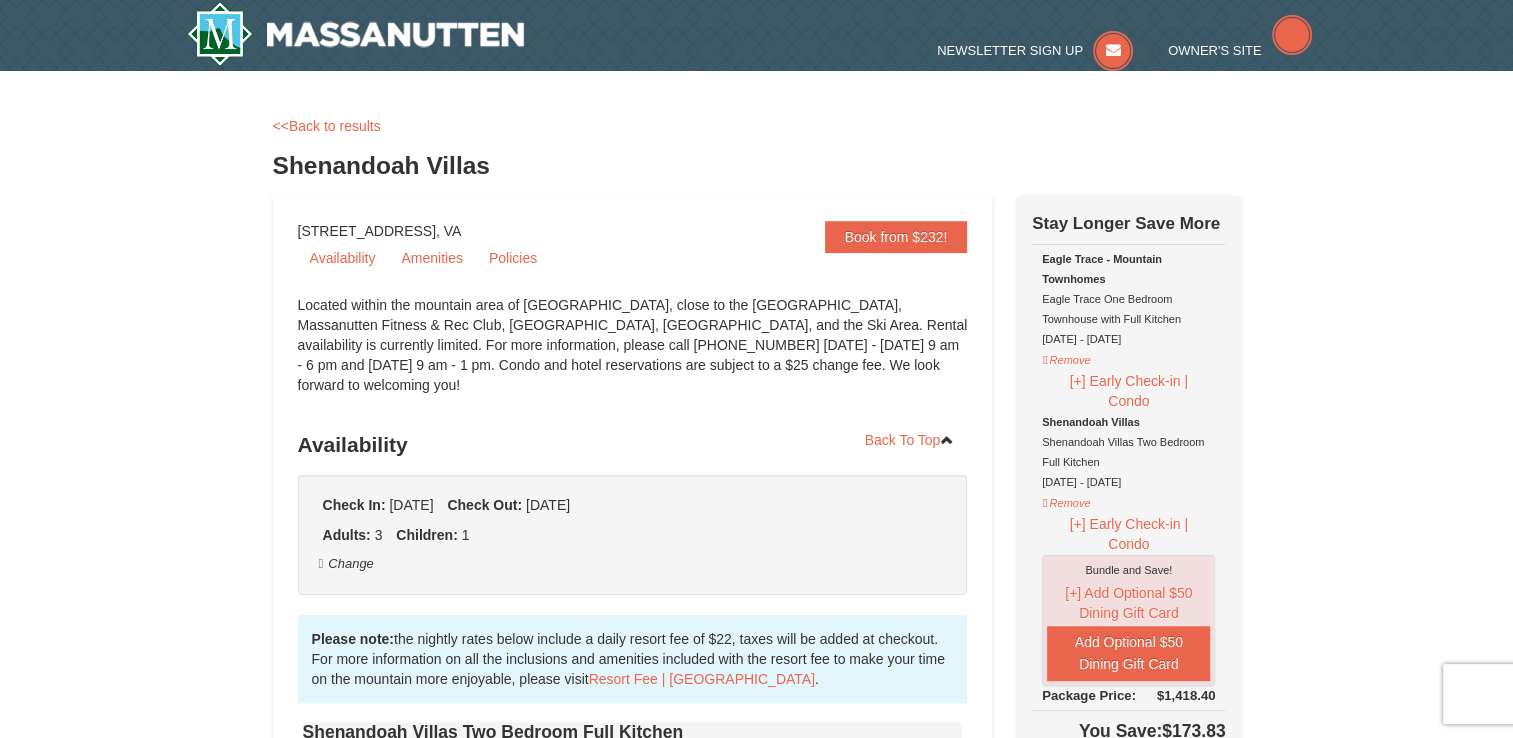 scroll, scrollTop: 0, scrollLeft: 0, axis: both 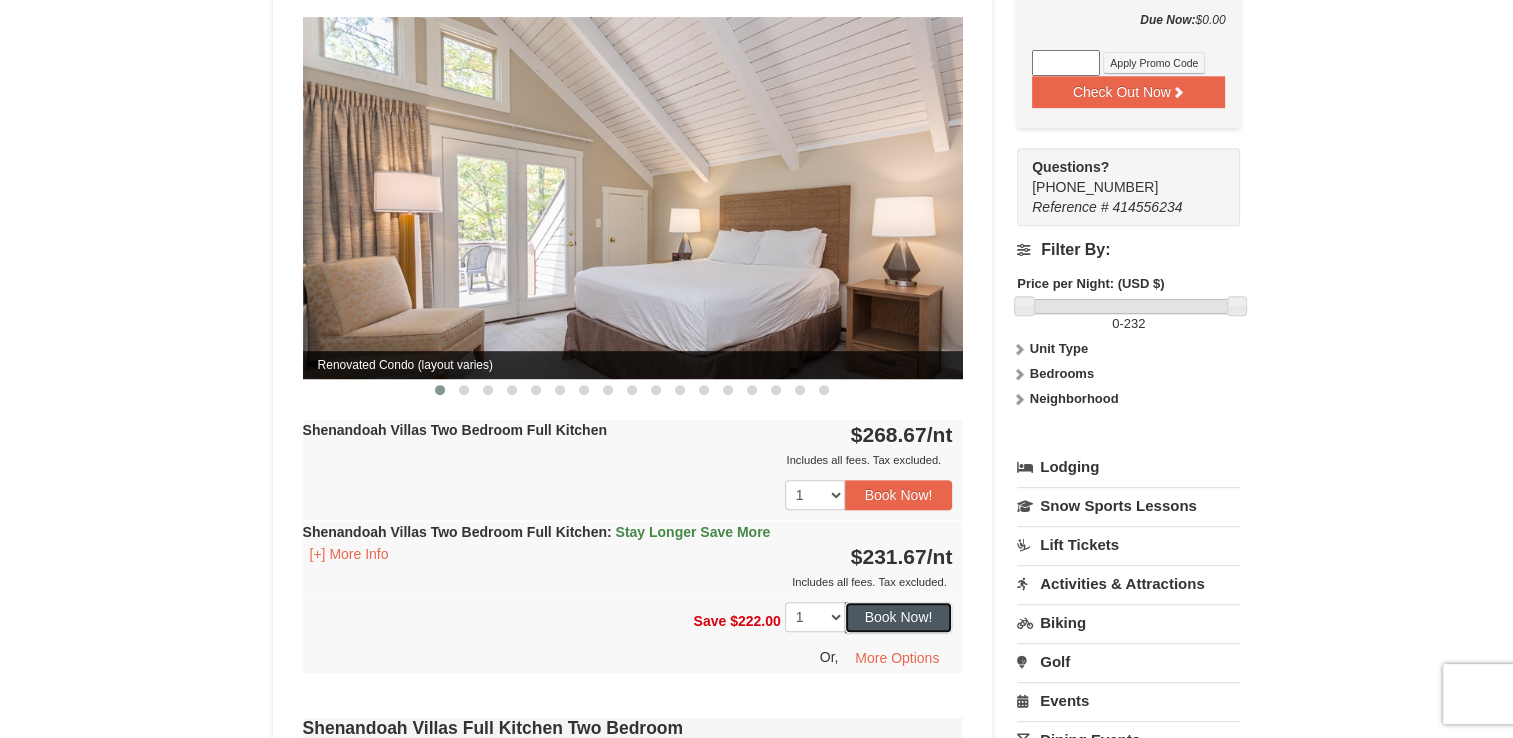 click on "Book Now!" at bounding box center [899, 617] 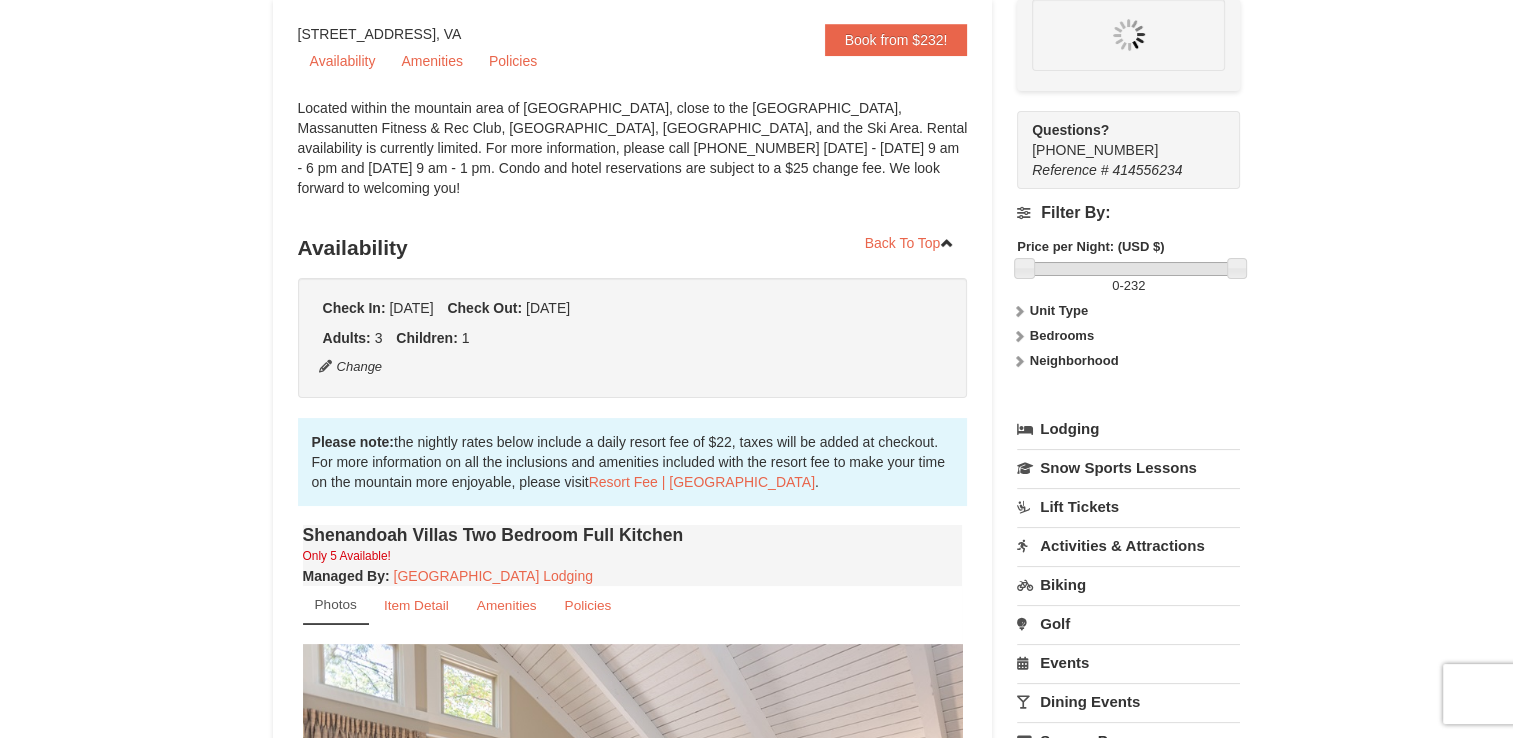 scroll, scrollTop: 195, scrollLeft: 0, axis: vertical 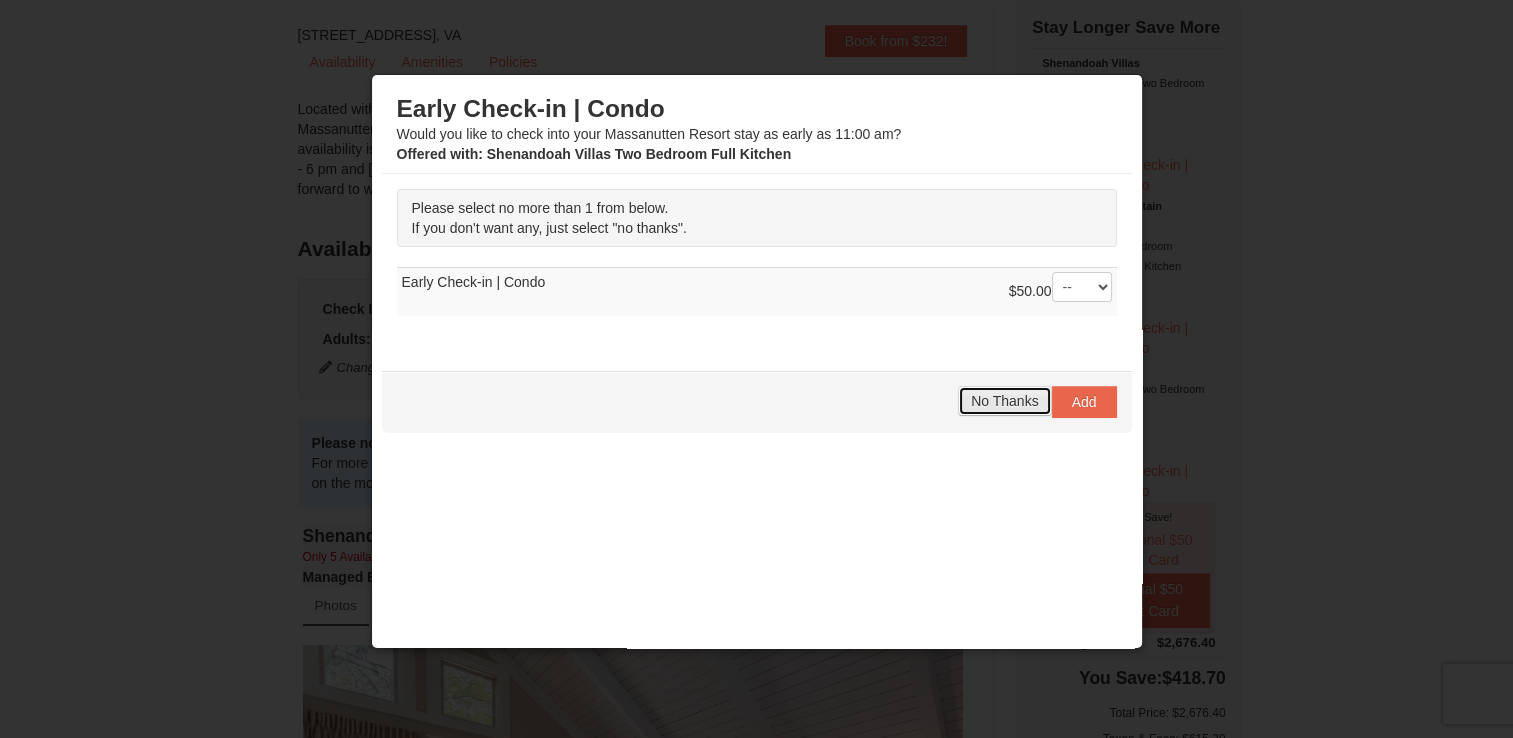 click on "No Thanks" at bounding box center (1004, 401) 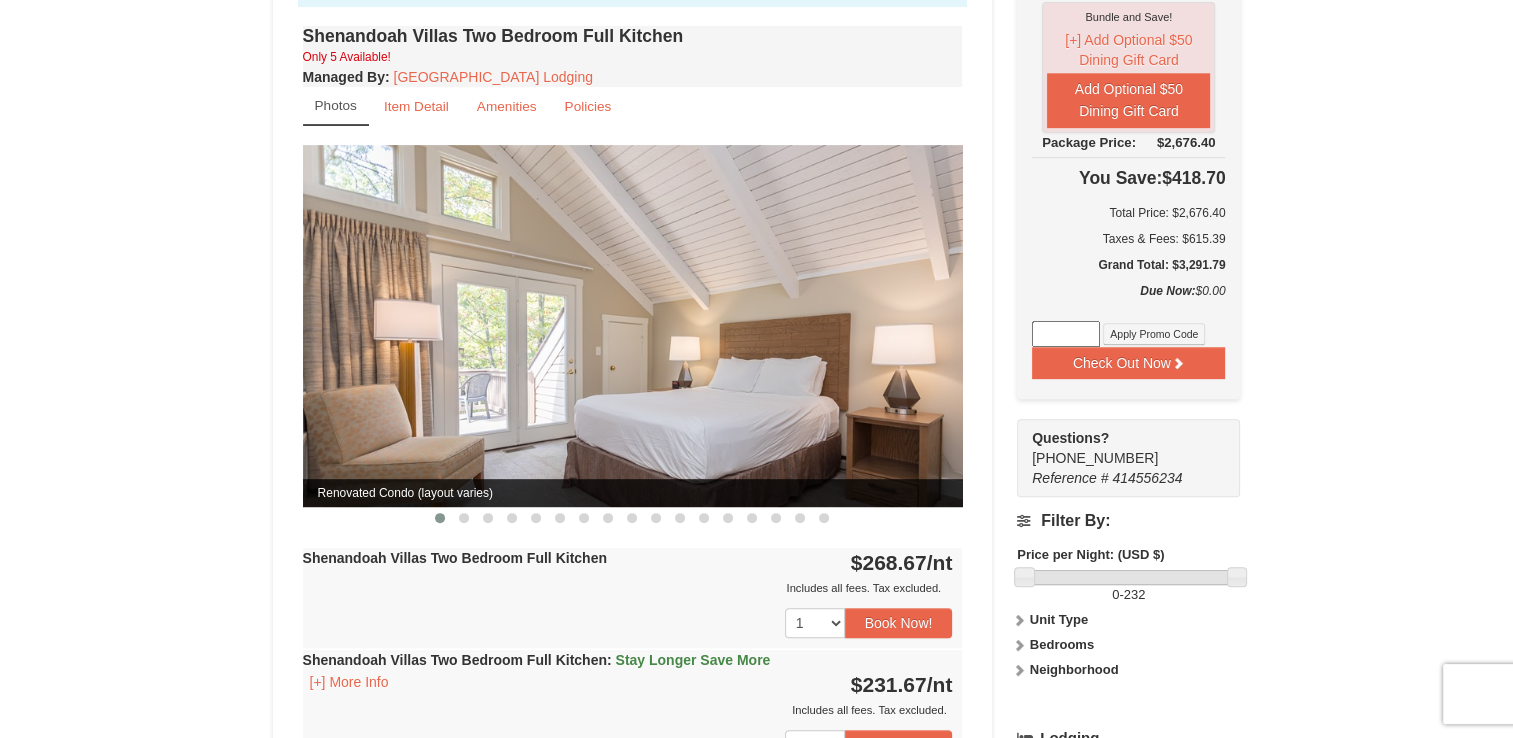 scroll, scrollTop: 631, scrollLeft: 0, axis: vertical 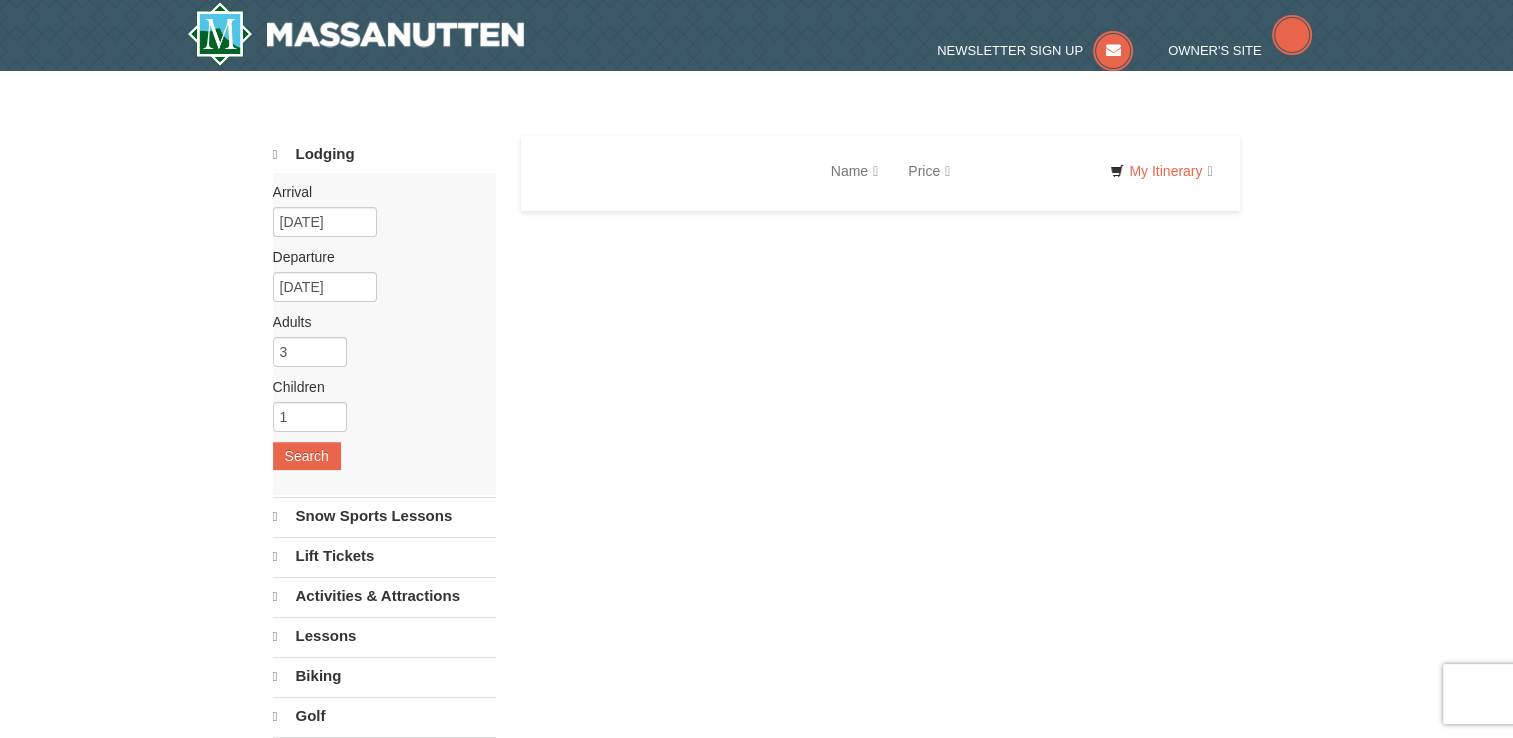 select on "7" 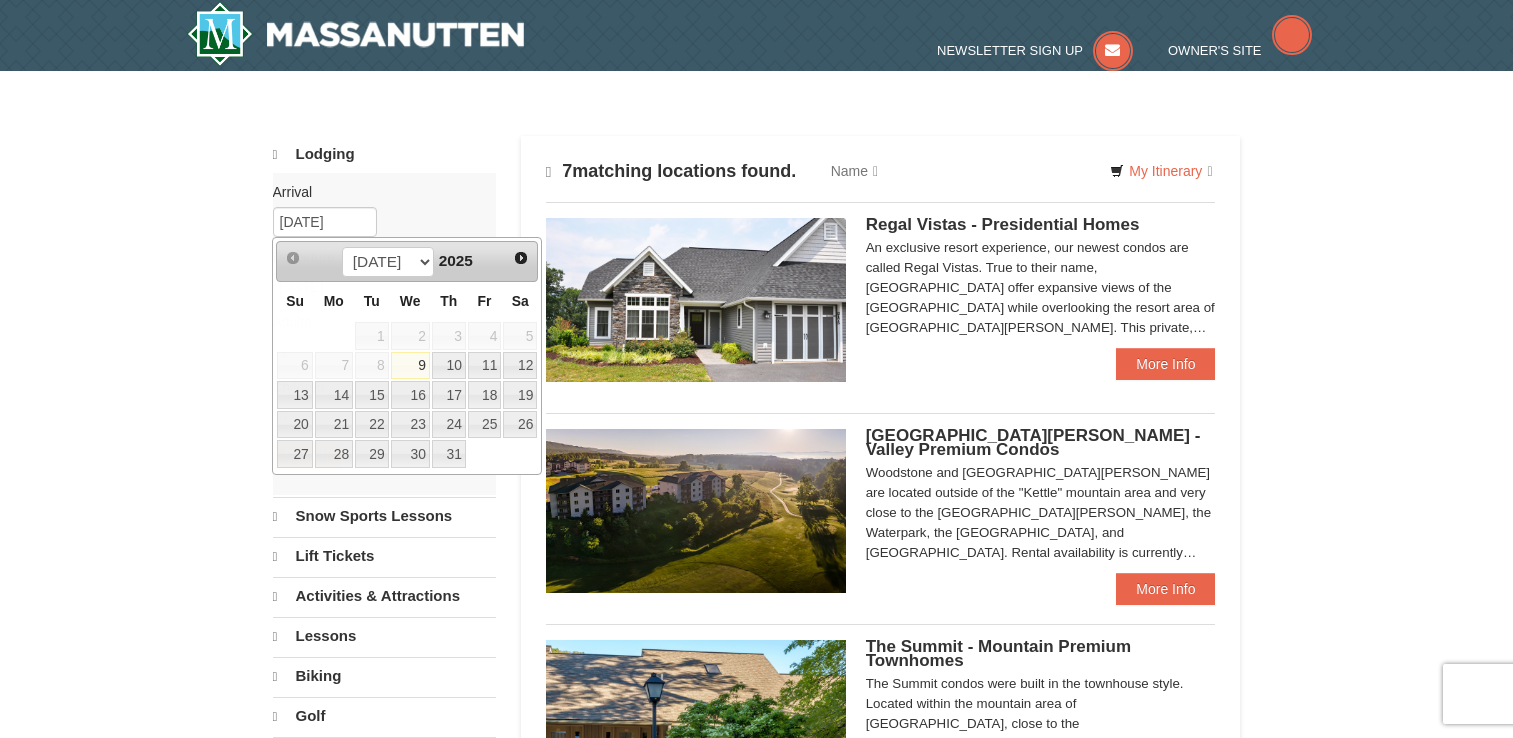 type 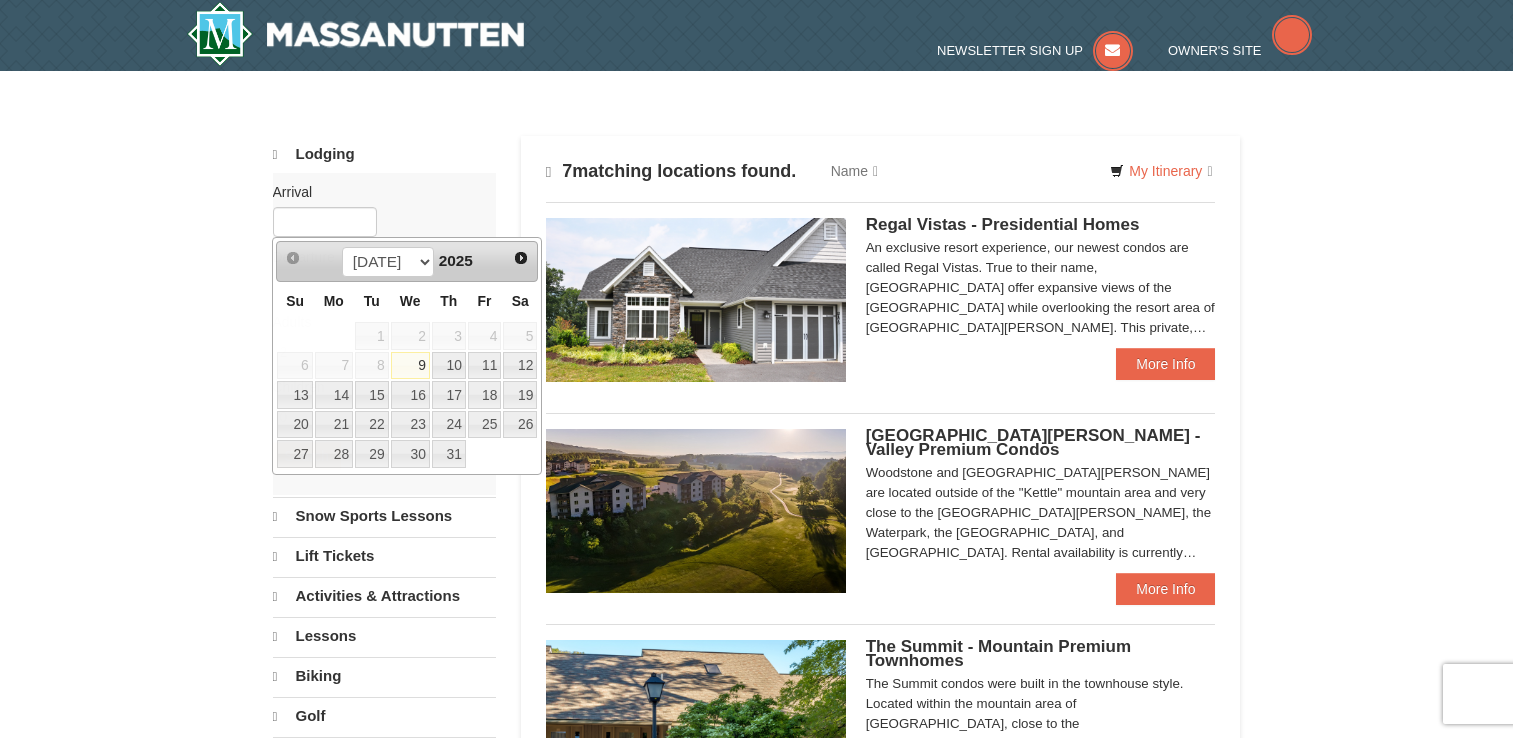scroll, scrollTop: 0, scrollLeft: 0, axis: both 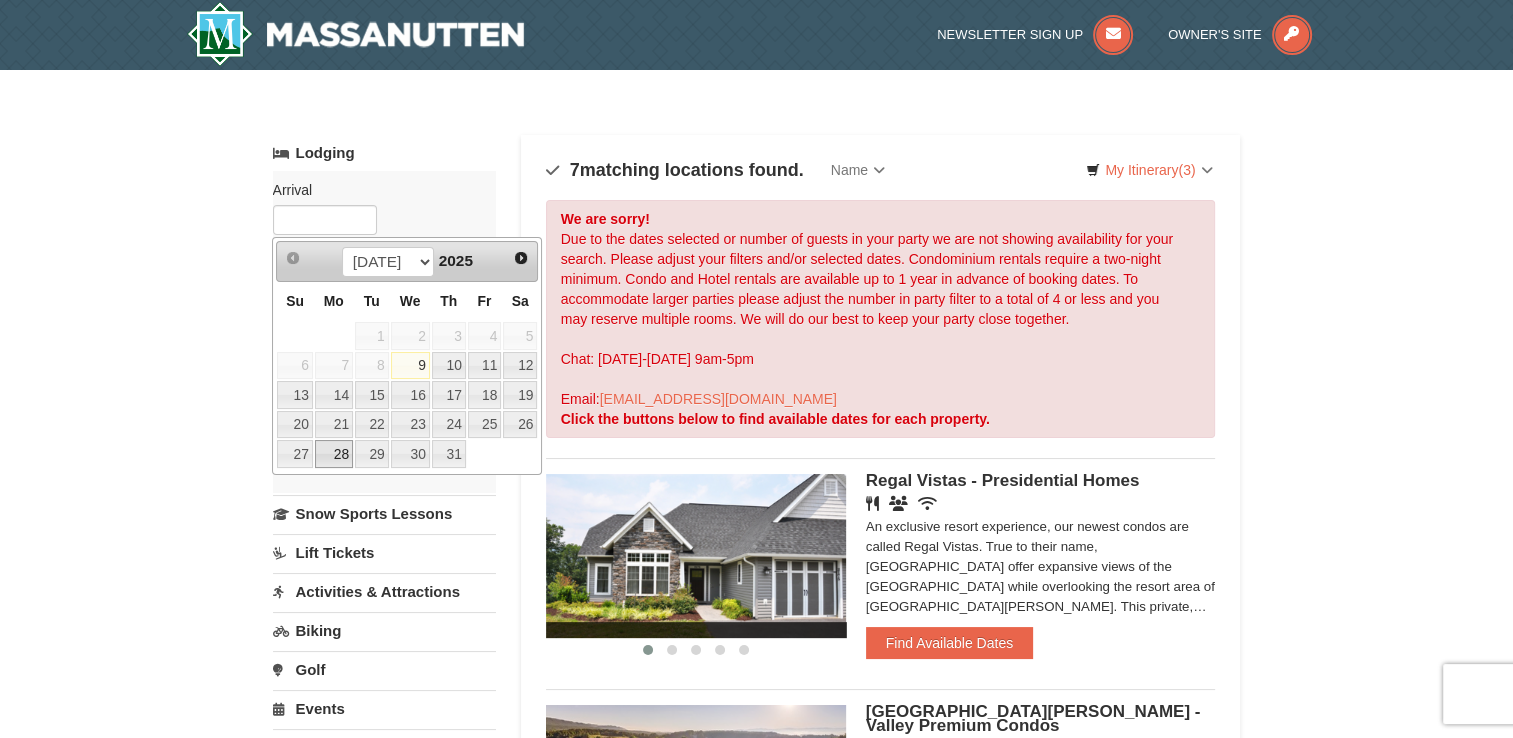 click on "28" at bounding box center (334, 454) 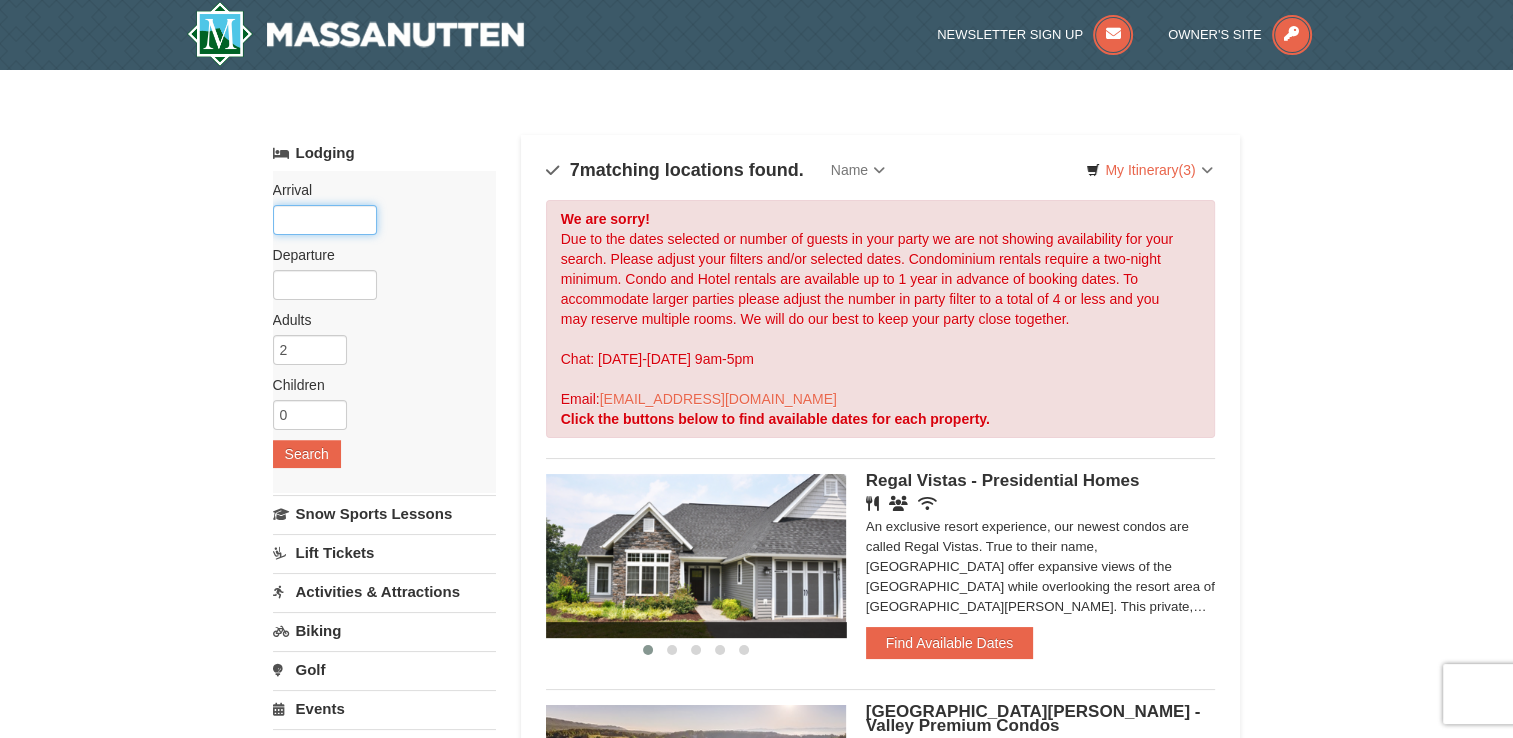 click at bounding box center (325, 220) 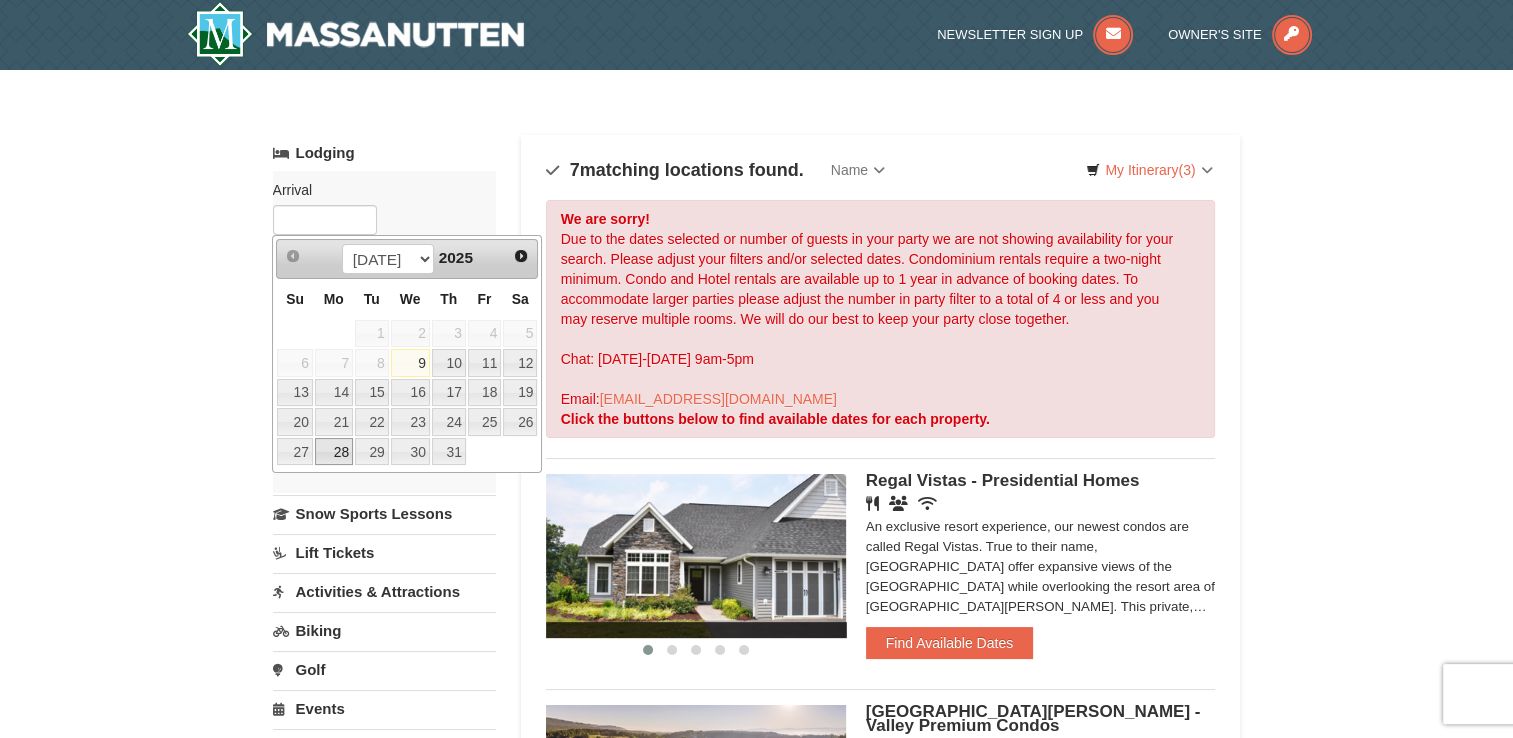 click on "28" at bounding box center (334, 452) 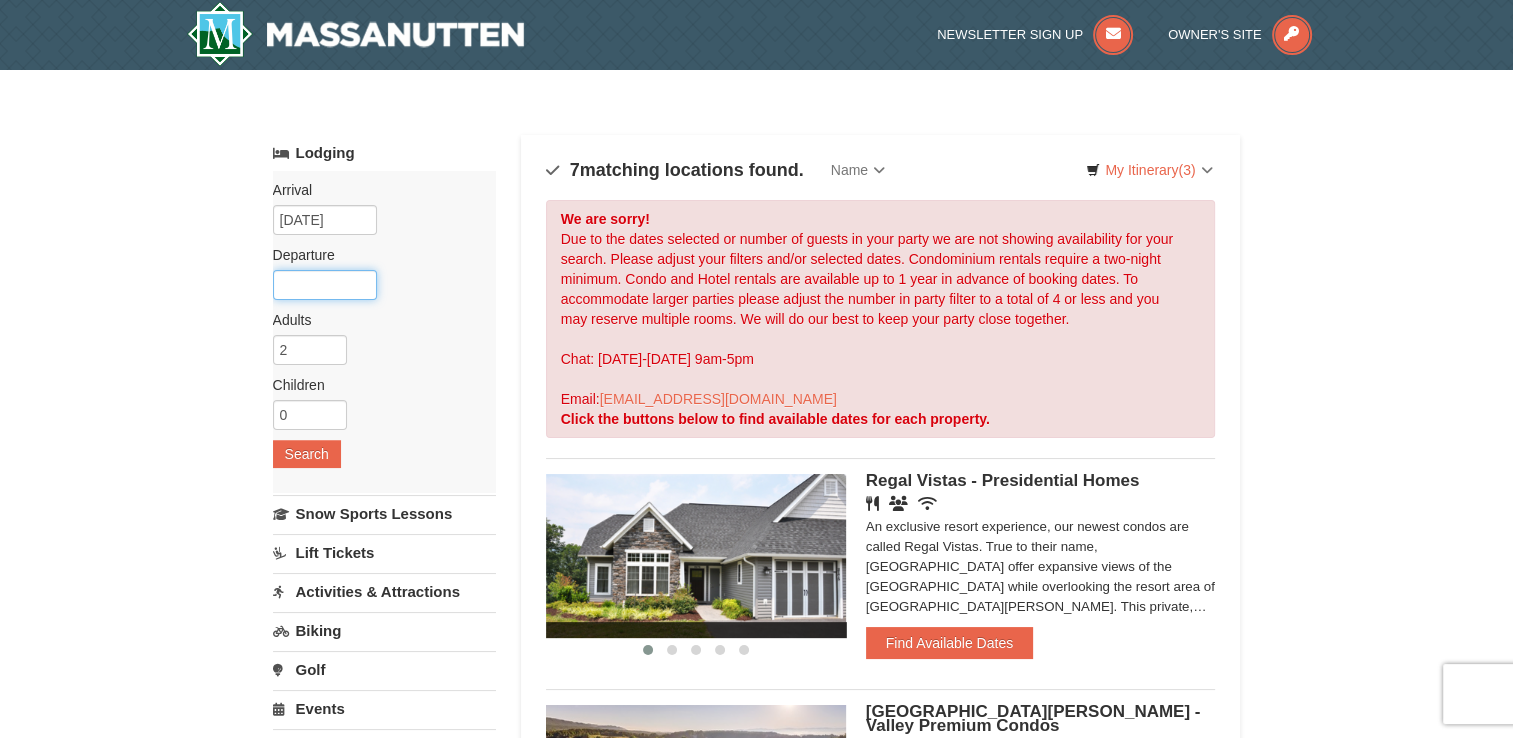 click at bounding box center (325, 285) 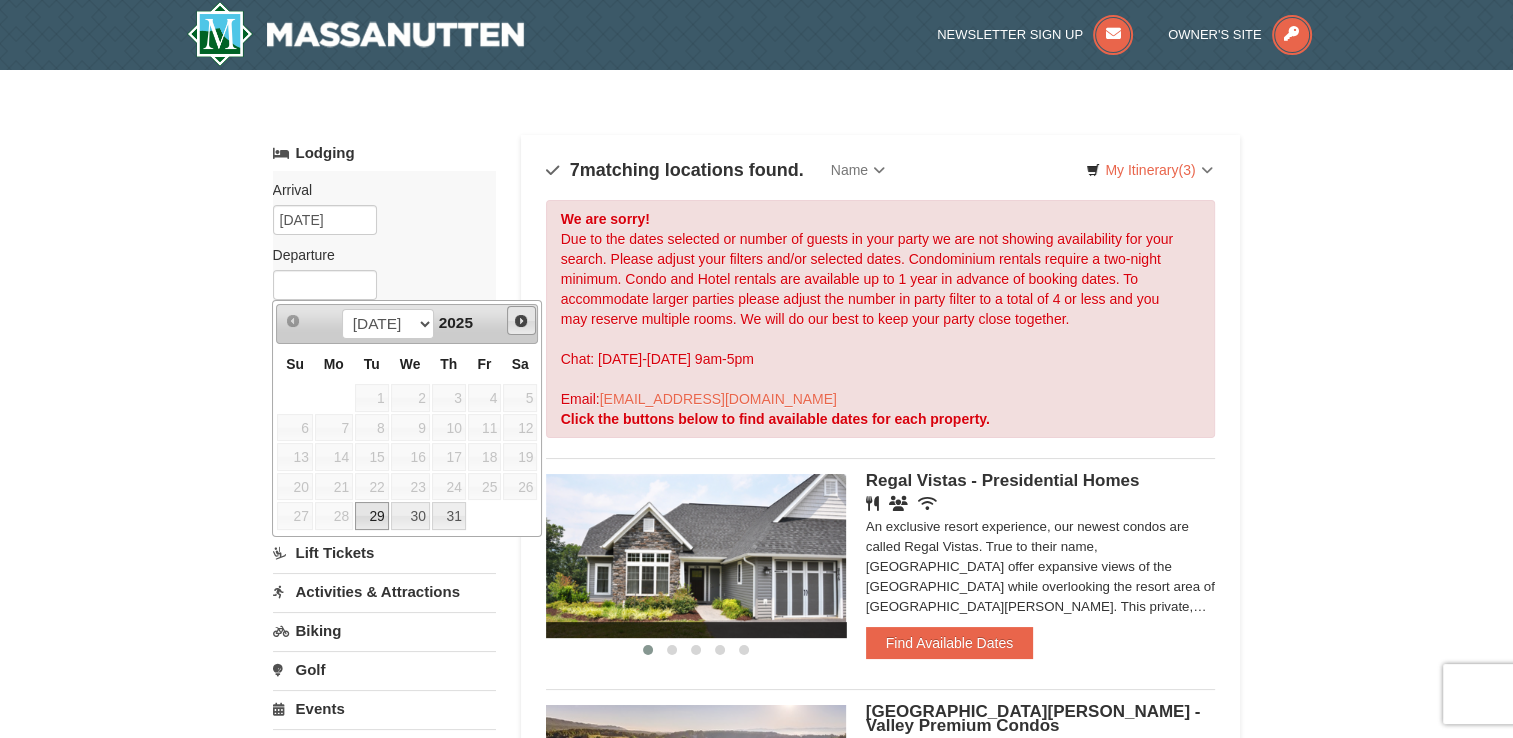 click on "Next" at bounding box center (521, 321) 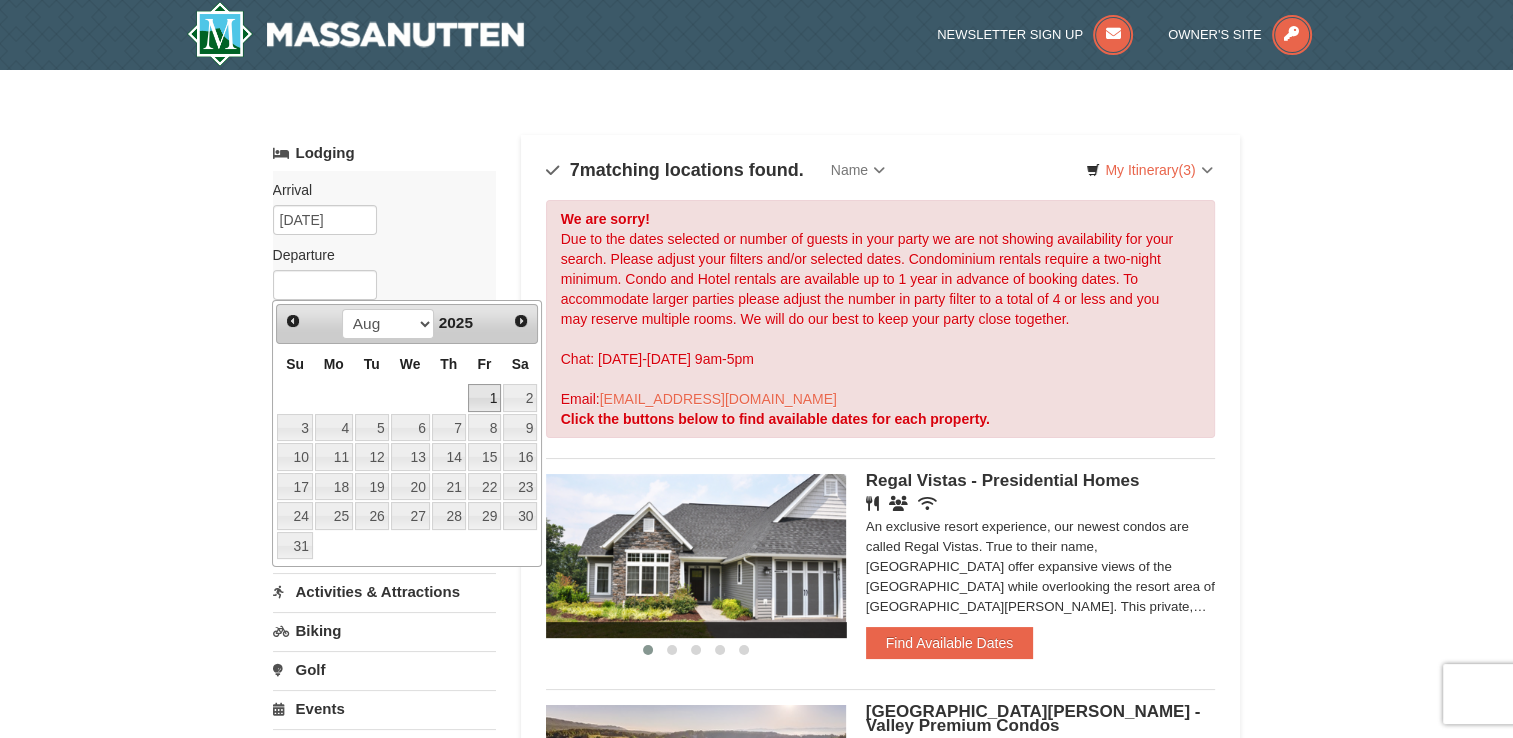 click on "1" at bounding box center [485, 398] 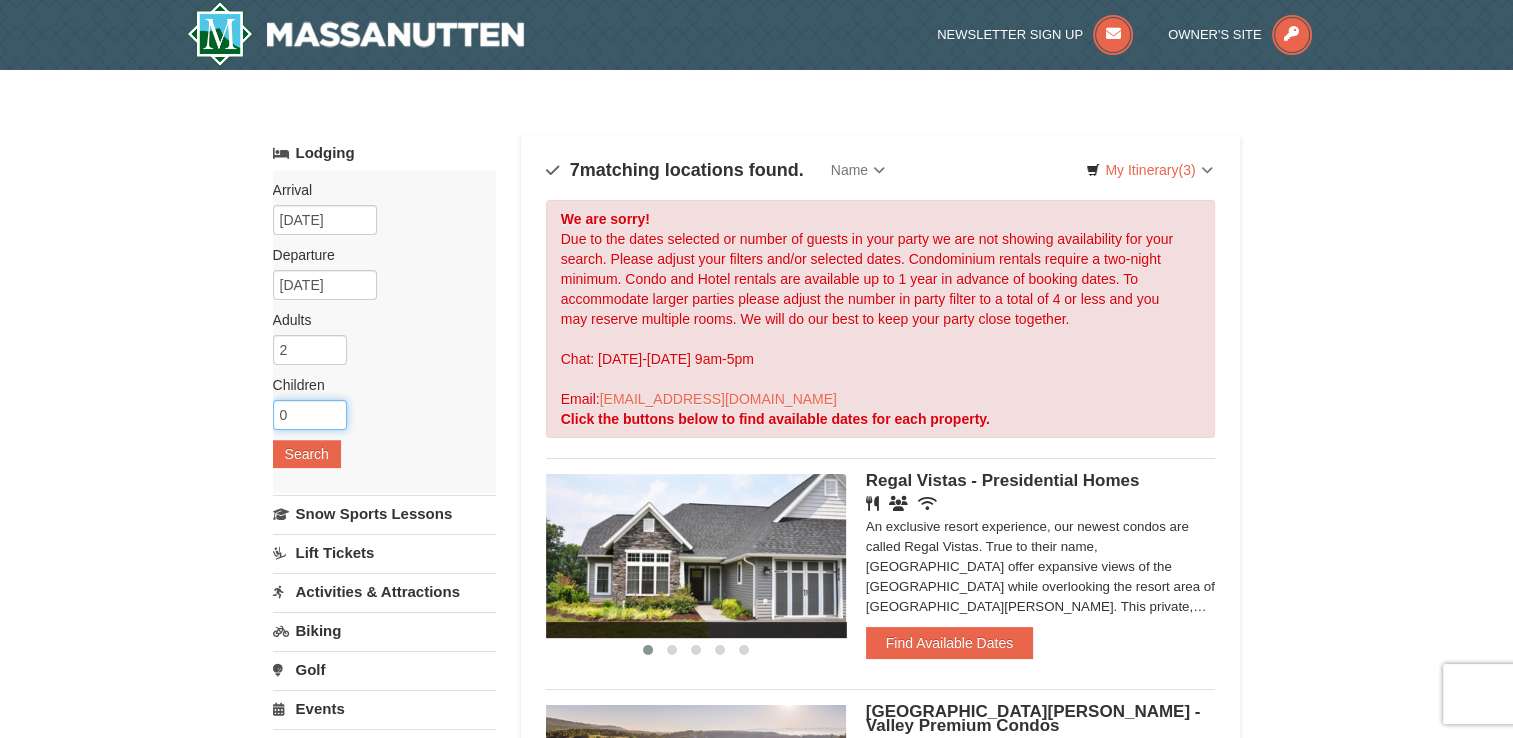 click on "0" at bounding box center (310, 415) 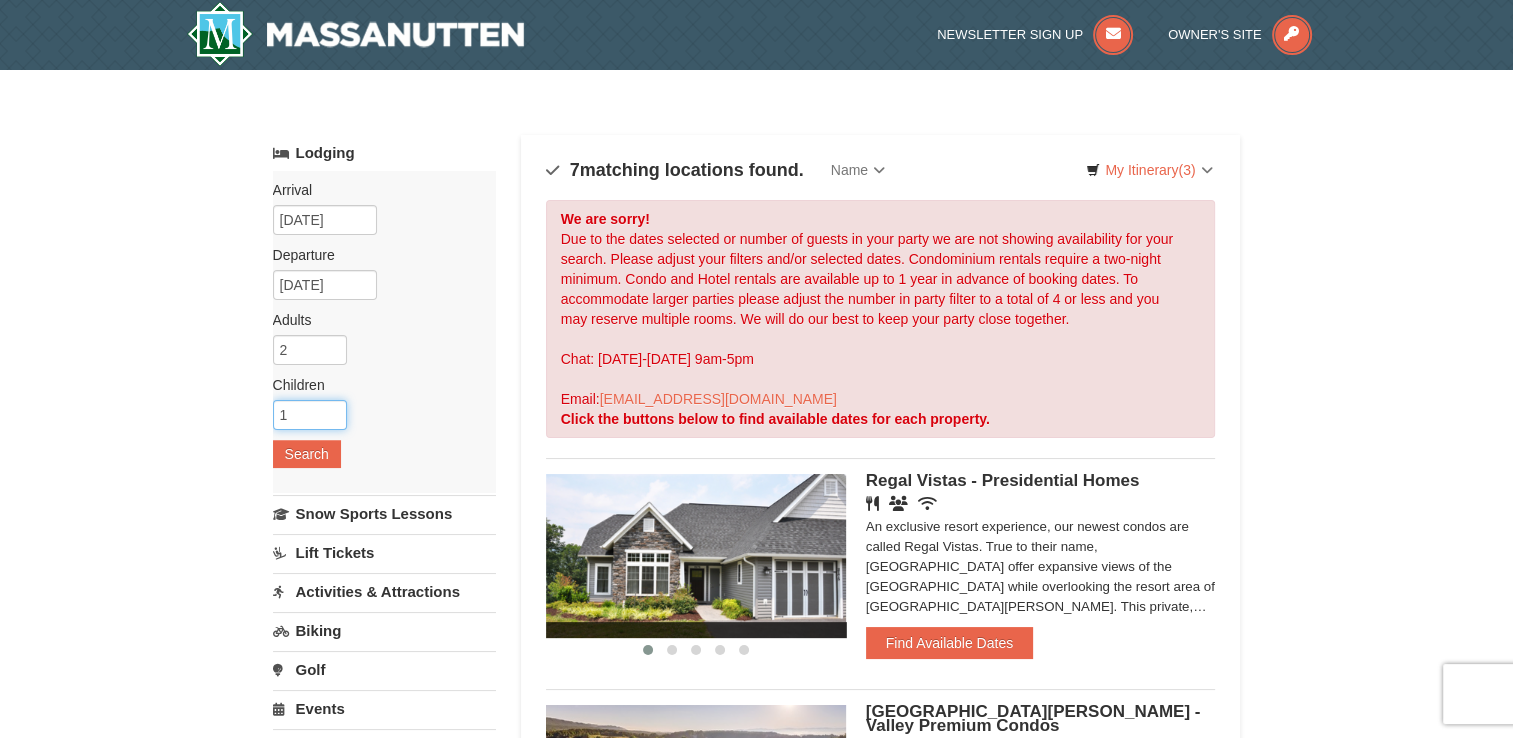 type on "1" 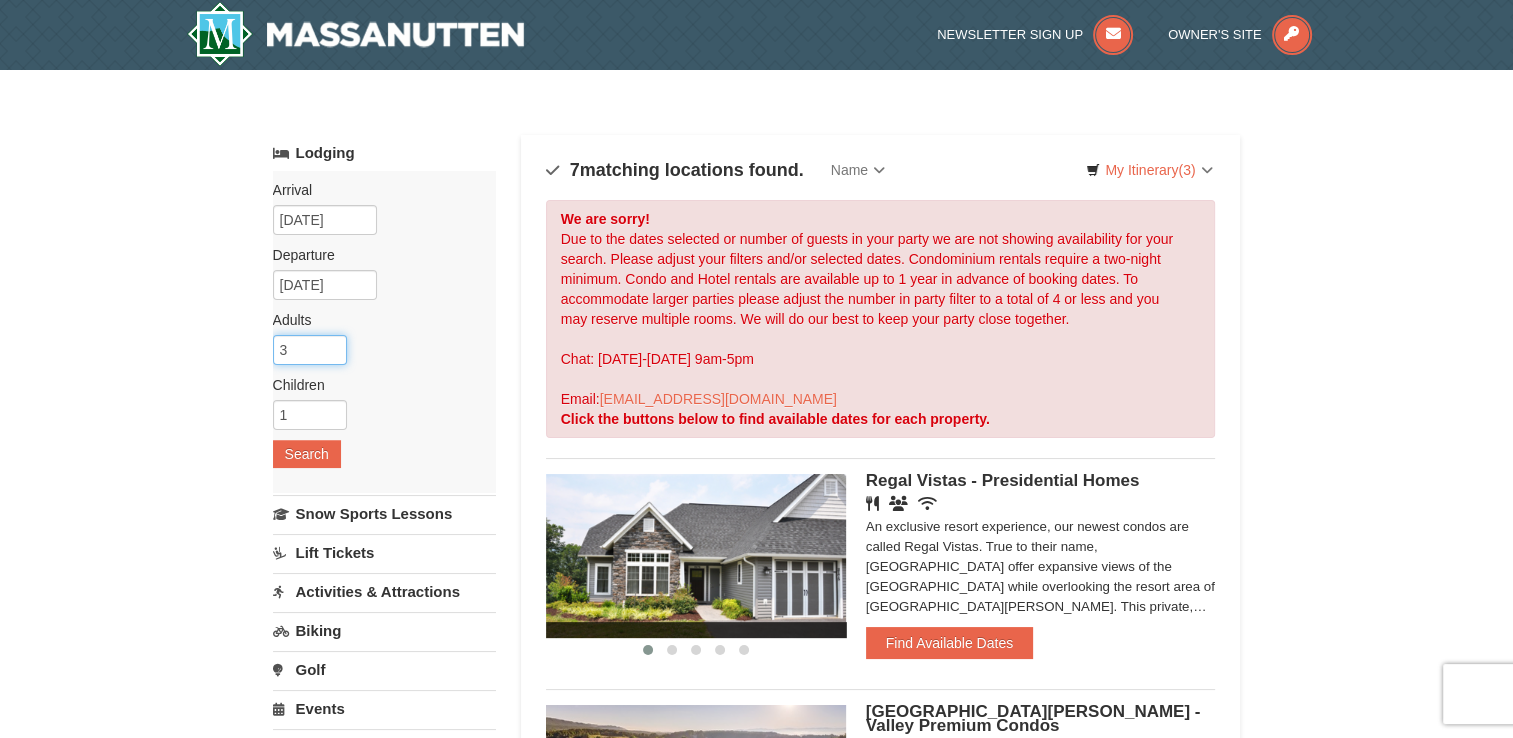type on "3" 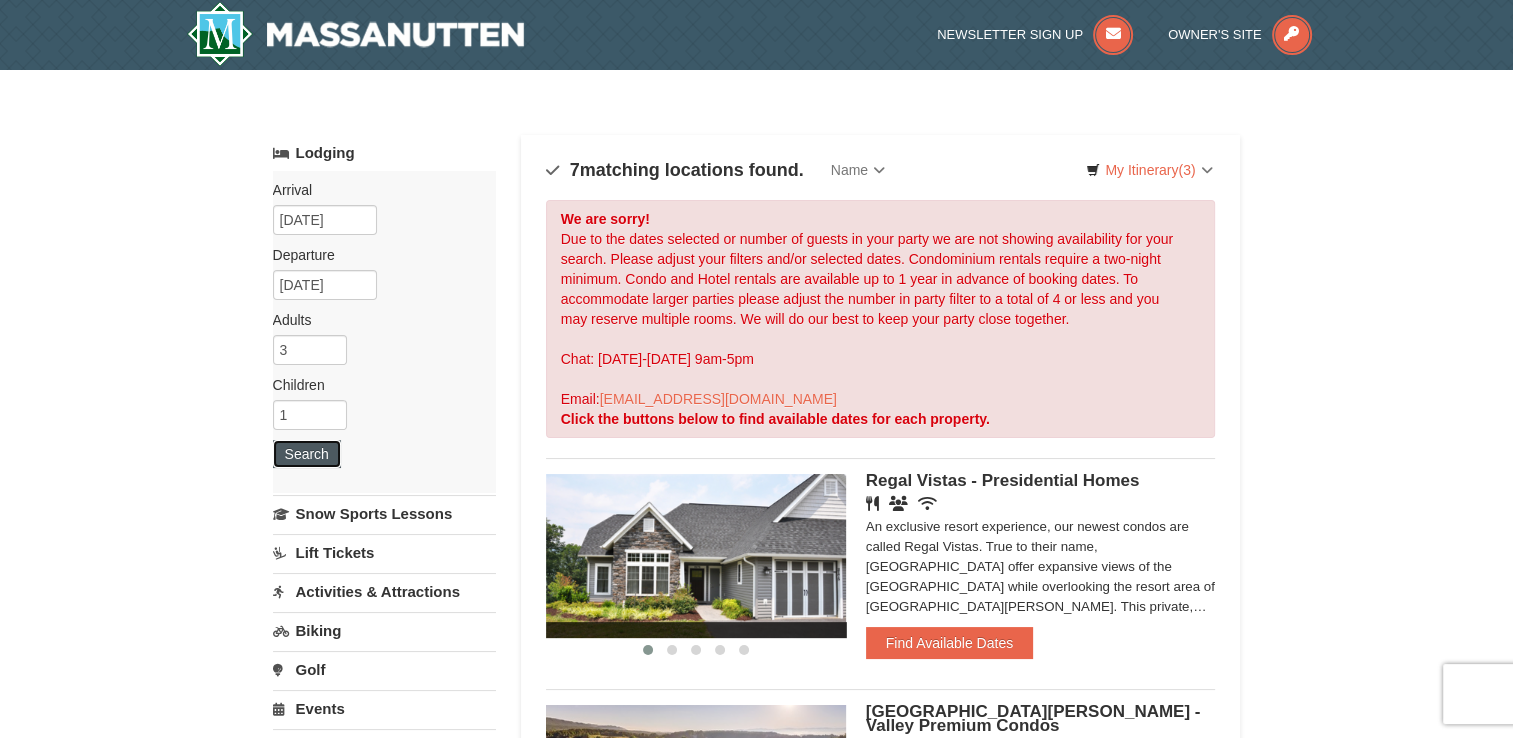 click on "Search" at bounding box center (307, 454) 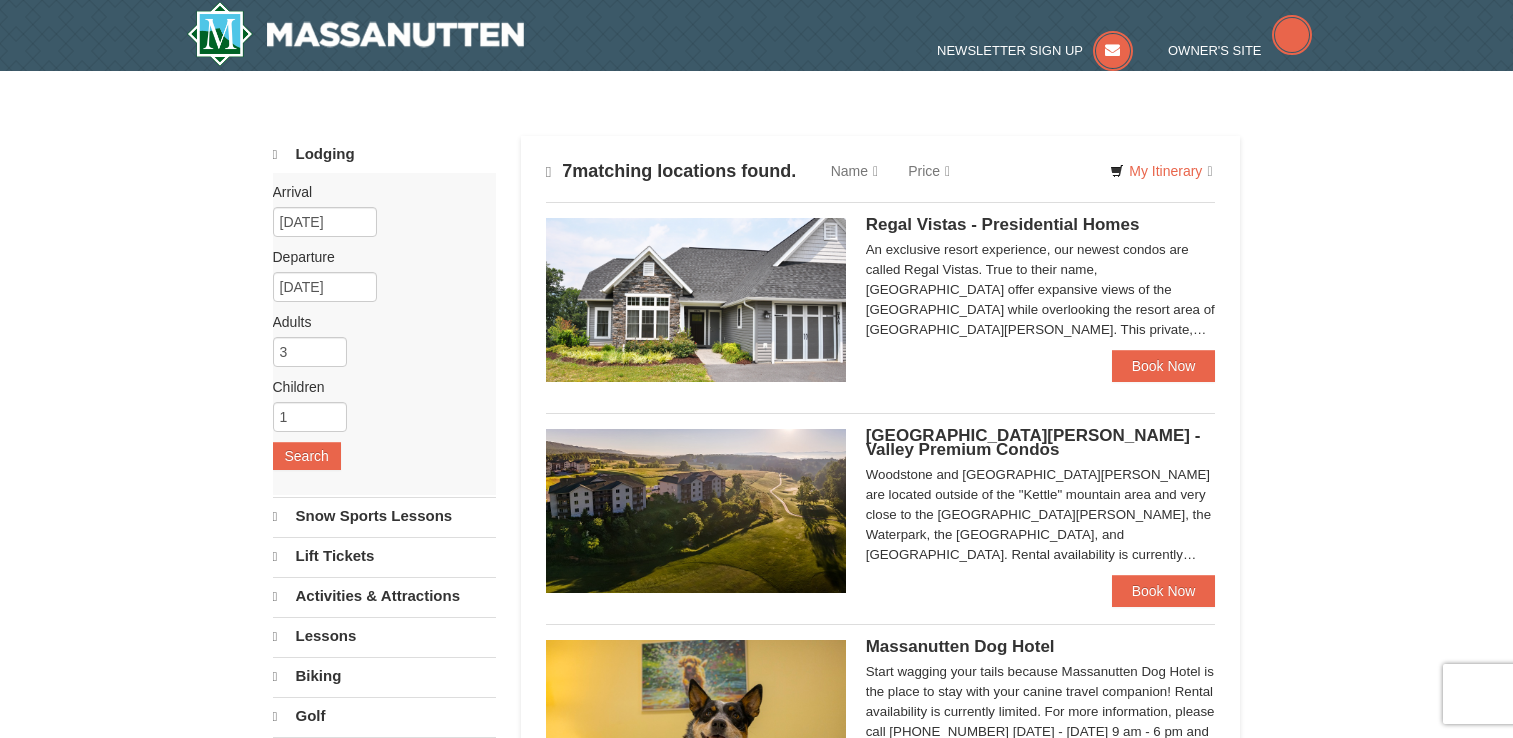 scroll, scrollTop: 0, scrollLeft: 0, axis: both 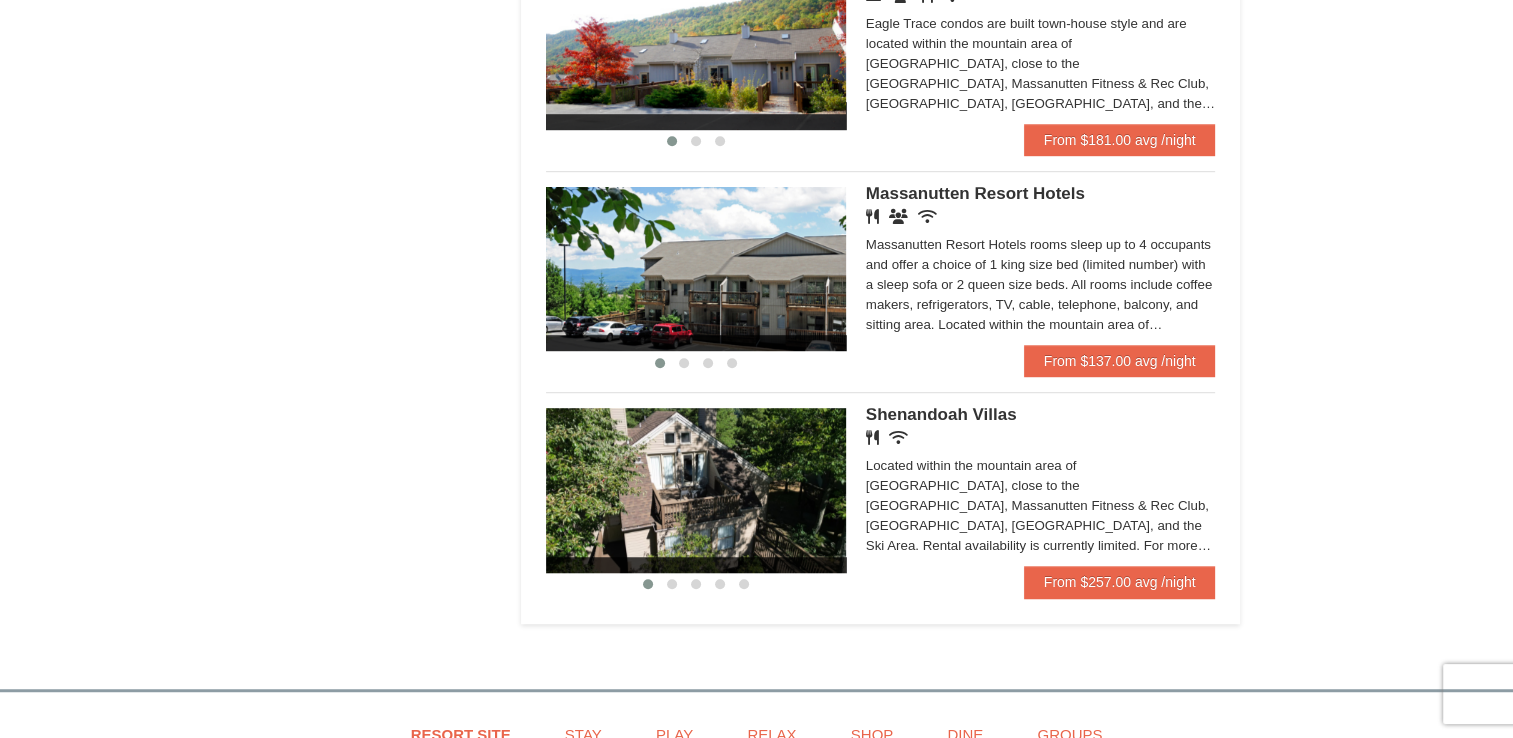 click on "Massanutten Resort Hotels rooms sleep up to 4 occupants and offer a choice of 1 king size bed (limited number) with a sleep sofa or 2 queen size beds. All rooms include coffee makers, refrigerators, TV, cable, telephone, balcony, and sitting area. Located within the mountain area of [GEOGRAPHIC_DATA], close to the [GEOGRAPHIC_DATA], Massanutten Fitness & Rec Club, Campfire Grill Restaurant, [GEOGRAPHIC_DATA], and the Ski Area.
Rental availability is currently limited. For more information, please call [PHONE_NUMBER] [DATE] - [DATE] 9 am - 6 pm and [DATE] 9 am - 1 pm. Condo and hotel reservations are subject to a $25 change fee.
We look forward to welcoming you!" at bounding box center (1041, 285) 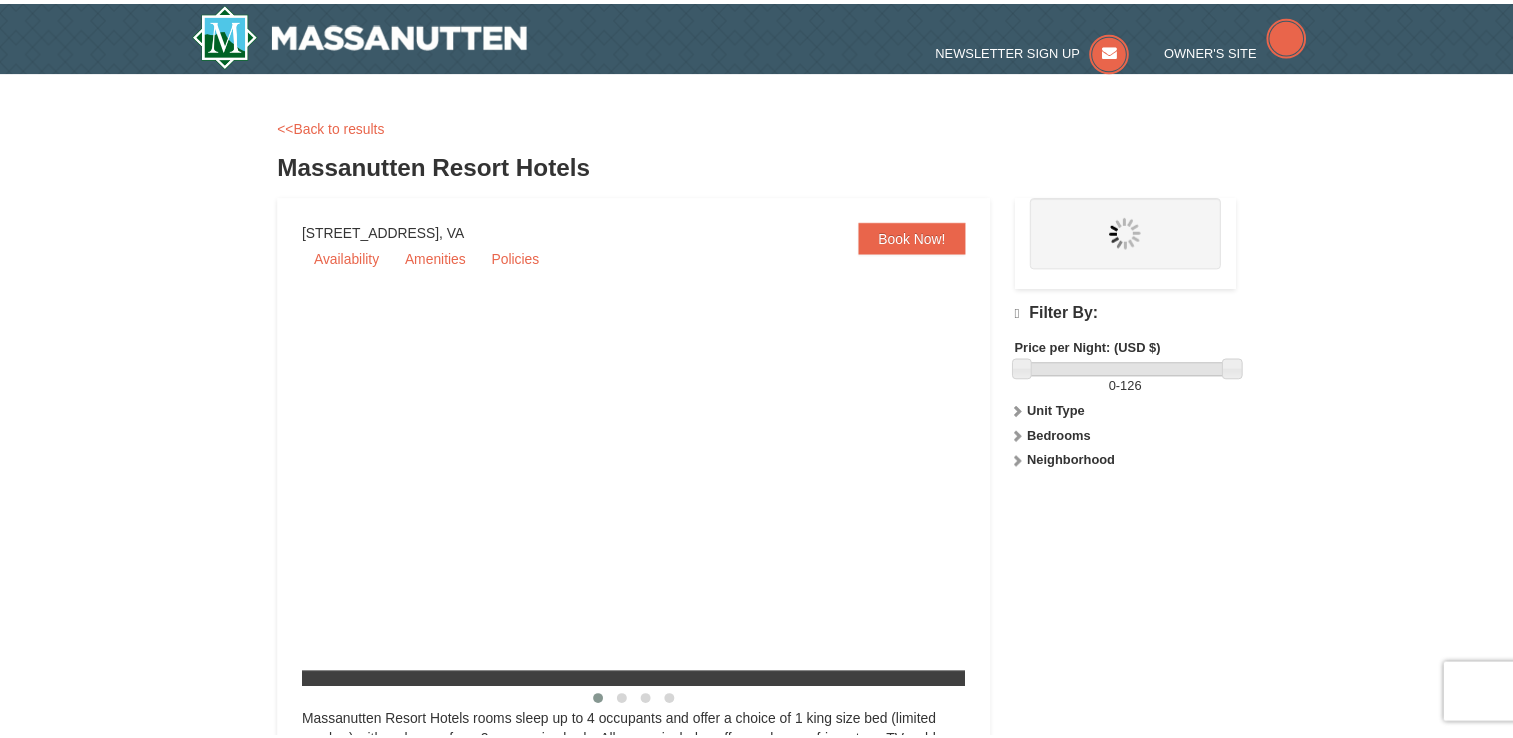 scroll, scrollTop: 0, scrollLeft: 0, axis: both 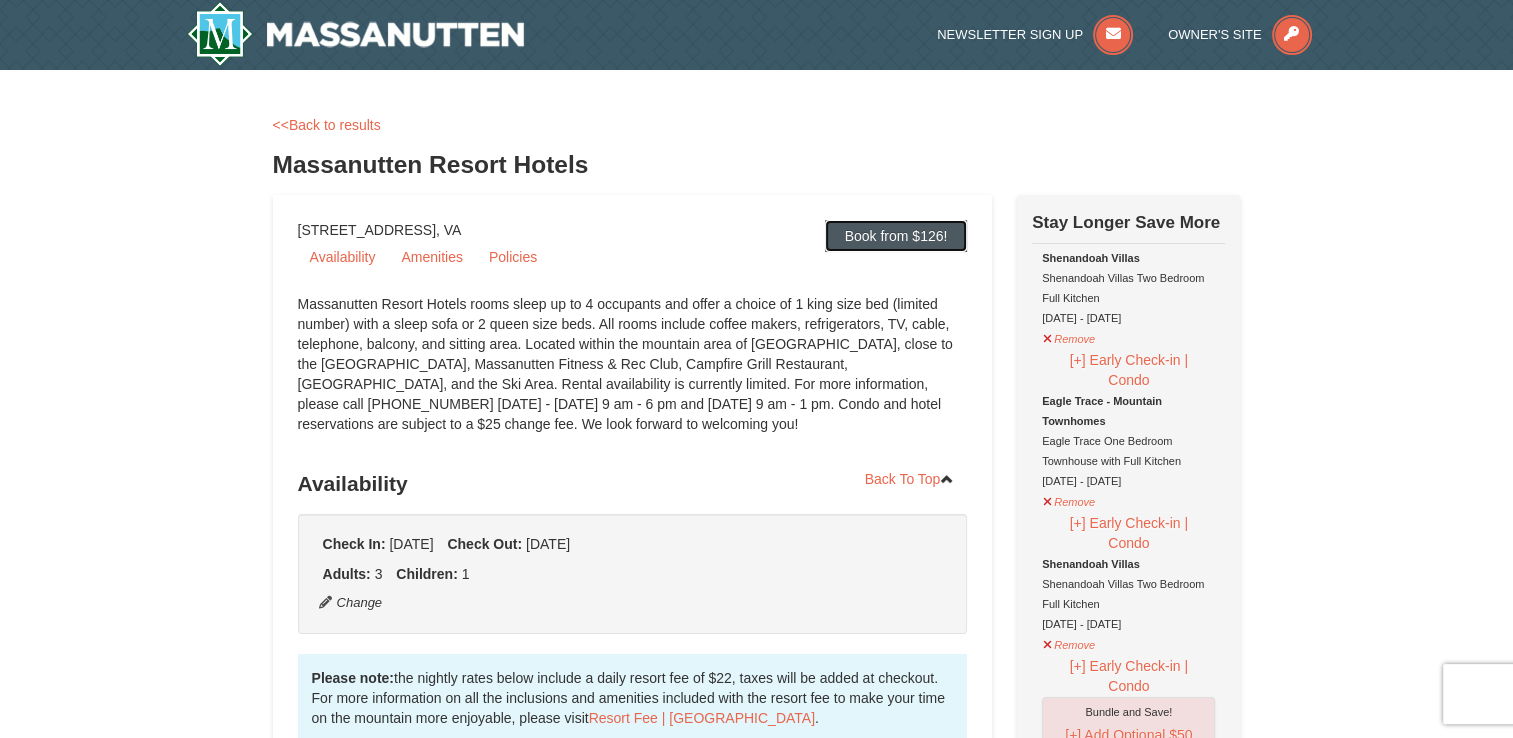 click on "Book from $126!" at bounding box center [896, 236] 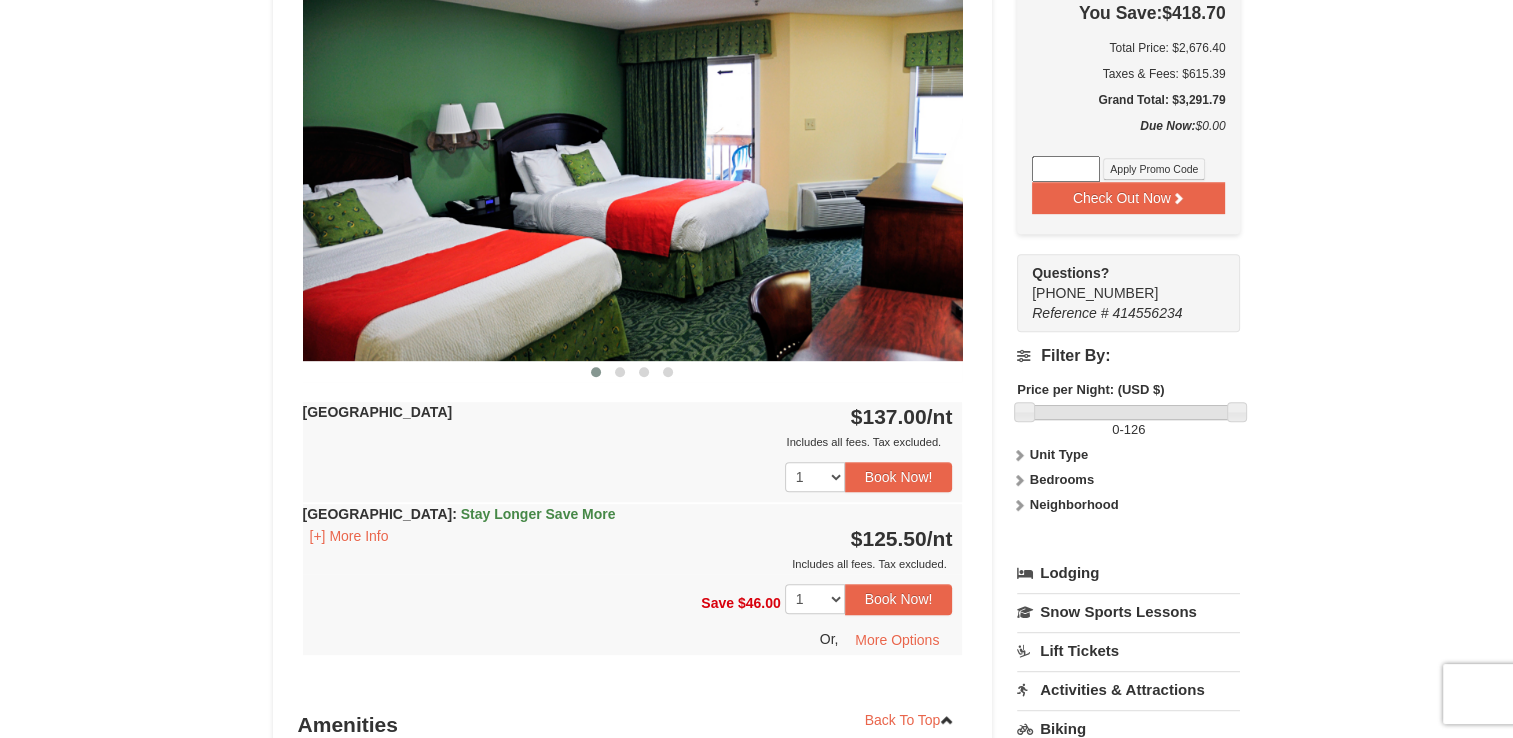 scroll, scrollTop: 859, scrollLeft: 0, axis: vertical 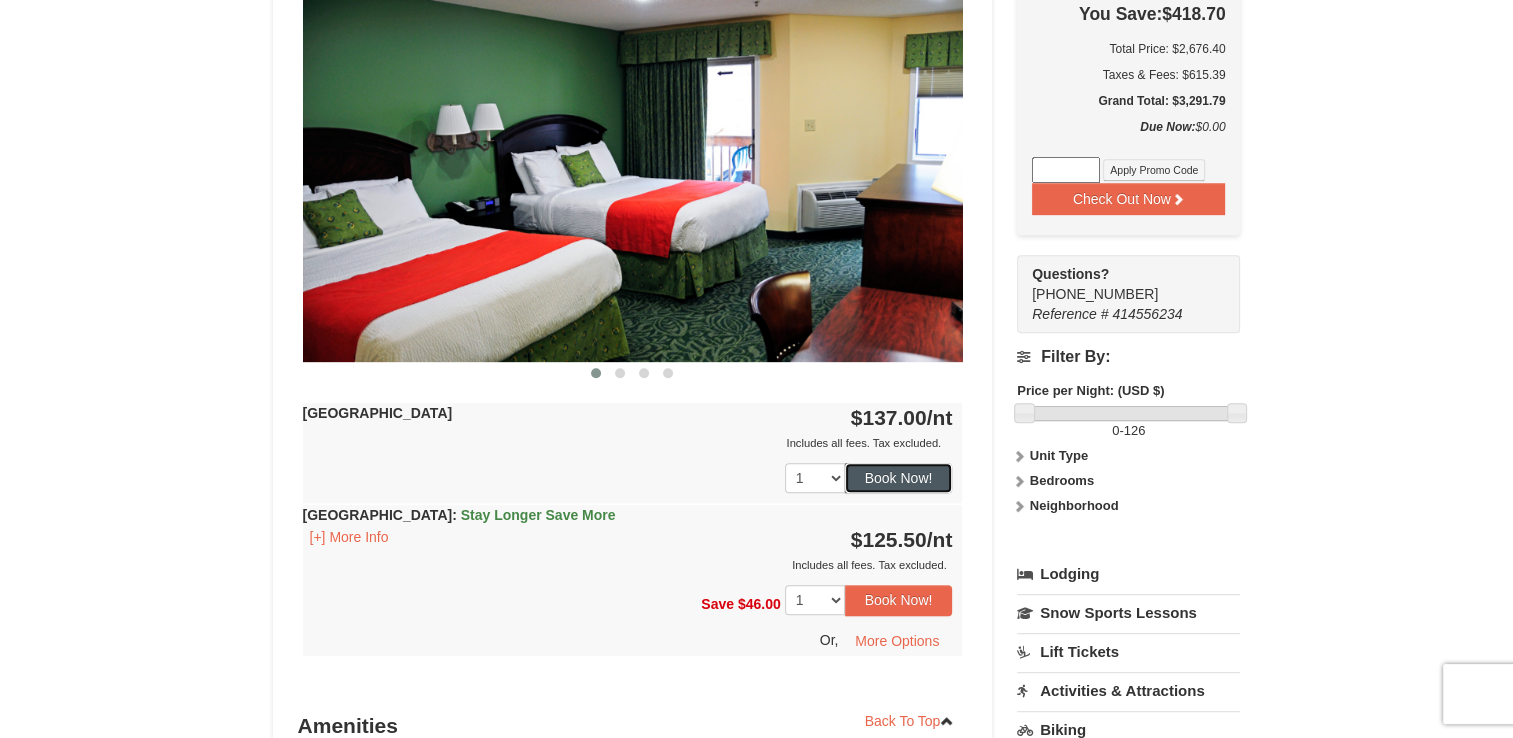 click on "Book Now!" at bounding box center (899, 478) 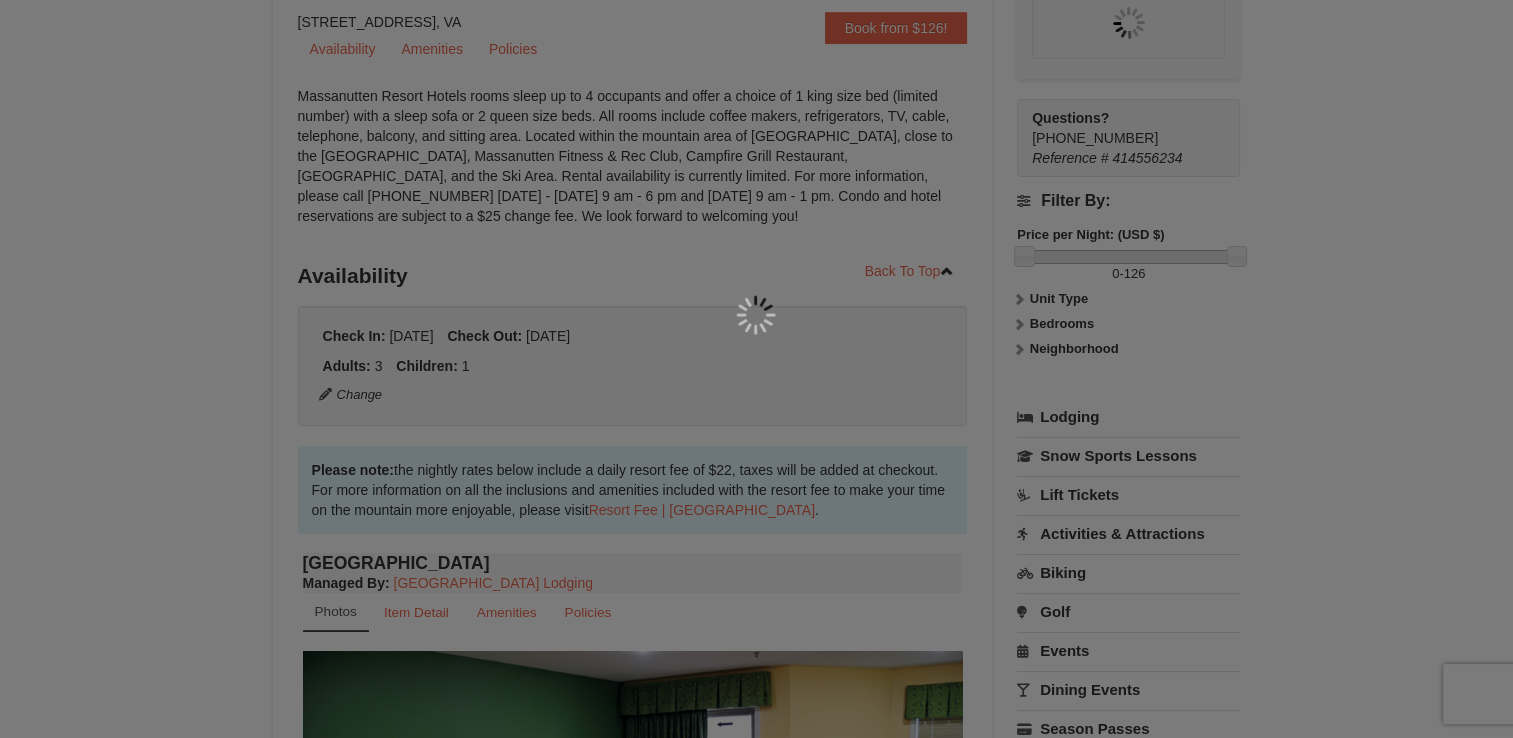 scroll, scrollTop: 195, scrollLeft: 0, axis: vertical 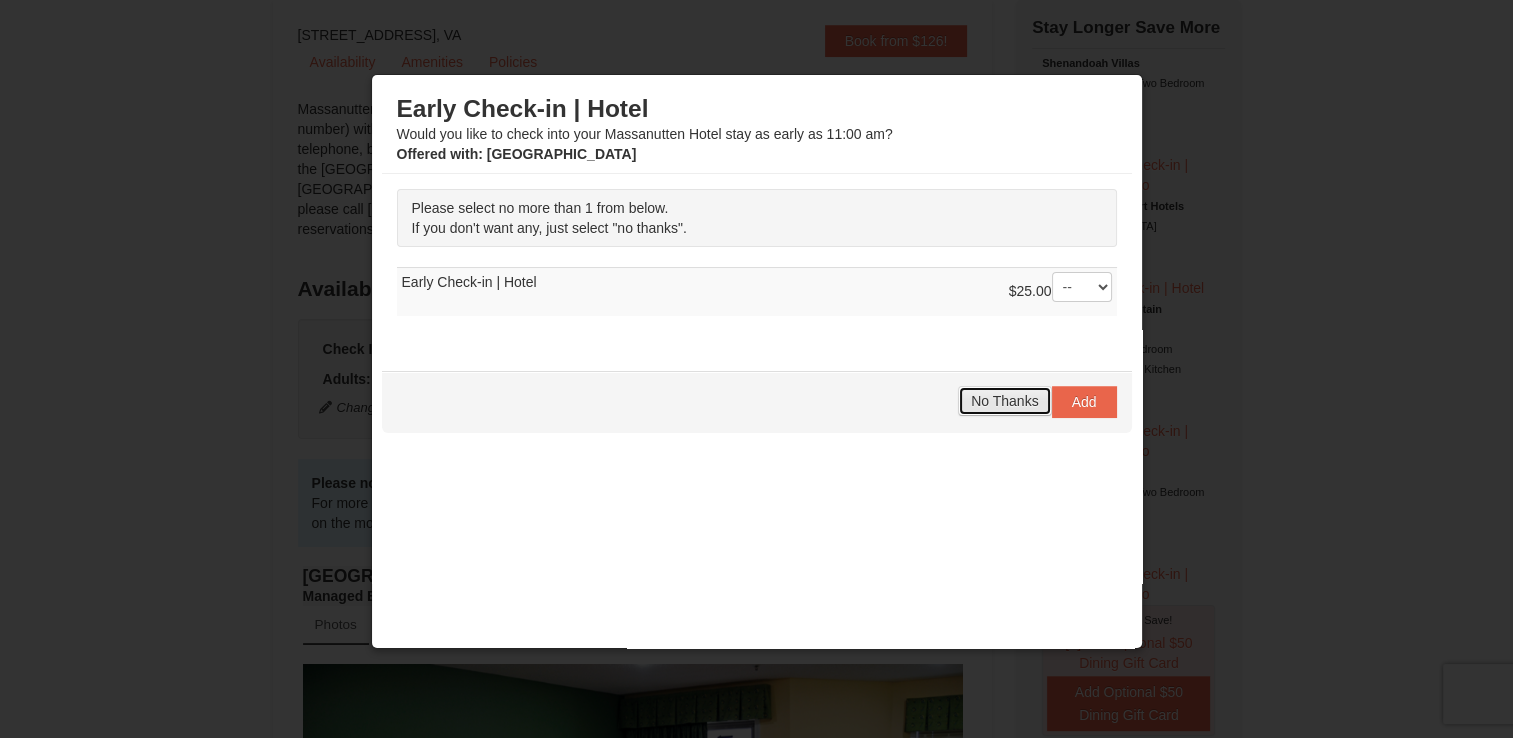 click on "No Thanks" at bounding box center [1004, 401] 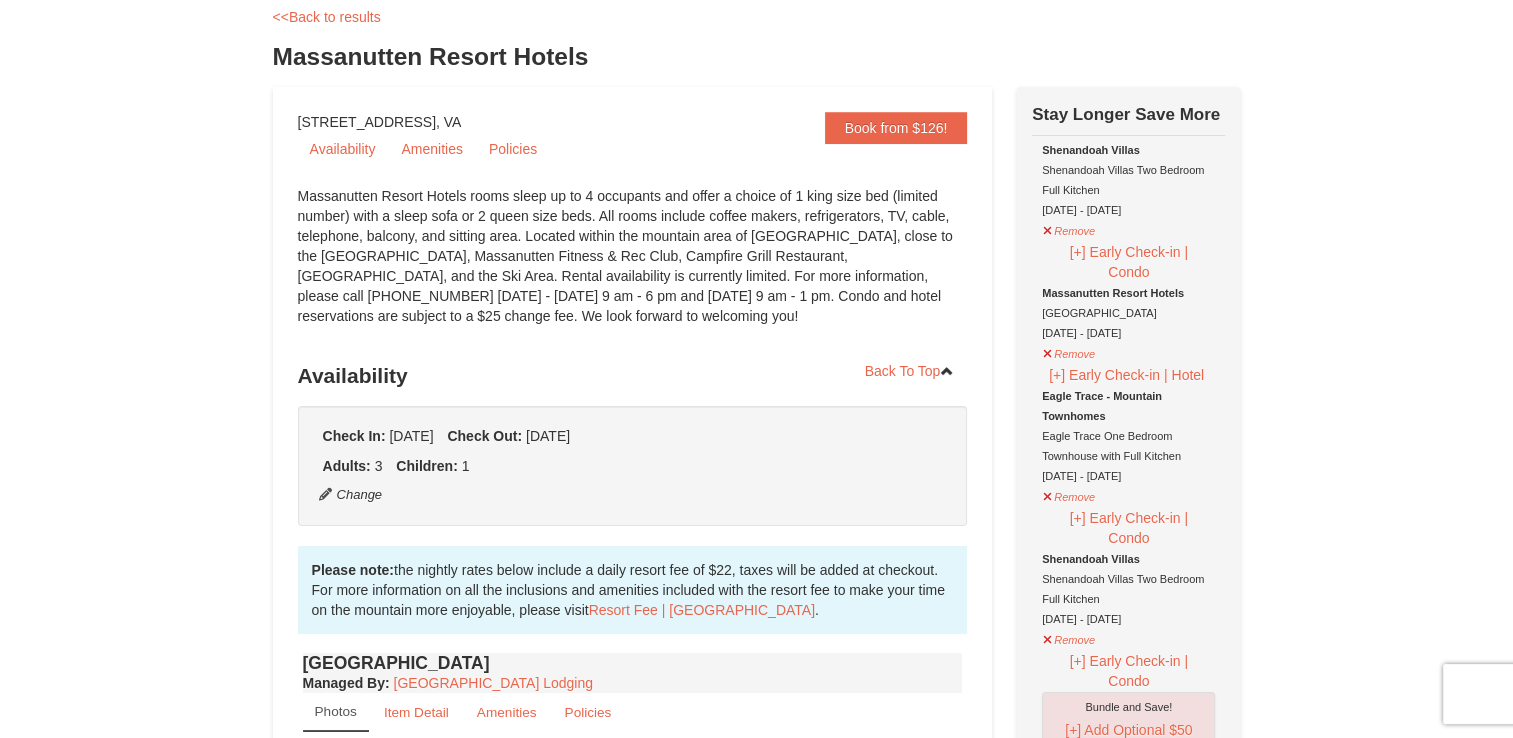 scroll, scrollTop: 107, scrollLeft: 0, axis: vertical 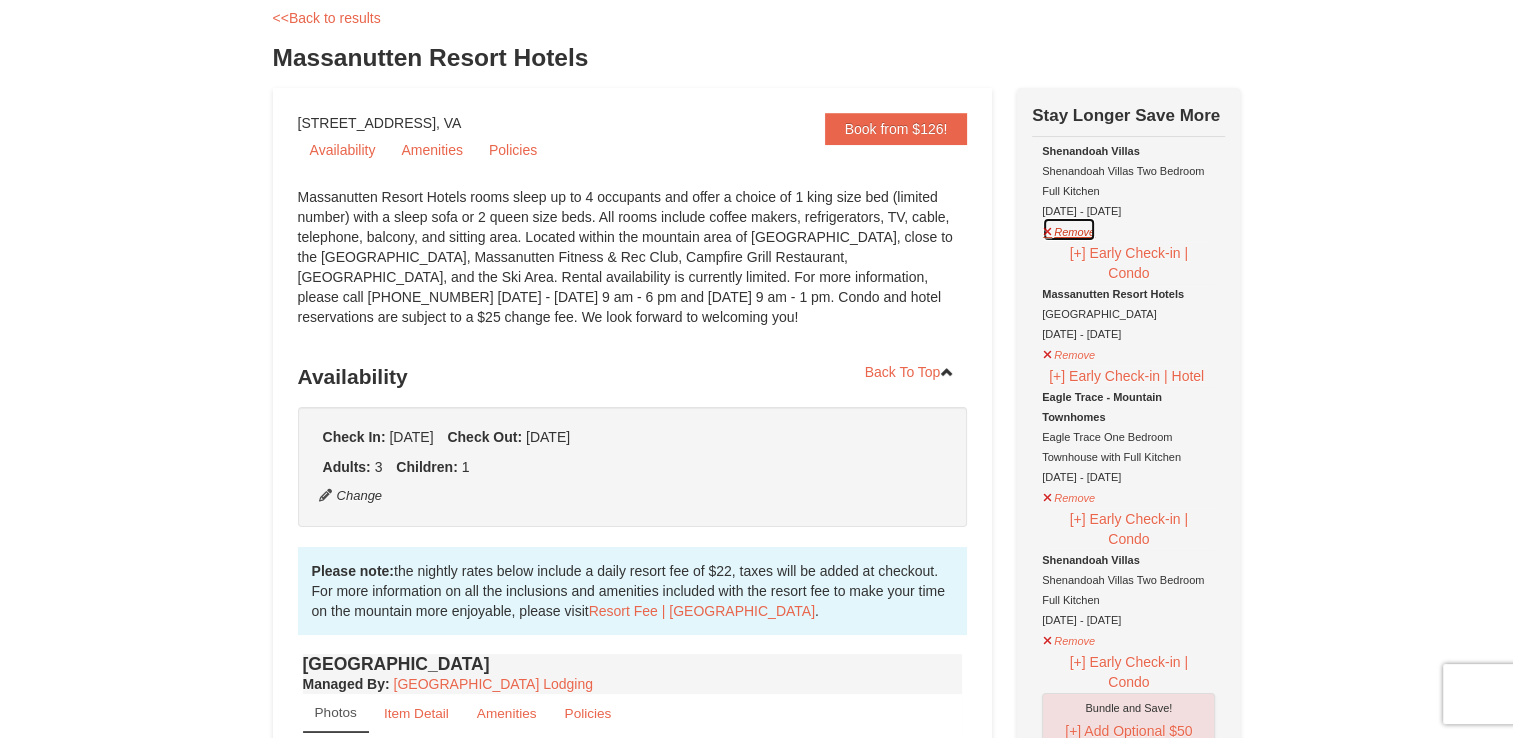 click on "Remove" at bounding box center [1069, 229] 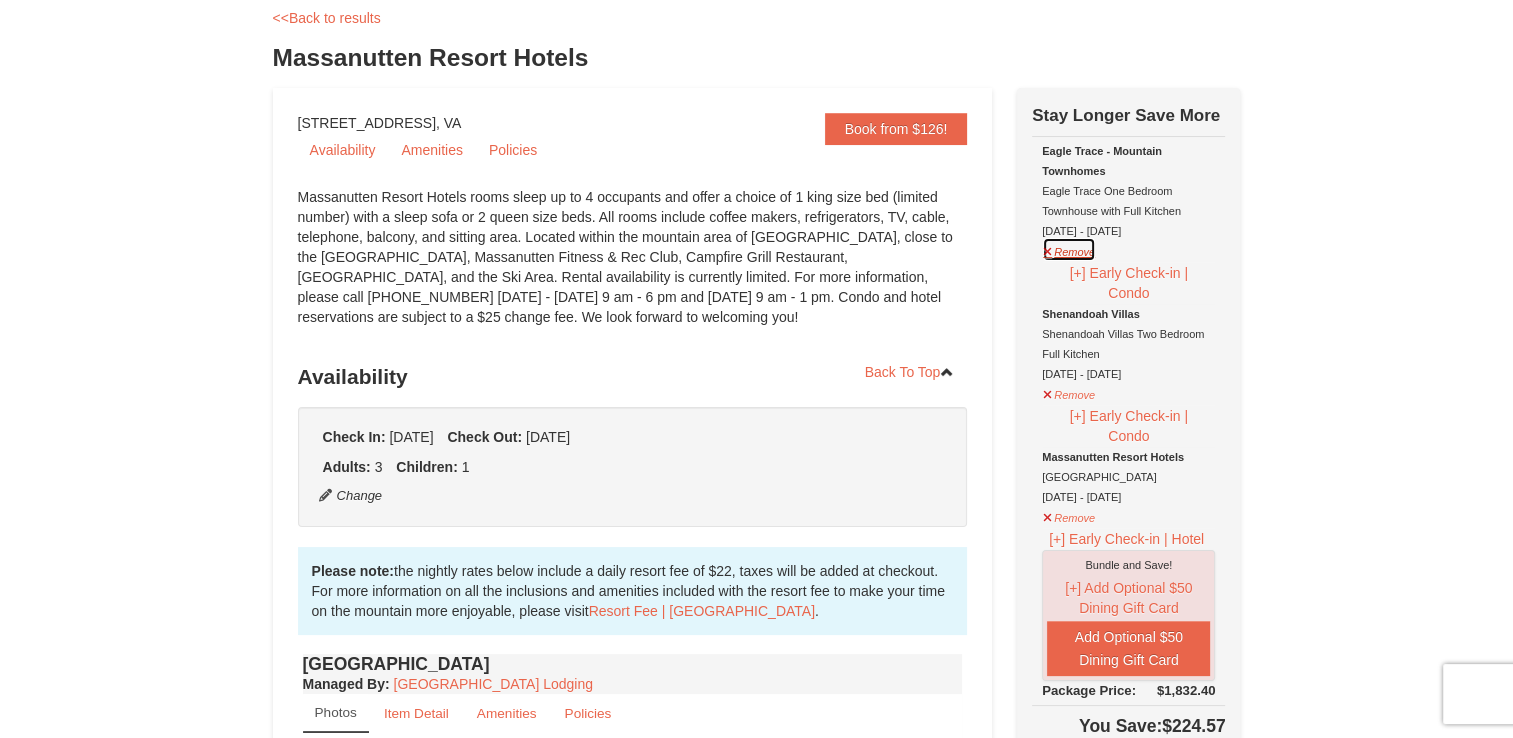 click on "Remove" at bounding box center (1069, 249) 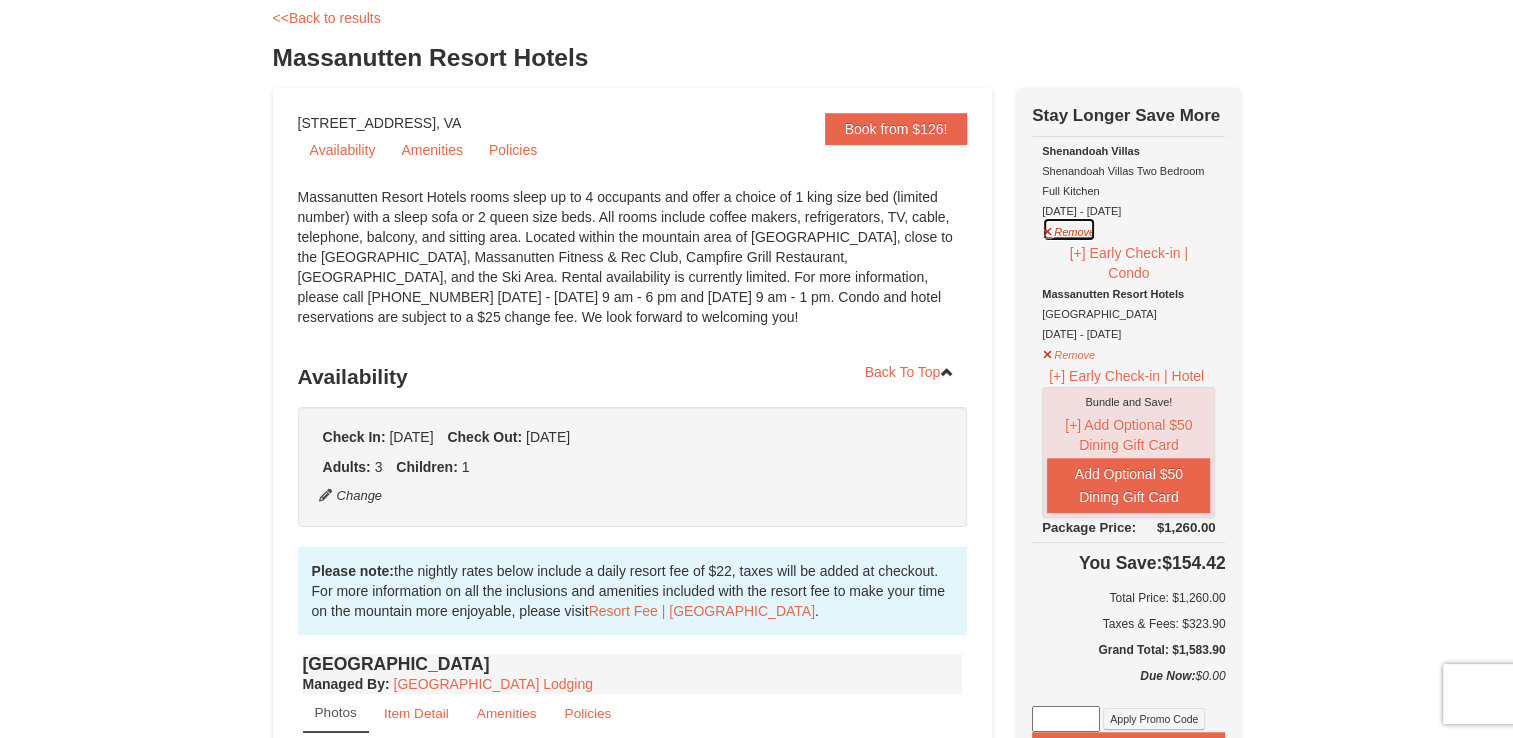 click on "Remove" at bounding box center [1069, 229] 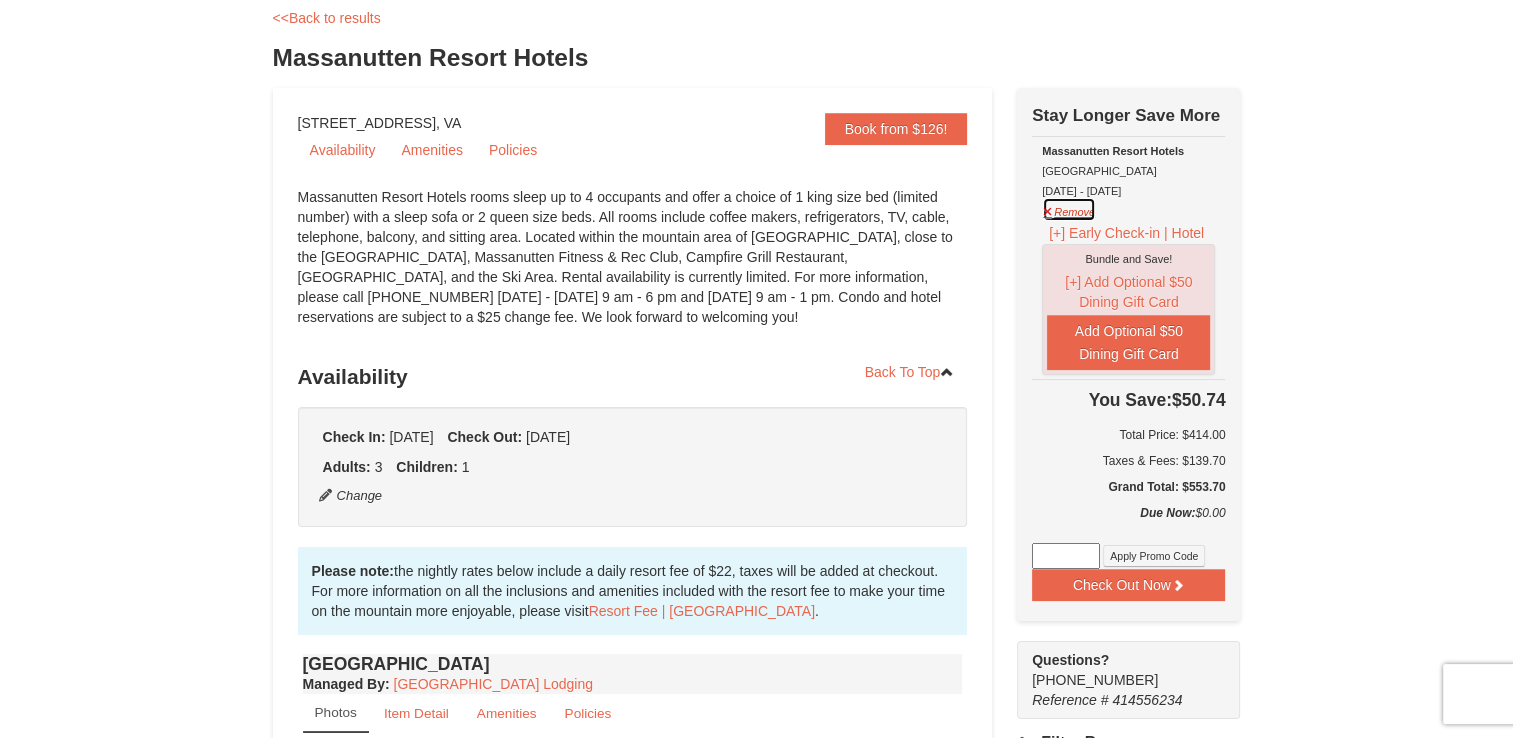 click on "Remove" at bounding box center (1069, 209) 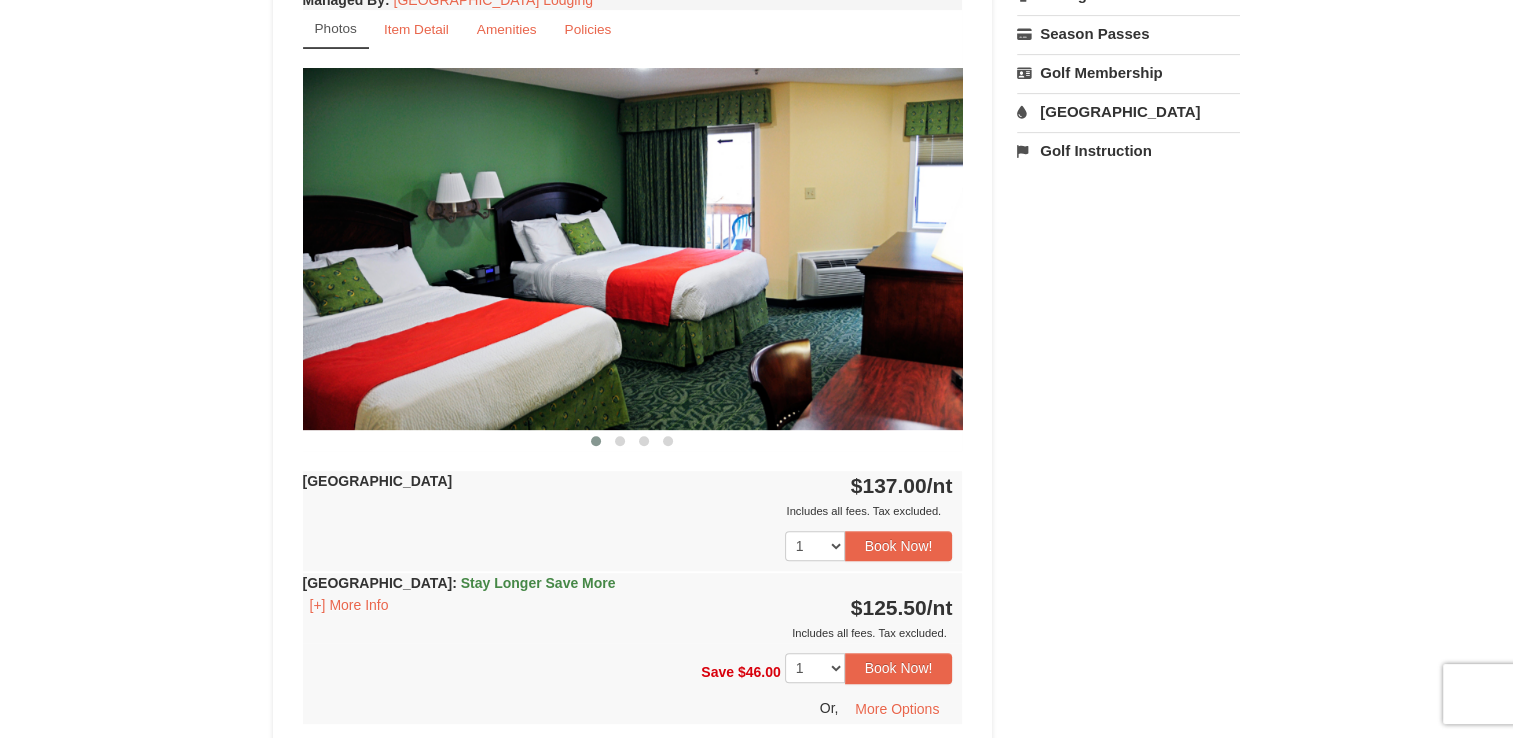 scroll, scrollTop: 808, scrollLeft: 0, axis: vertical 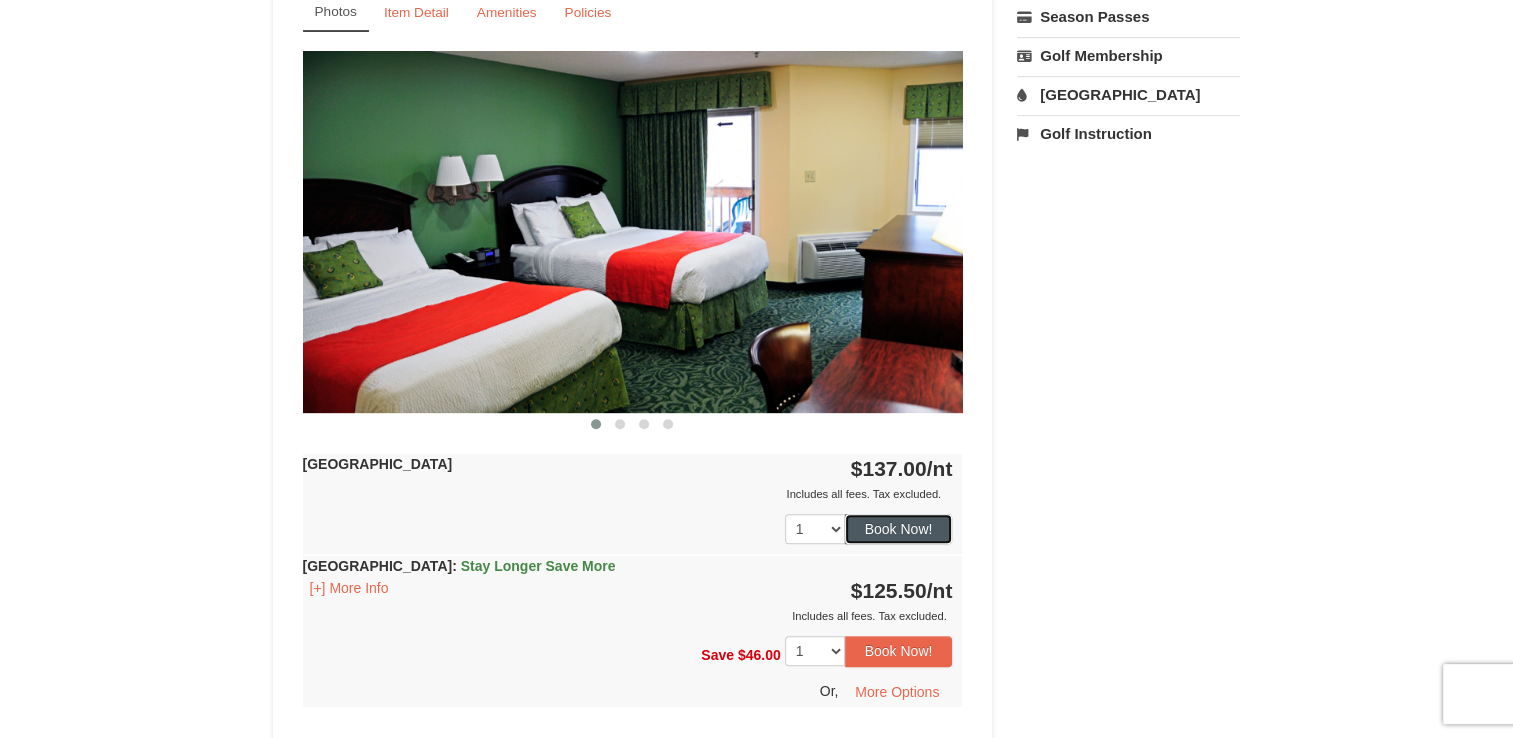 click on "Book Now!" at bounding box center [899, 529] 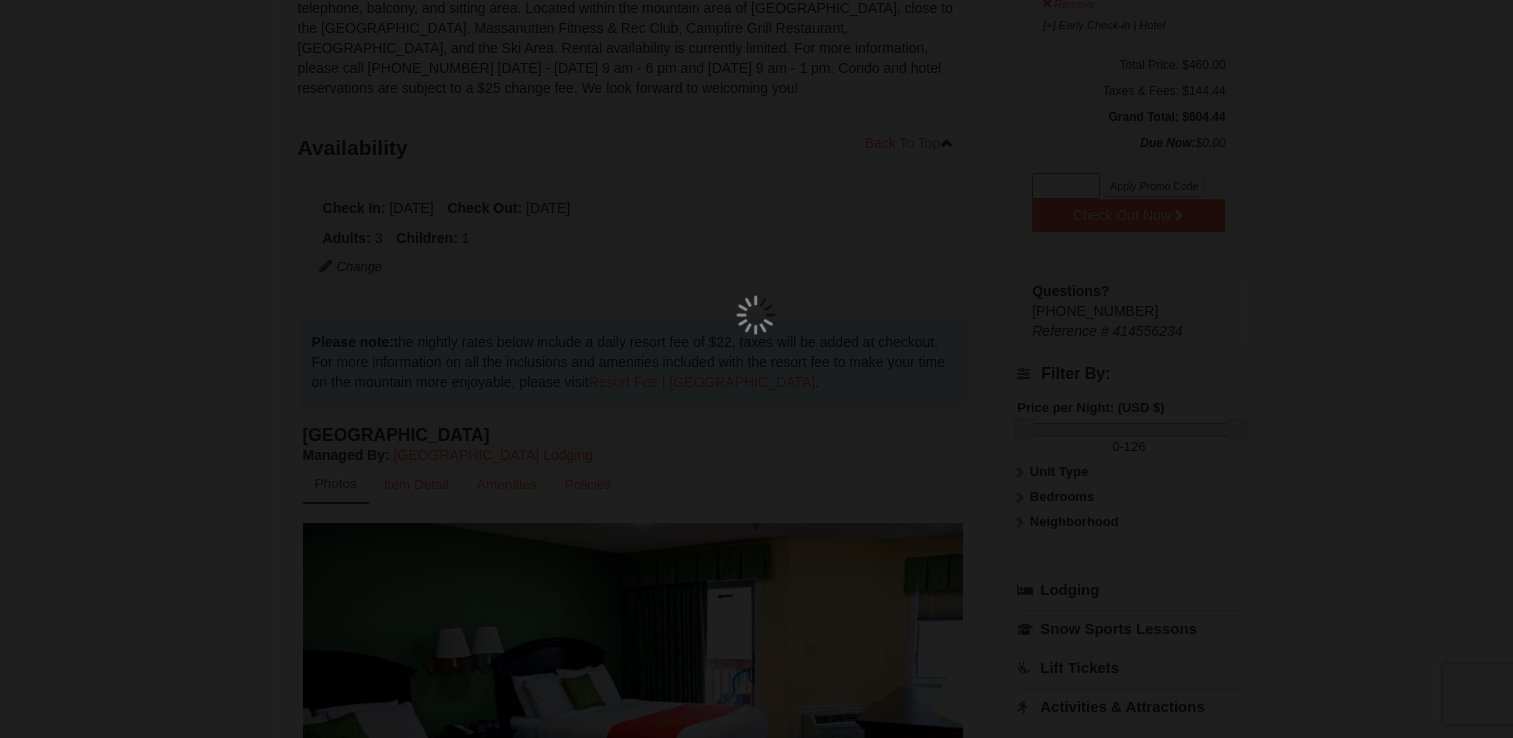 scroll, scrollTop: 195, scrollLeft: 0, axis: vertical 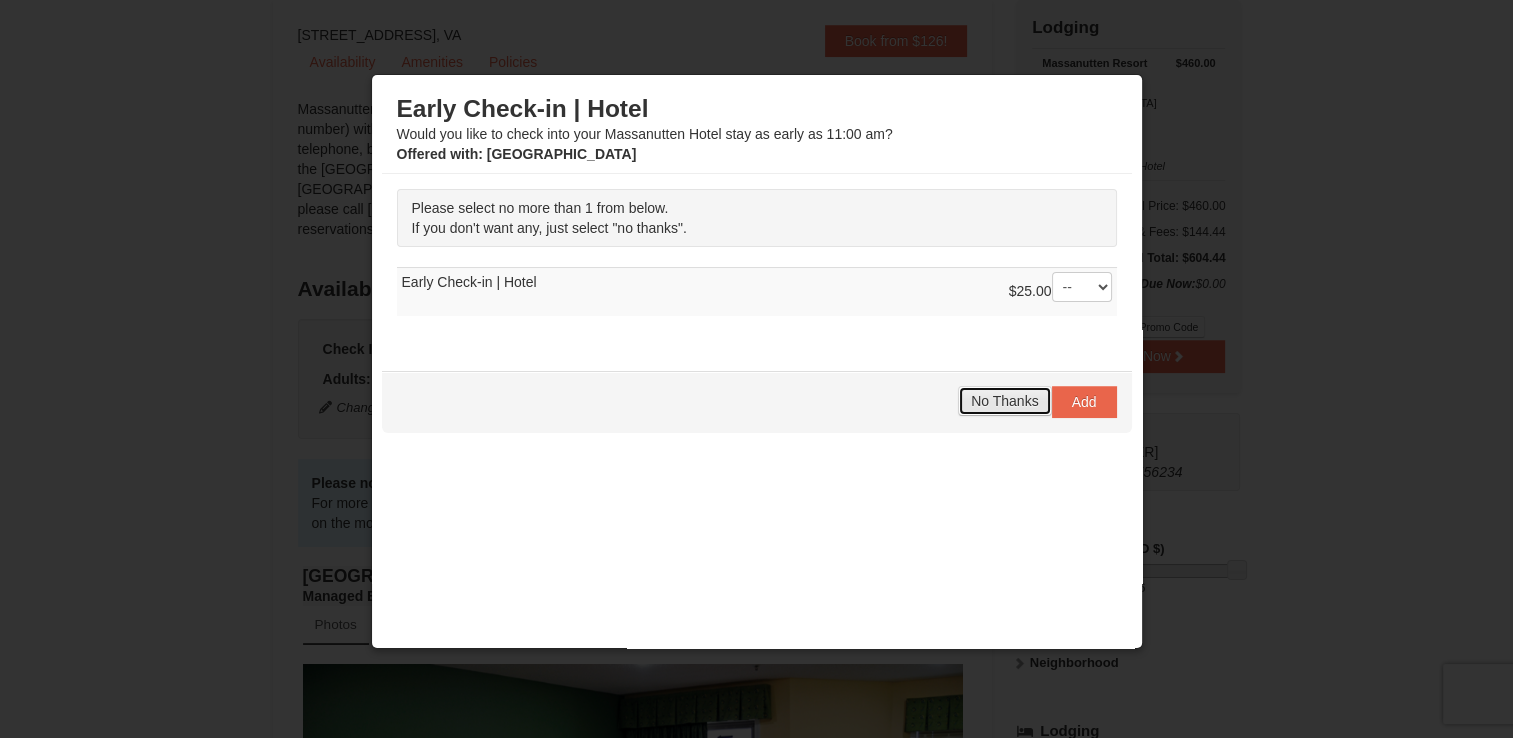 click on "No Thanks" at bounding box center [1004, 401] 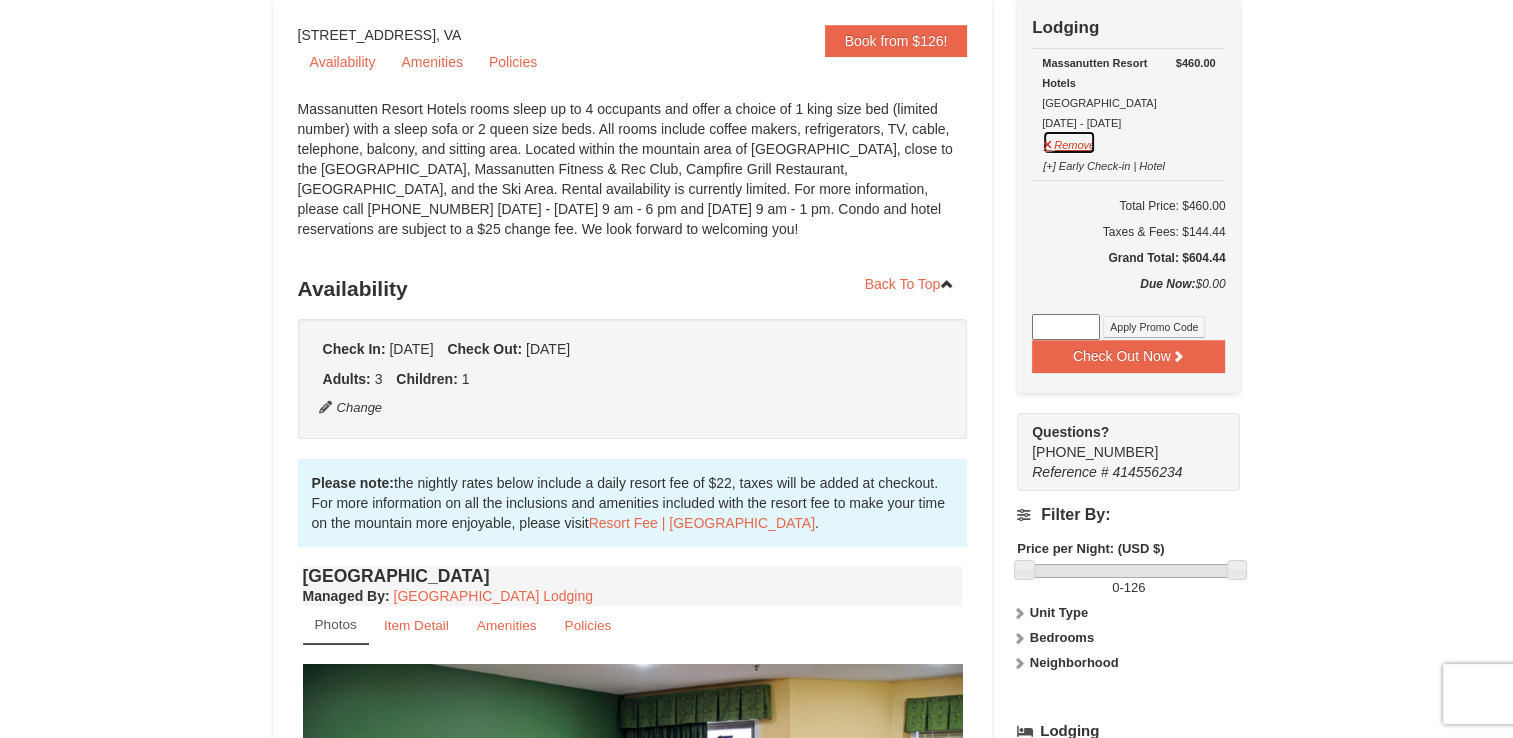 click on "Remove" at bounding box center [1069, 142] 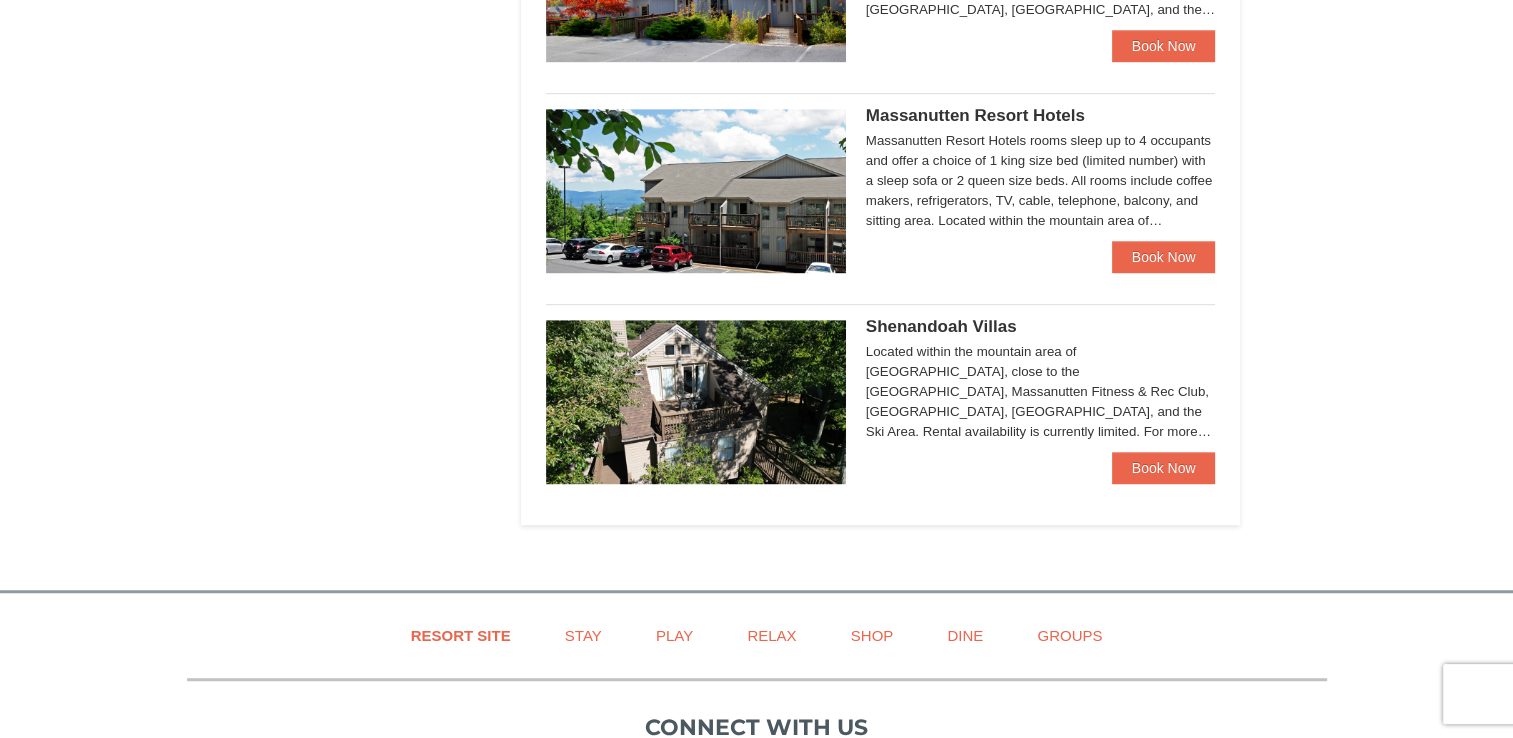scroll, scrollTop: 0, scrollLeft: 0, axis: both 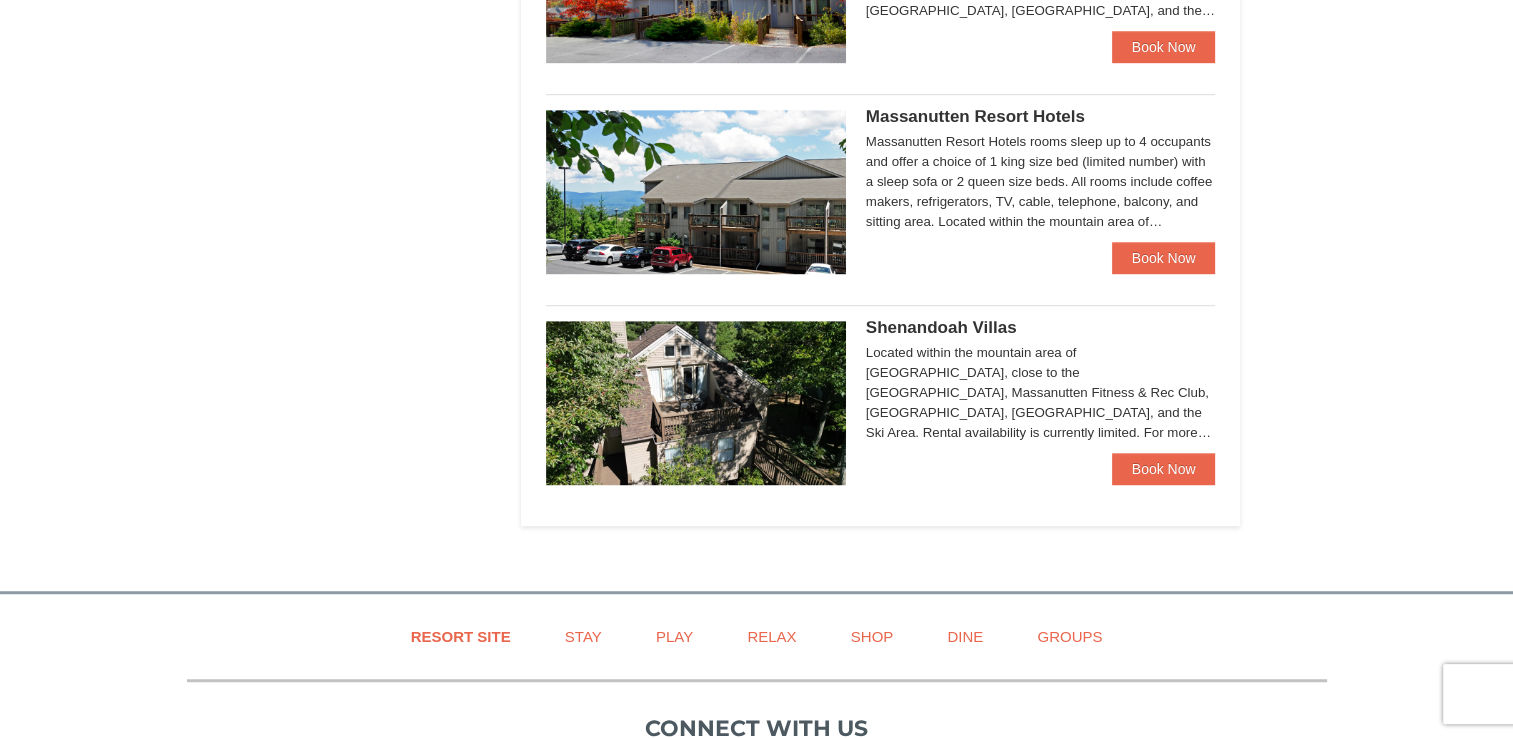 select on "7" 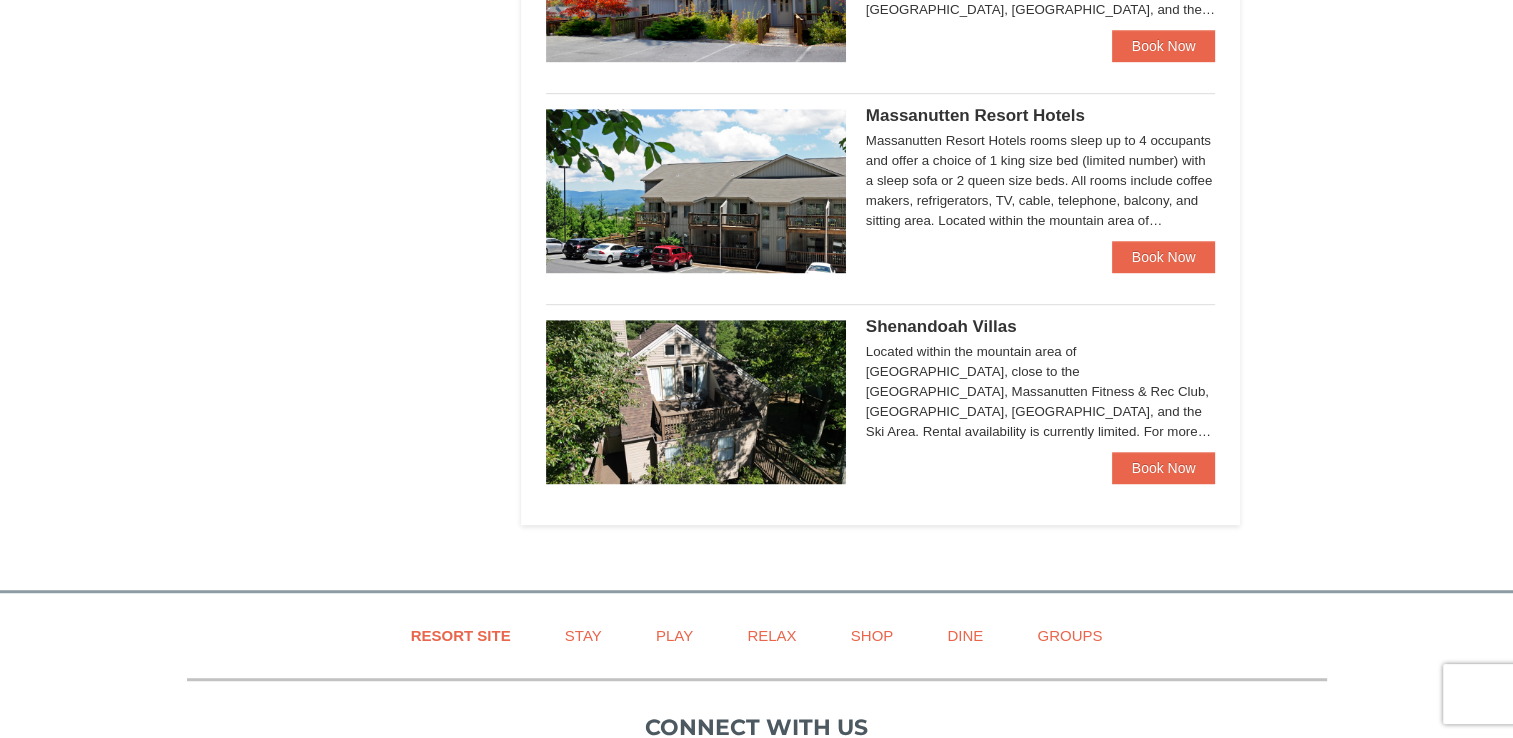 scroll, scrollTop: 1164, scrollLeft: 0, axis: vertical 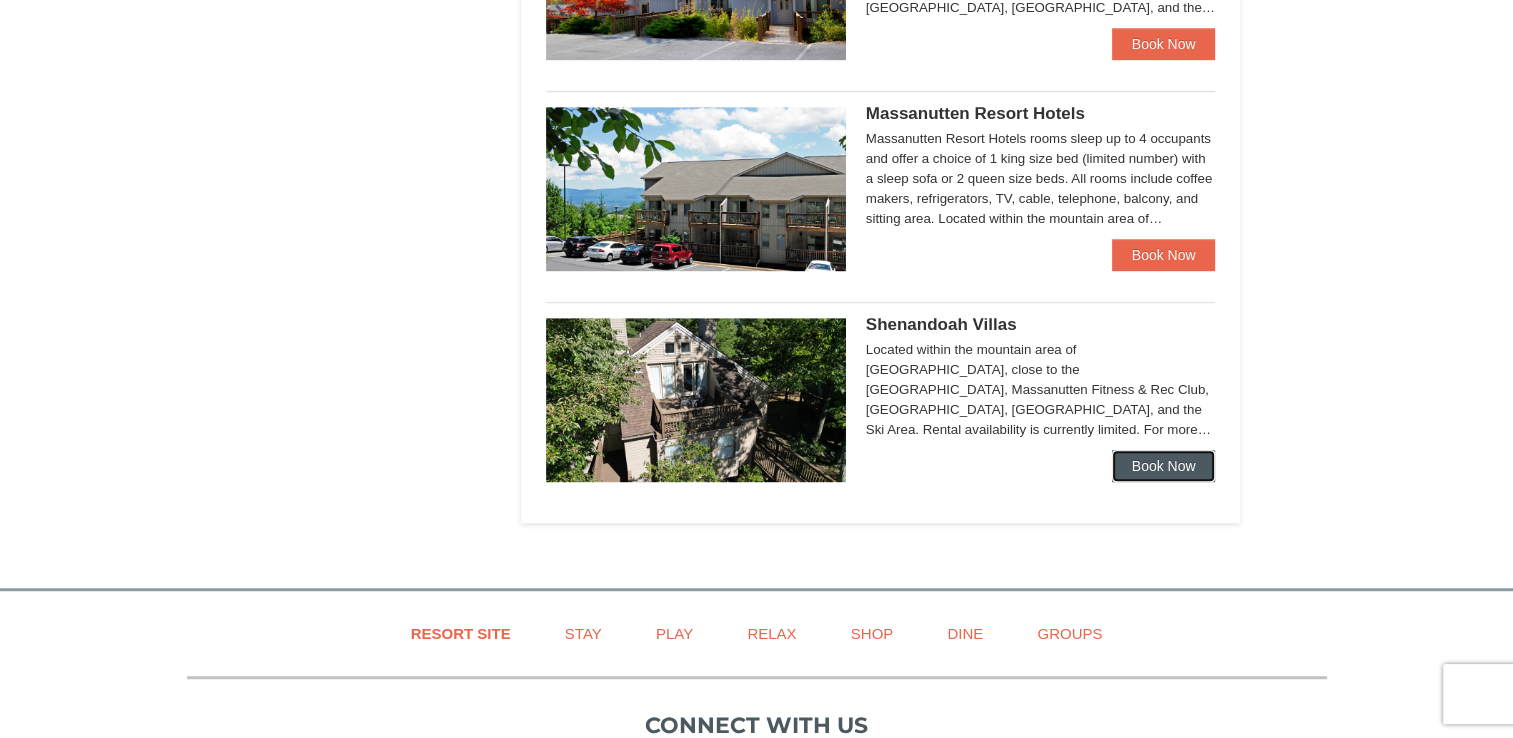 click on "Book Now" at bounding box center (1164, 466) 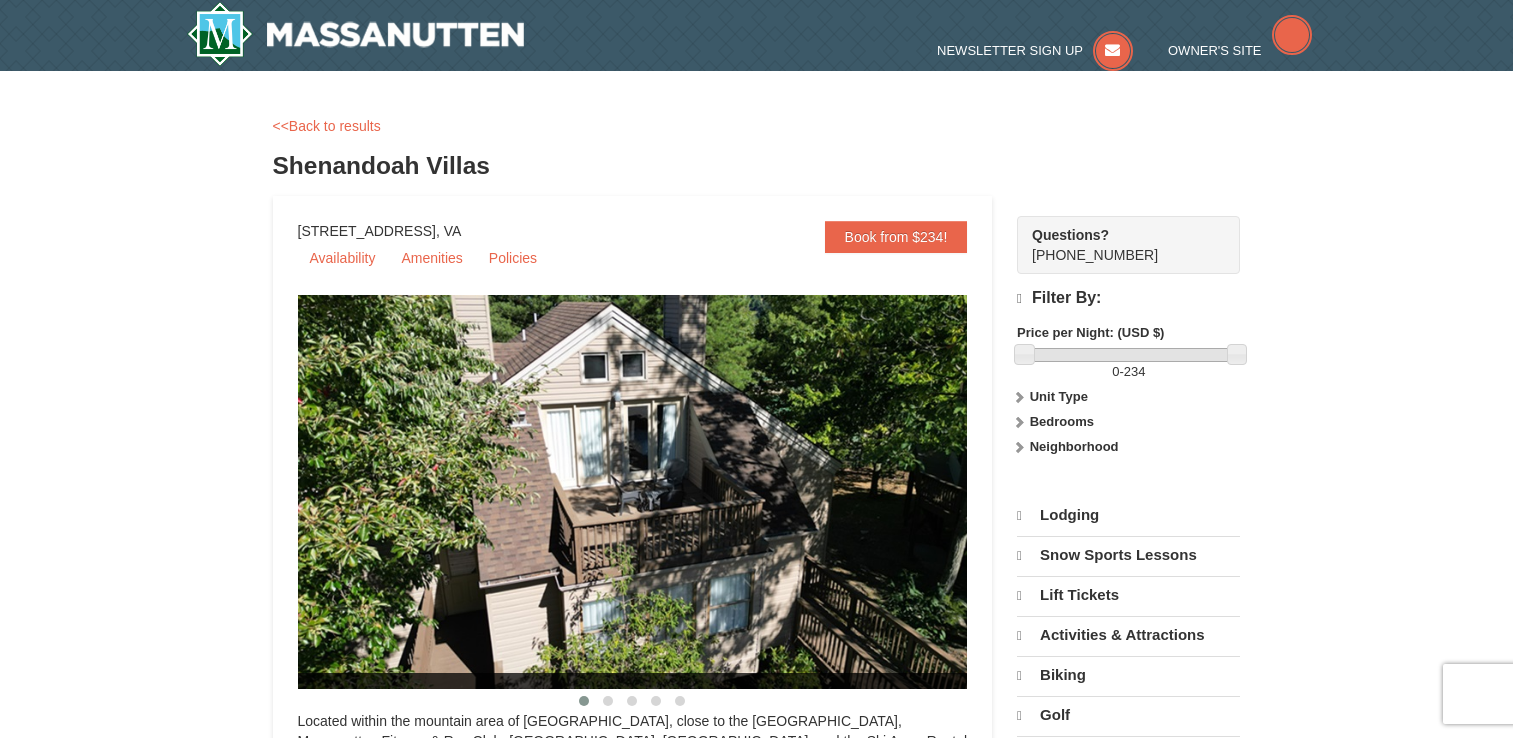 scroll, scrollTop: 0, scrollLeft: 0, axis: both 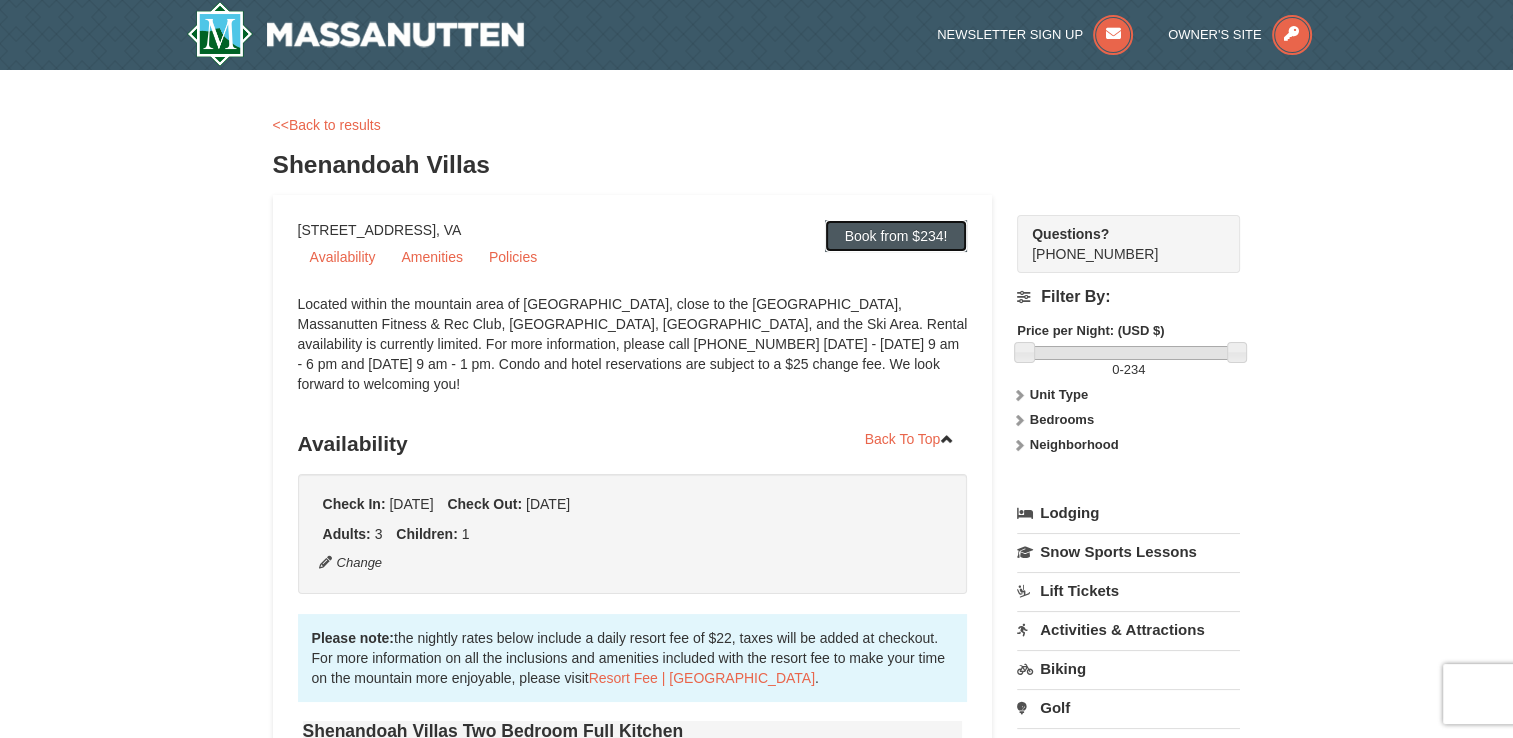 click on "Book from $234!" at bounding box center (896, 236) 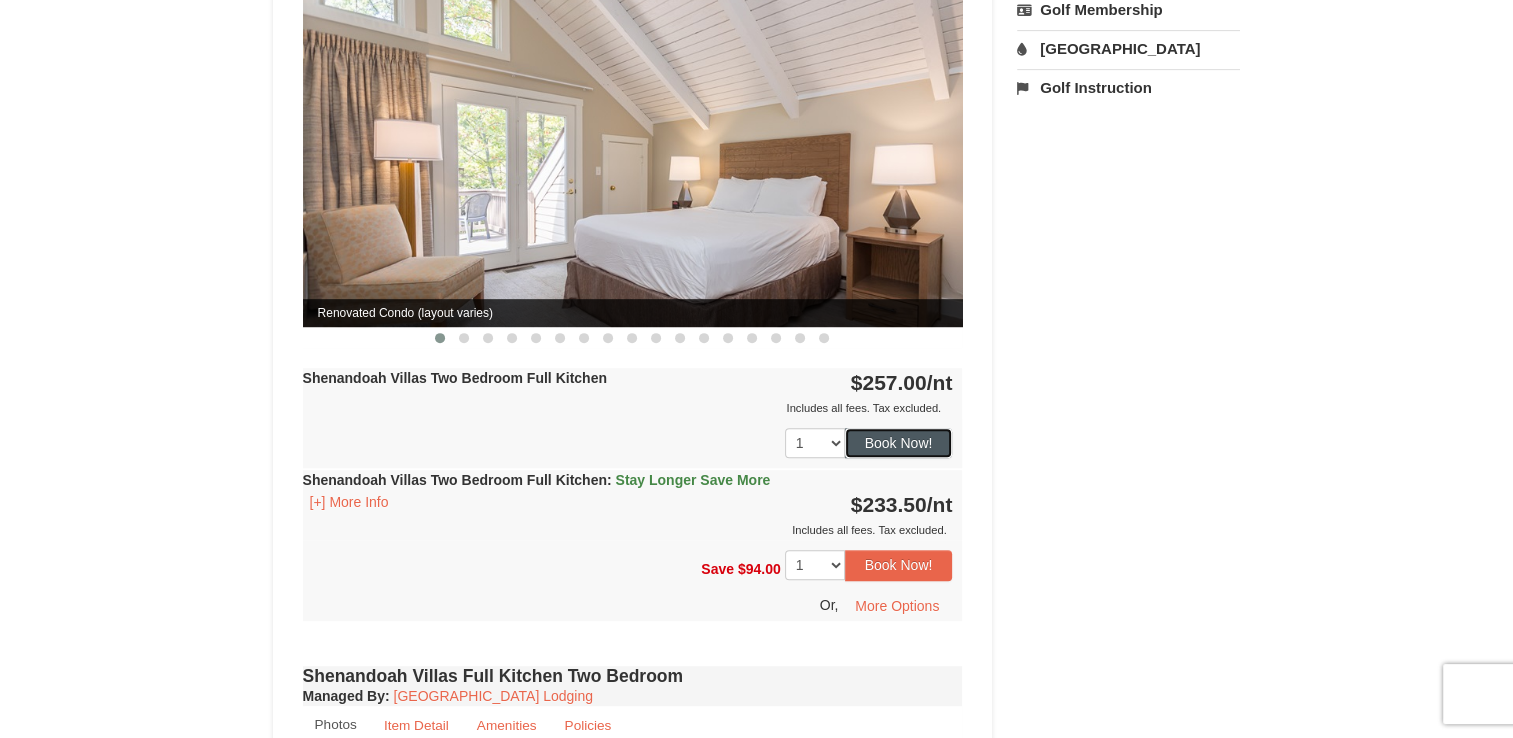 click on "Book Now!" at bounding box center (899, 443) 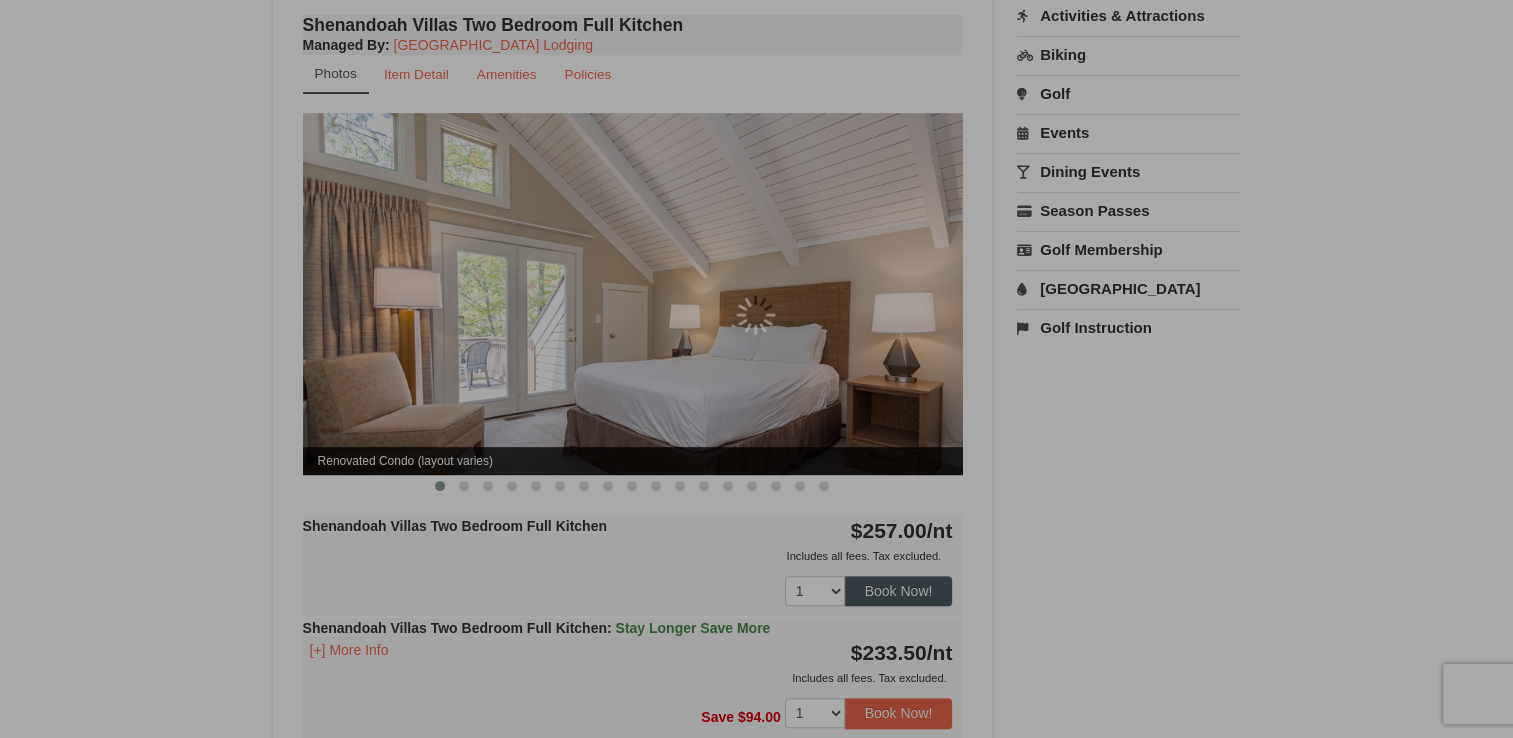 scroll, scrollTop: 195, scrollLeft: 0, axis: vertical 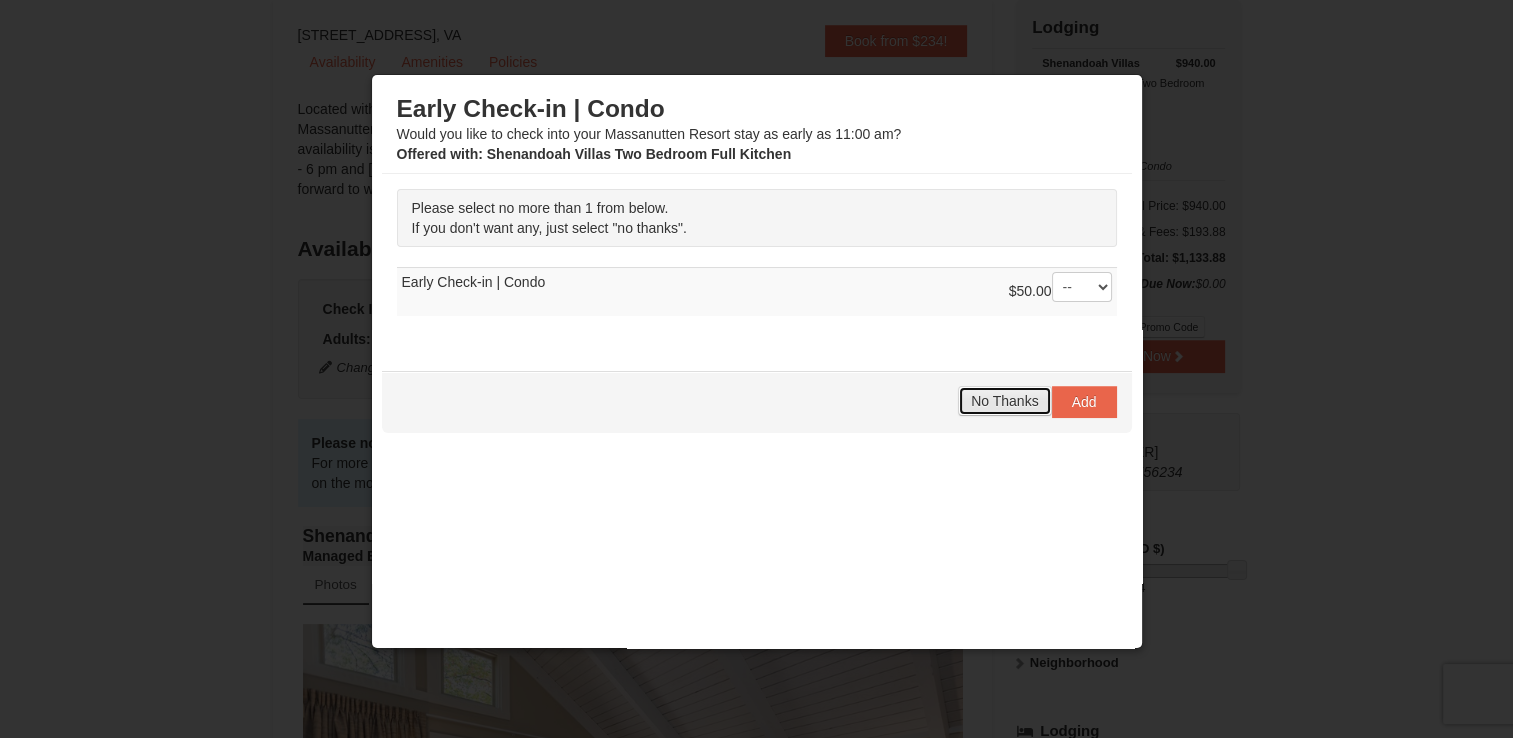 click on "No Thanks" at bounding box center (1004, 401) 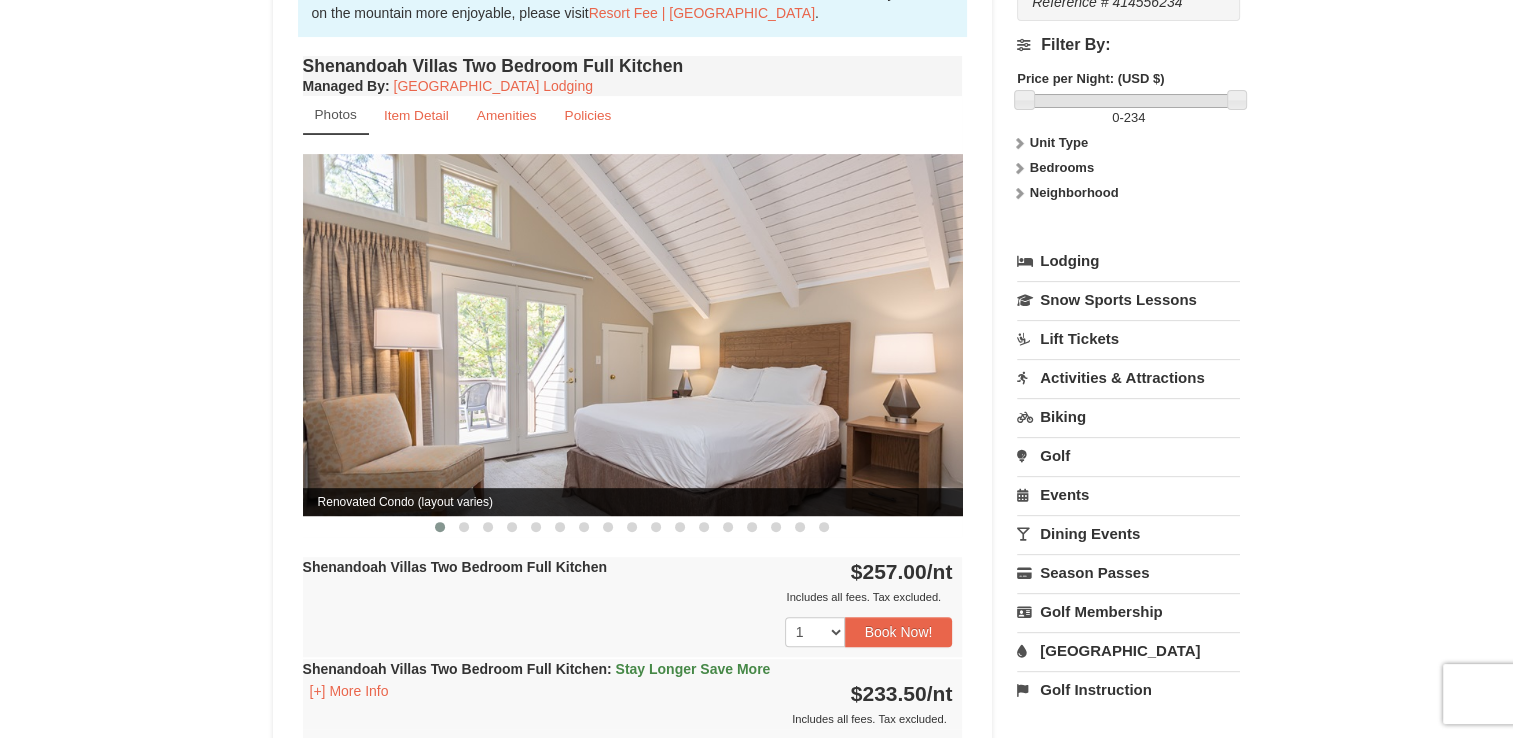 scroll, scrollTop: 688, scrollLeft: 0, axis: vertical 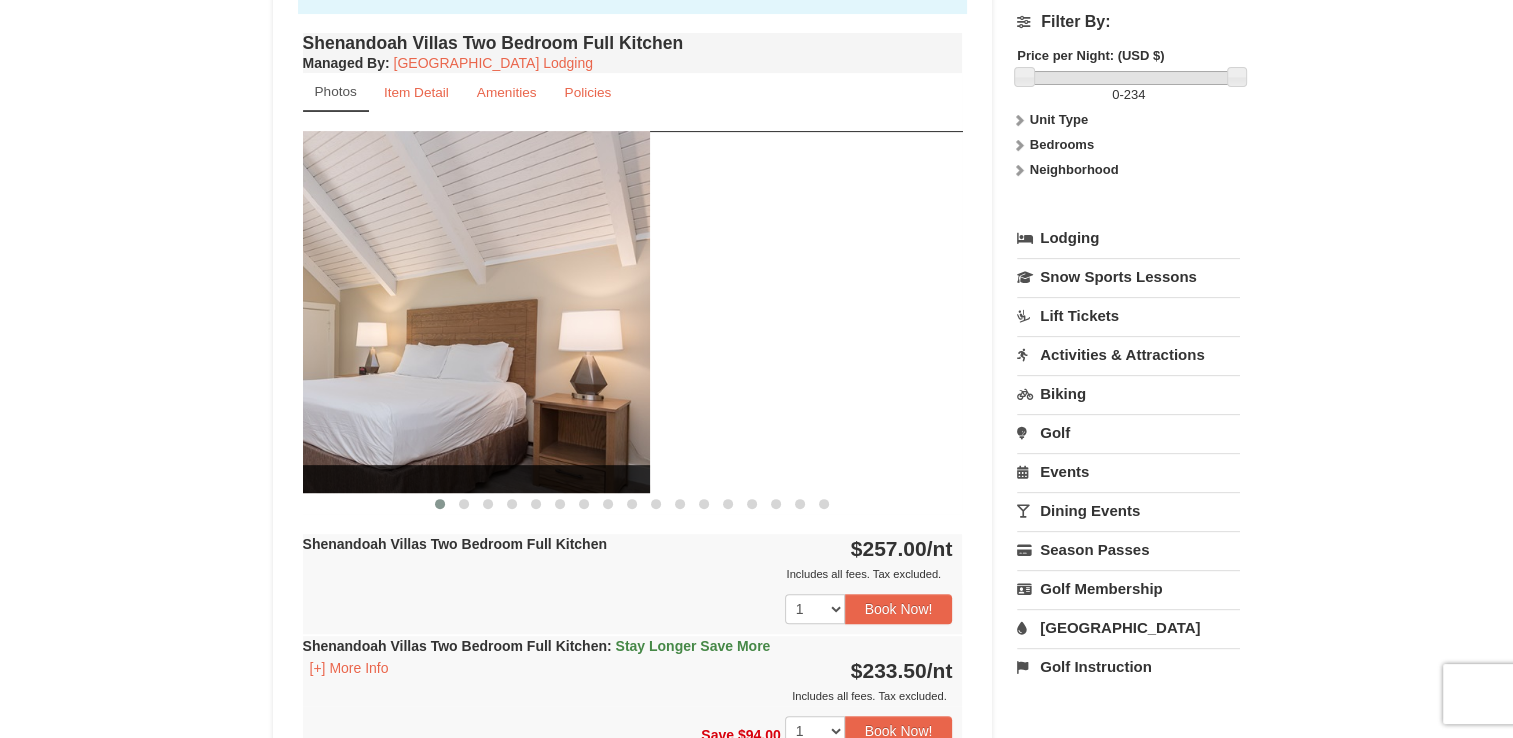 drag, startPoint x: 873, startPoint y: 358, endPoint x: 513, endPoint y: 407, distance: 363.31943 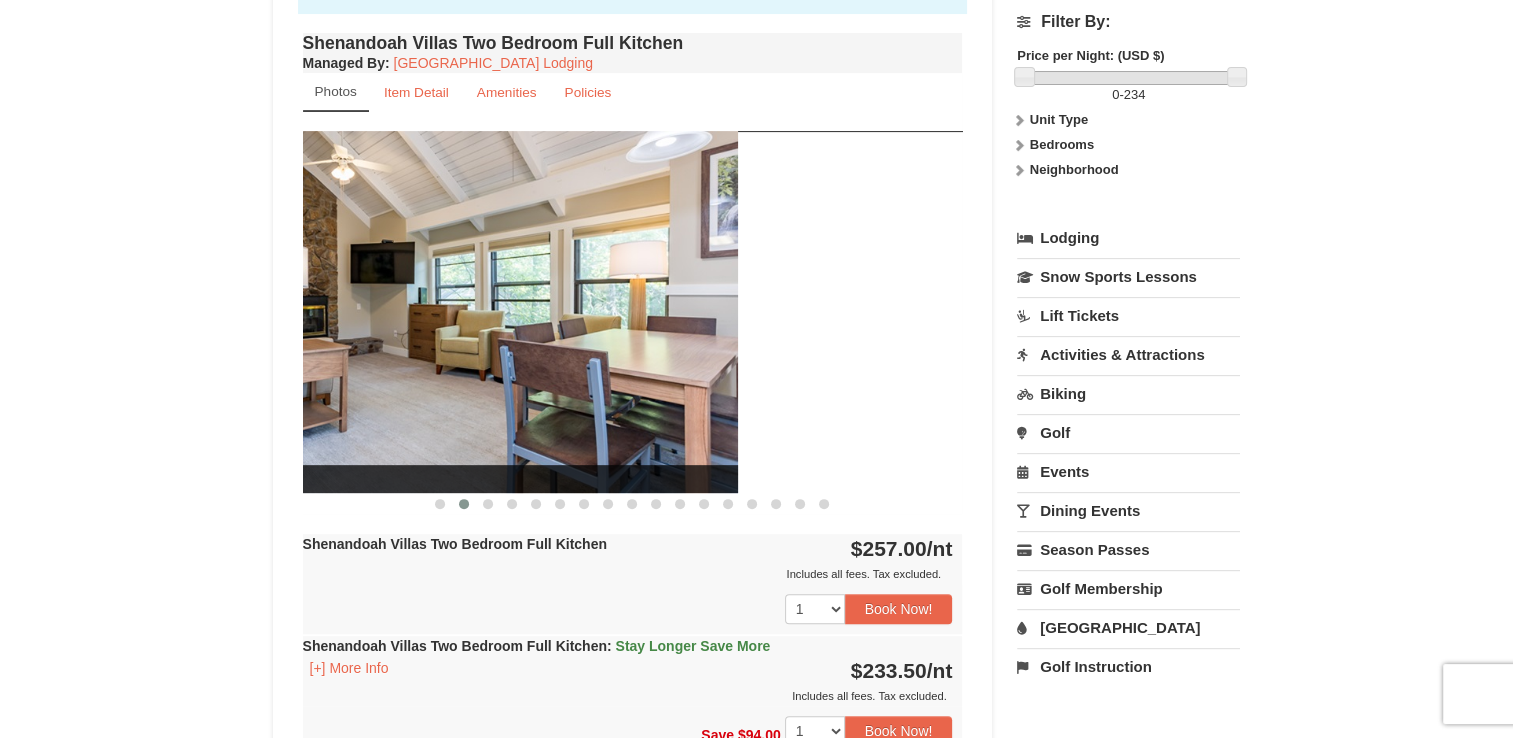 drag, startPoint x: 609, startPoint y: 359, endPoint x: 276, endPoint y: 409, distance: 336.73282 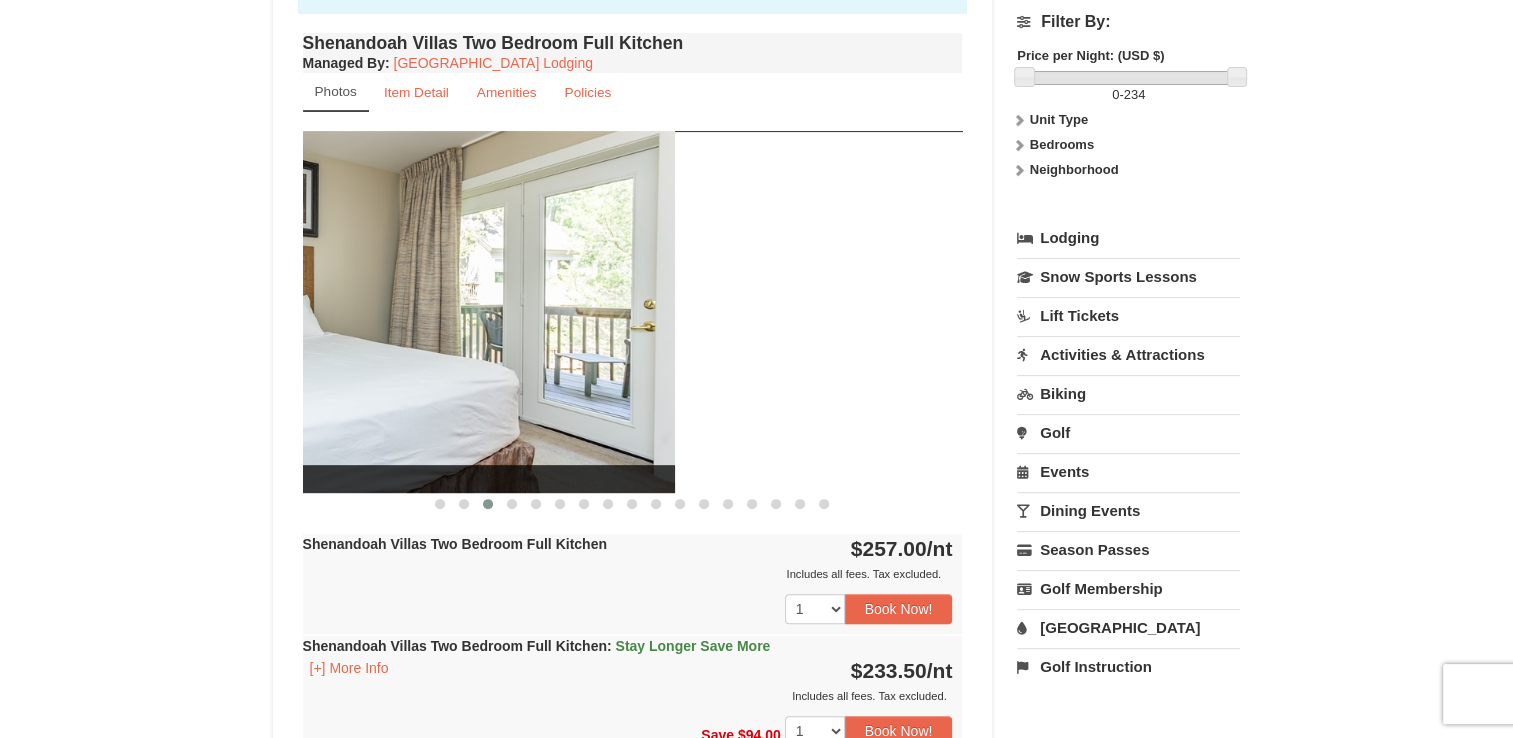 drag, startPoint x: 636, startPoint y: 294, endPoint x: 305, endPoint y: 334, distance: 333.40817 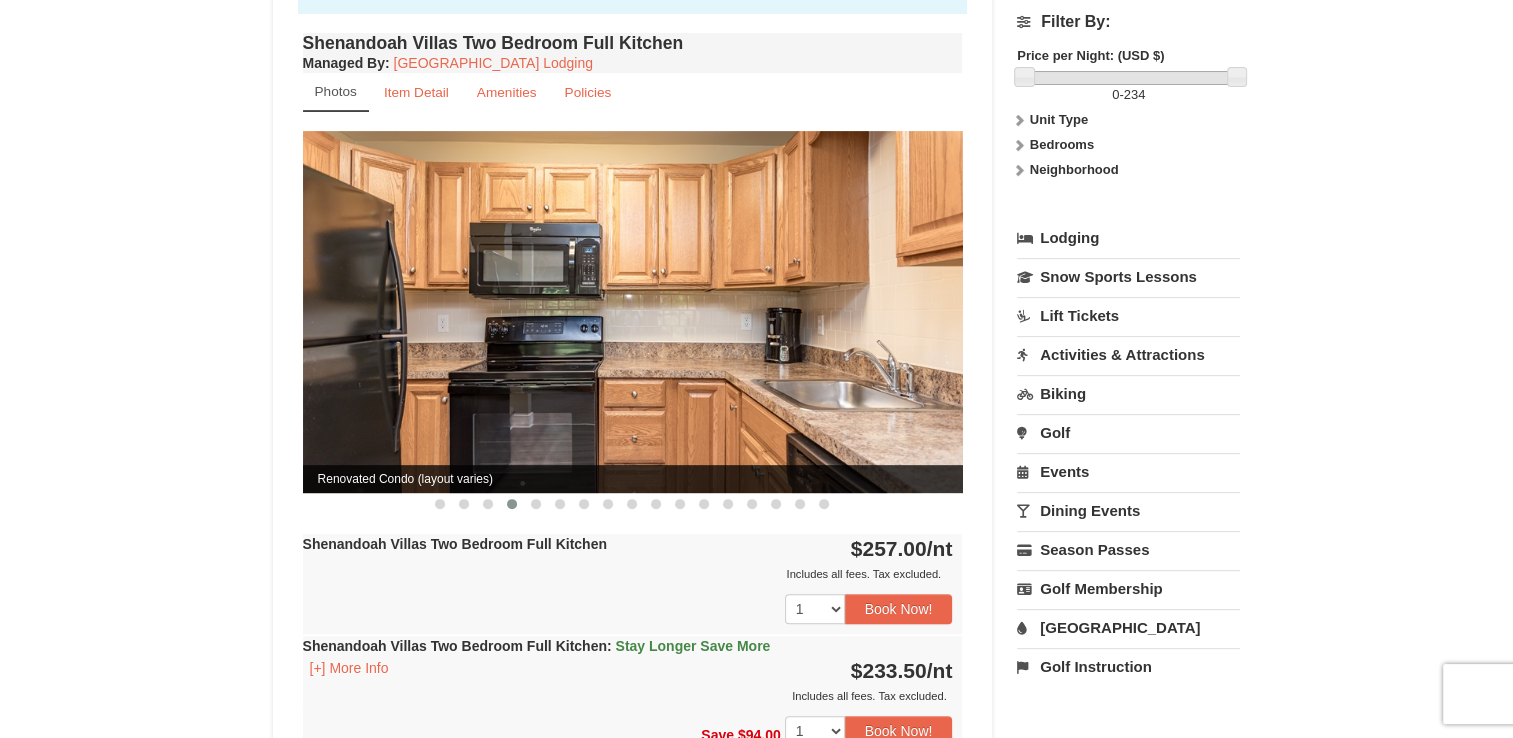 drag, startPoint x: 658, startPoint y: 234, endPoint x: 268, endPoint y: 269, distance: 391.56735 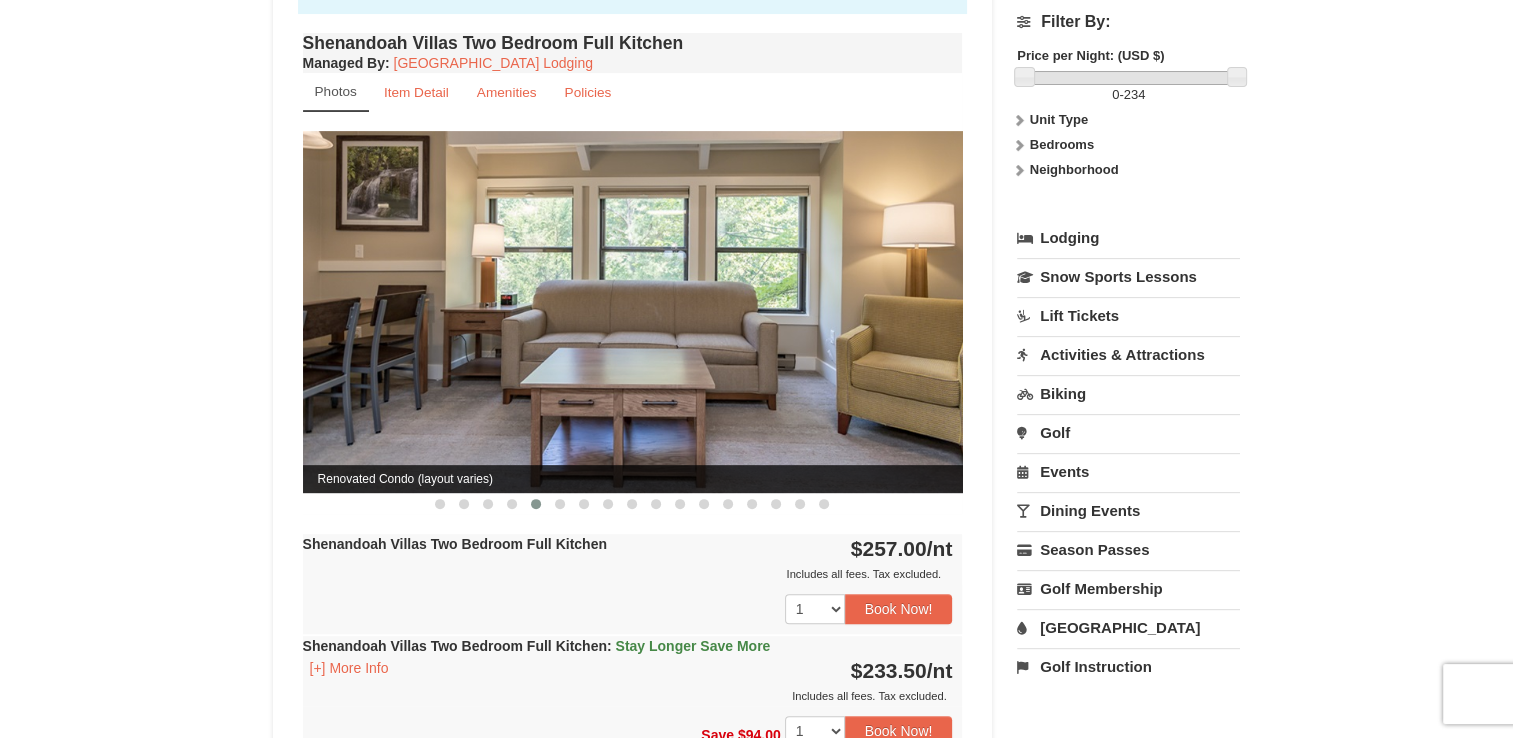 scroll, scrollTop: 687, scrollLeft: 0, axis: vertical 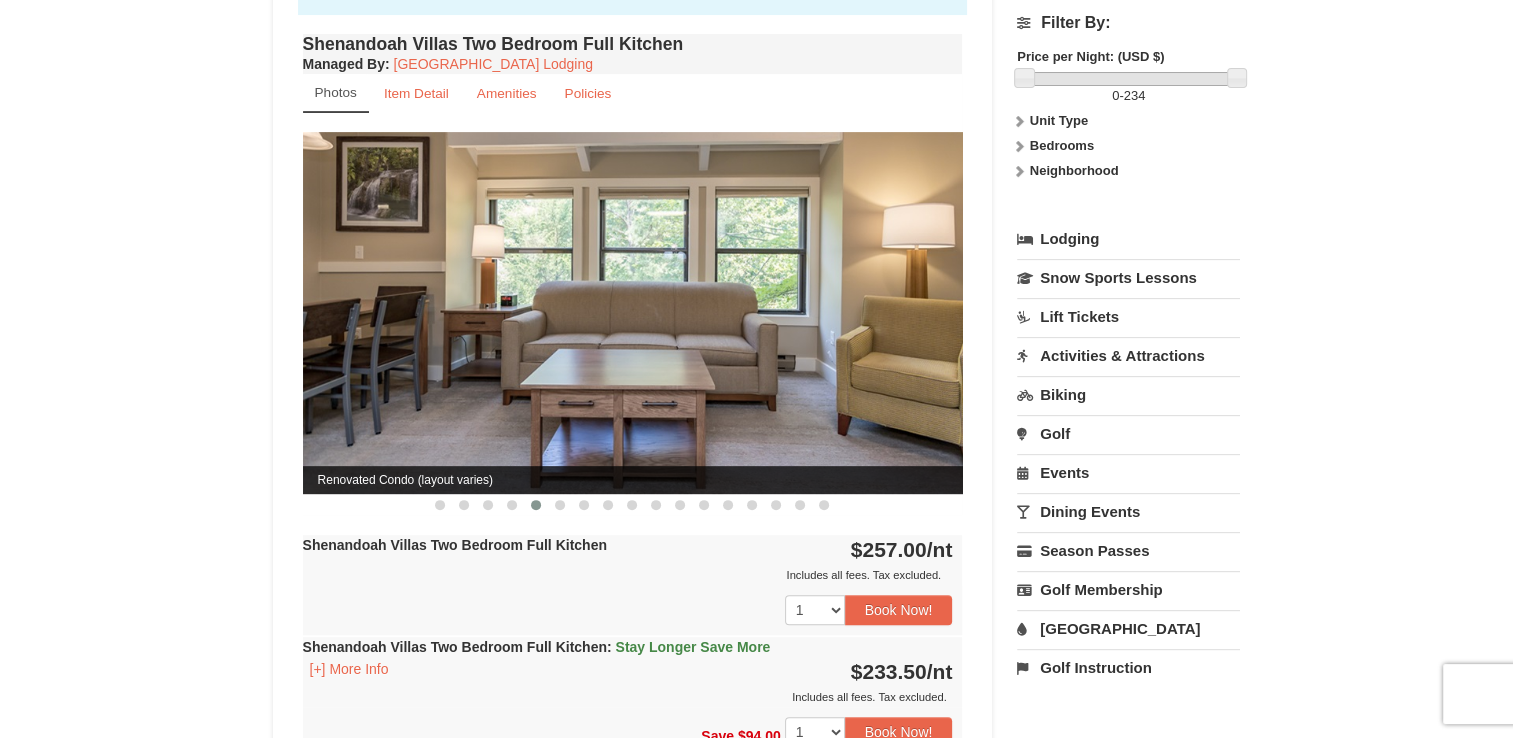 drag, startPoint x: 504, startPoint y: 269, endPoint x: 169, endPoint y: 306, distance: 337.03708 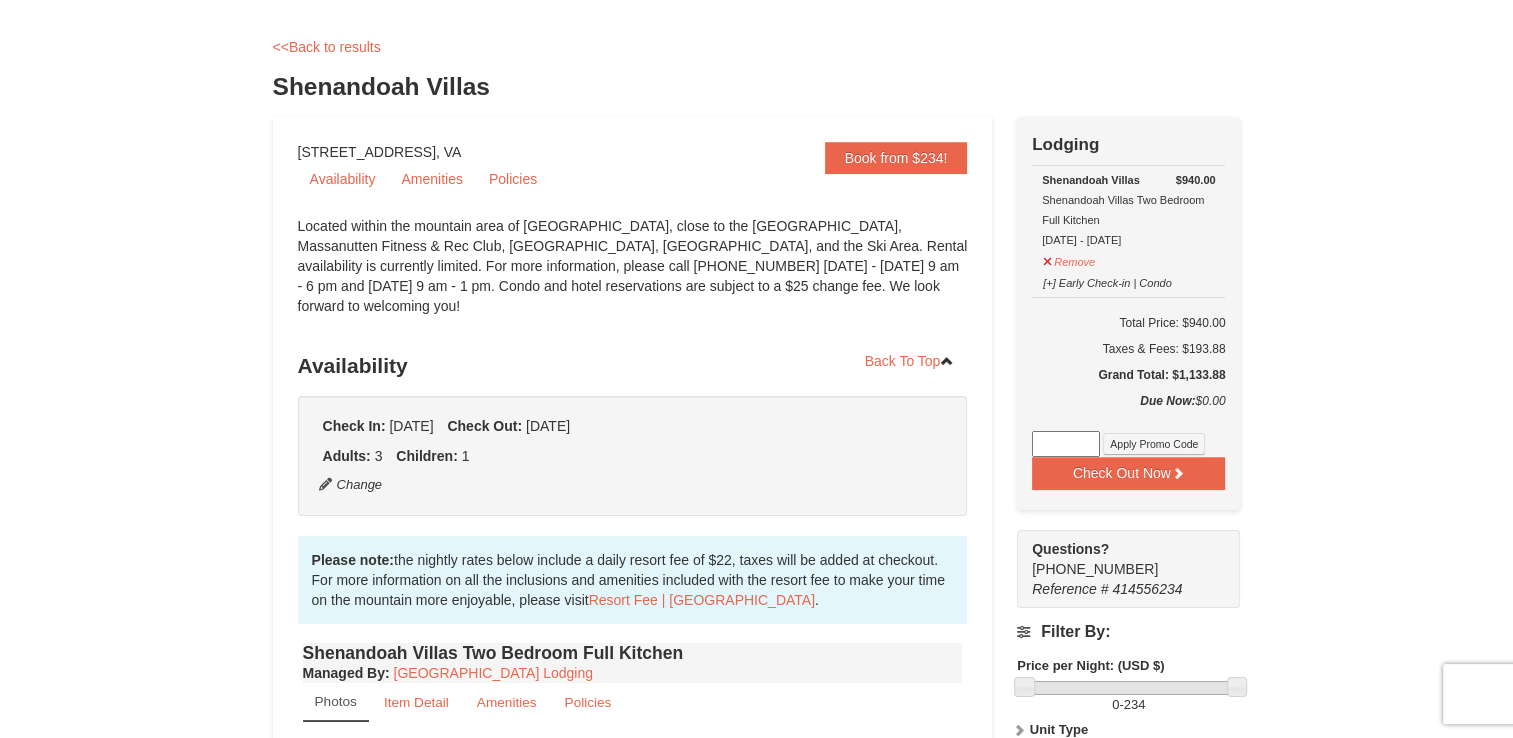 scroll, scrollTop: 76, scrollLeft: 0, axis: vertical 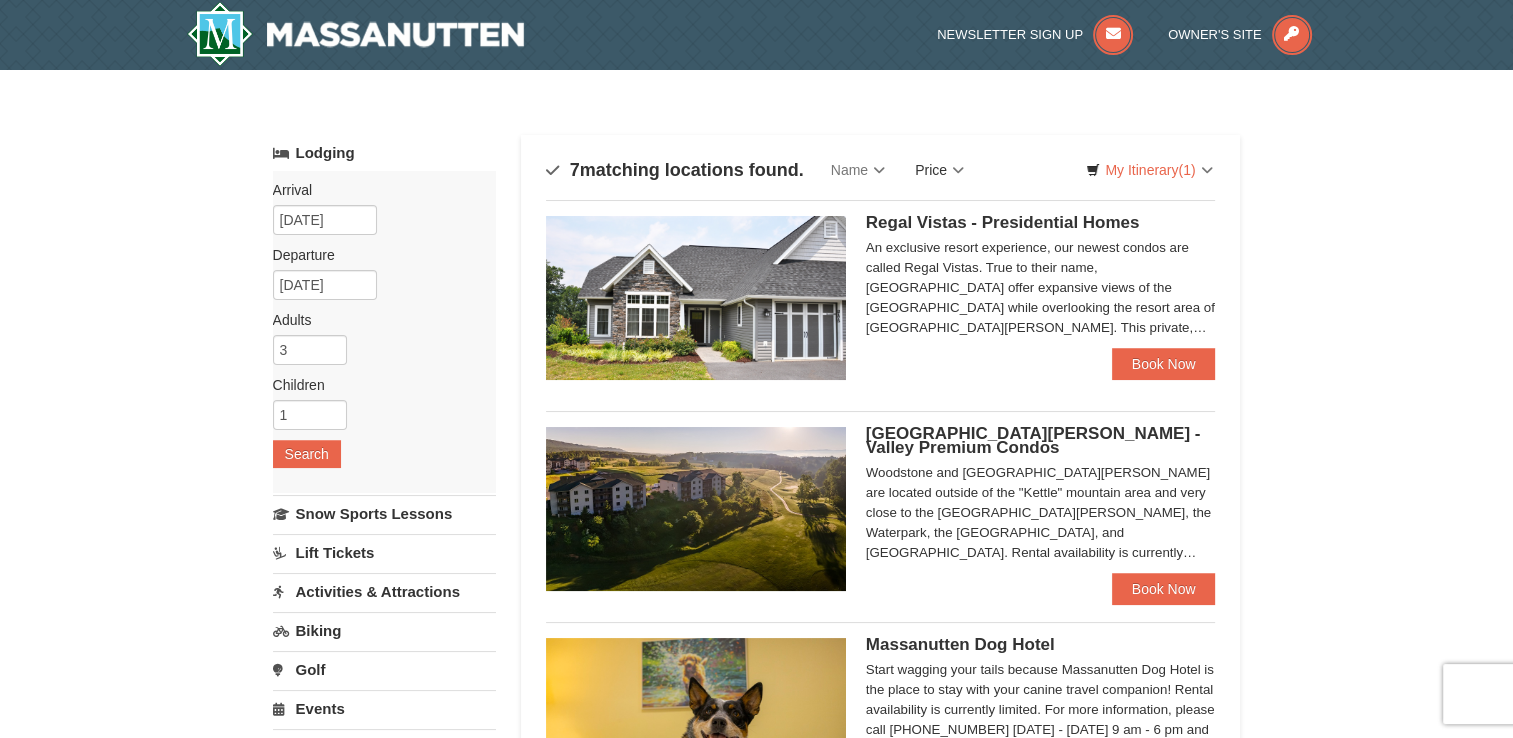 click on "Price" at bounding box center (939, 170) 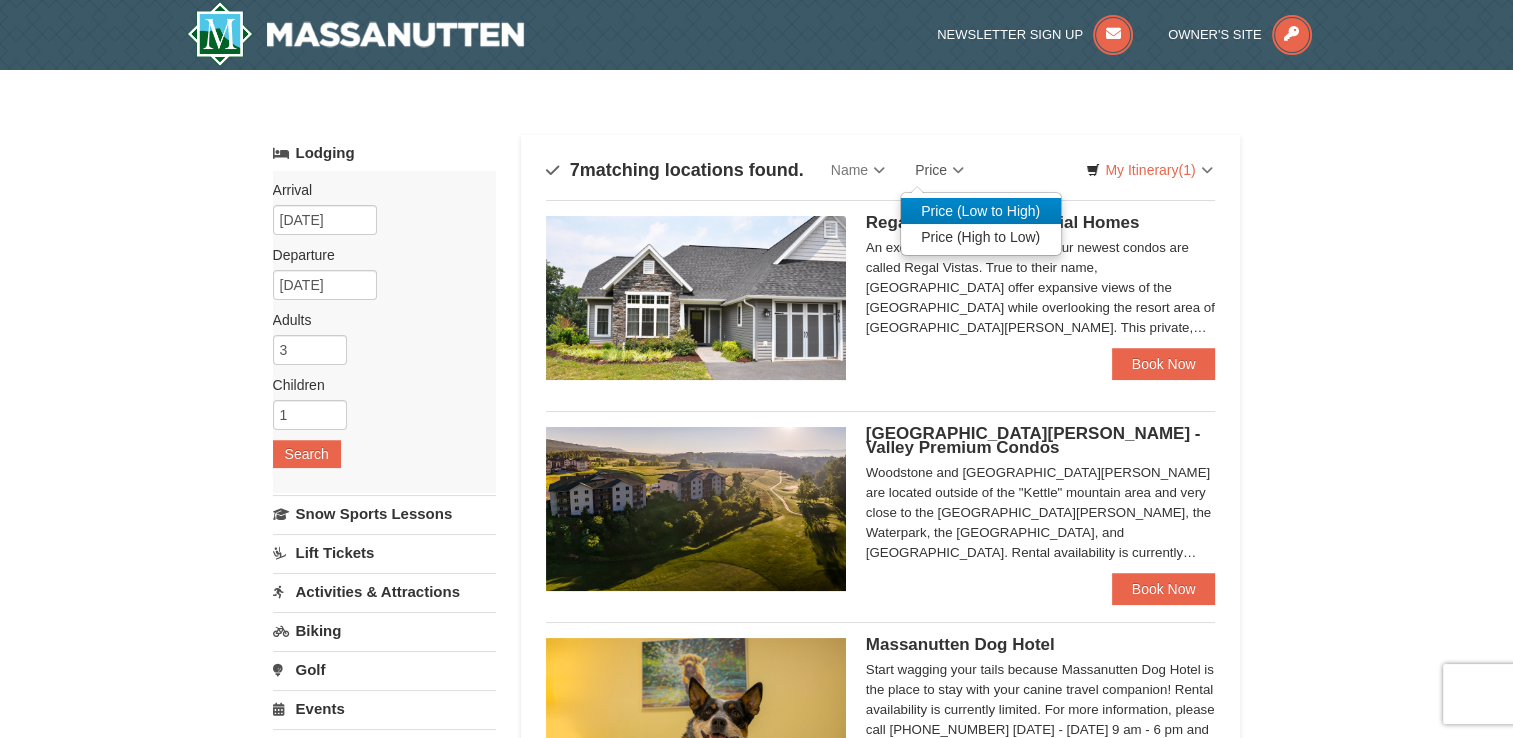 click on "Price (Low to High)" at bounding box center (981, 211) 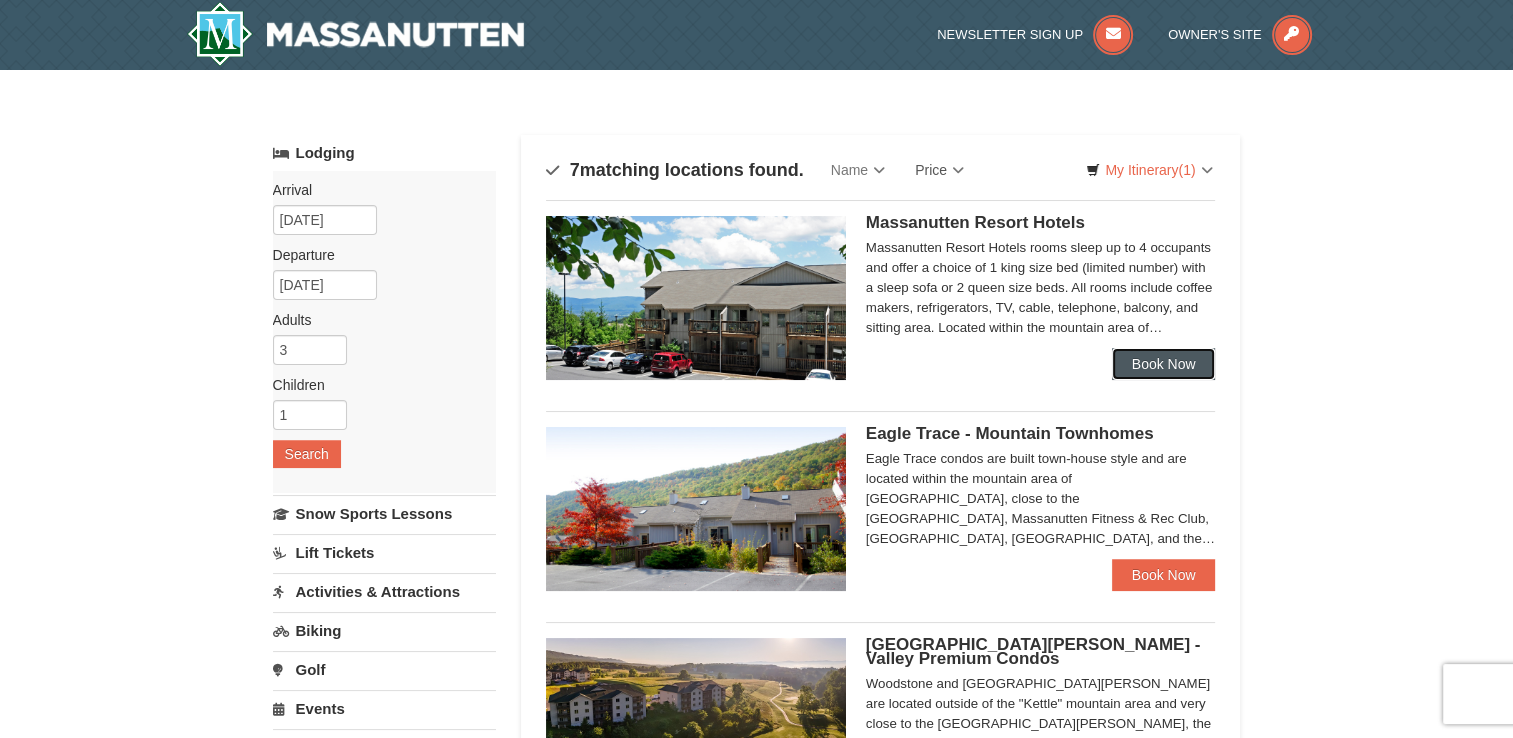 click on "Book Now" at bounding box center [1164, 364] 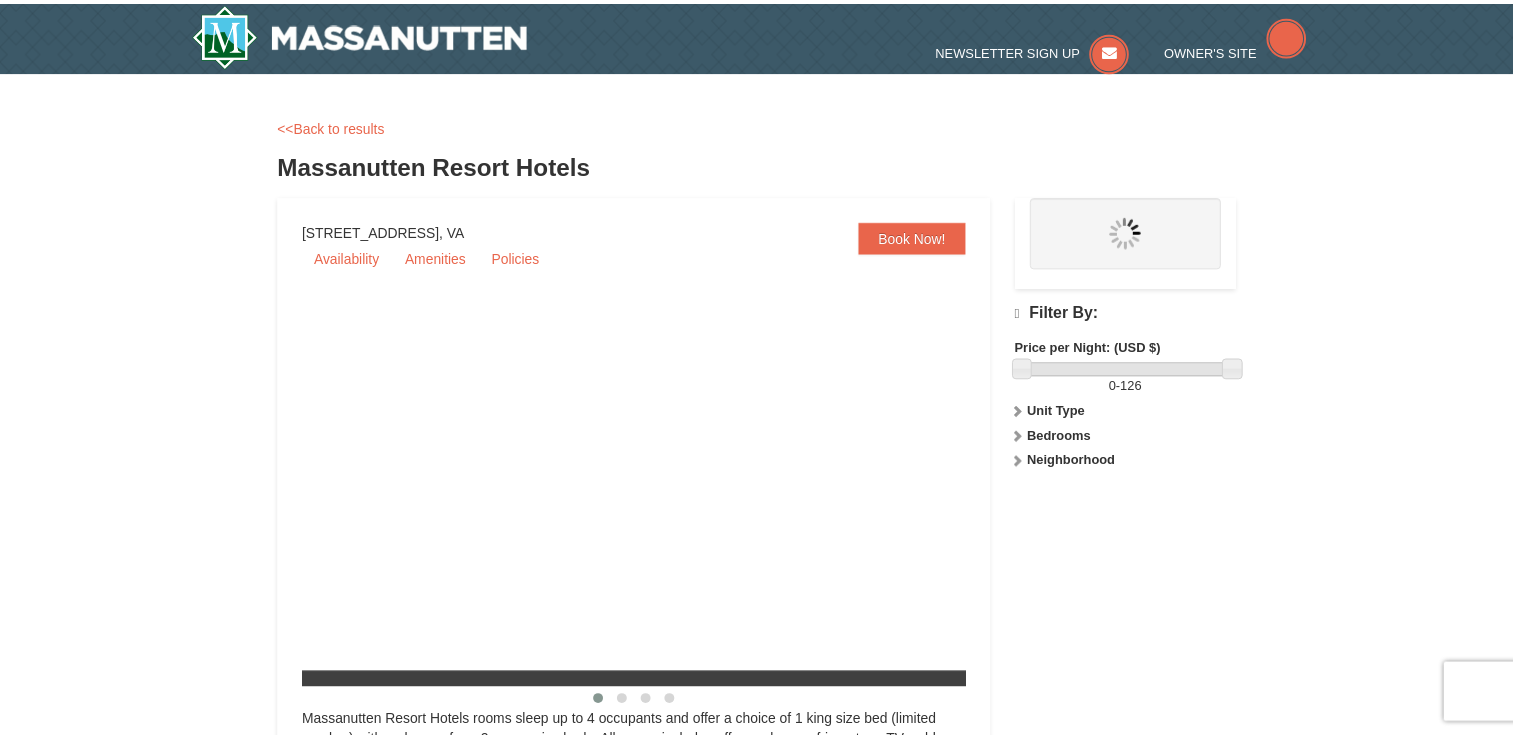 scroll, scrollTop: 0, scrollLeft: 0, axis: both 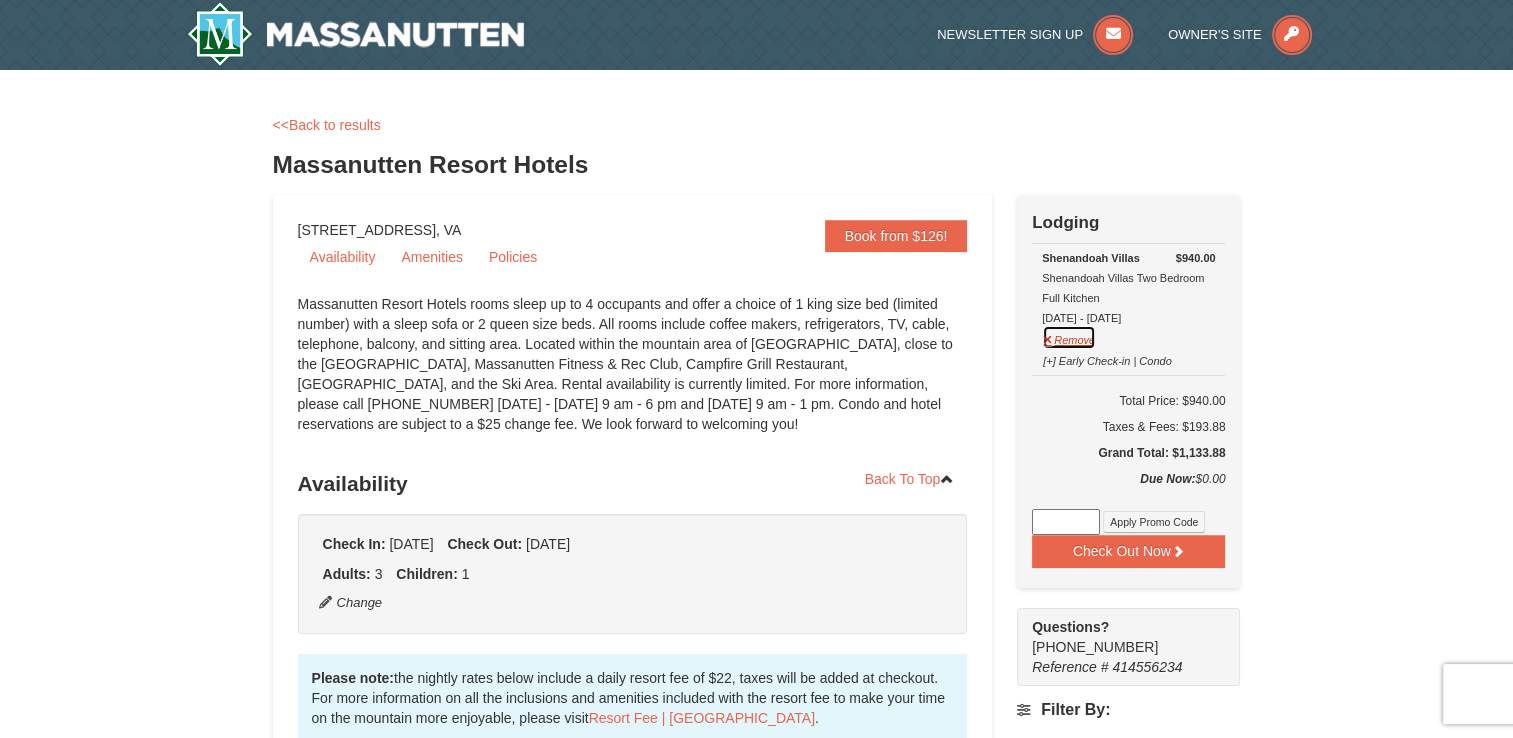 click on "Remove" at bounding box center [1069, 337] 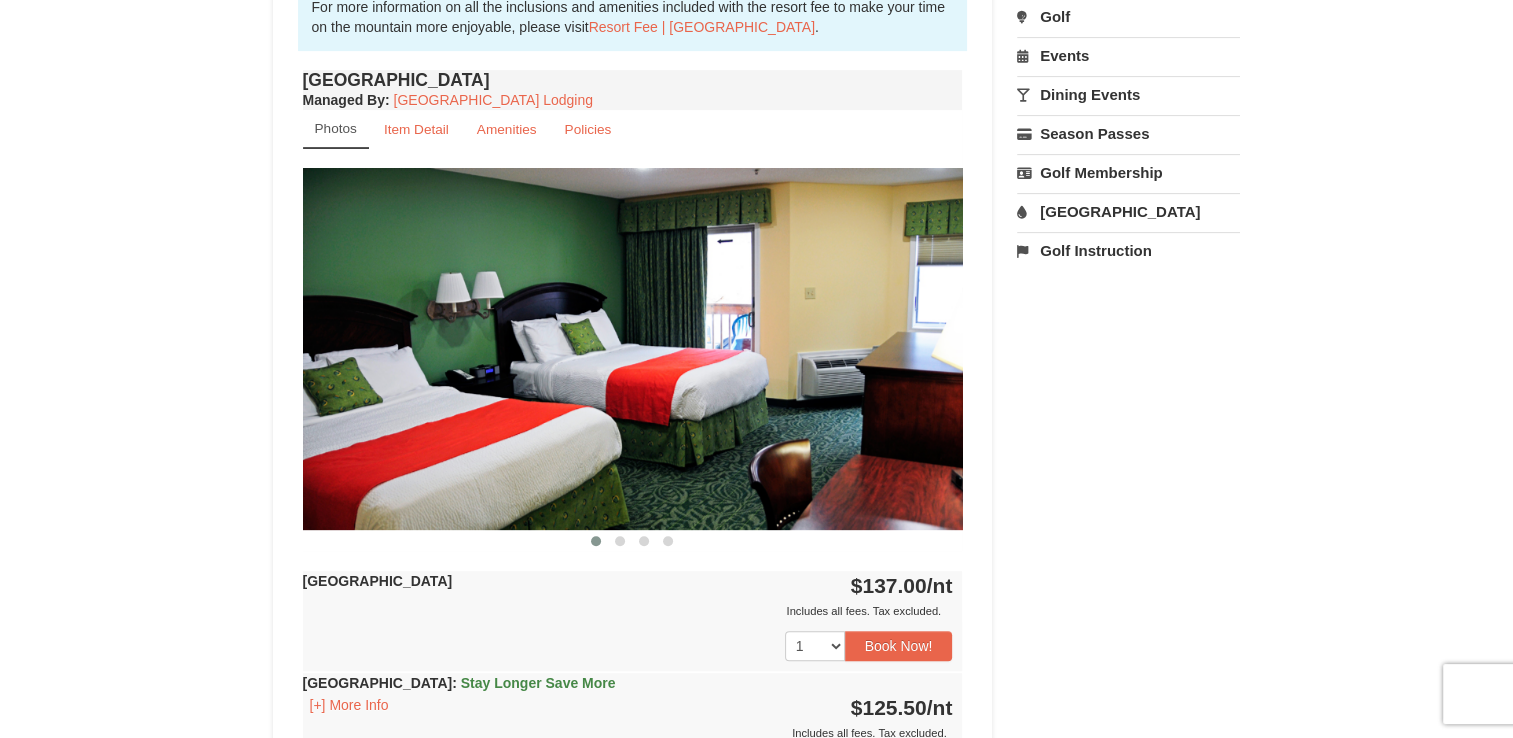 scroll, scrollTop: 699, scrollLeft: 0, axis: vertical 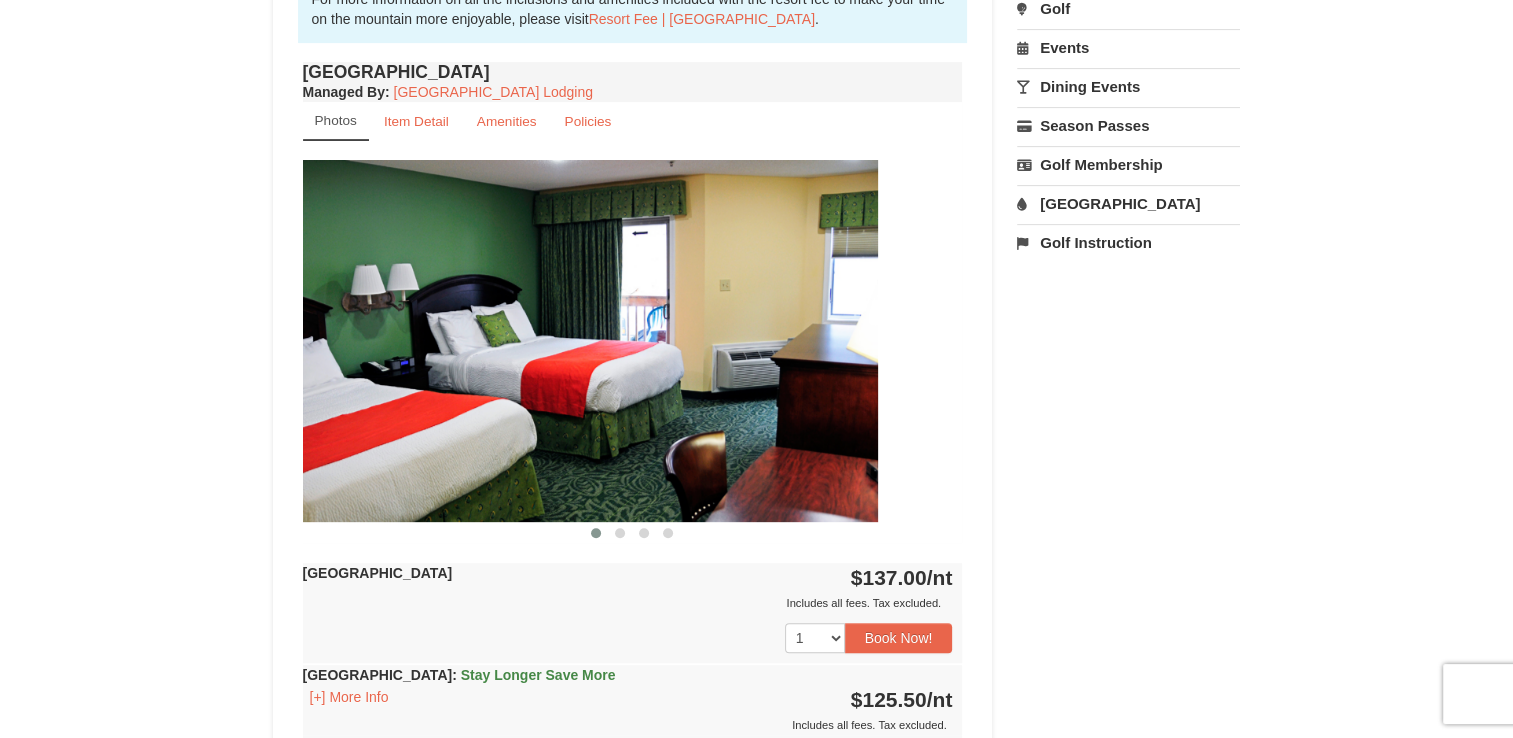 drag, startPoint x: 729, startPoint y: 406, endPoint x: 448, endPoint y: 460, distance: 286.14157 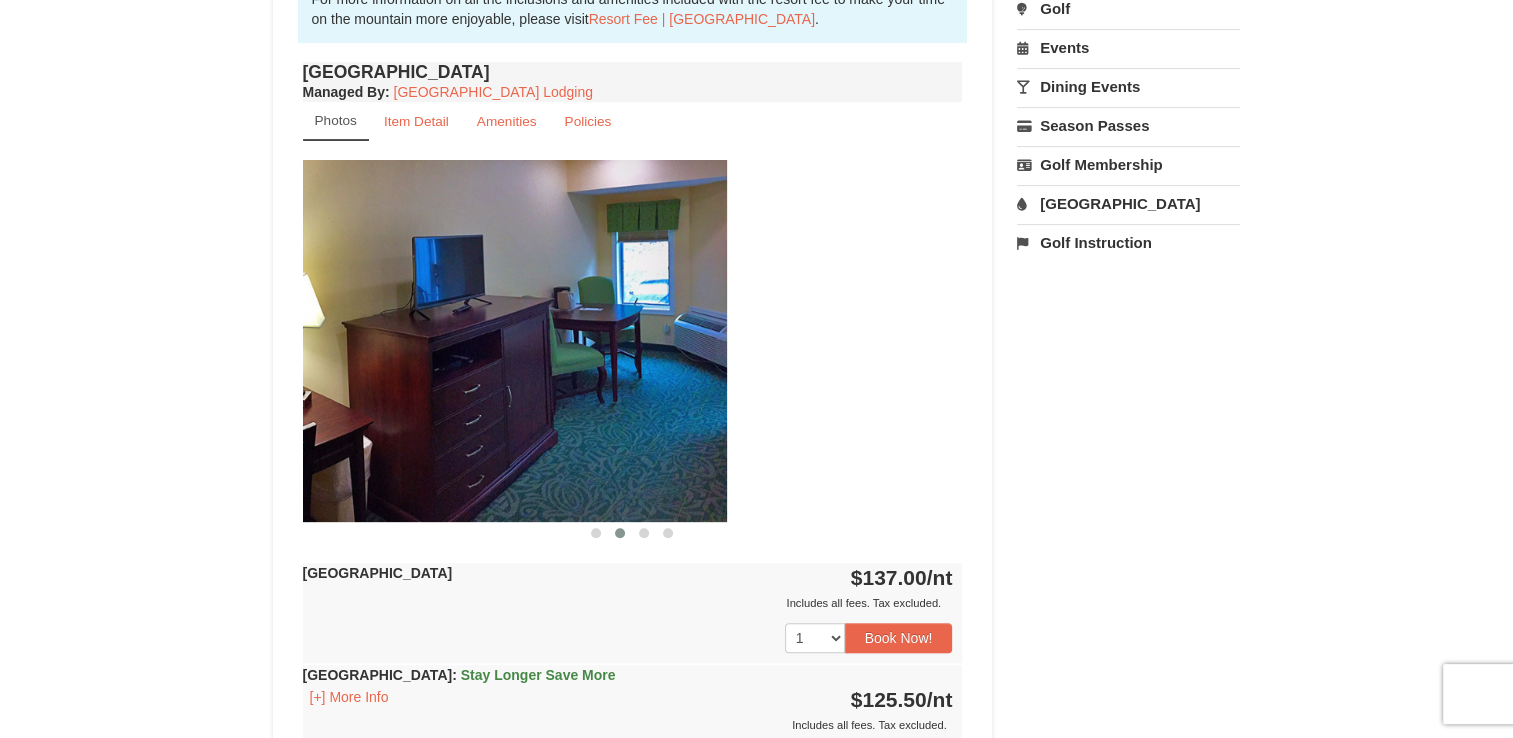 drag, startPoint x: 548, startPoint y: 454, endPoint x: 233, endPoint y: 486, distance: 316.62122 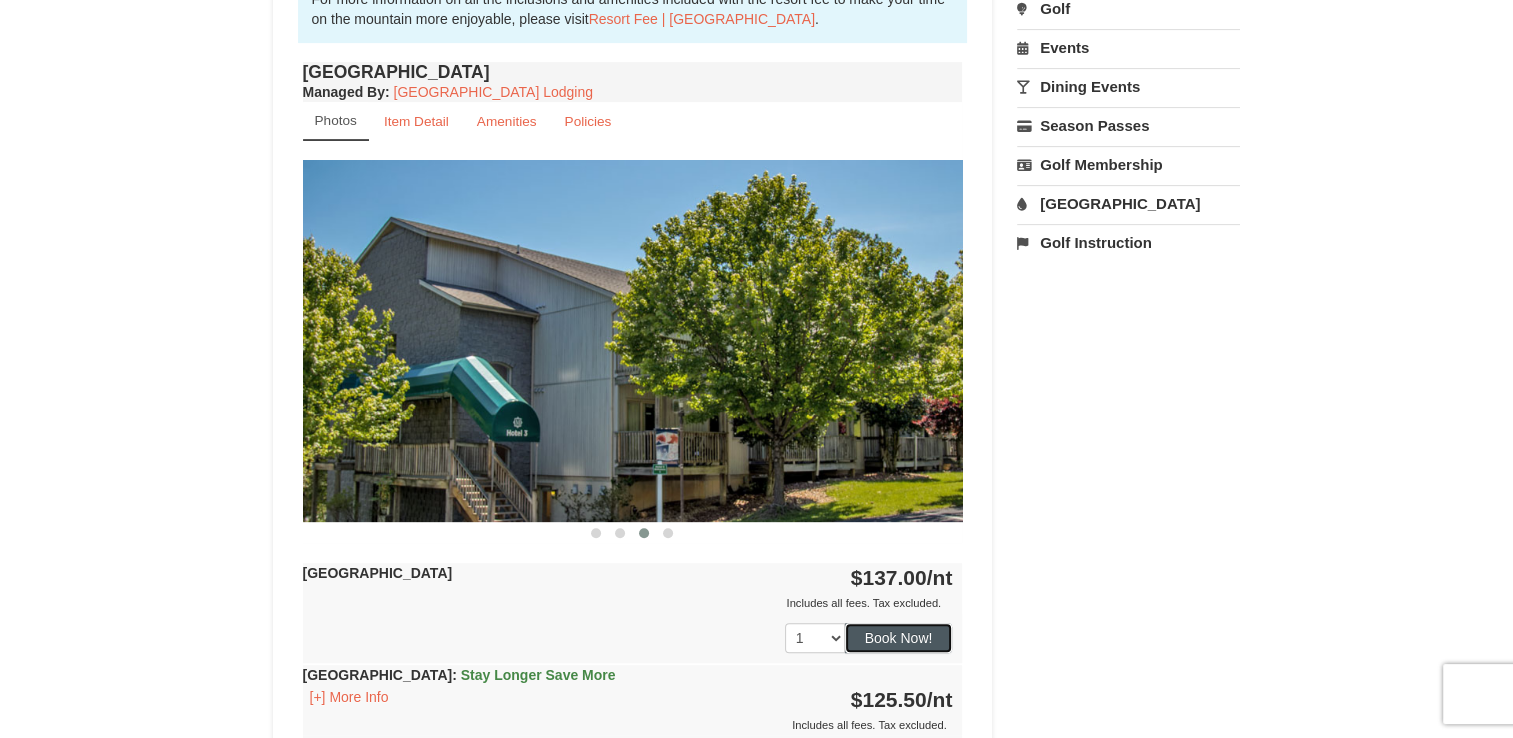 click on "Book Now!" at bounding box center (899, 638) 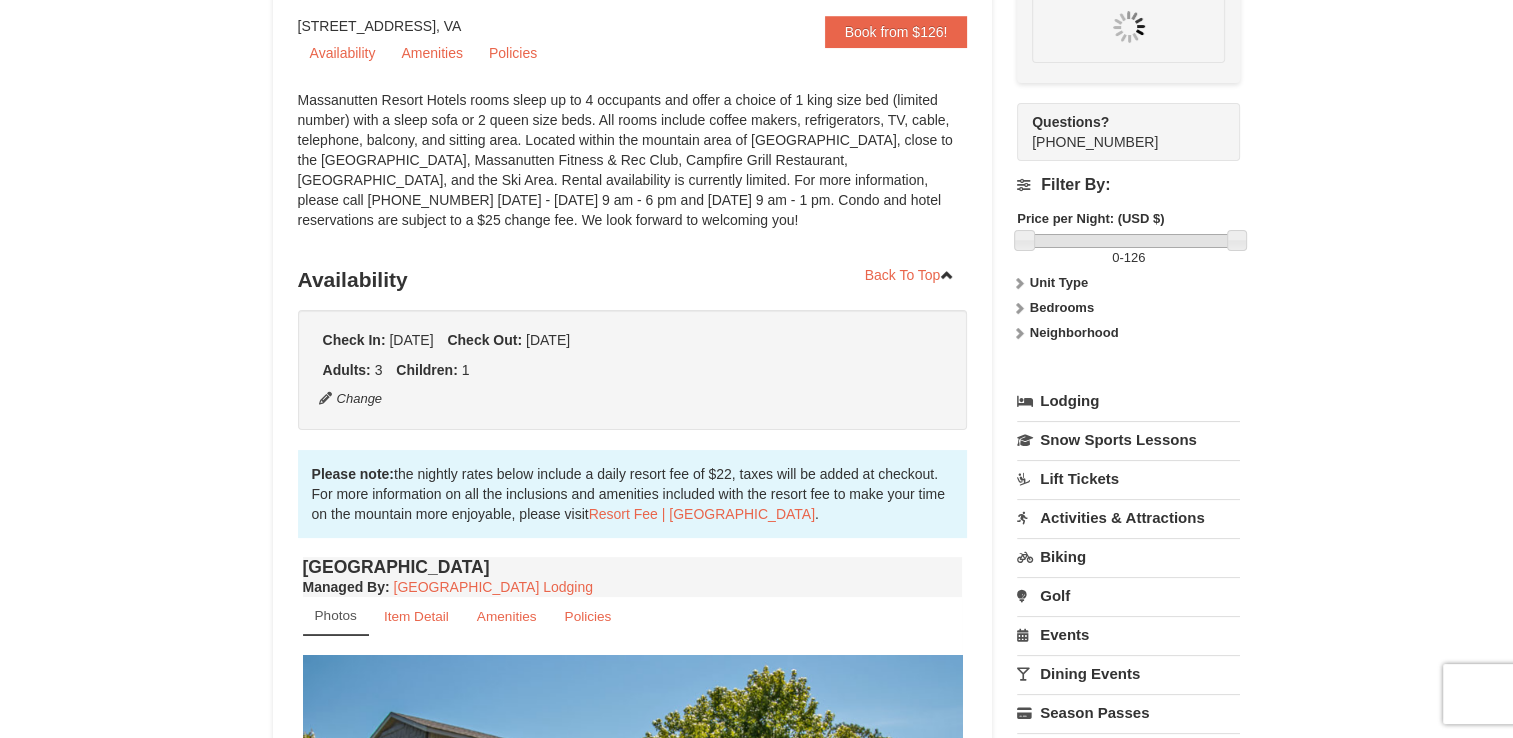 scroll, scrollTop: 195, scrollLeft: 0, axis: vertical 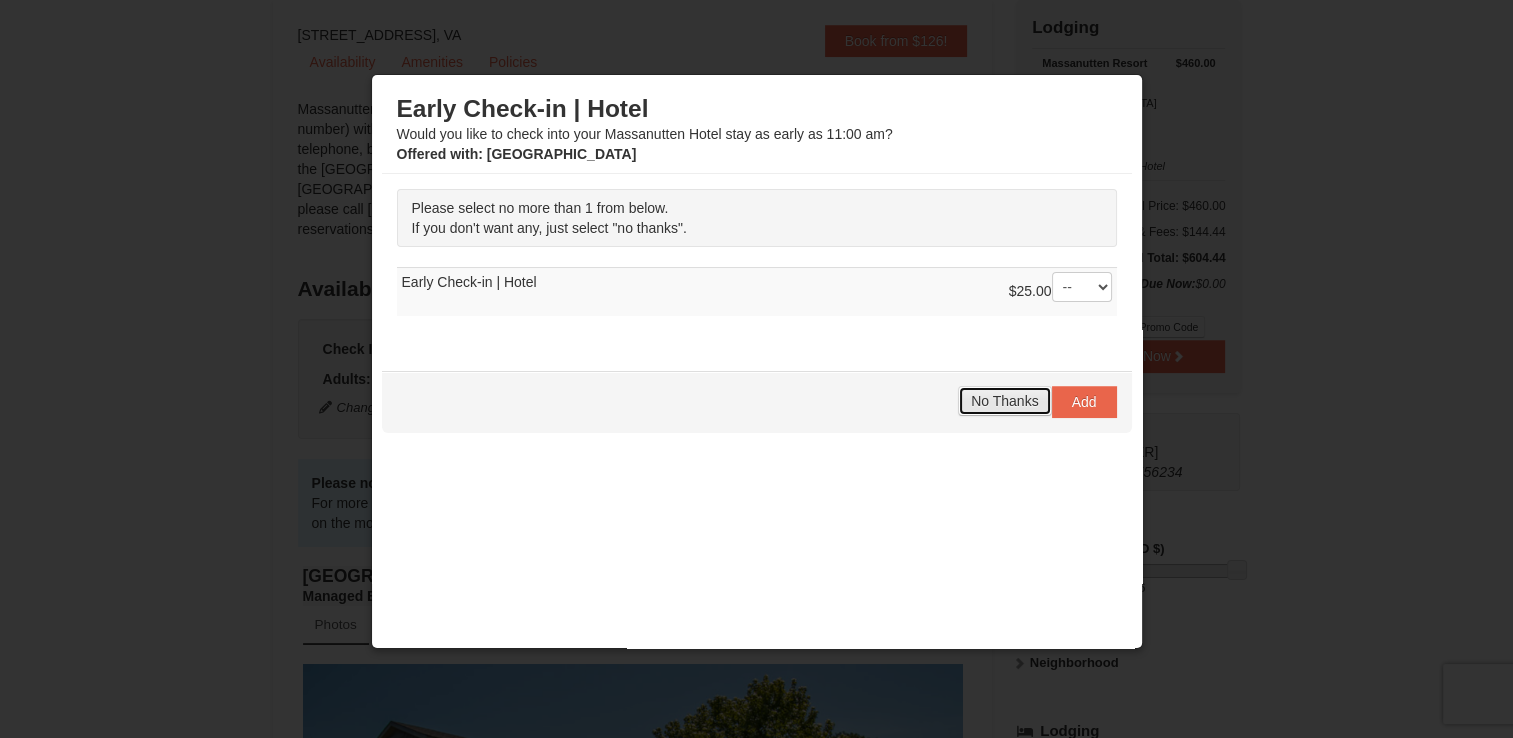 click on "No Thanks" at bounding box center (1004, 401) 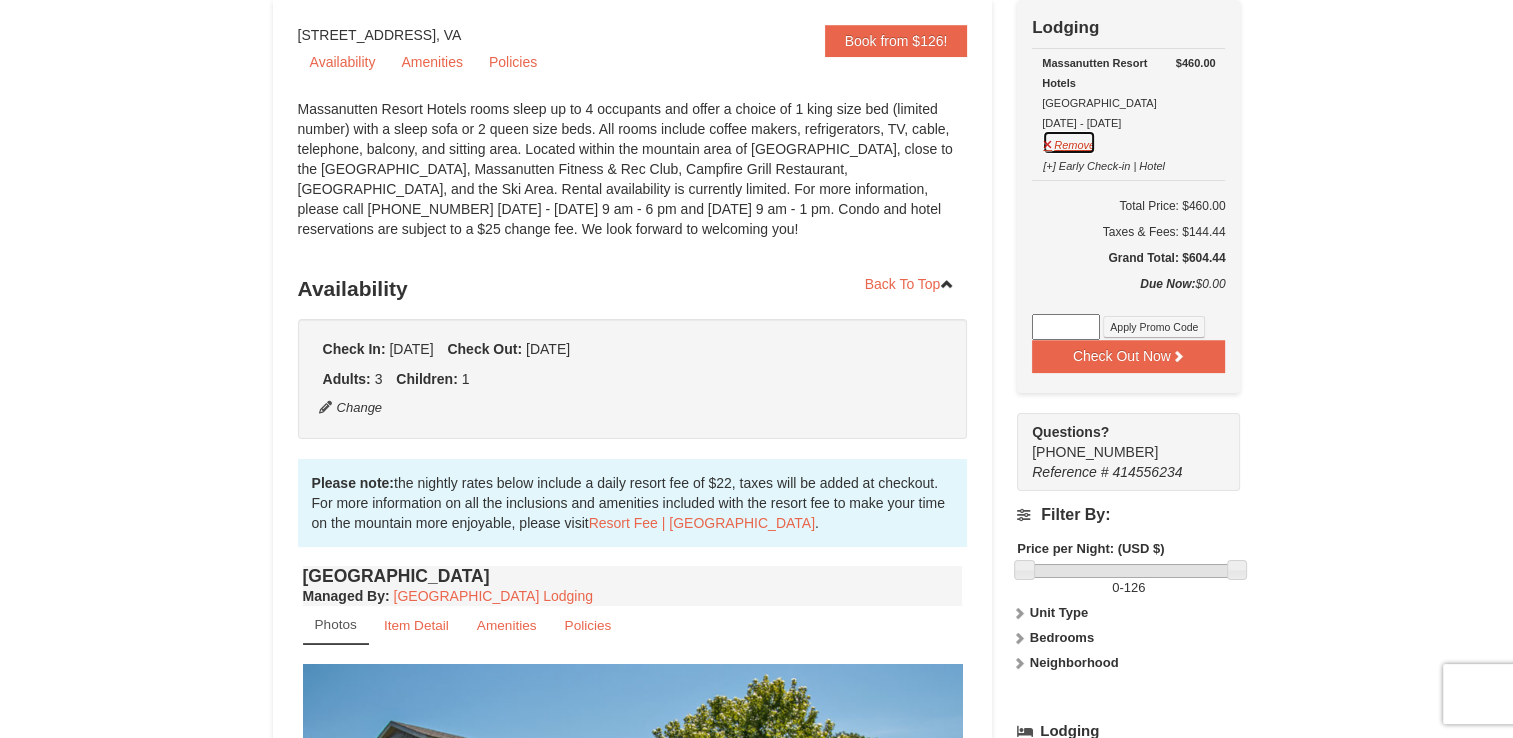 click on "Remove" at bounding box center [1069, 142] 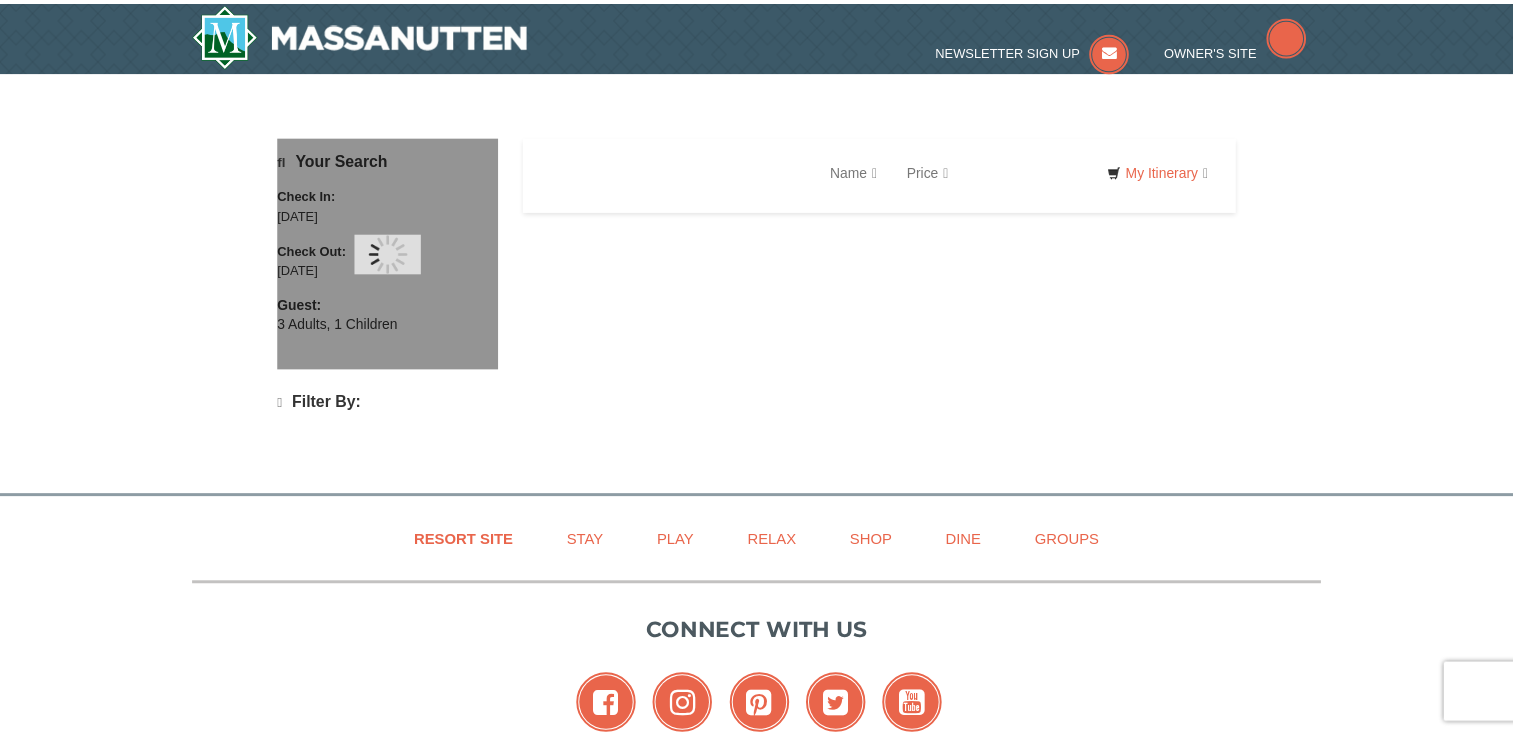 scroll, scrollTop: 0, scrollLeft: 0, axis: both 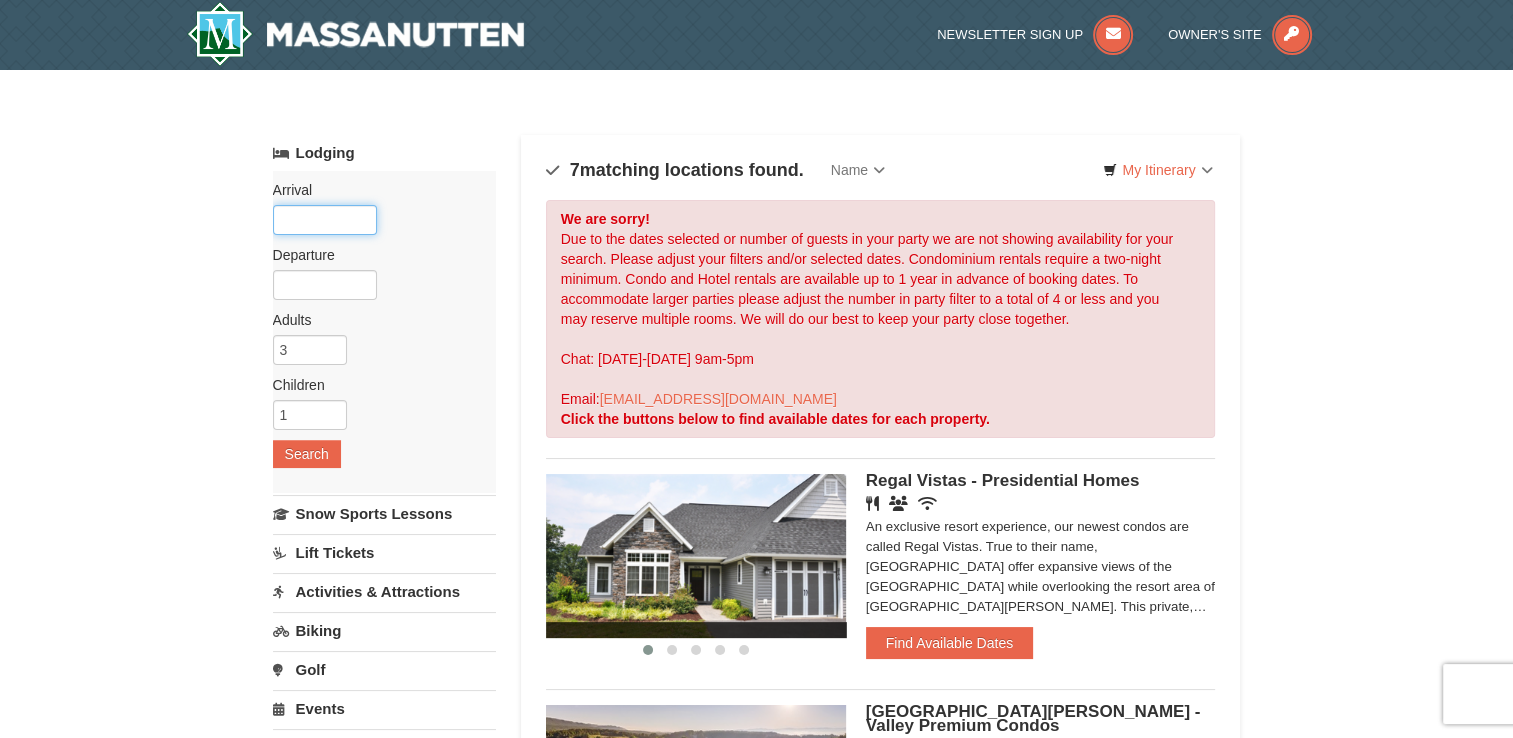 click at bounding box center (325, 220) 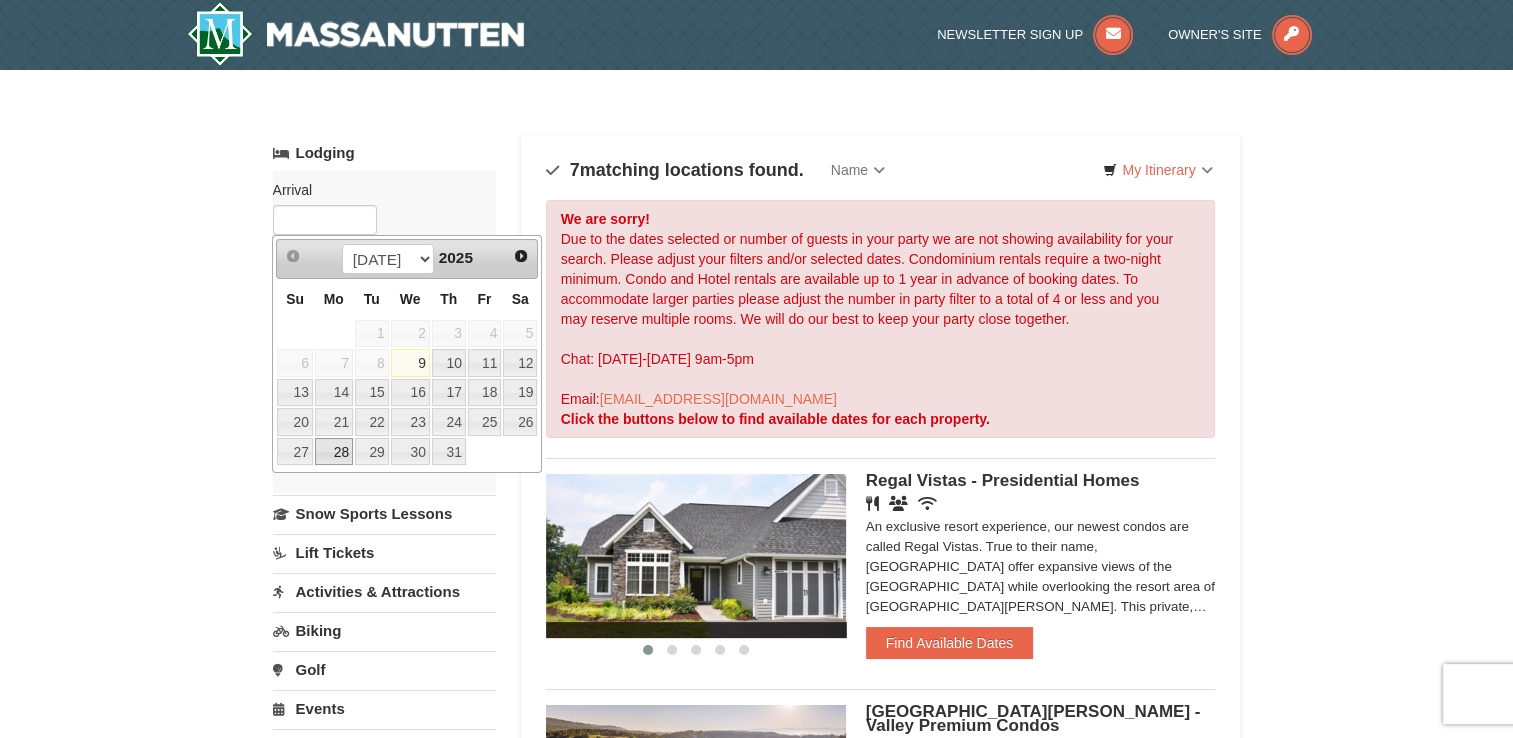 click on "28" at bounding box center [334, 452] 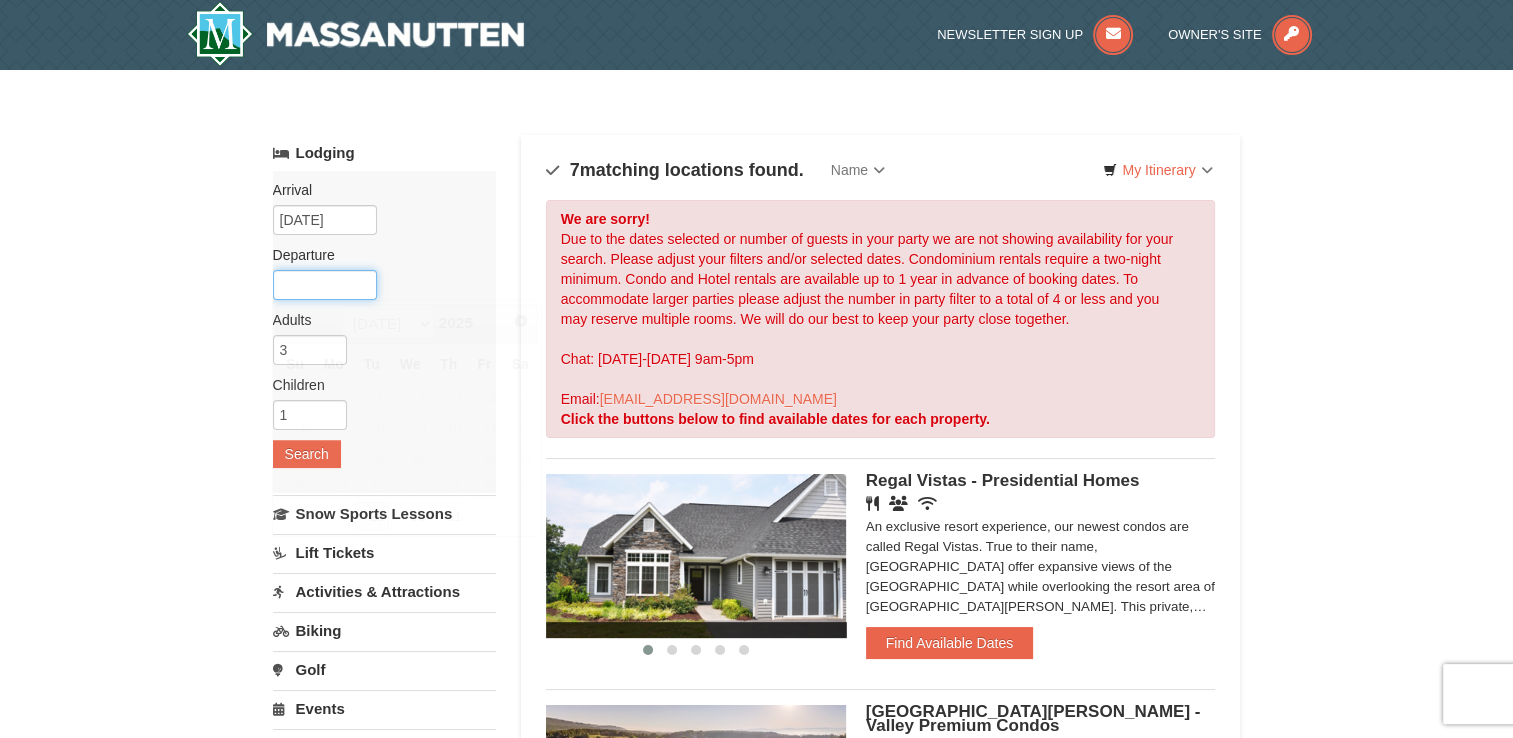click at bounding box center [325, 285] 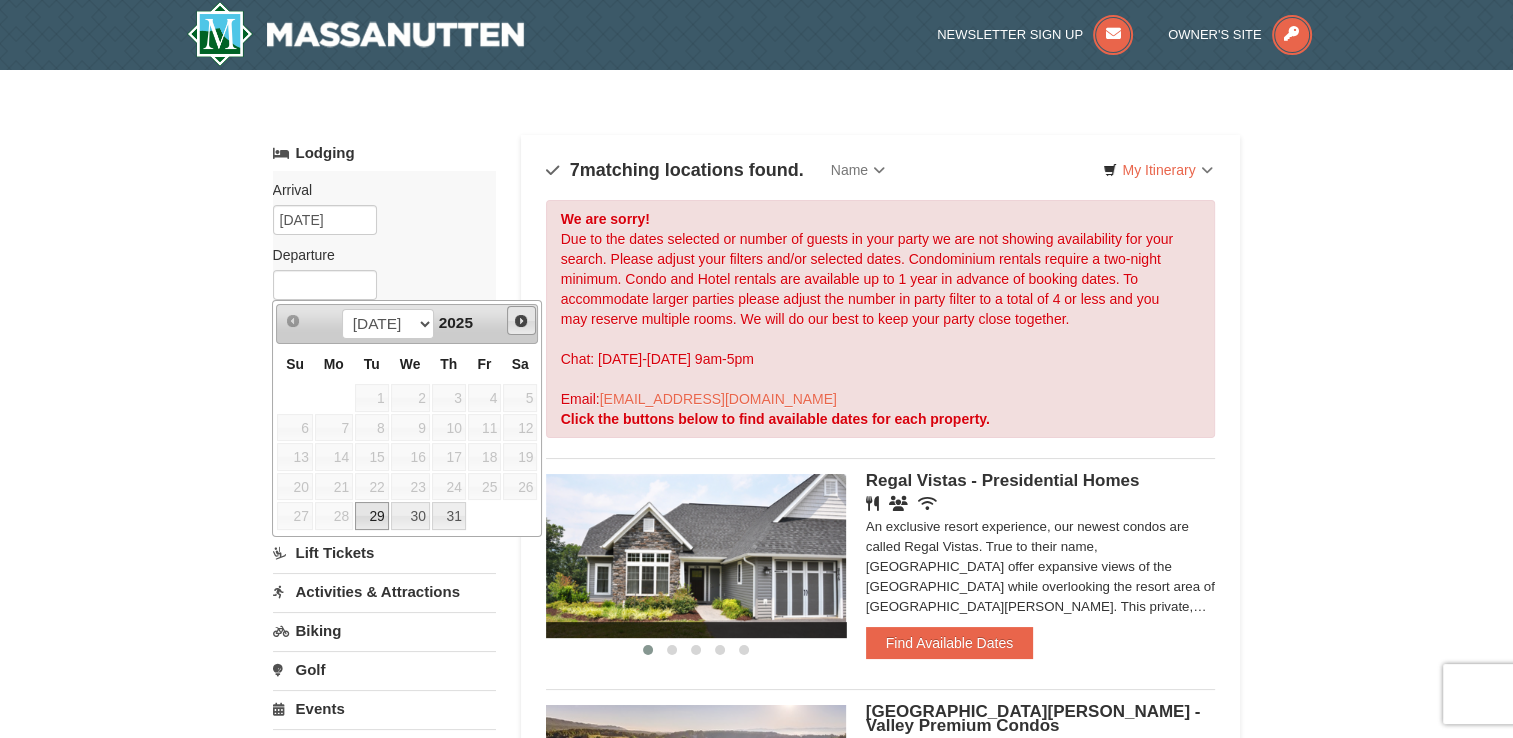 click on "Next" at bounding box center (521, 321) 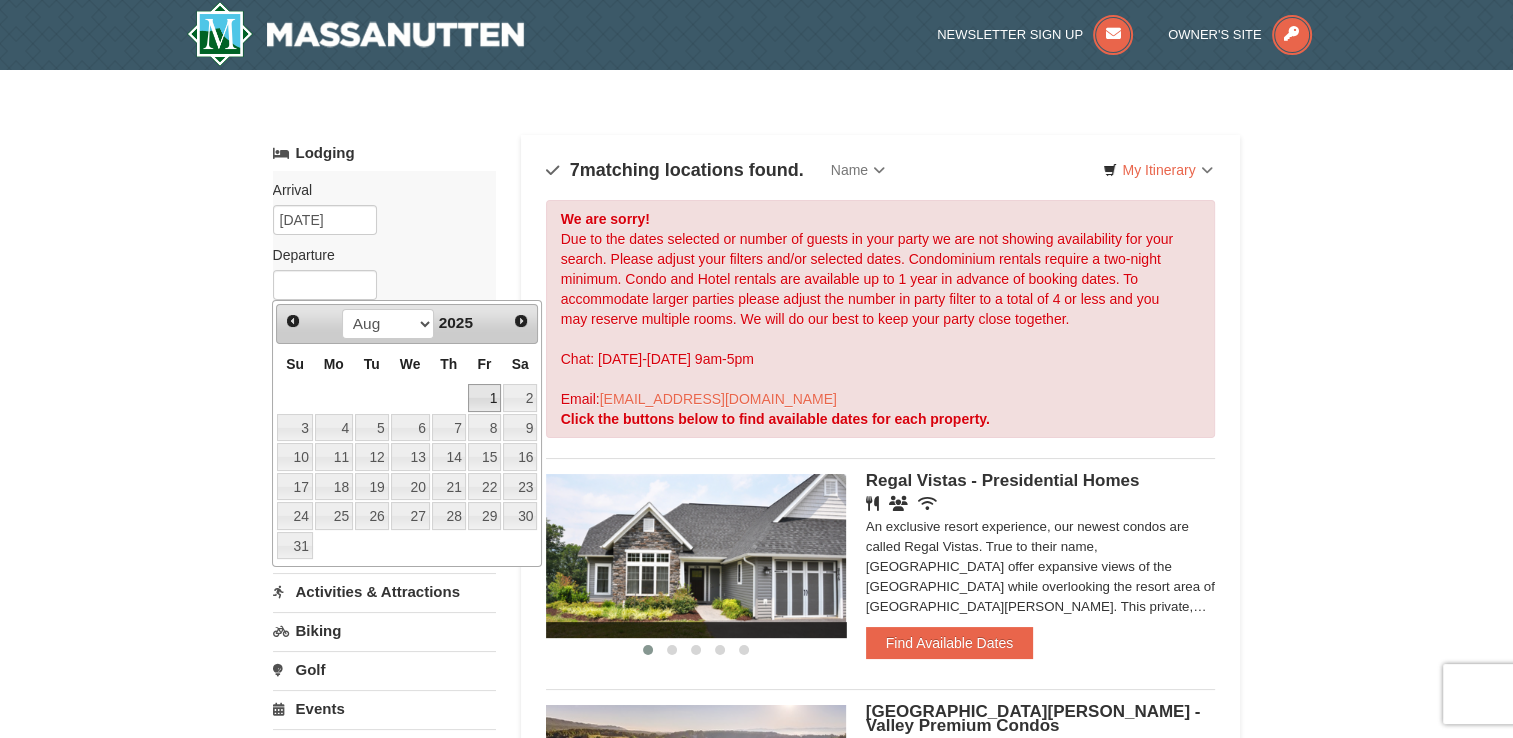 click on "1" at bounding box center [485, 398] 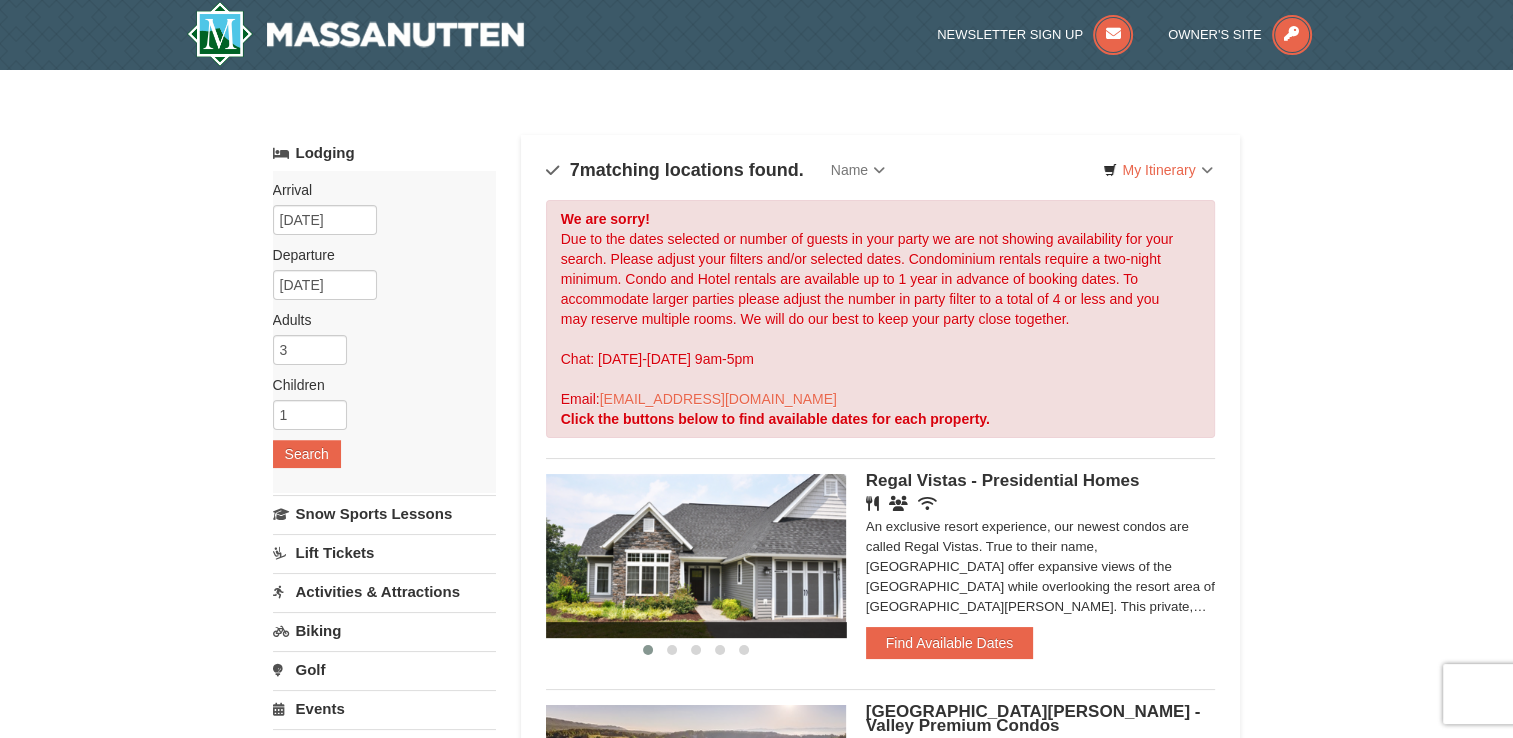 click on "Arrival Please format dates MM/DD/YYYY Please format dates MM/DD/YYYY
07/28/2025
Departure Please format dates MM/DD/YYYY Please format dates MM/DD/YYYY
08/01/2025
Adults Please format dates MM/DD/YYYY
3
Children Please format dates MM/DD/YYYY
1
Search" at bounding box center (384, 332) 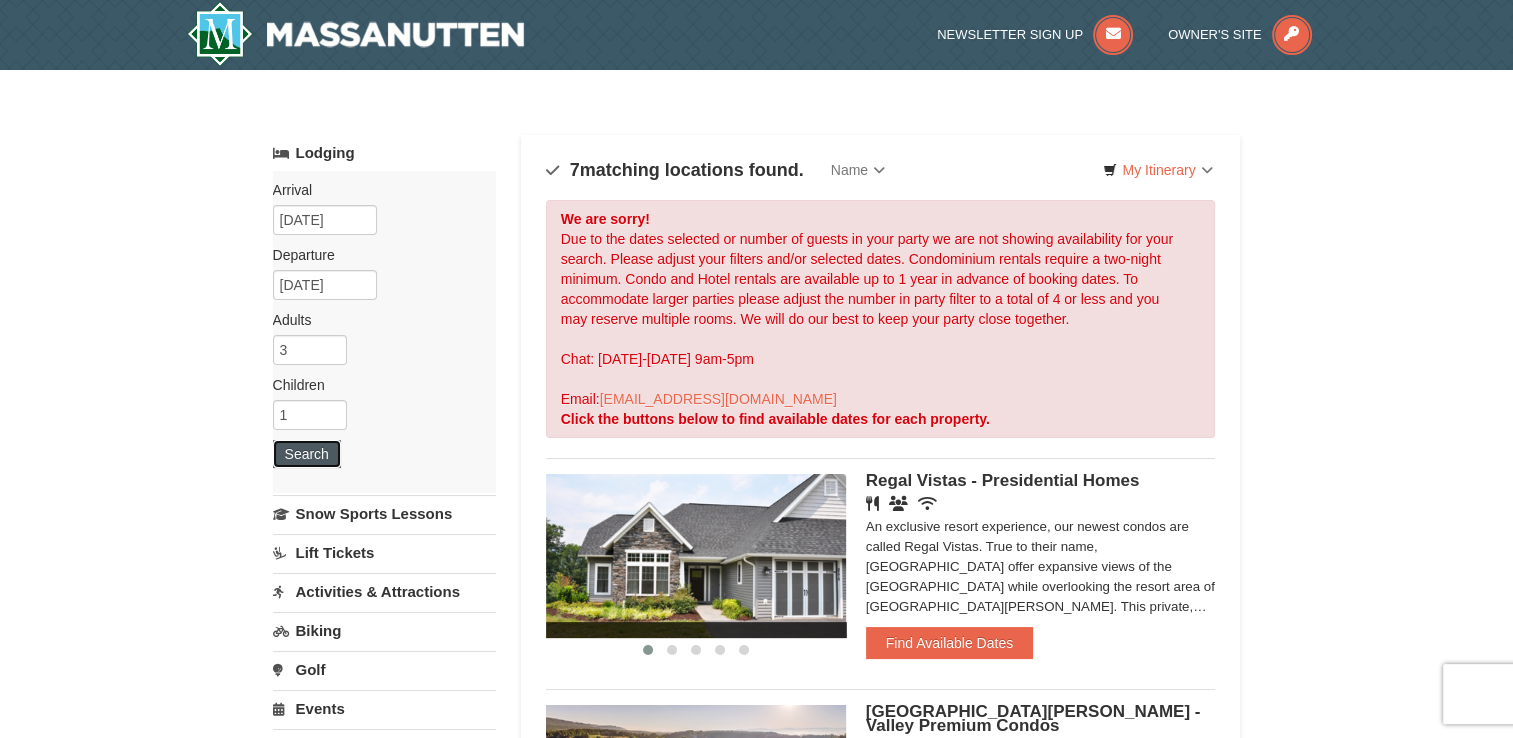 click on "Search" at bounding box center (307, 454) 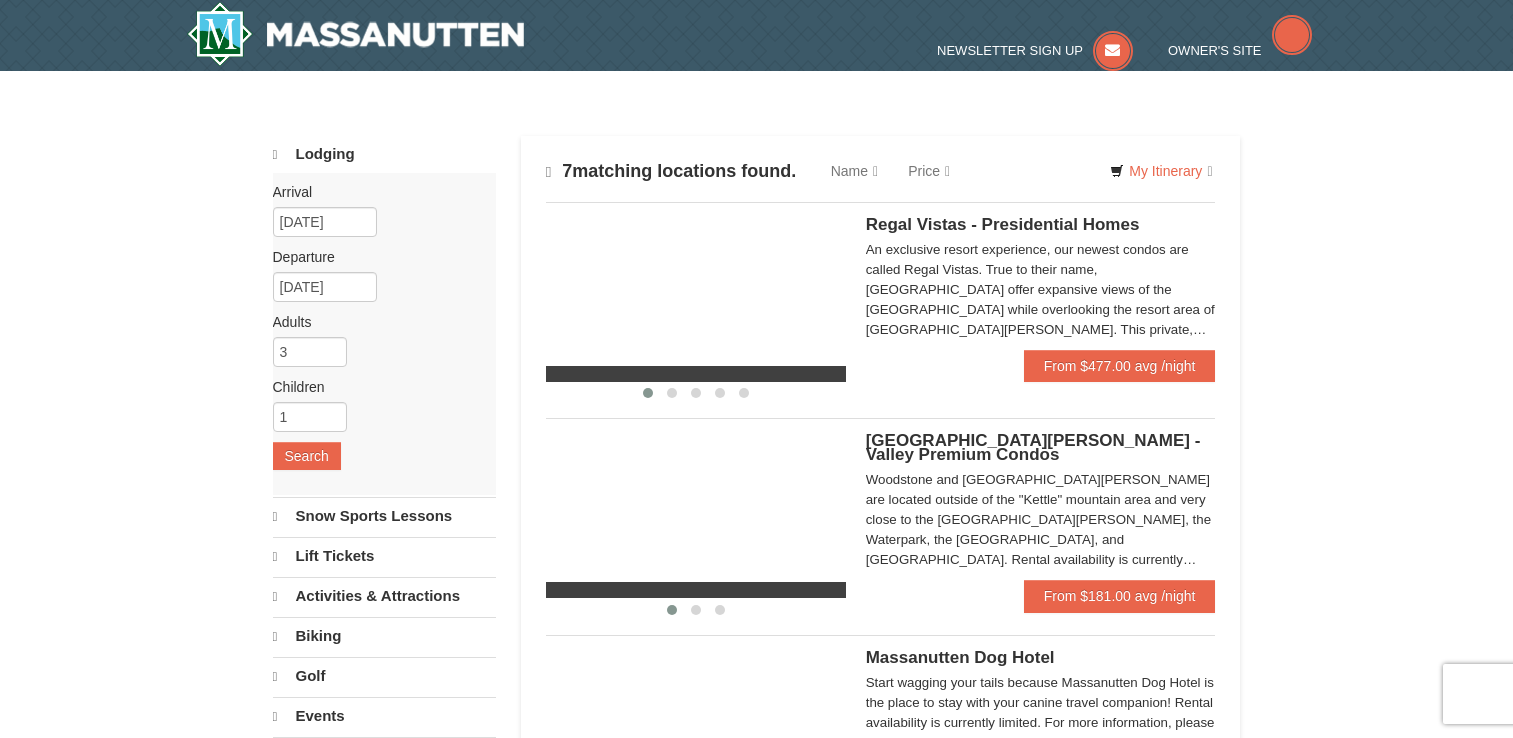 scroll, scrollTop: 0, scrollLeft: 0, axis: both 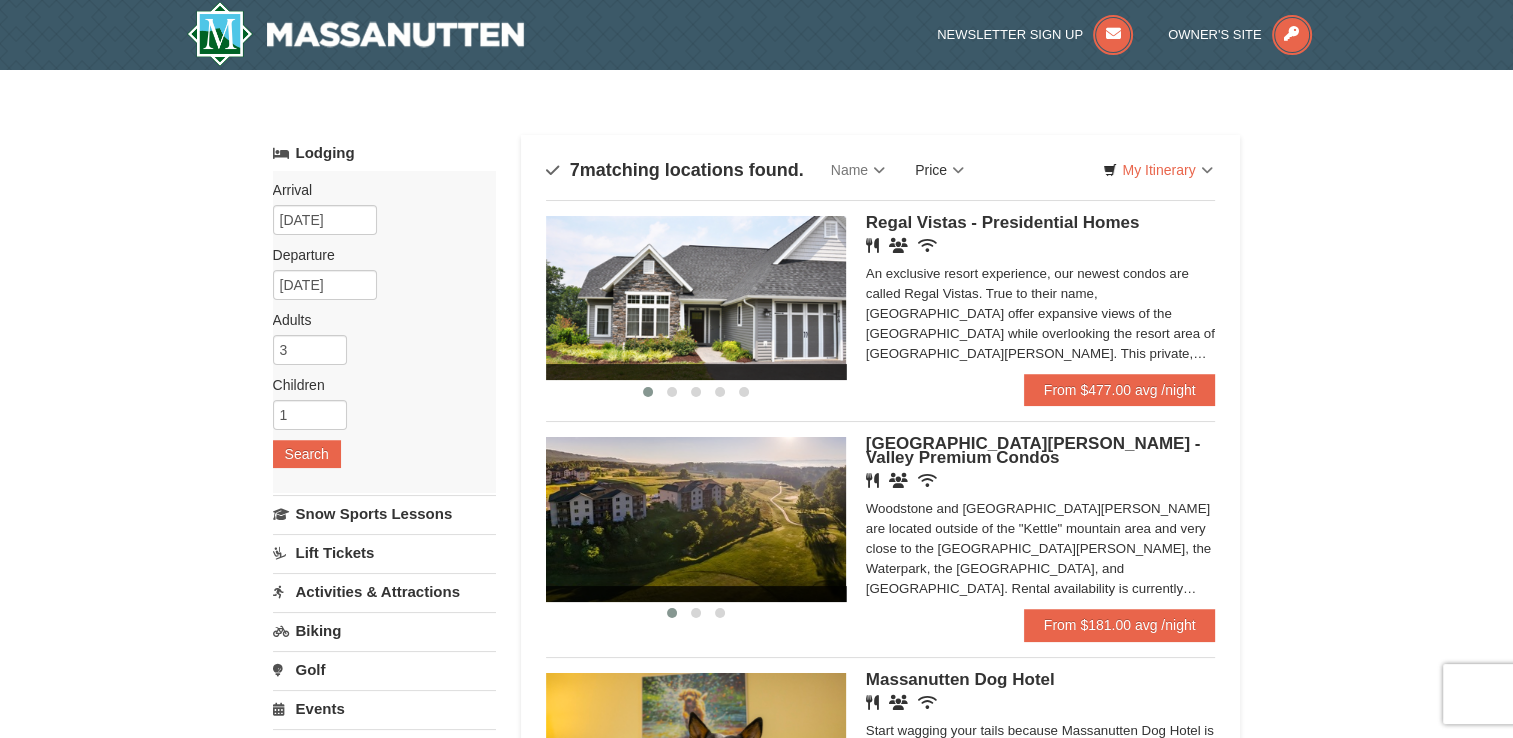 click on "Price" at bounding box center (939, 170) 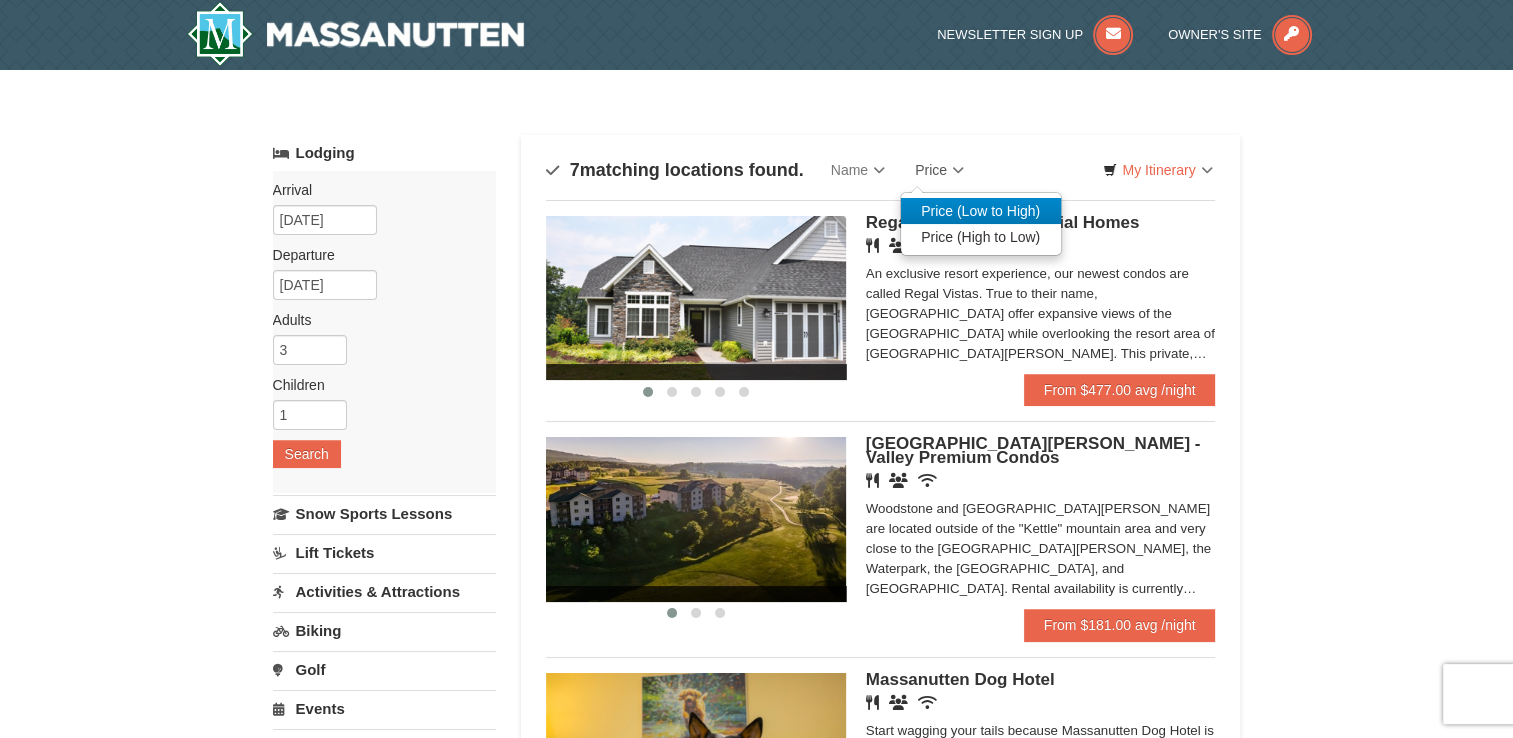 click on "Price (Low to High)" at bounding box center [981, 211] 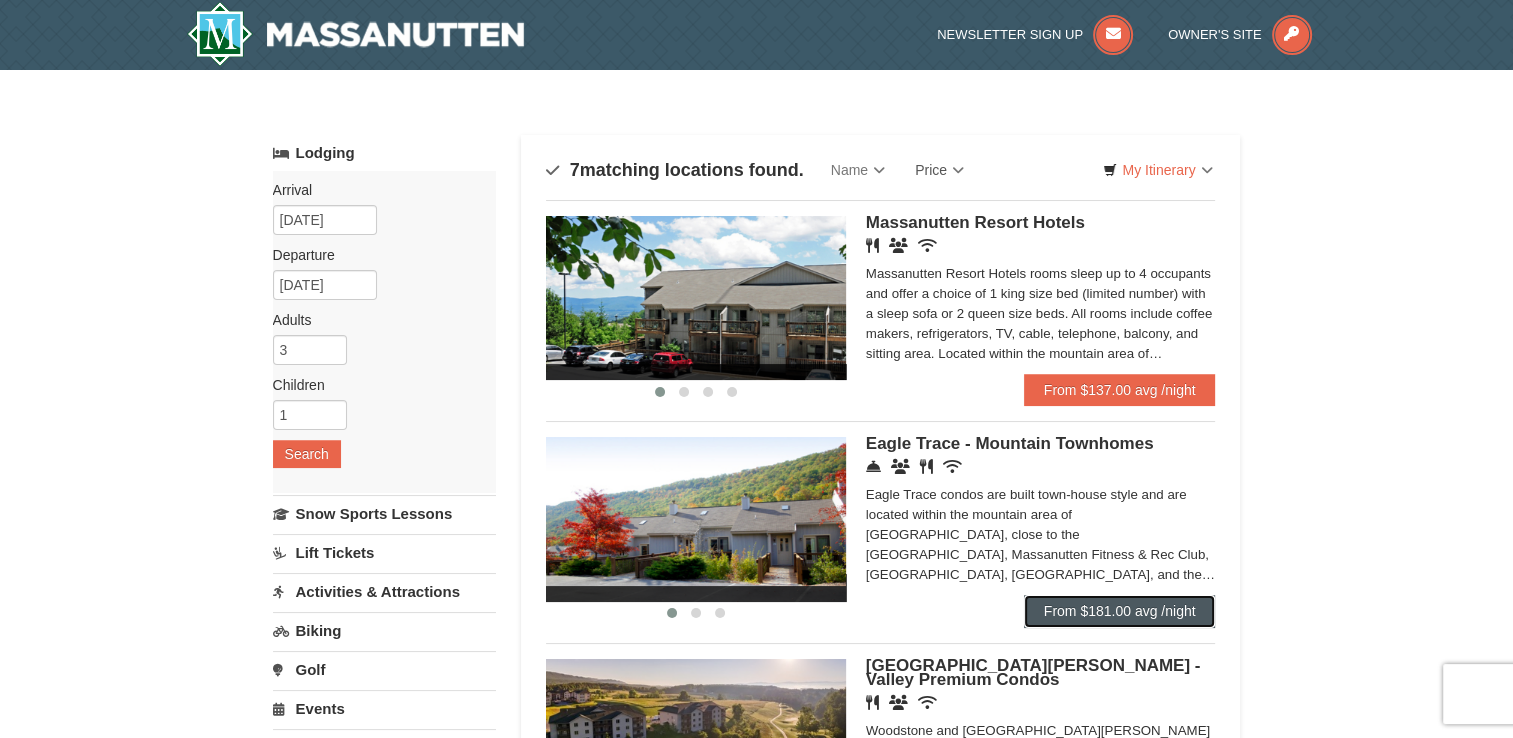 click on "From $181.00 avg /night" at bounding box center [1120, 611] 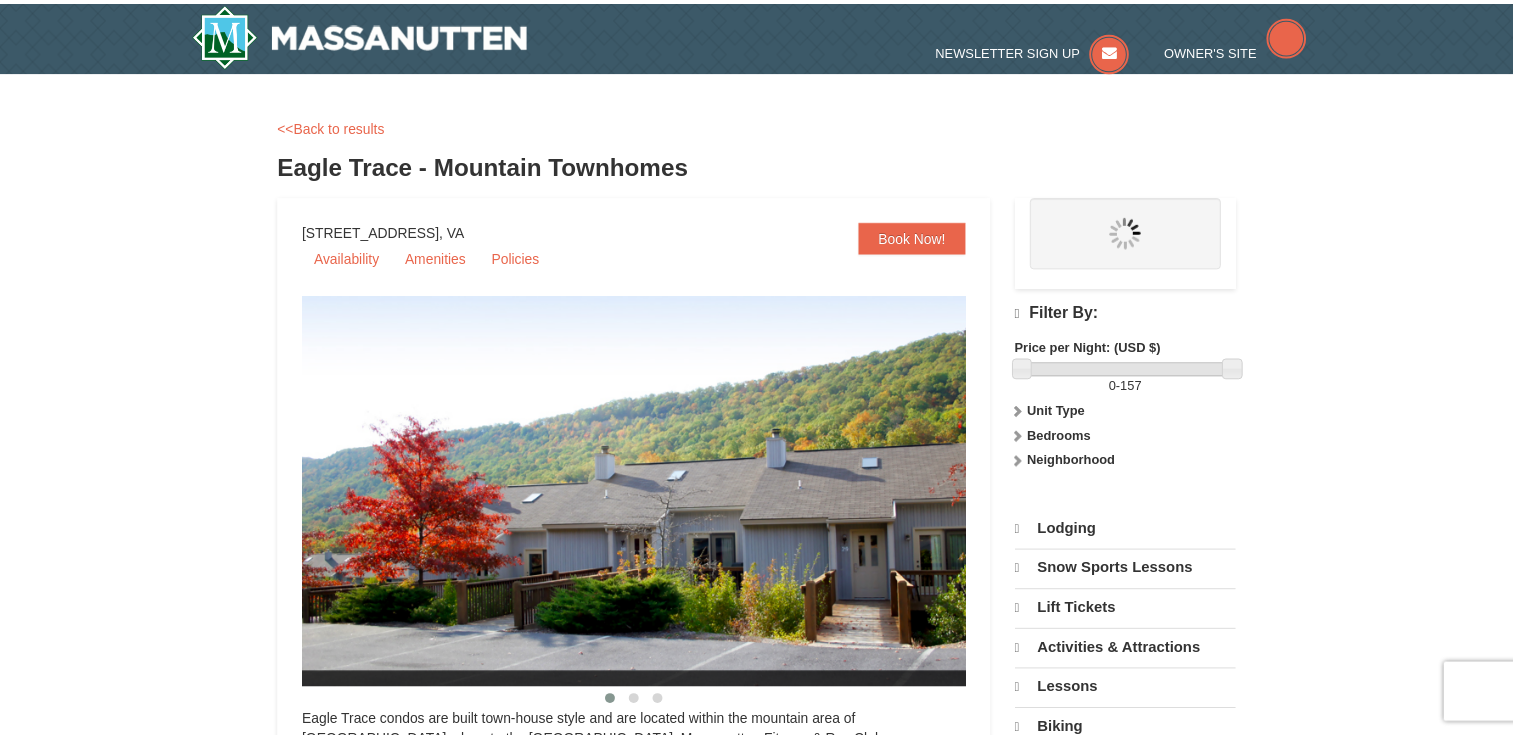 scroll, scrollTop: 0, scrollLeft: 0, axis: both 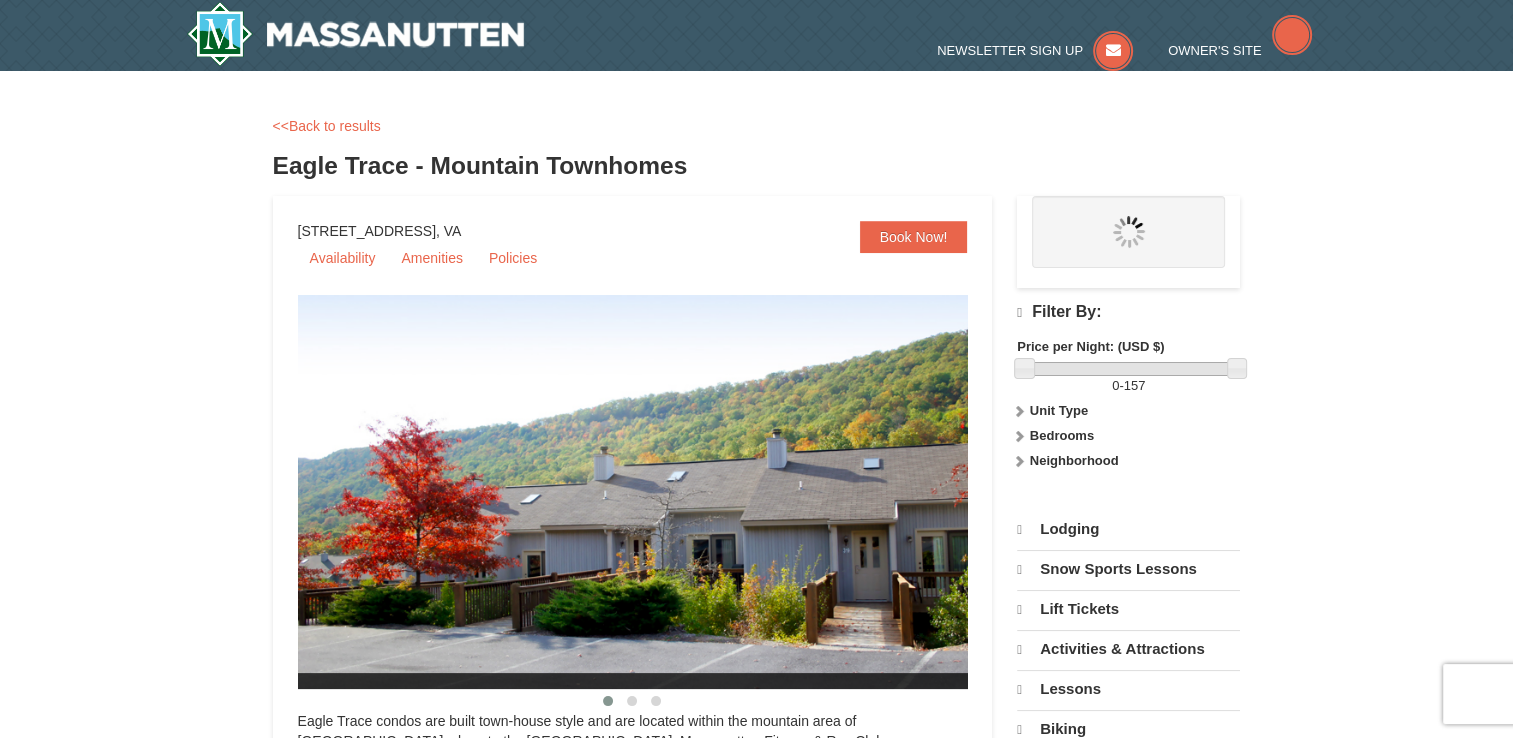 select on "7" 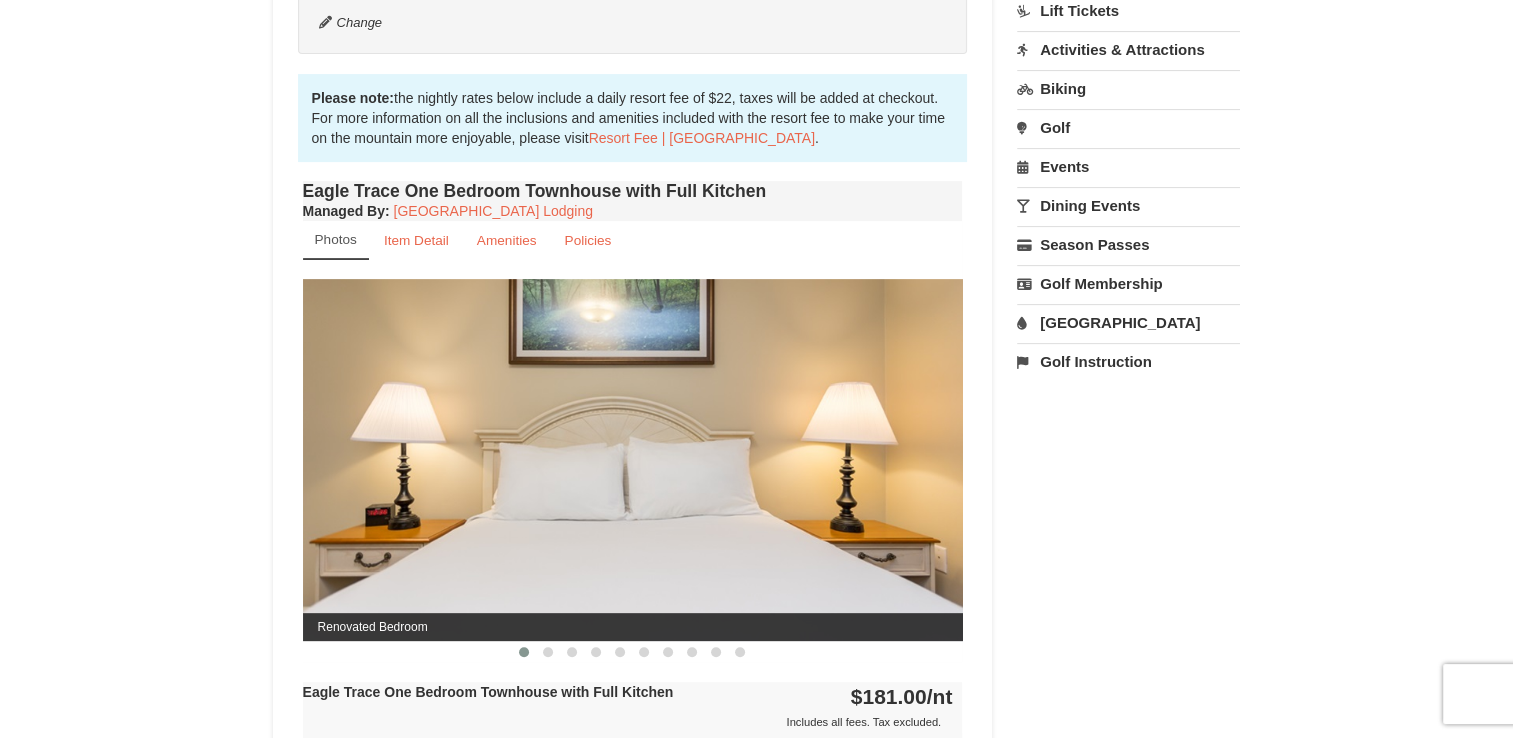 scroll, scrollTop: 580, scrollLeft: 0, axis: vertical 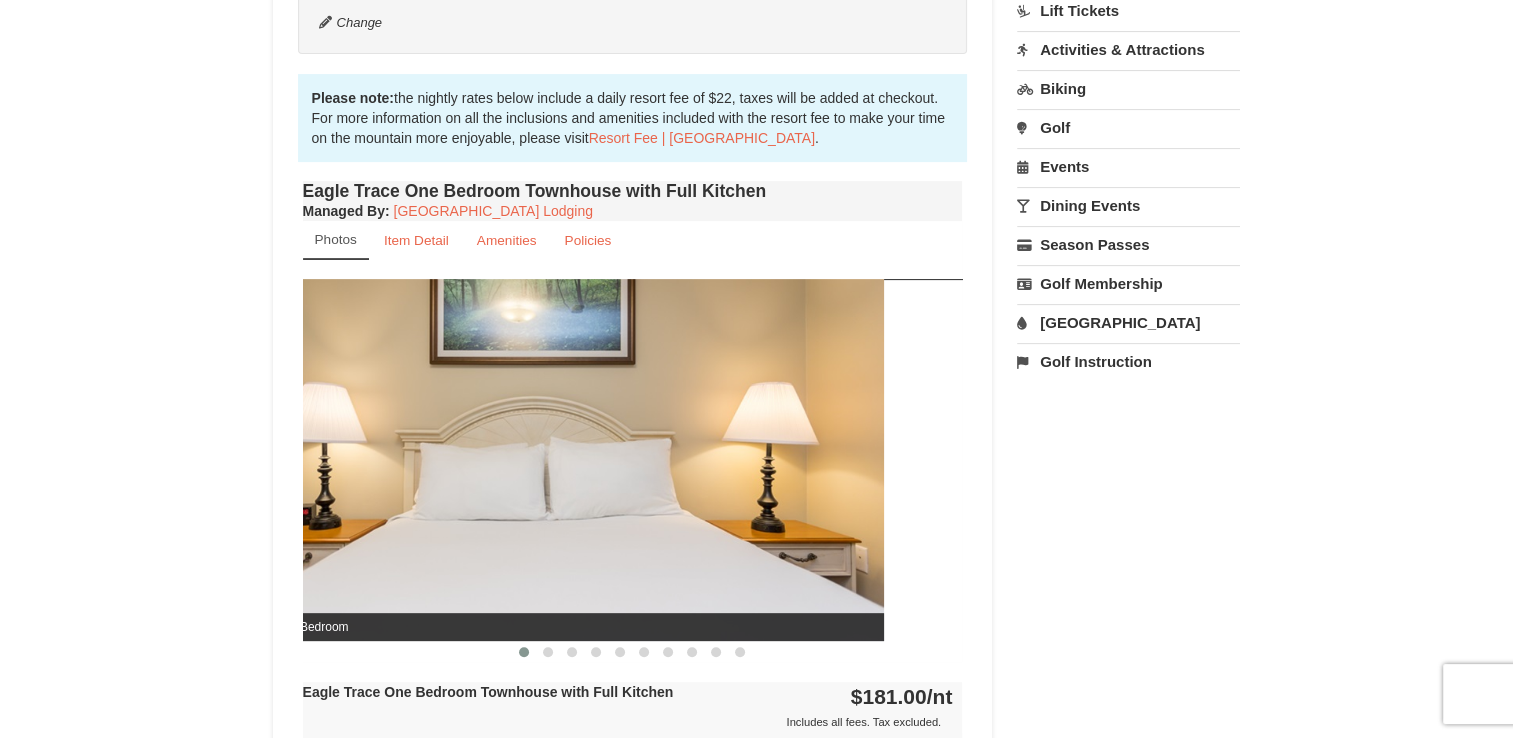 drag, startPoint x: 724, startPoint y: 478, endPoint x: 474, endPoint y: 453, distance: 251.24689 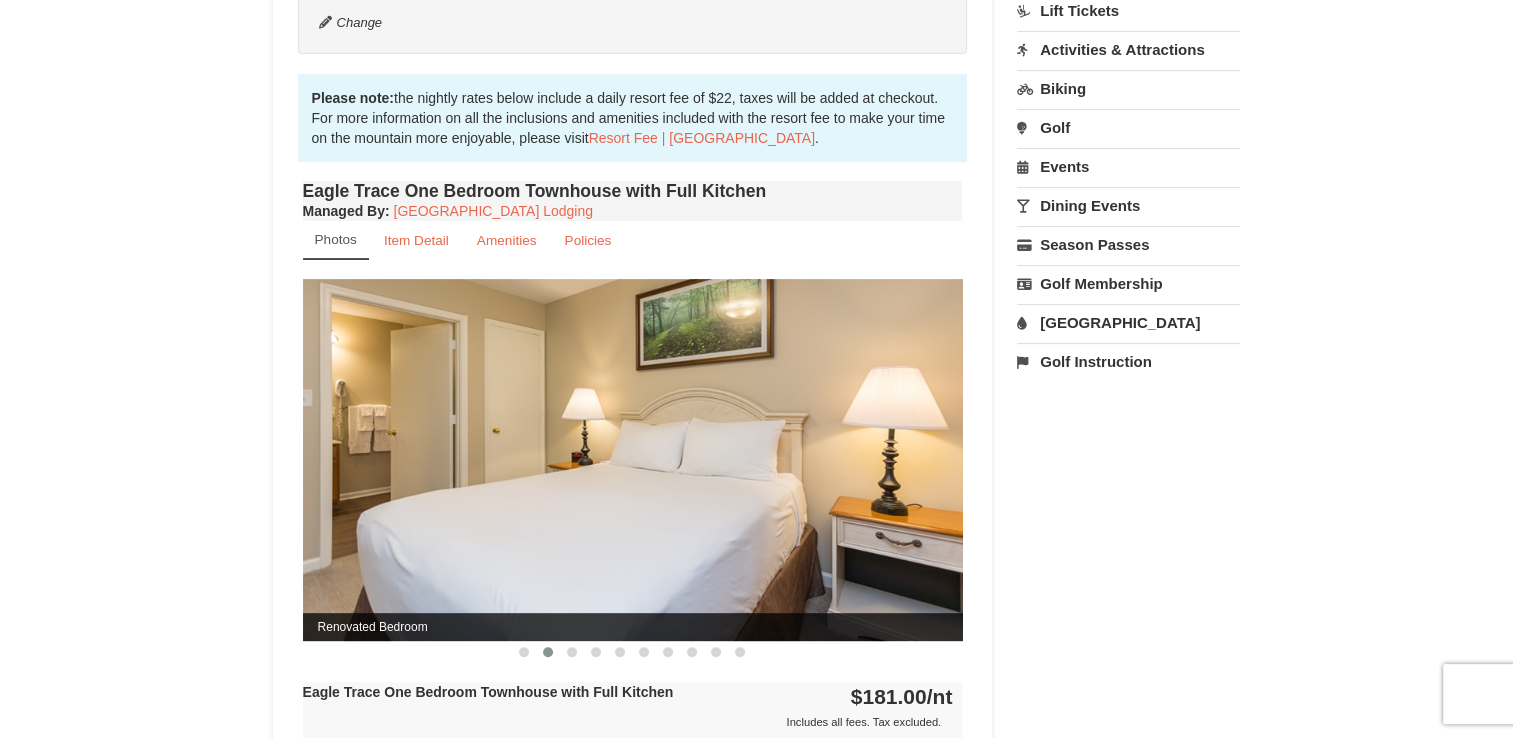 drag, startPoint x: 645, startPoint y: 462, endPoint x: 417, endPoint y: 491, distance: 229.8369 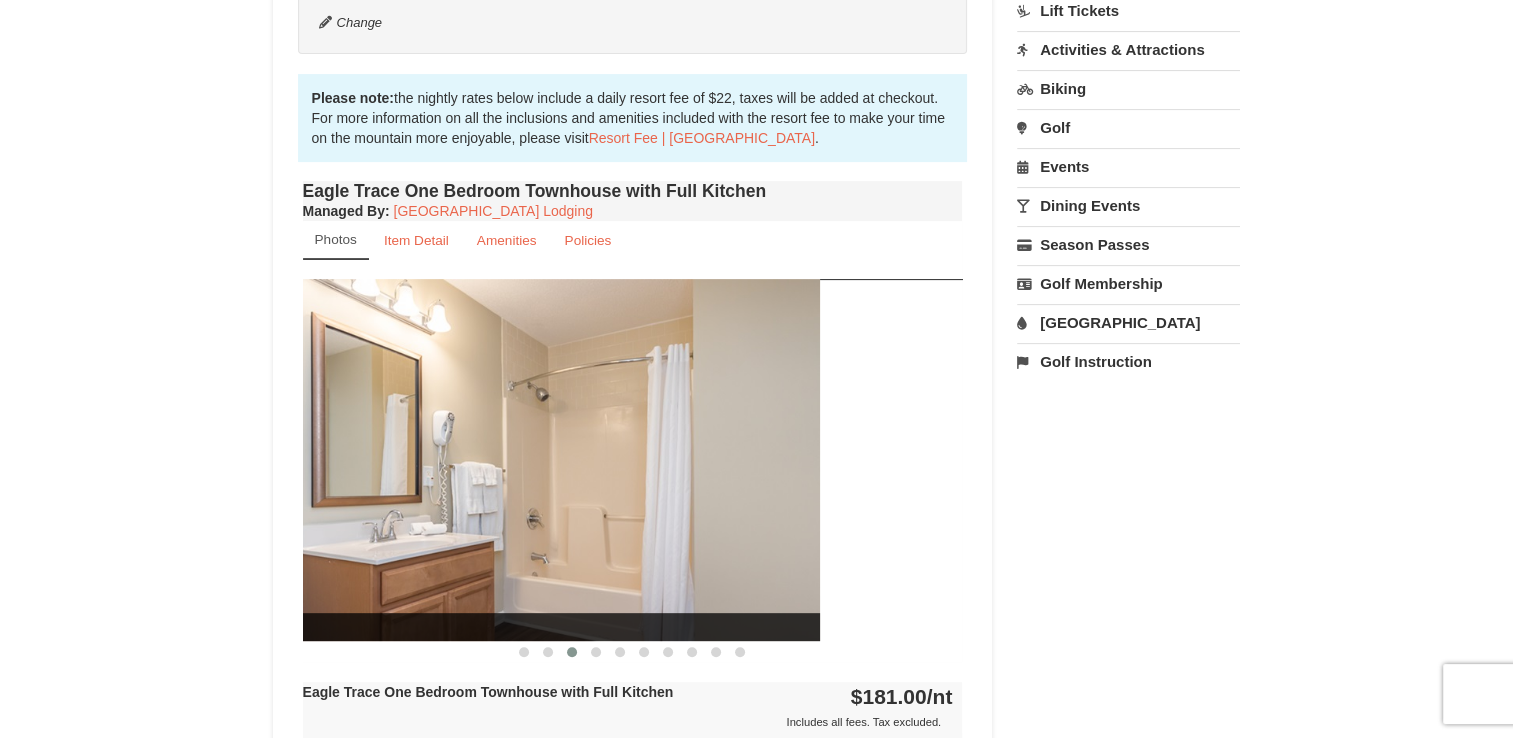 drag, startPoint x: 574, startPoint y: 479, endPoint x: 354, endPoint y: 506, distance: 221.65062 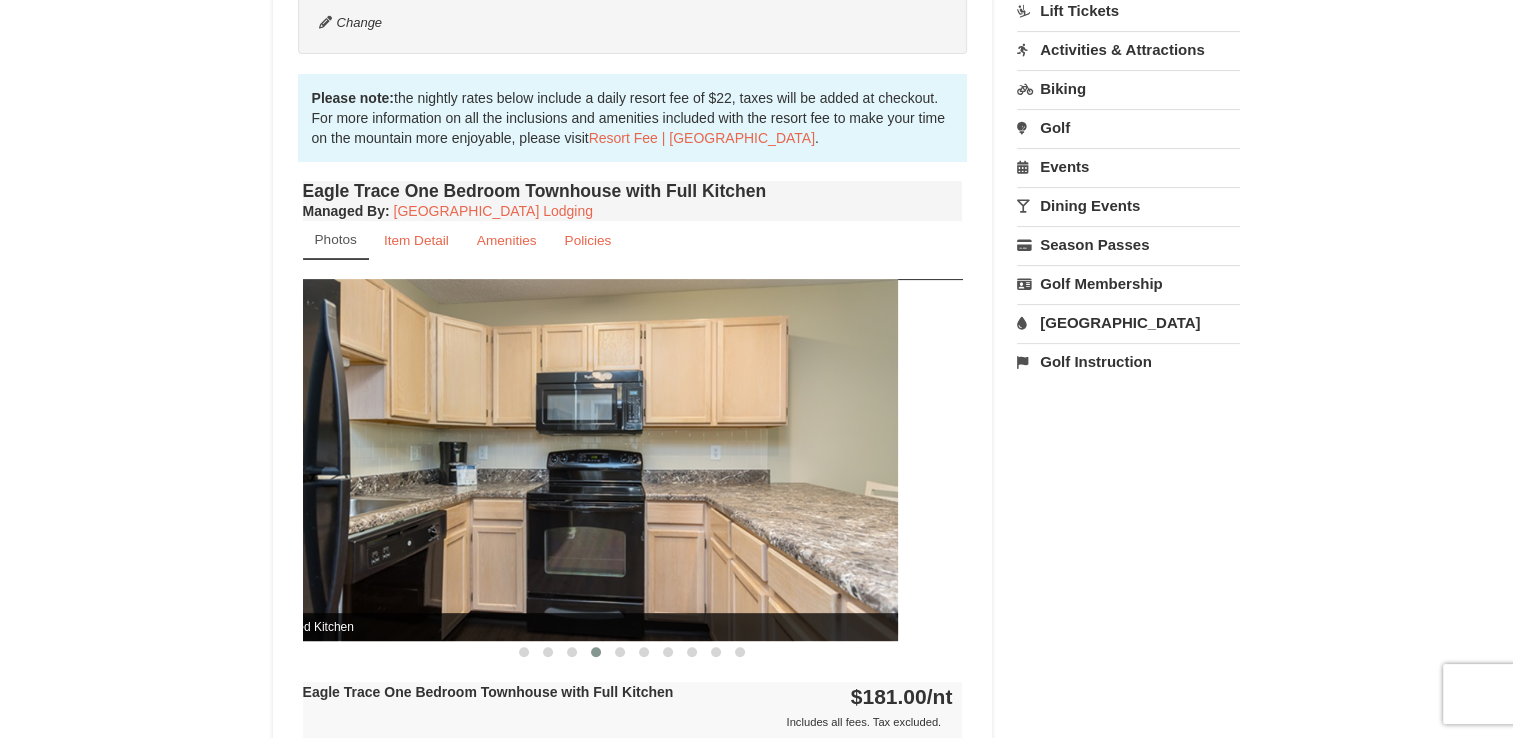 drag, startPoint x: 514, startPoint y: 489, endPoint x: 298, endPoint y: 512, distance: 217.22108 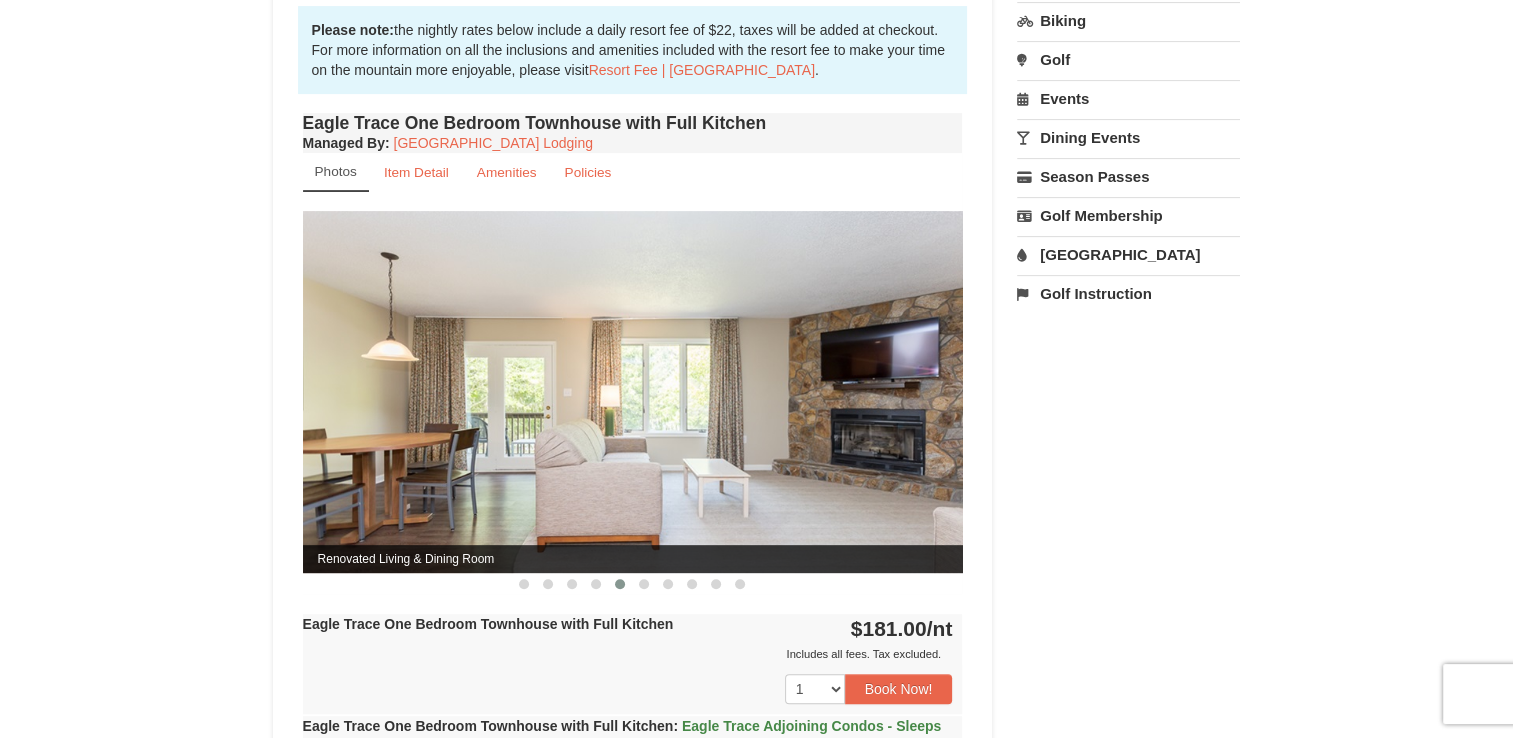 scroll, scrollTop: 648, scrollLeft: 0, axis: vertical 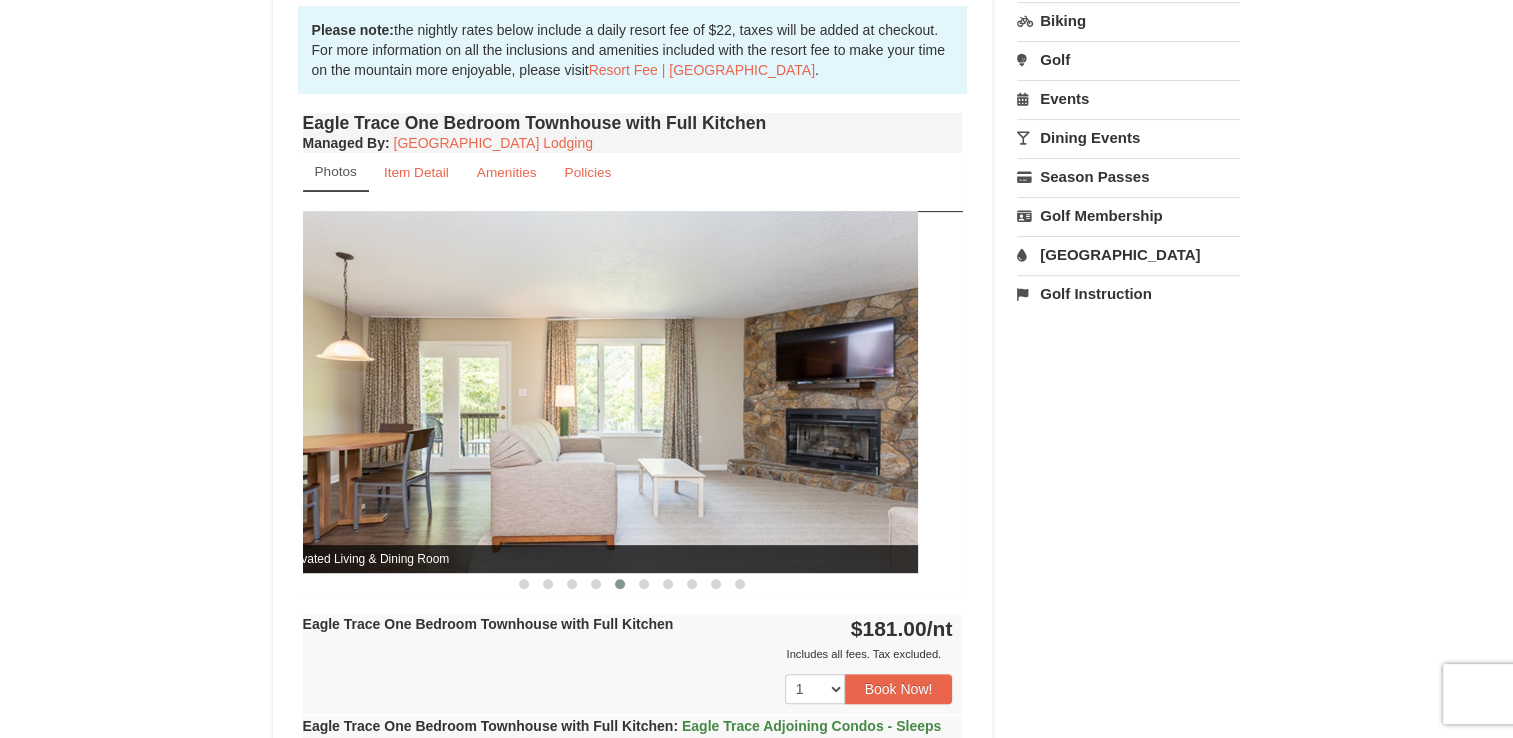 drag, startPoint x: 466, startPoint y: 375, endPoint x: 328, endPoint y: 386, distance: 138.43771 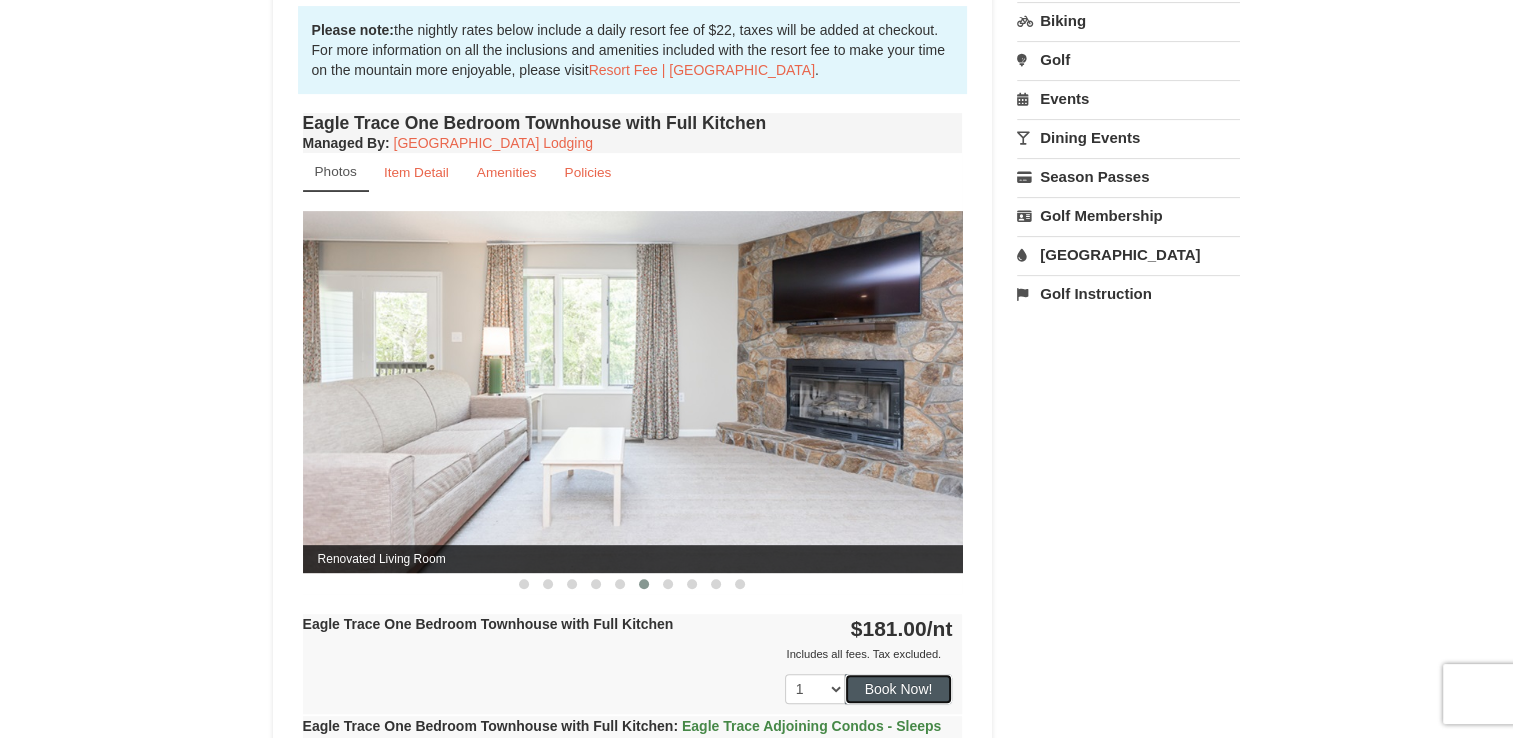 click on "Book Now!" at bounding box center (899, 689) 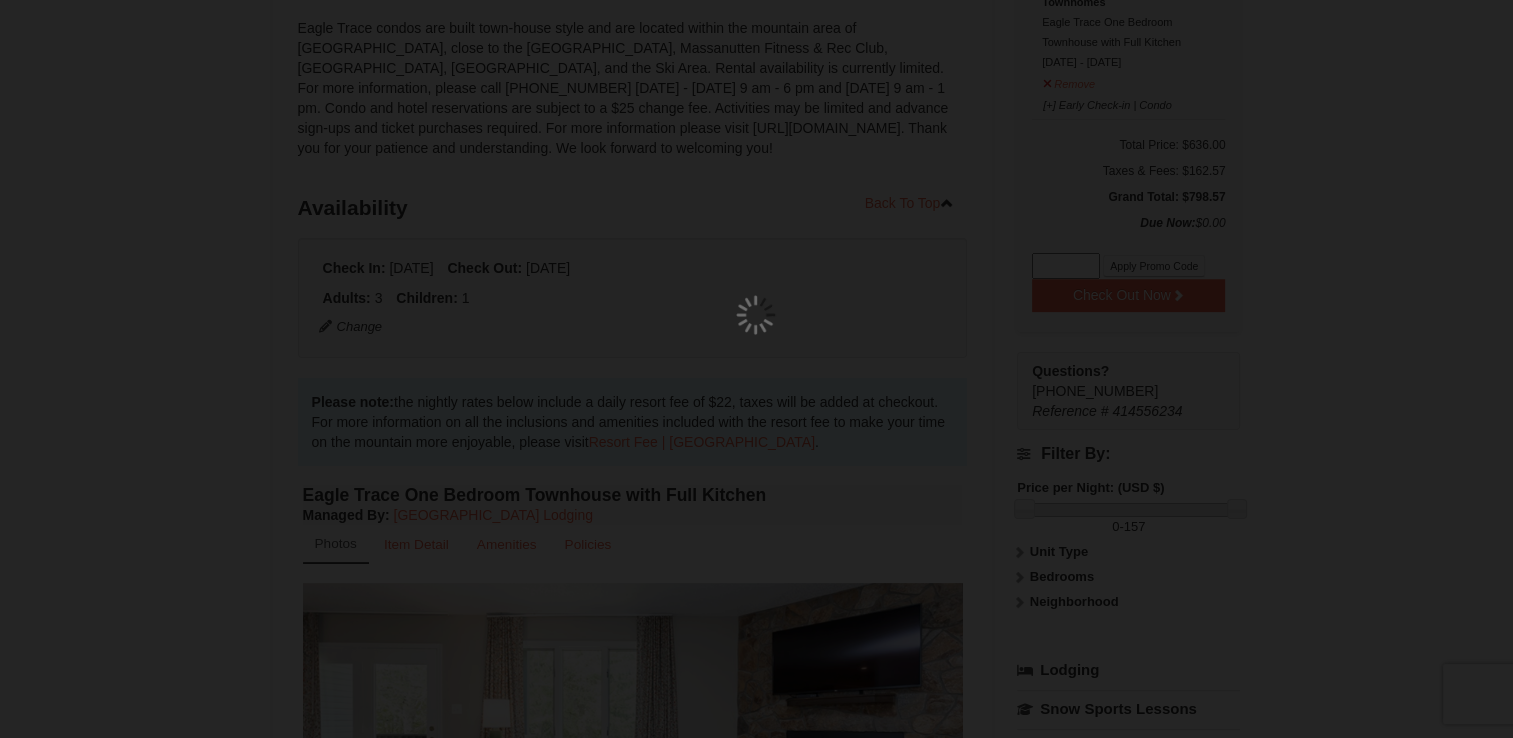scroll, scrollTop: 195, scrollLeft: 0, axis: vertical 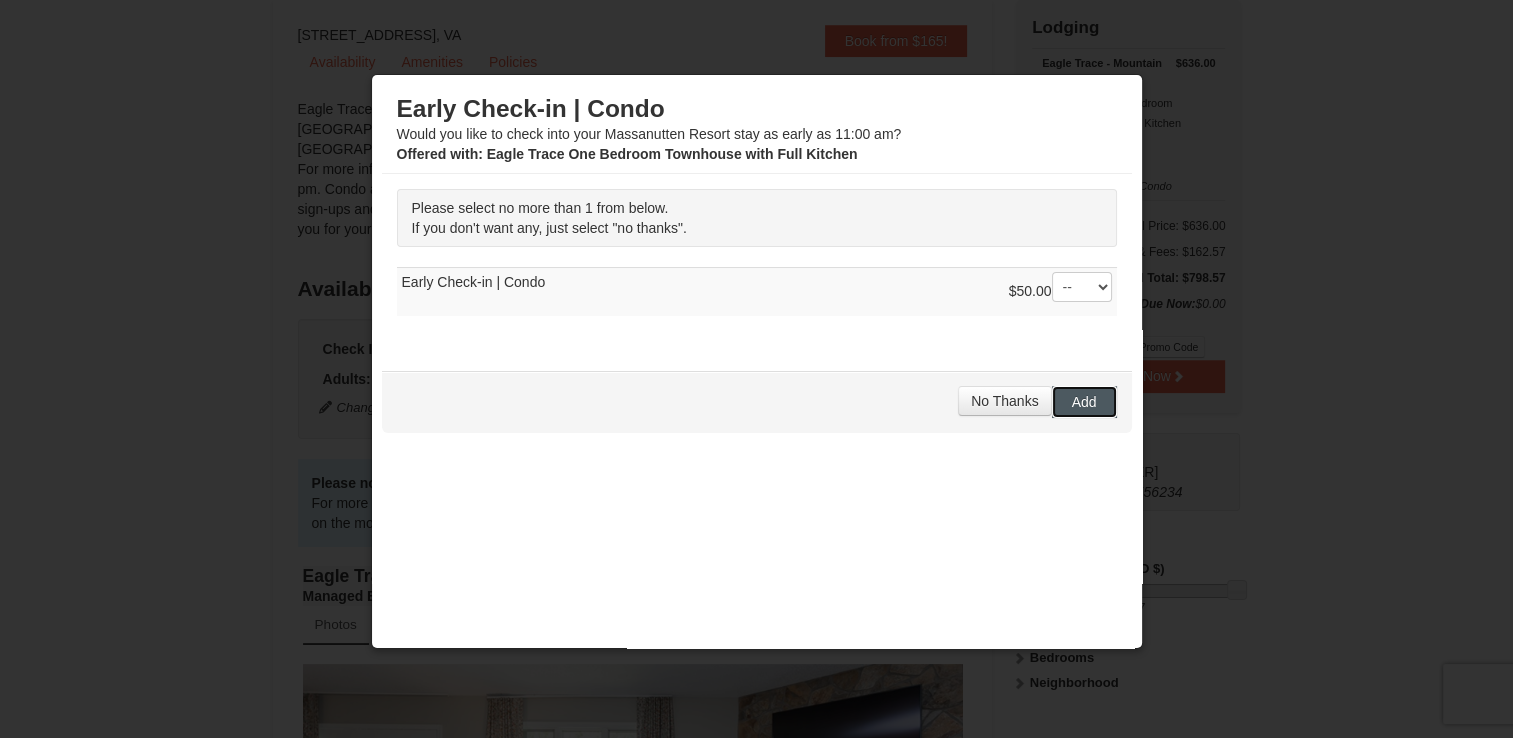 click on "Add" at bounding box center (1084, 402) 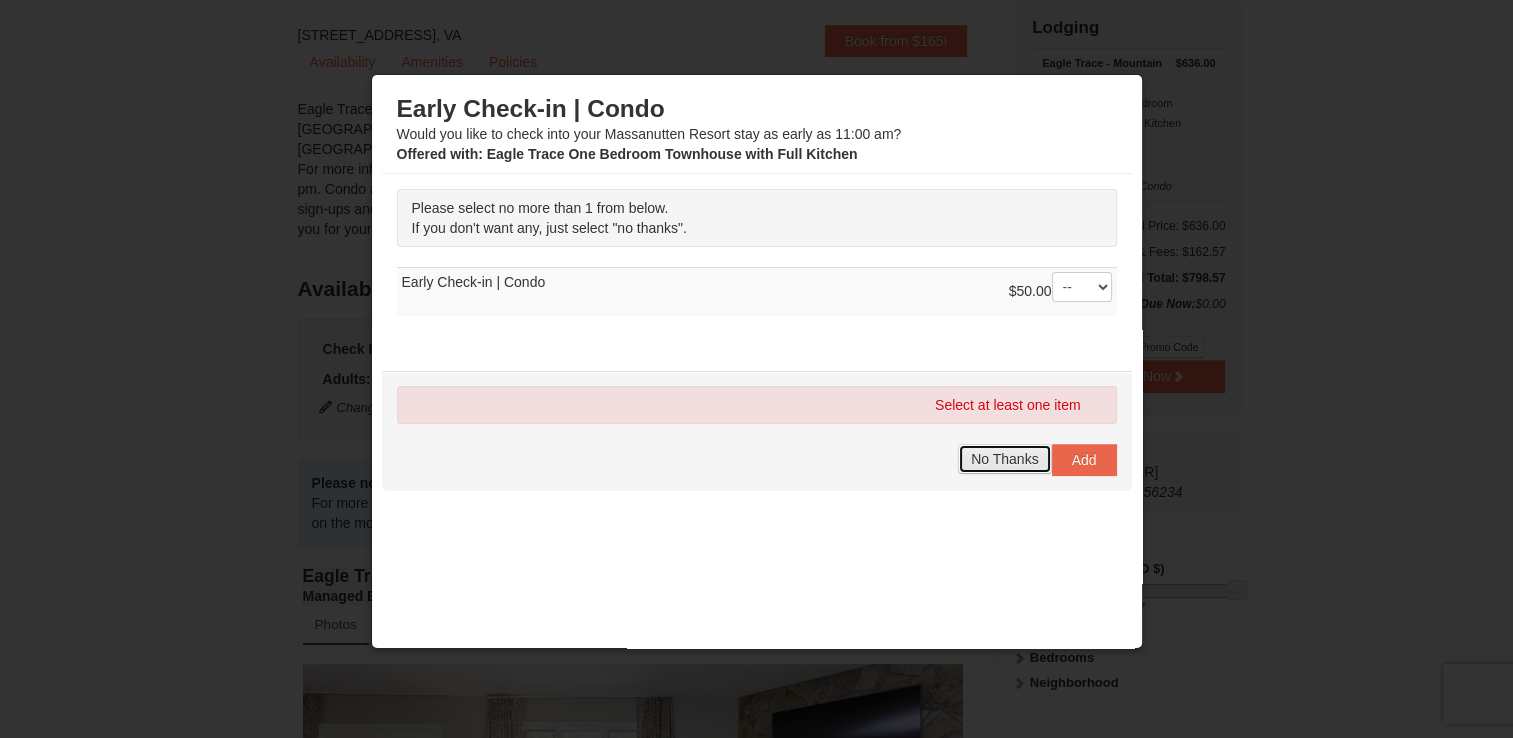 click on "No Thanks" at bounding box center (1004, 459) 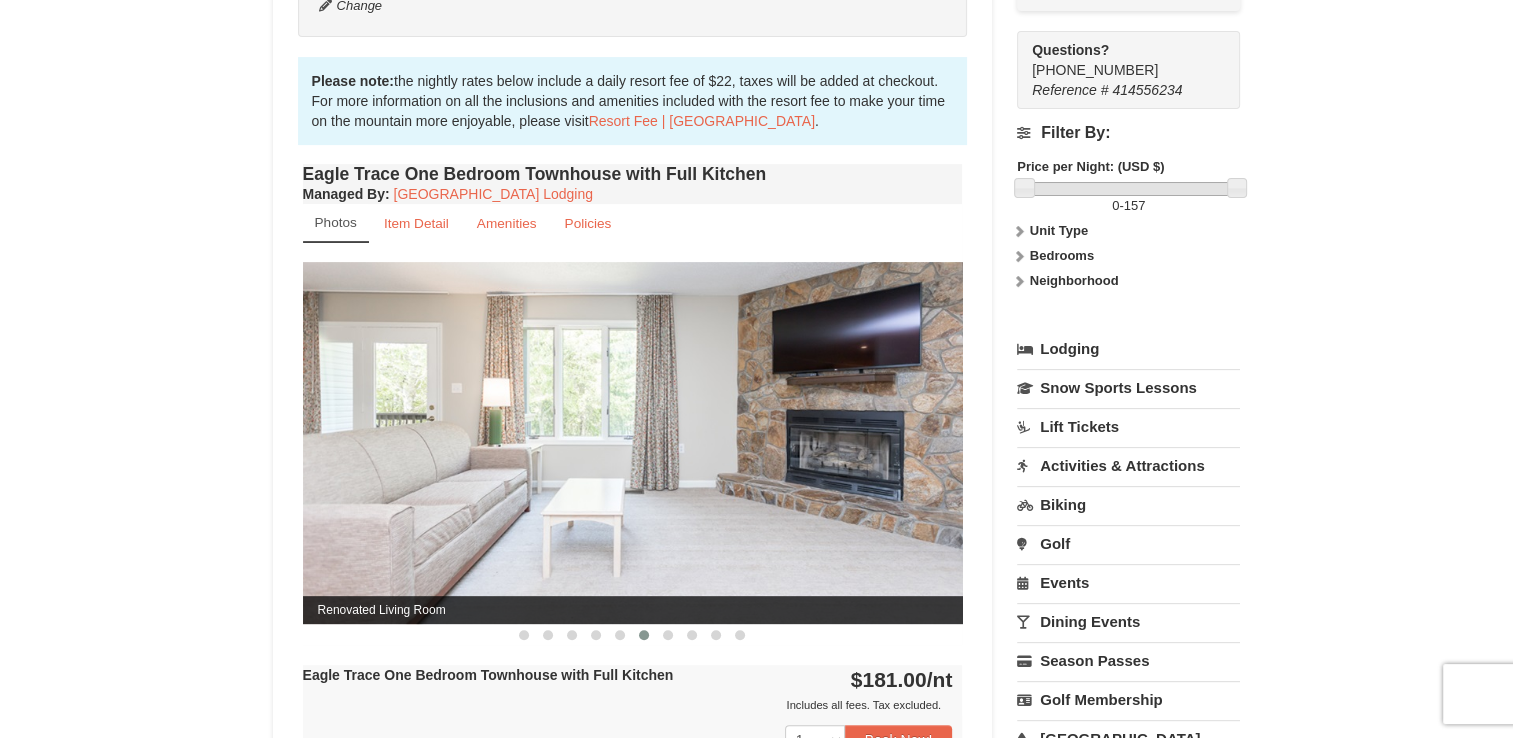 scroll, scrollTop: 601, scrollLeft: 0, axis: vertical 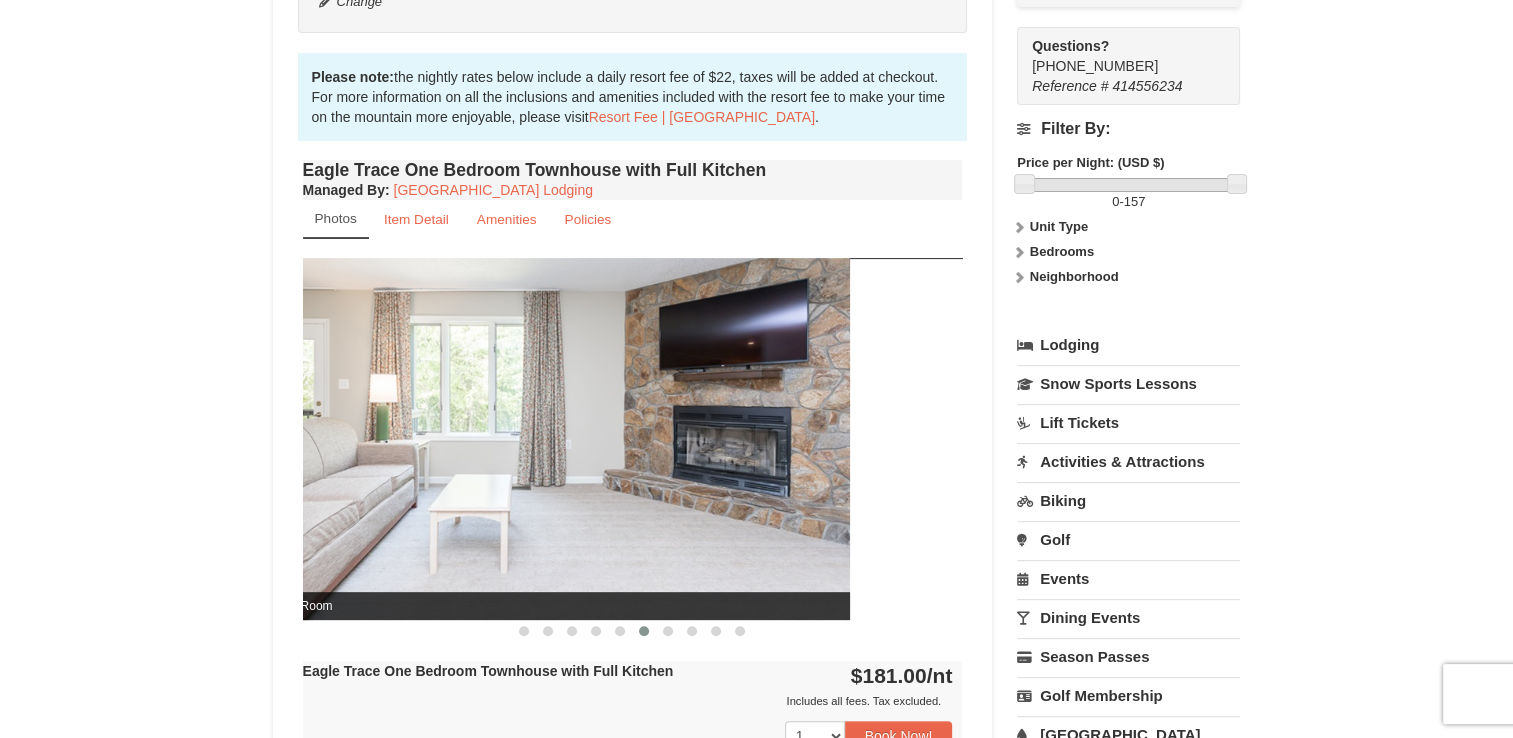 drag, startPoint x: 739, startPoint y: 555, endPoint x: 532, endPoint y: 542, distance: 207.4078 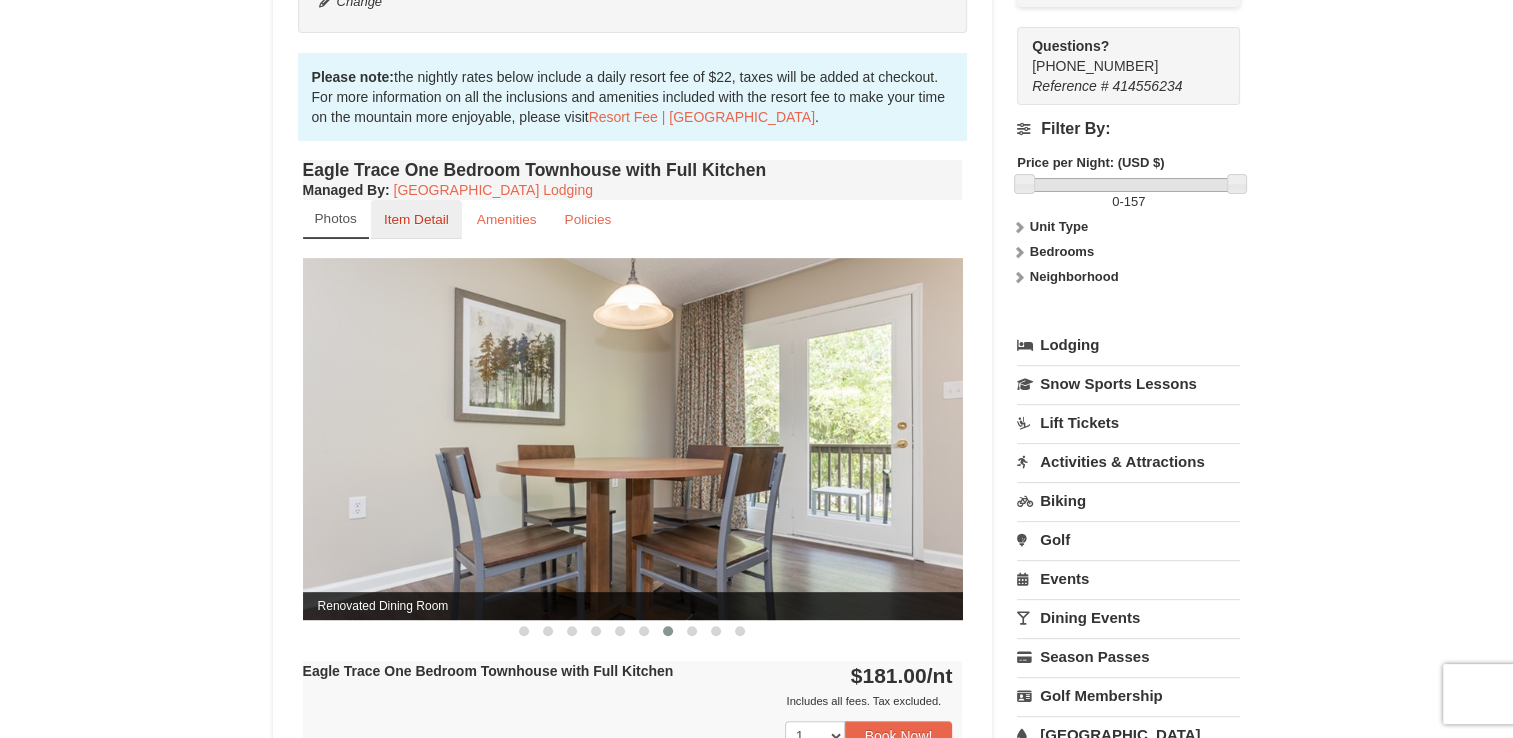 click on "Item Detail" at bounding box center (416, 219) 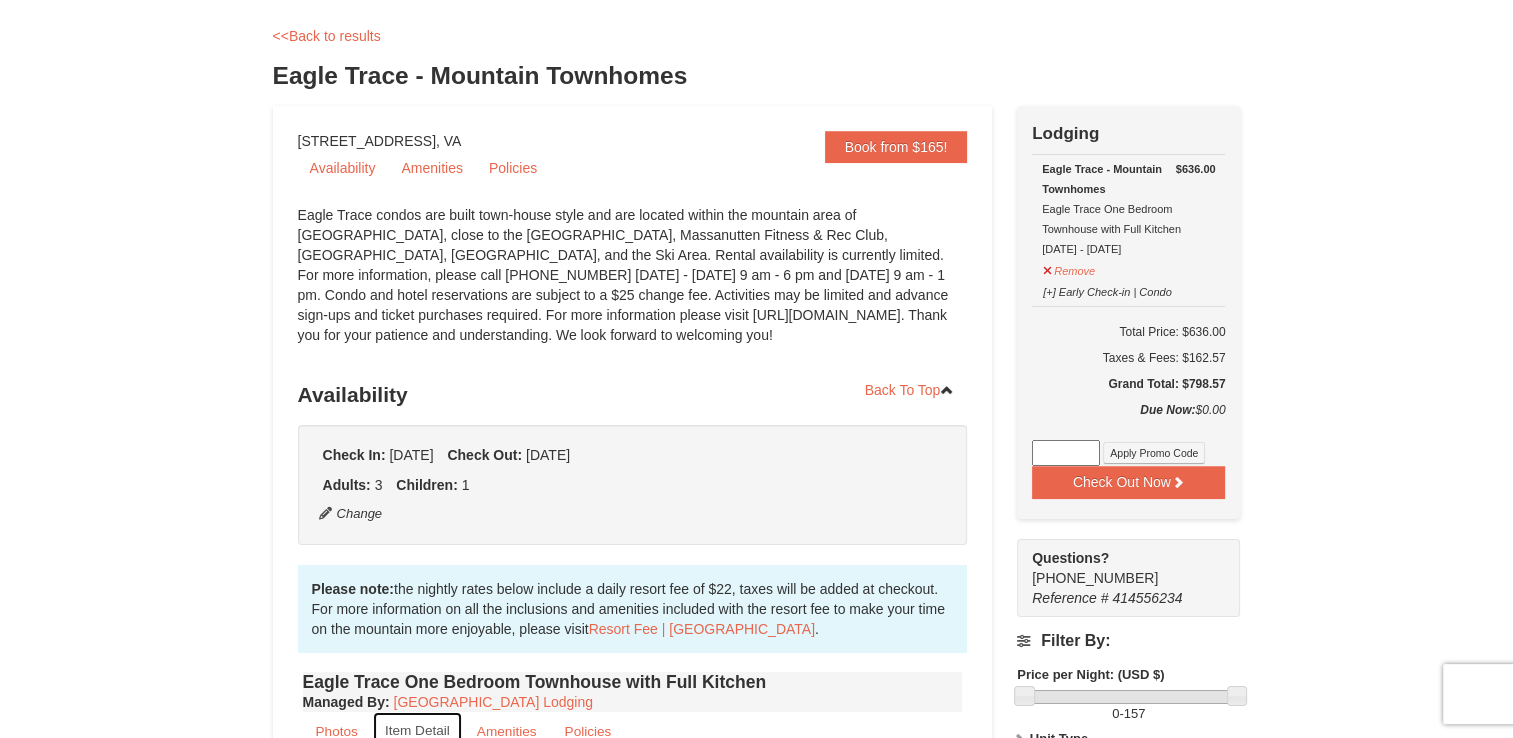 scroll, scrollTop: 0, scrollLeft: 0, axis: both 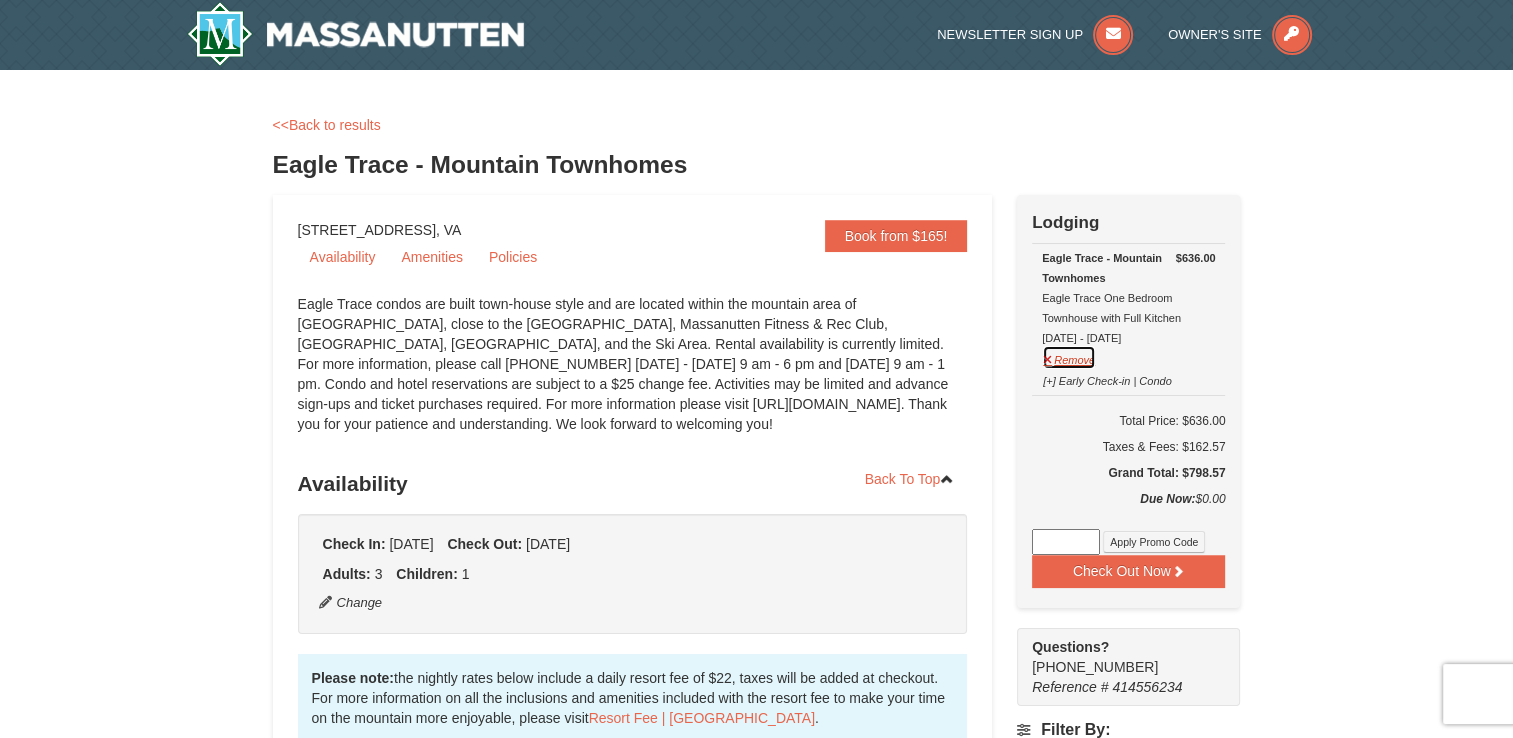 click on "Remove" at bounding box center (1069, 357) 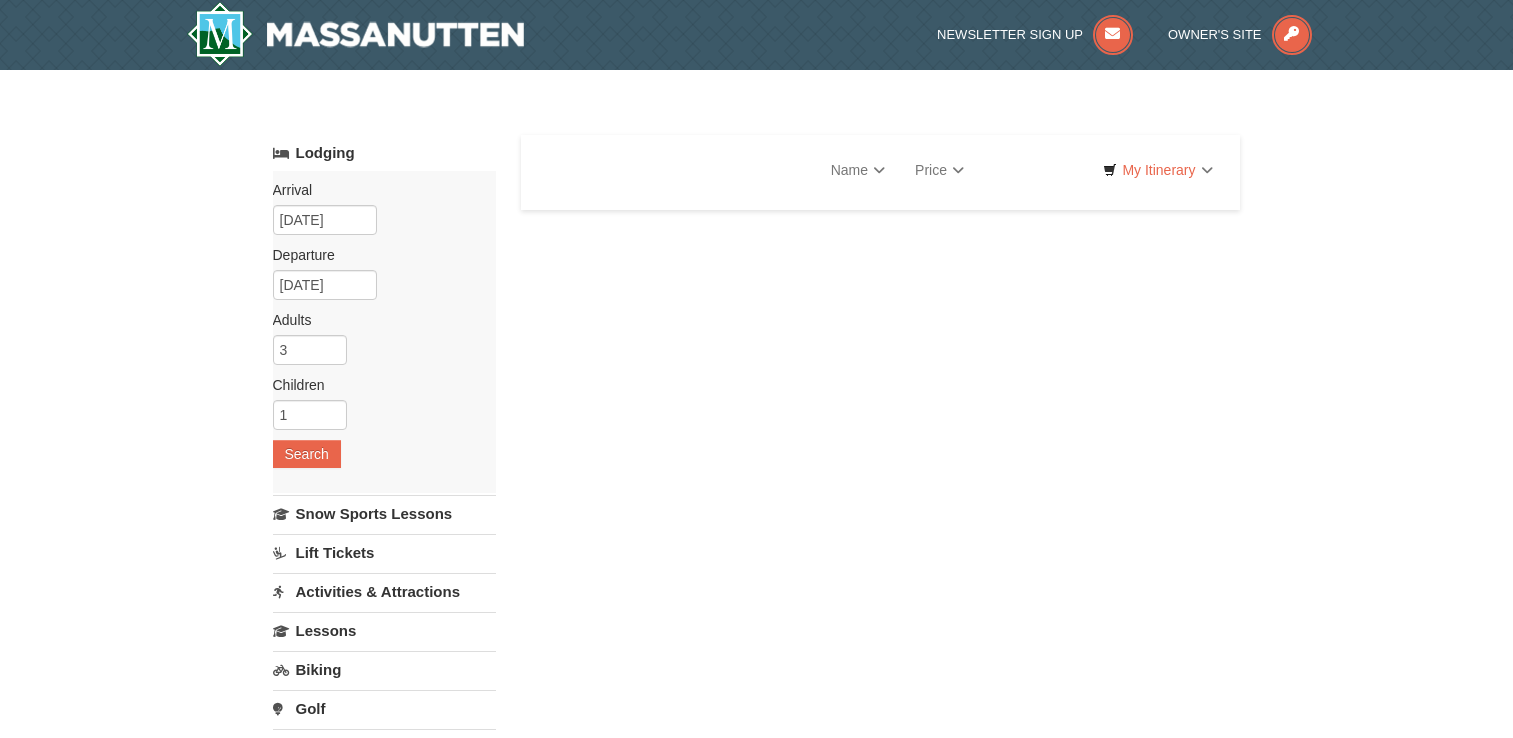 scroll, scrollTop: 0, scrollLeft: 0, axis: both 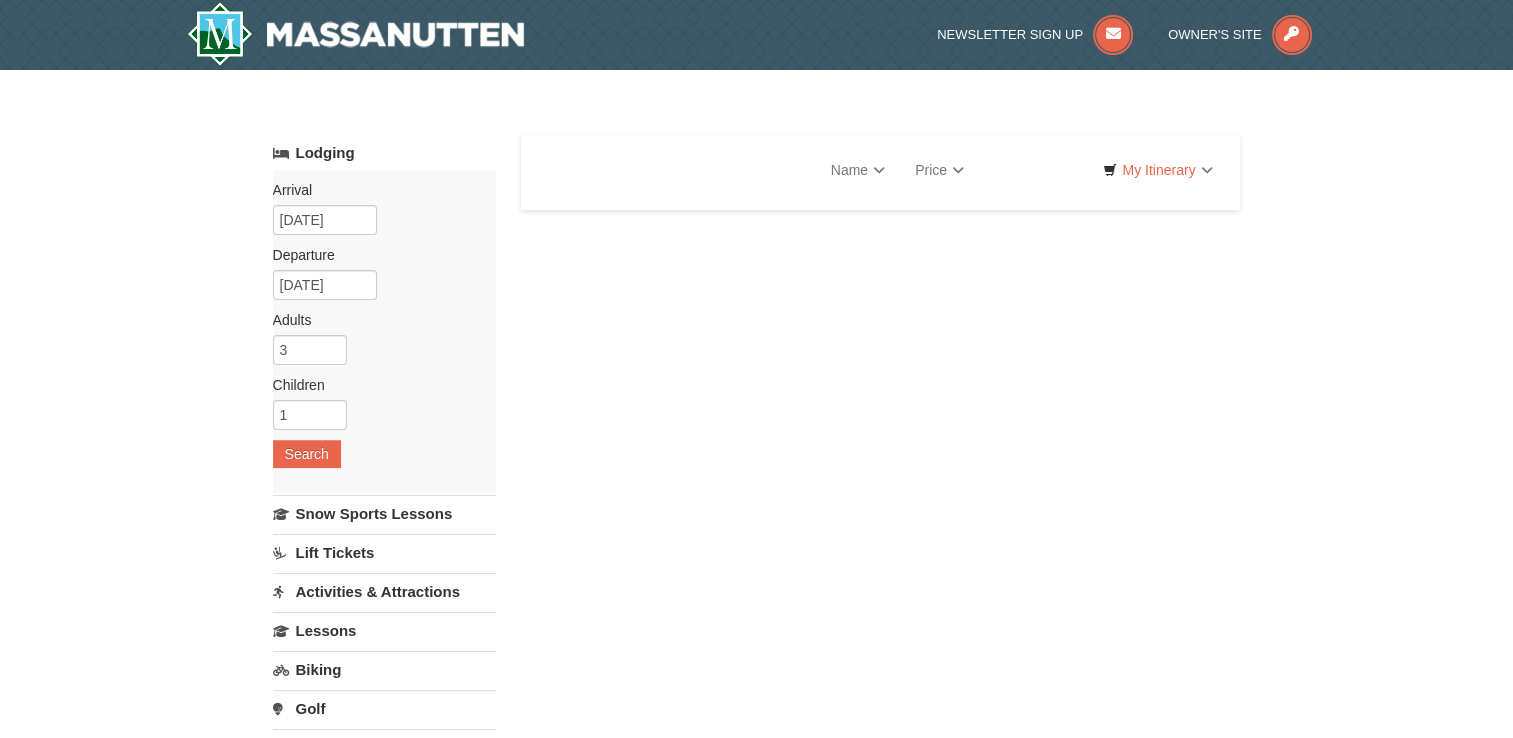 select on "7" 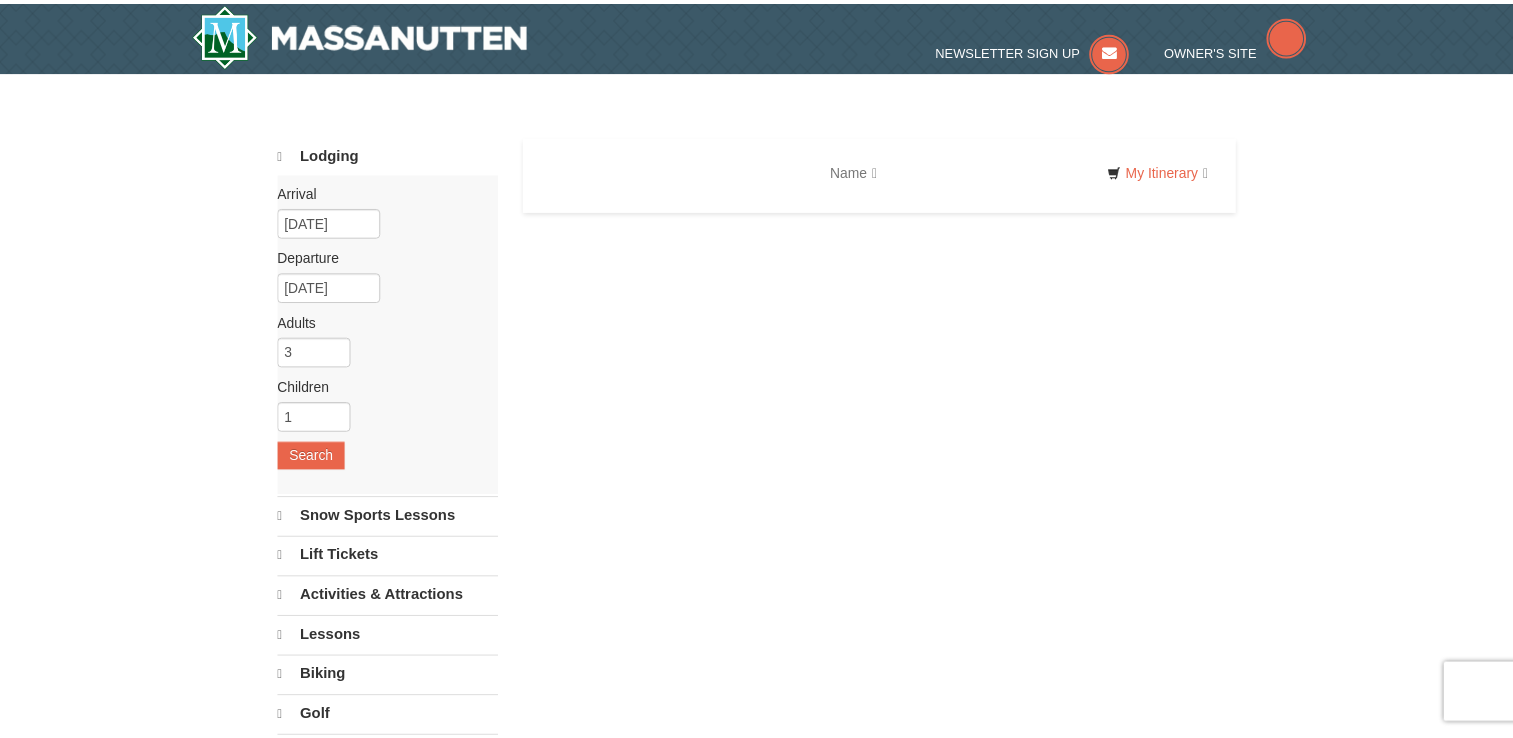 scroll, scrollTop: 0, scrollLeft: 0, axis: both 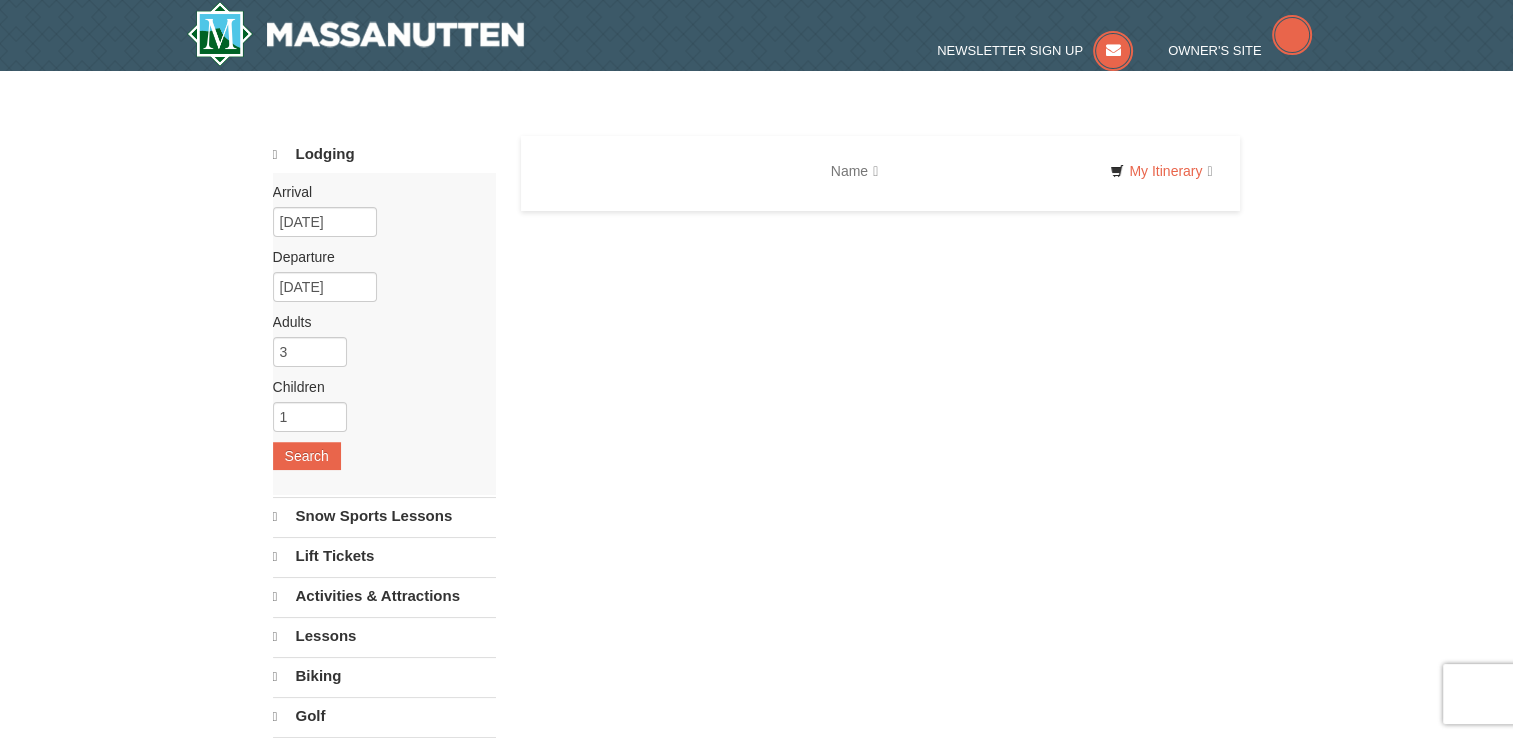 type 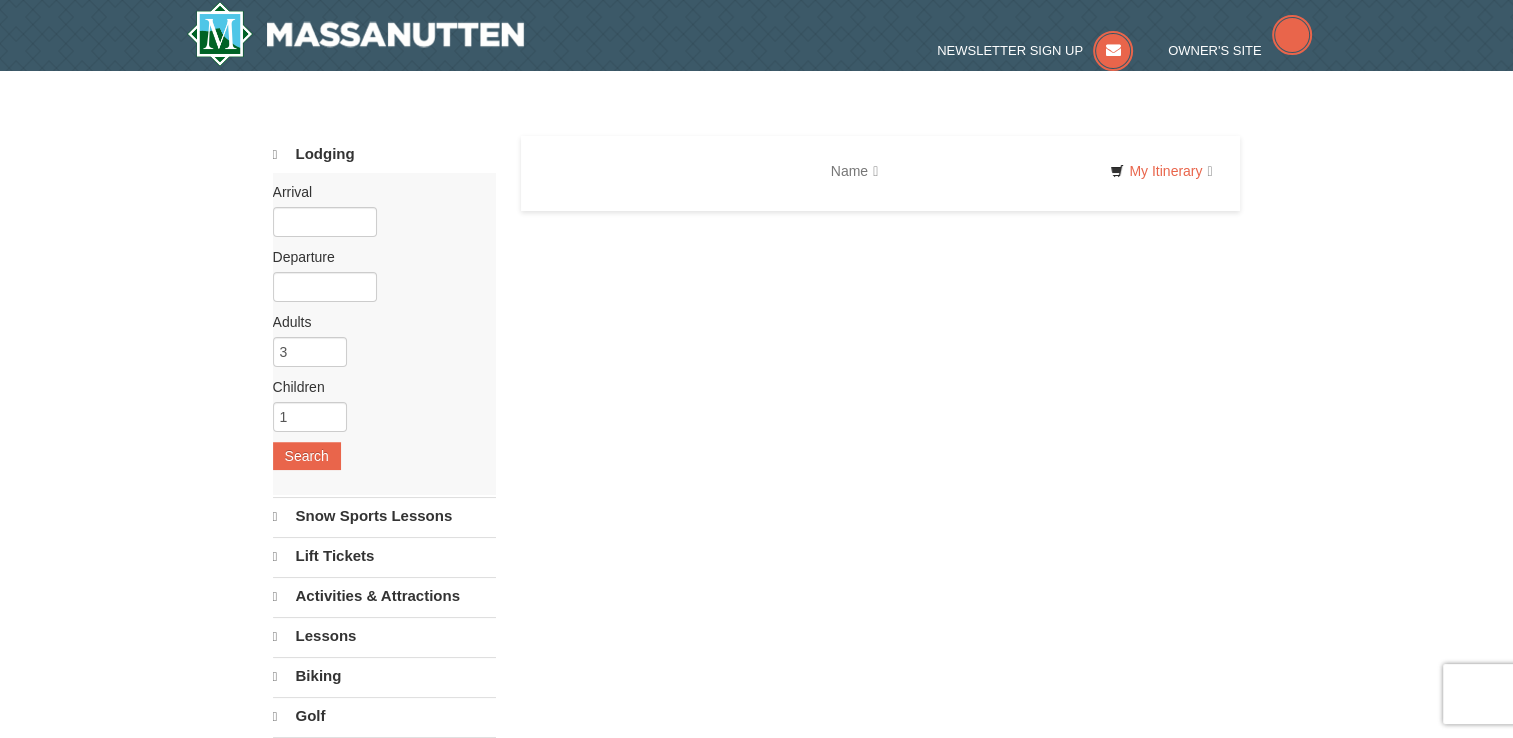 select on "7" 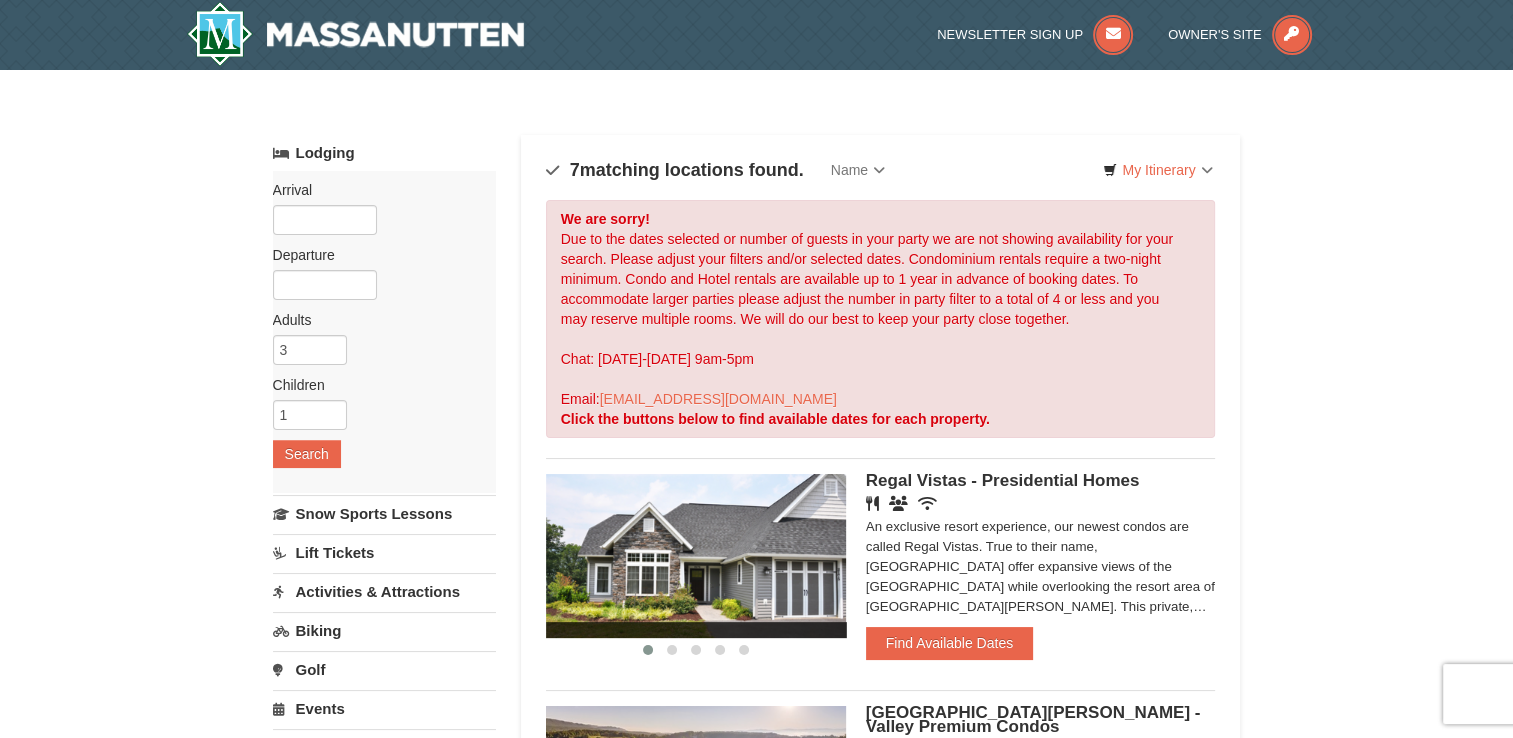 scroll, scrollTop: 0, scrollLeft: 0, axis: both 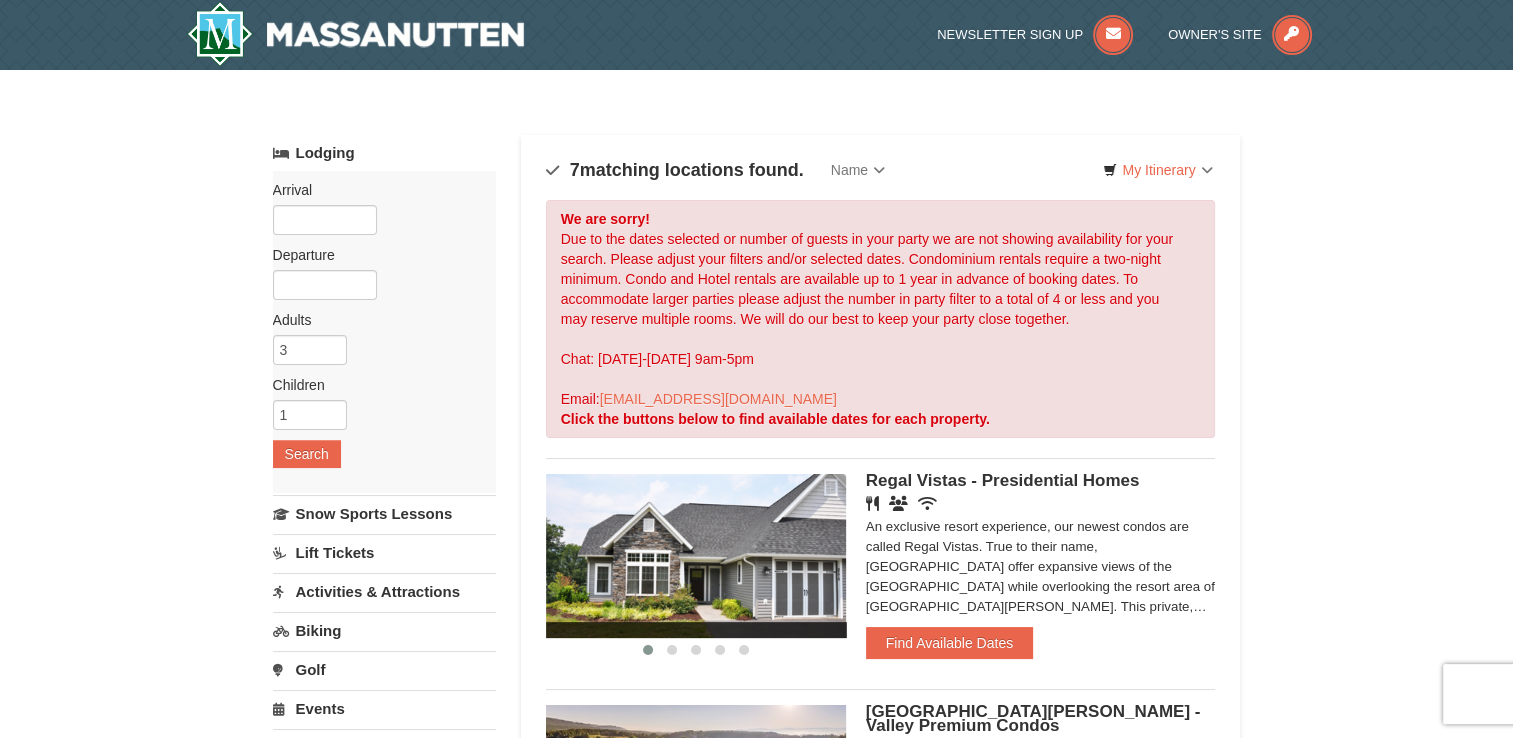click on "Arrival Please format dates MM/DD/YYYY Please format dates MM/DD/YYYY
Departure Please format dates MM/DD/YYYY Please format dates MM/DD/YYYY
Adults Please format dates MM/DD/YYYY
3
Children Please format dates MM/DD/YYYY
1
Search" at bounding box center (384, 332) 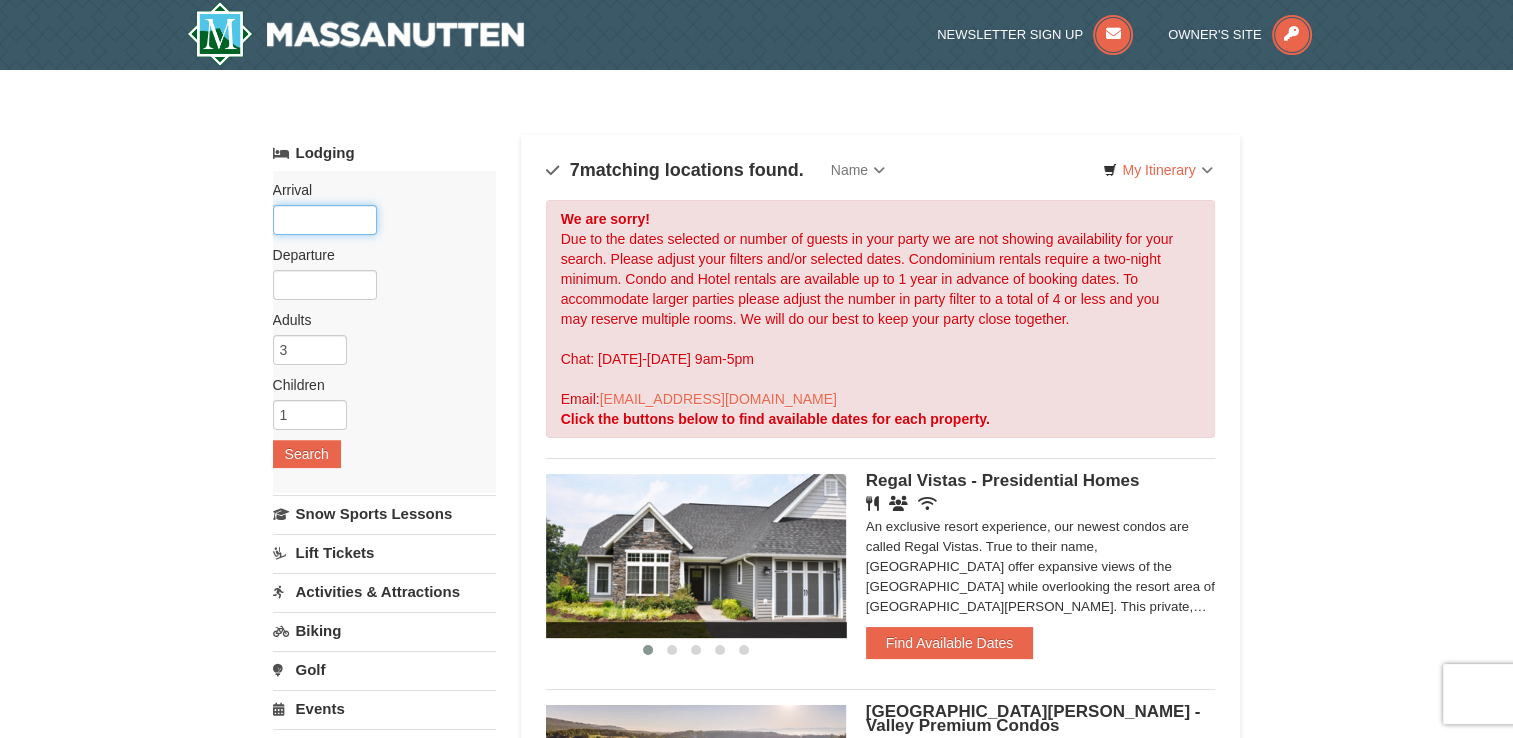 click at bounding box center [325, 220] 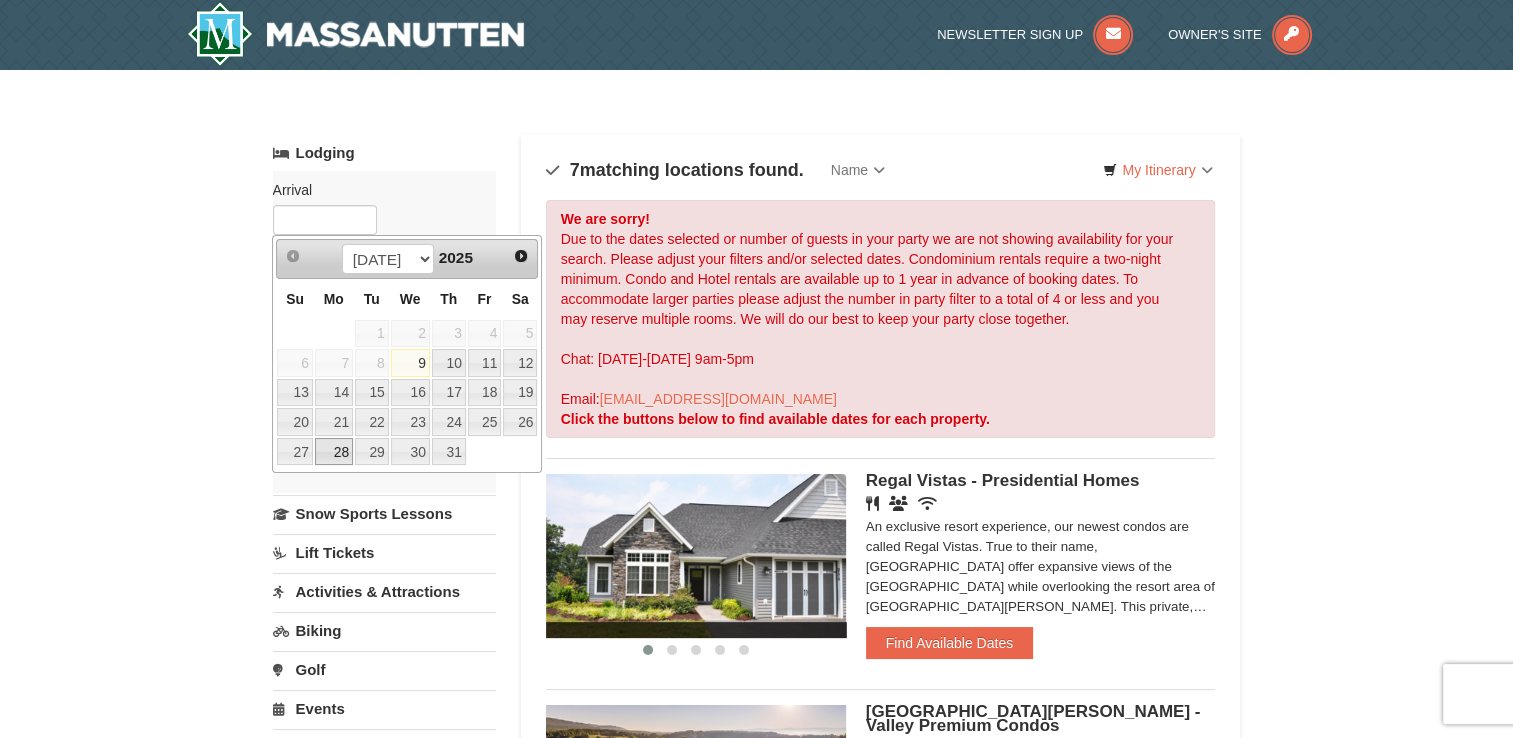click on "28" at bounding box center (334, 452) 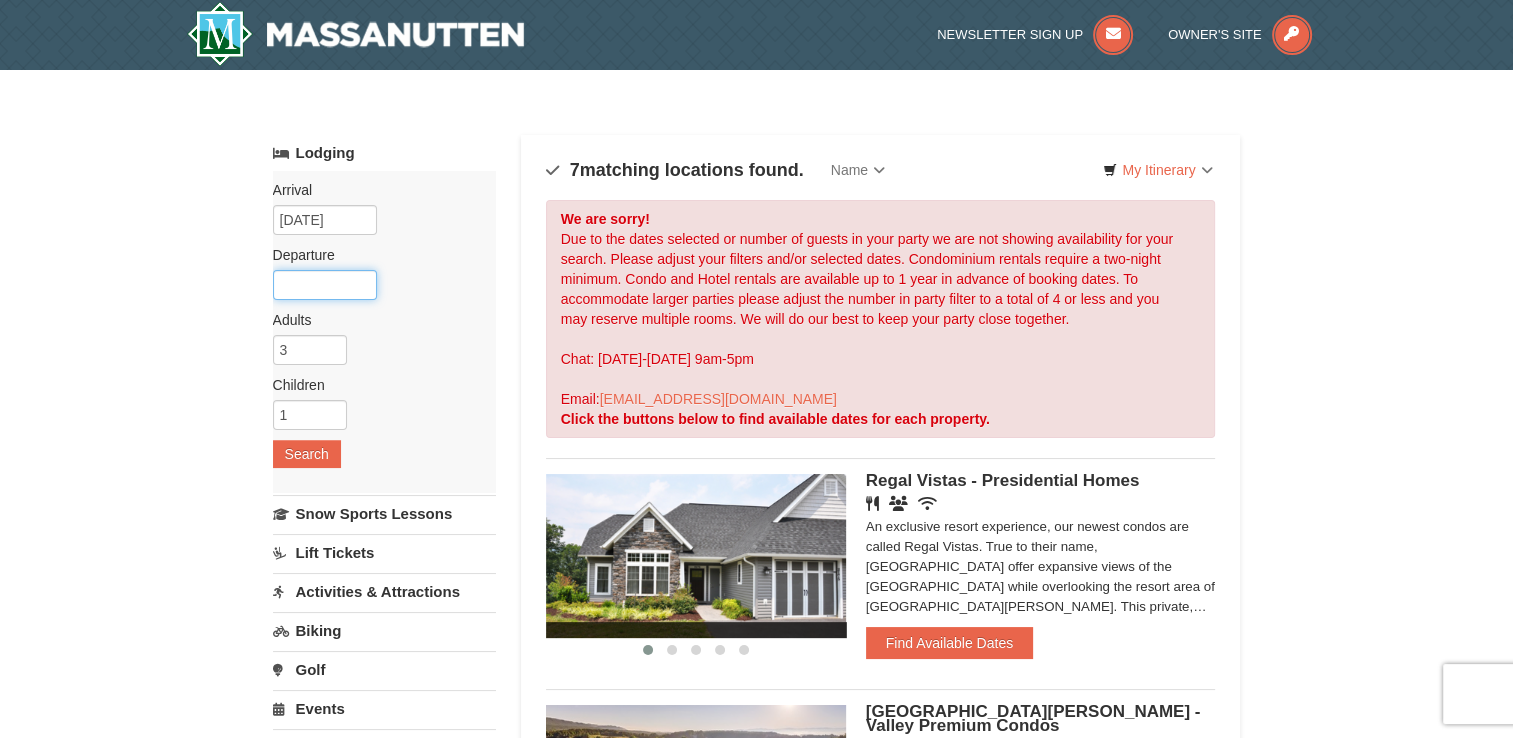 click at bounding box center [325, 285] 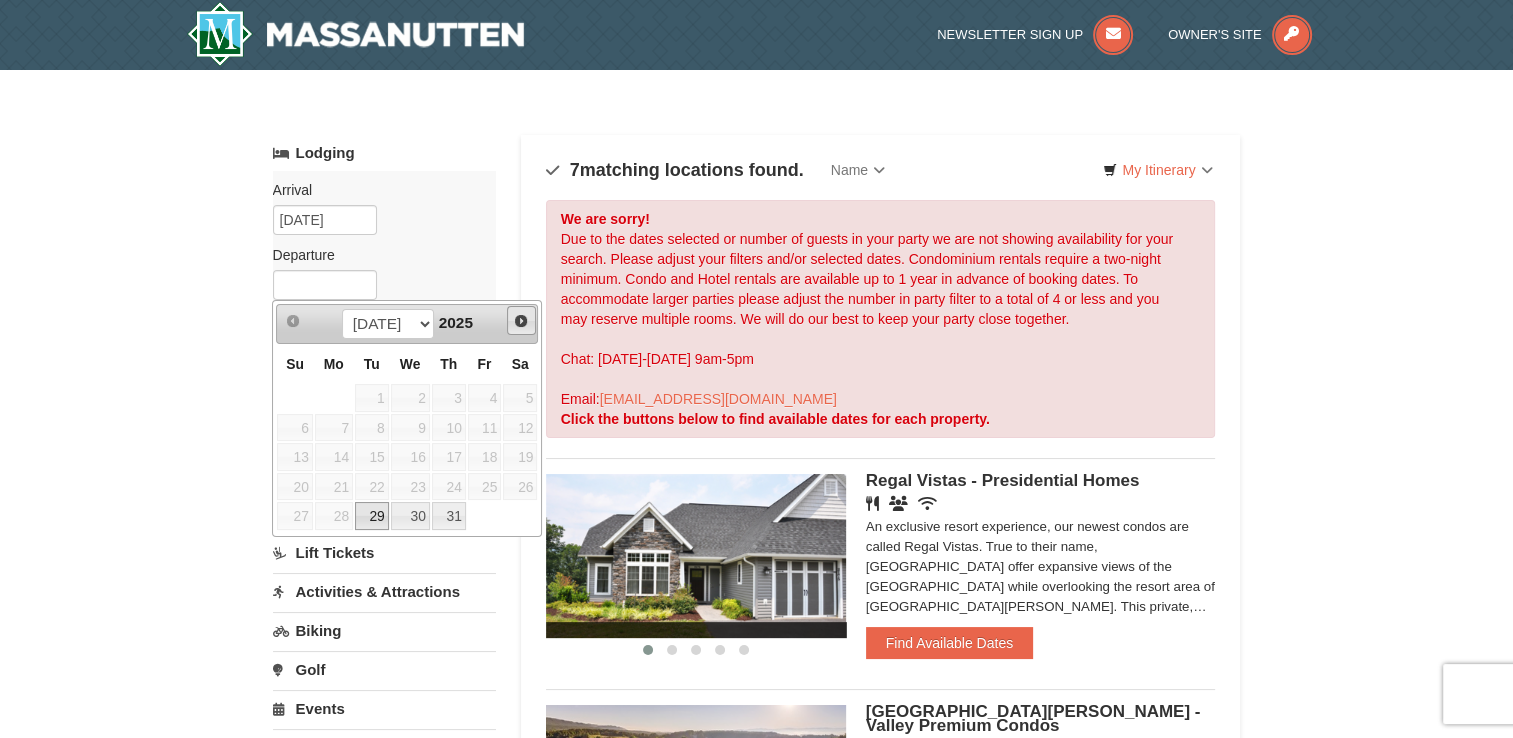click on "Next" at bounding box center [521, 321] 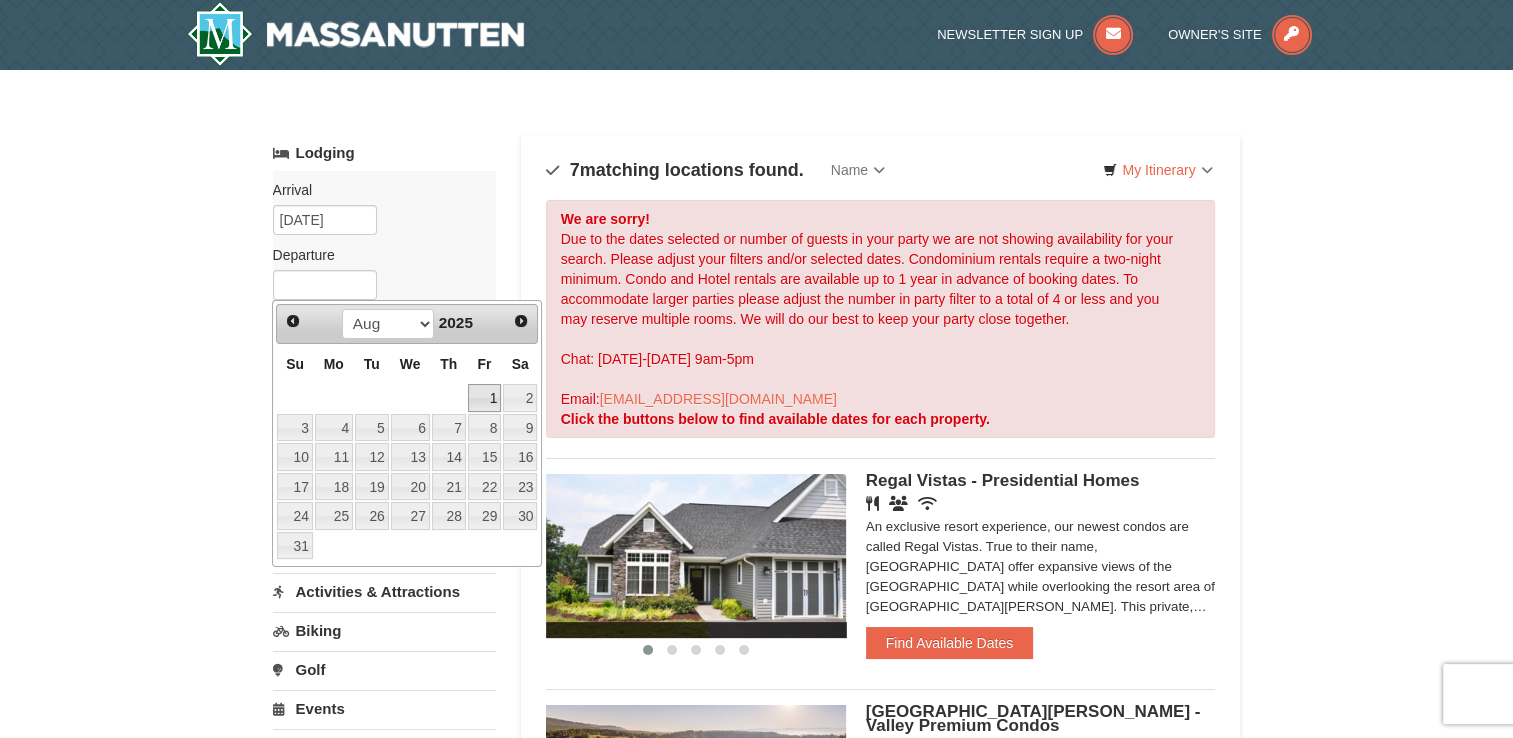 click on "1" at bounding box center (485, 398) 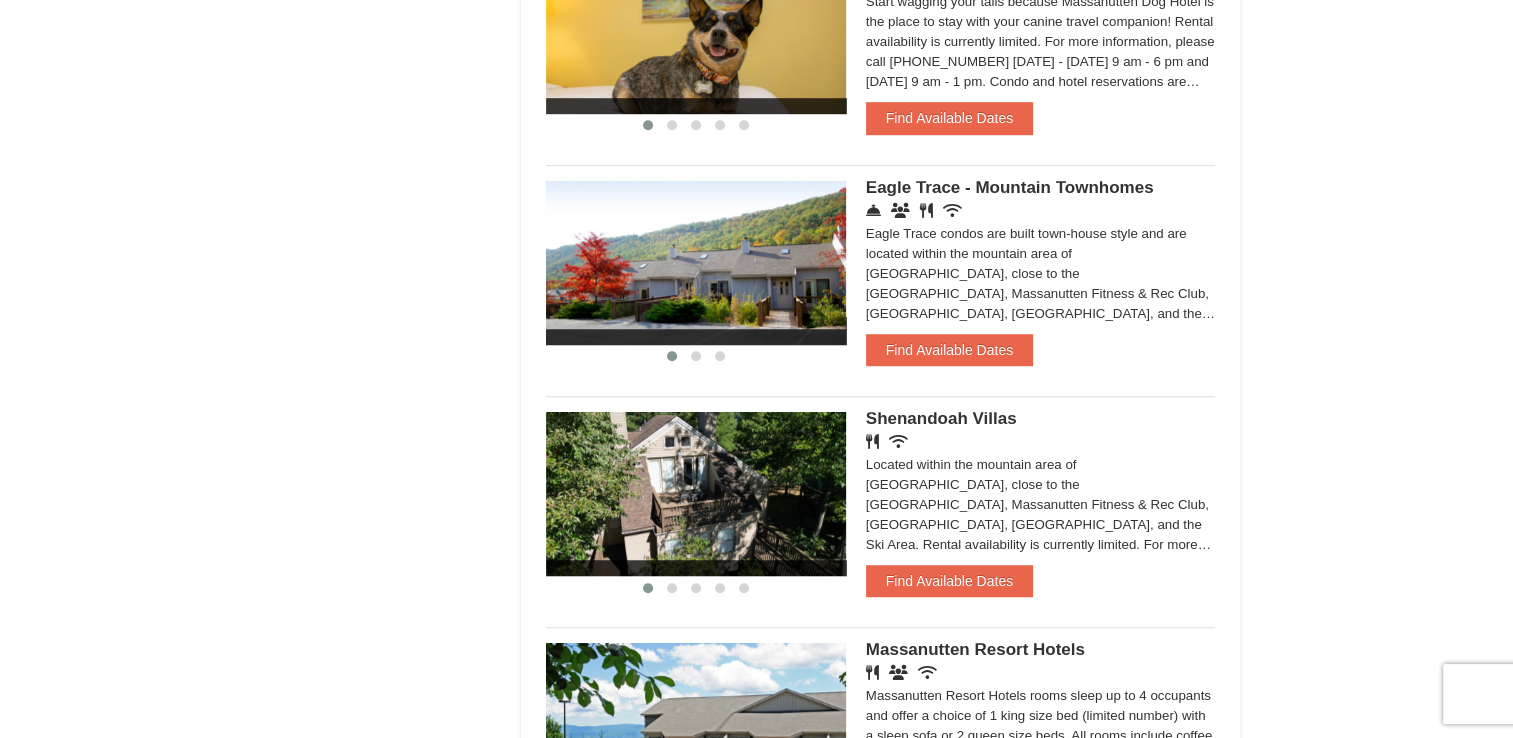 scroll, scrollTop: 1367, scrollLeft: 0, axis: vertical 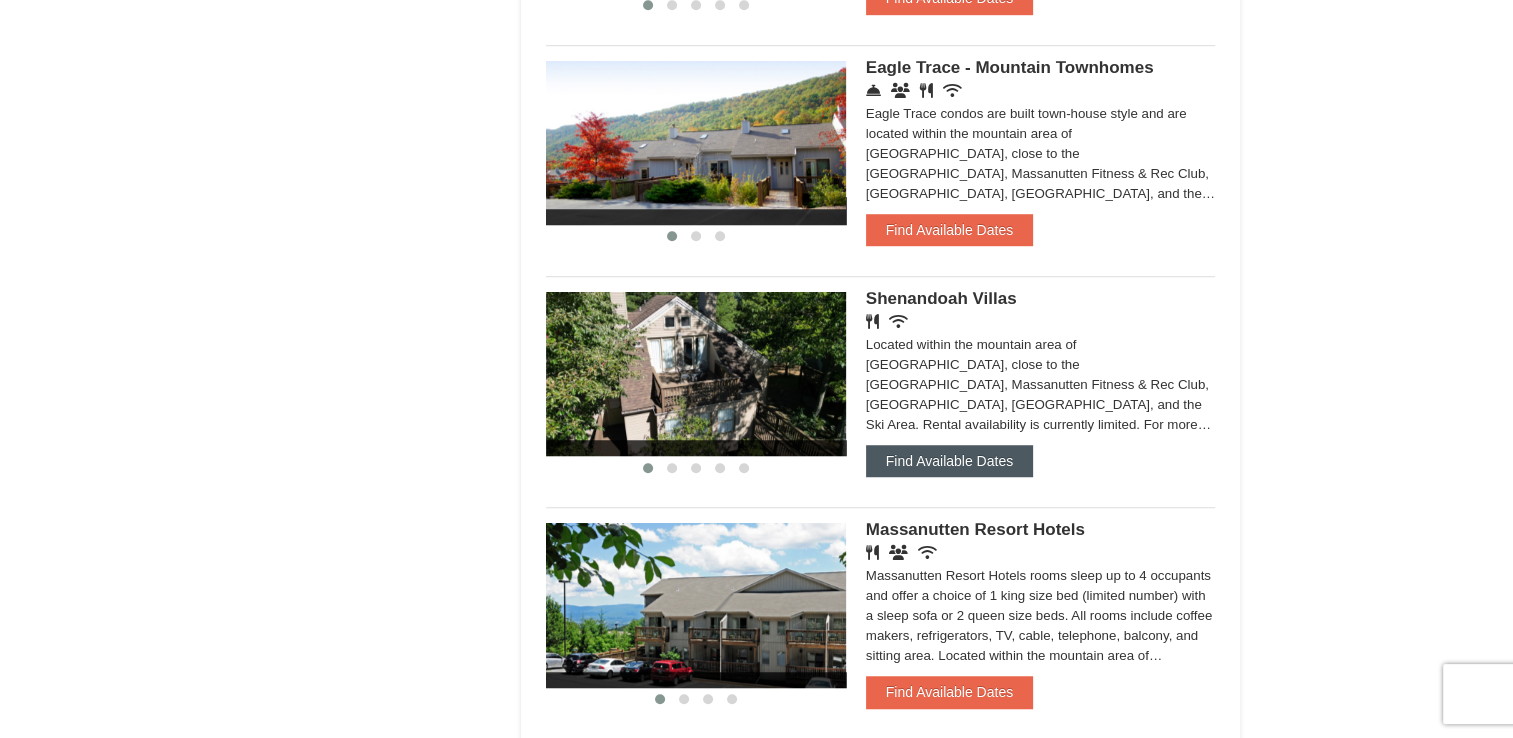 click on "Find Available Dates" at bounding box center [949, 461] 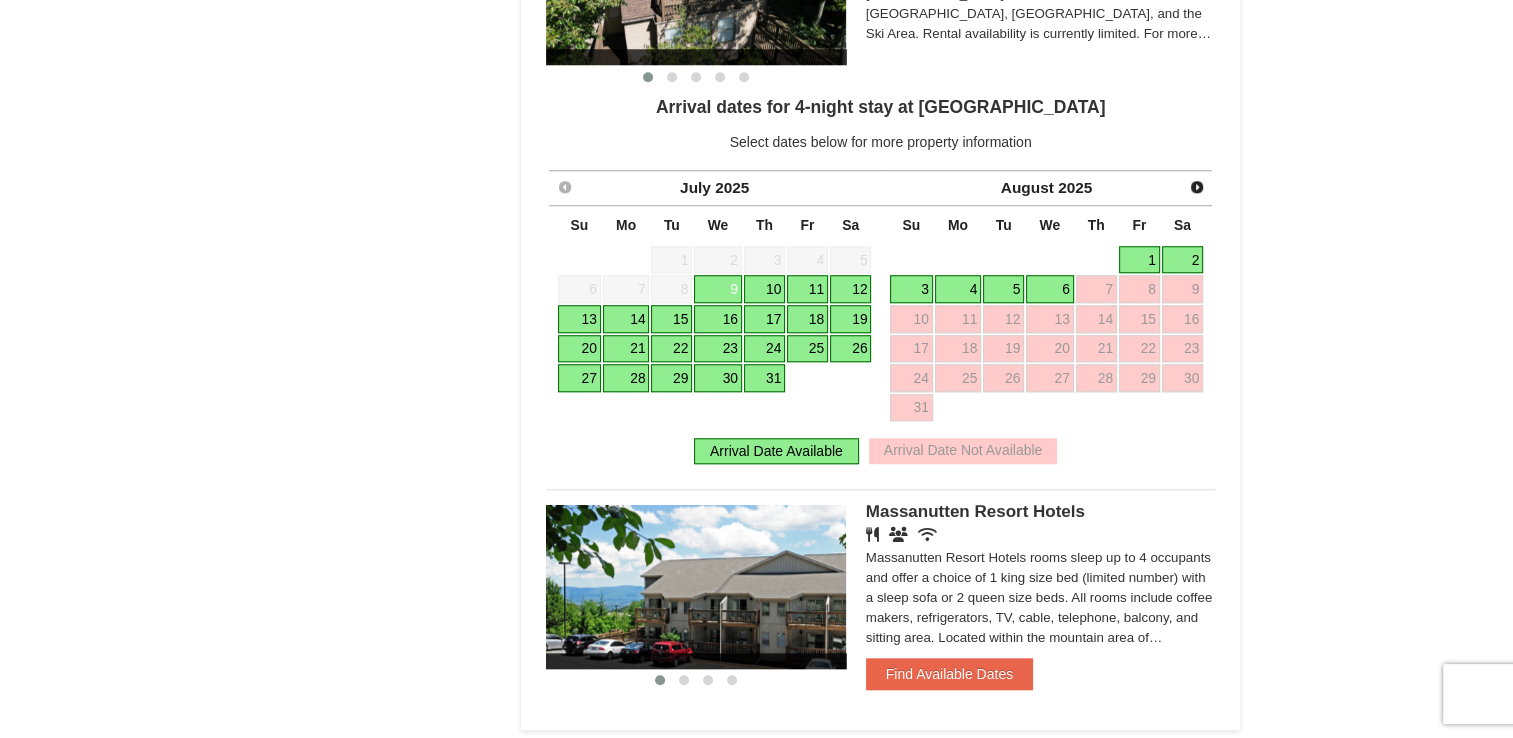 scroll, scrollTop: 1759, scrollLeft: 0, axis: vertical 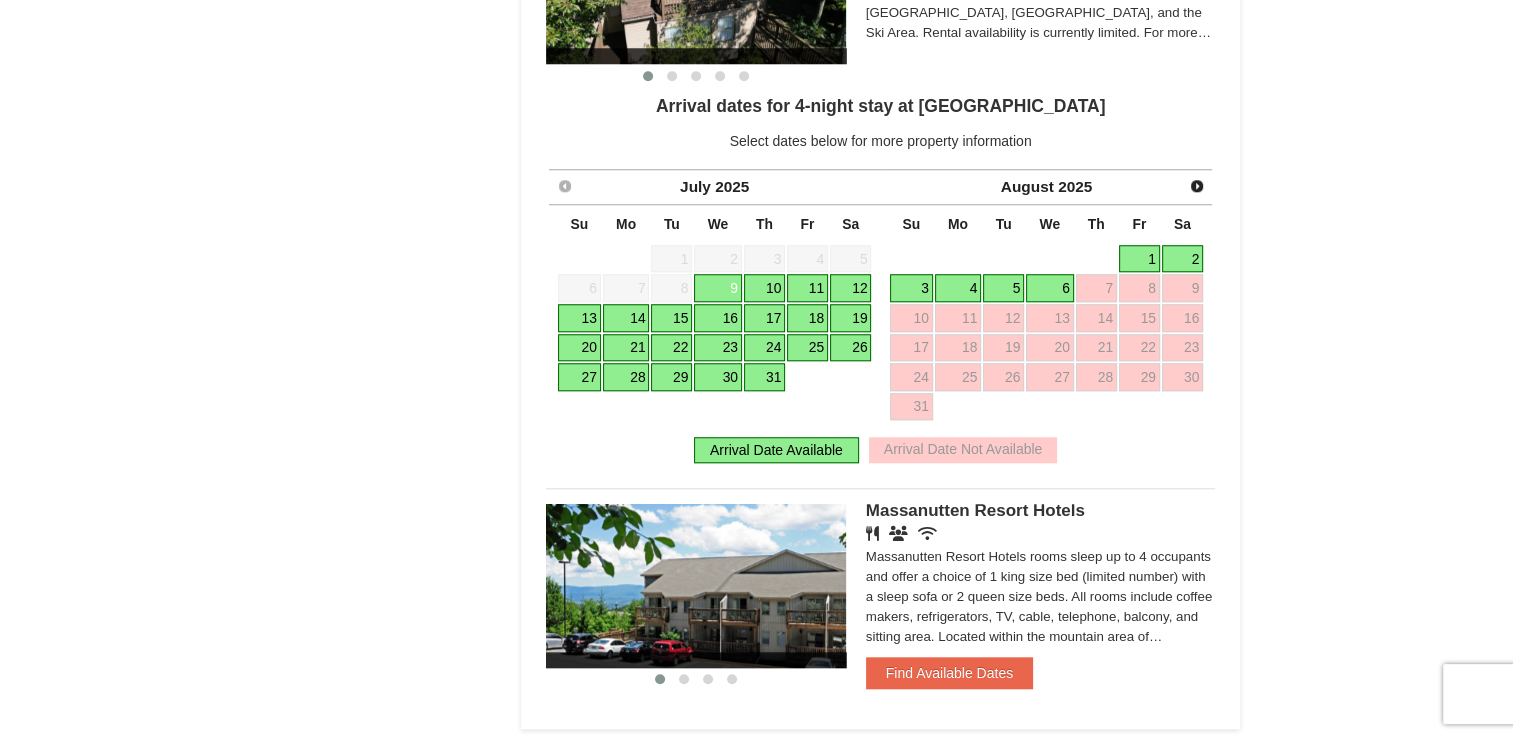 click on "28" at bounding box center [626, 377] 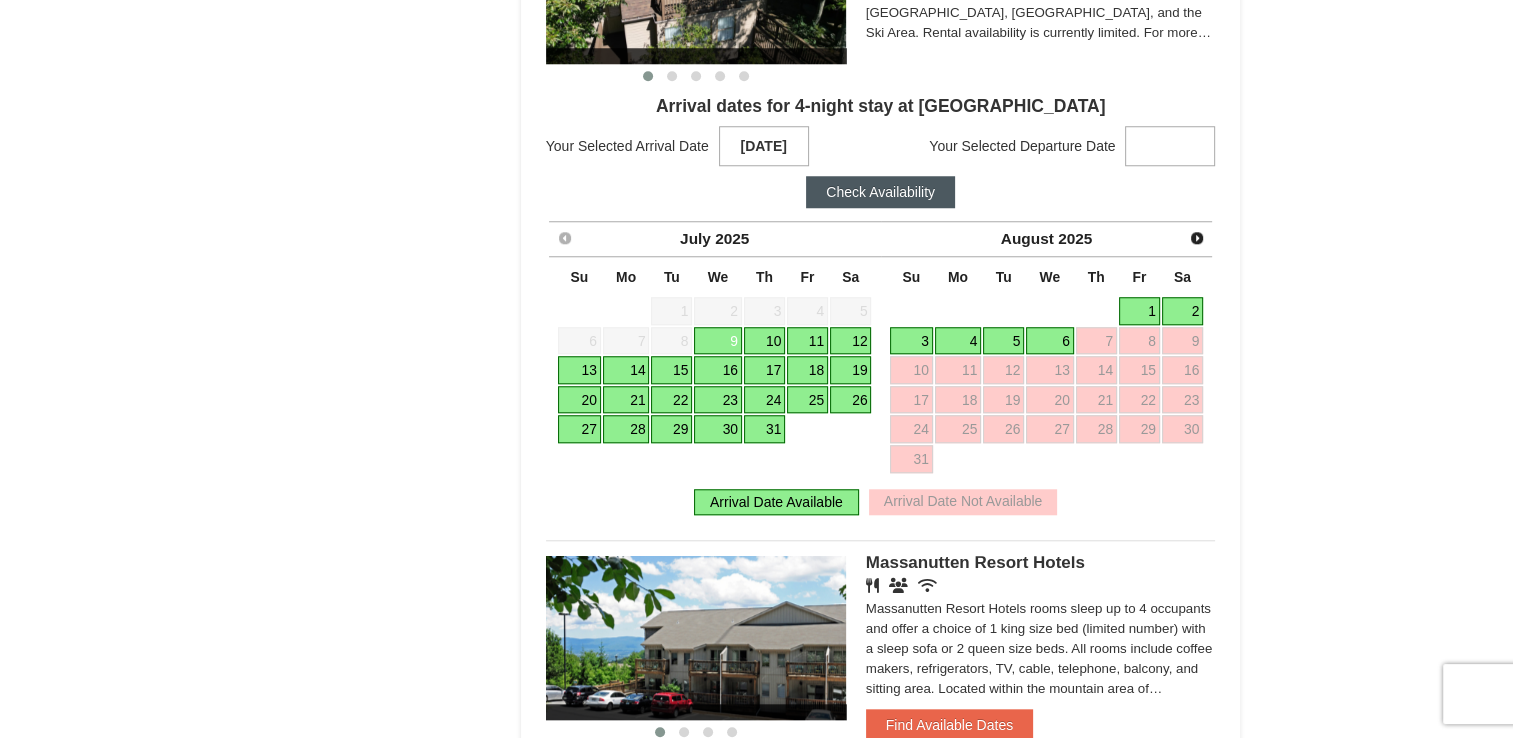 click on "1" at bounding box center [1139, 311] 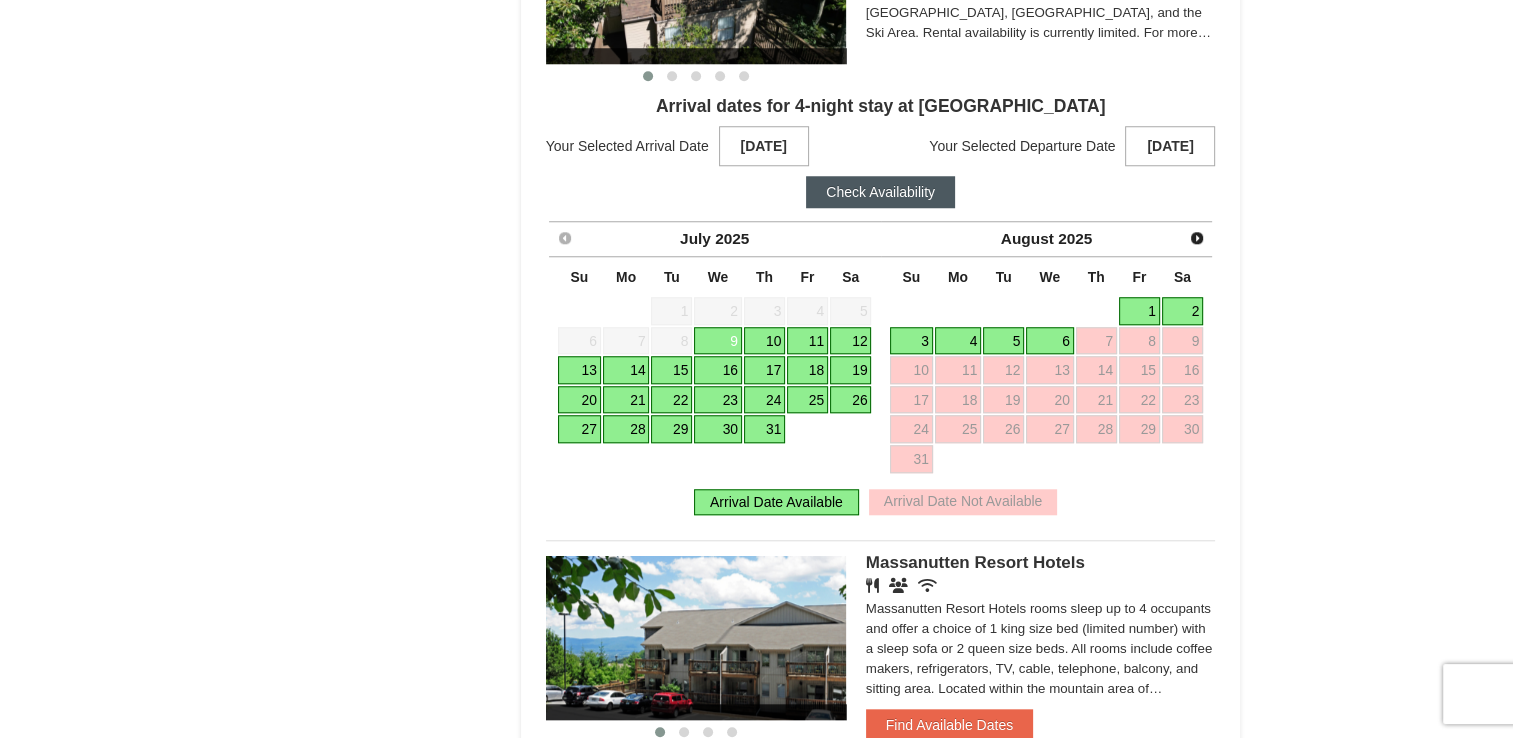 click on "Check Availability" at bounding box center (880, 192) 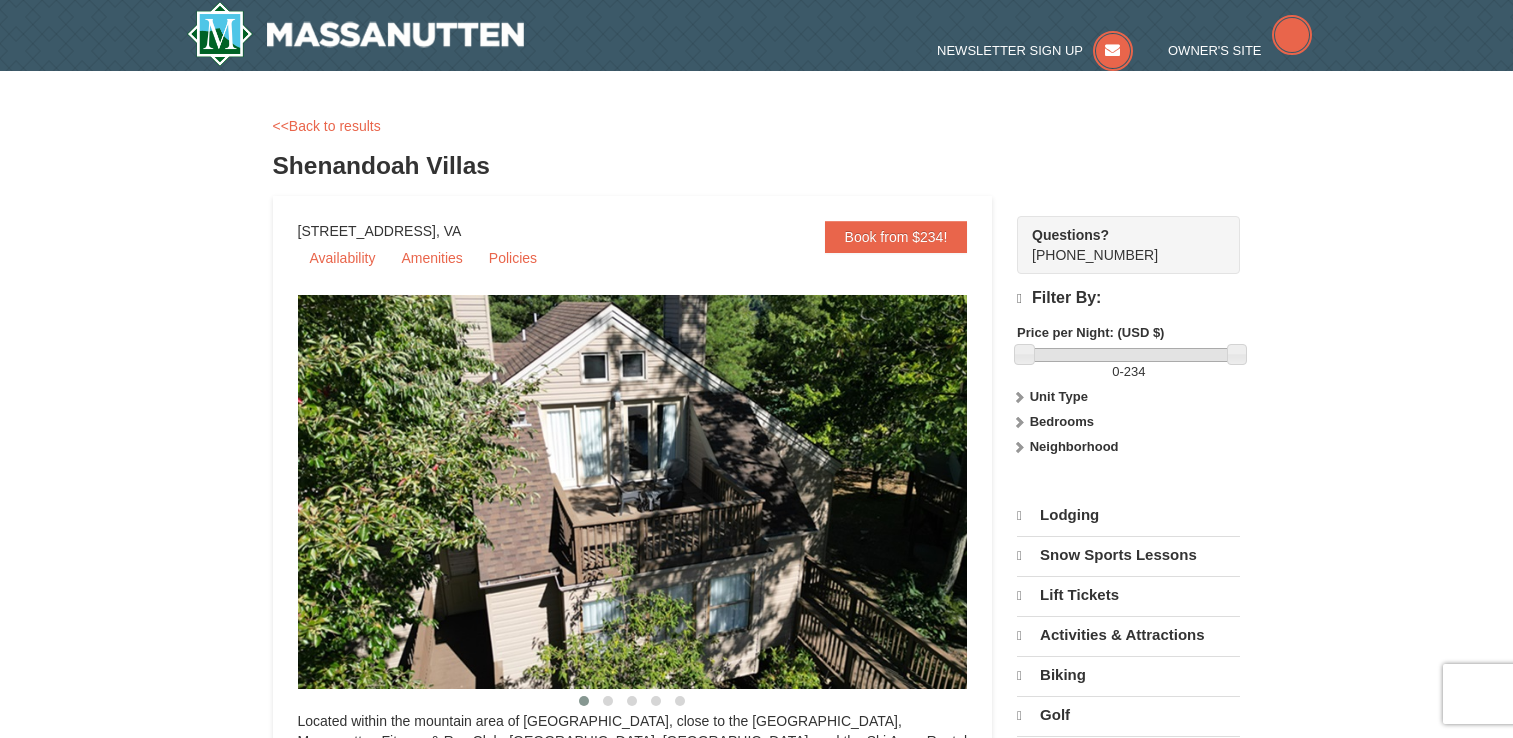 scroll, scrollTop: 0, scrollLeft: 0, axis: both 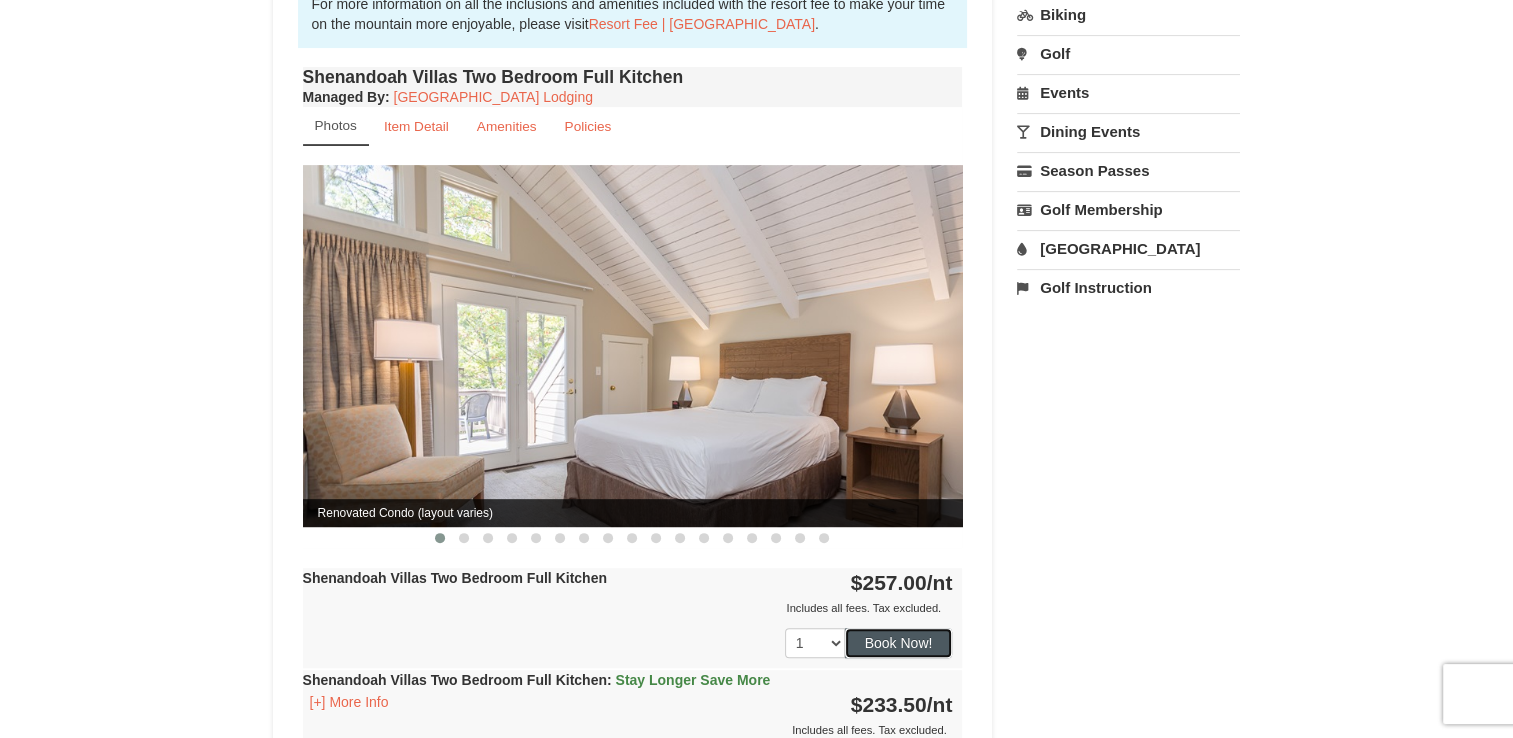 click on "Book Now!" at bounding box center (899, 643) 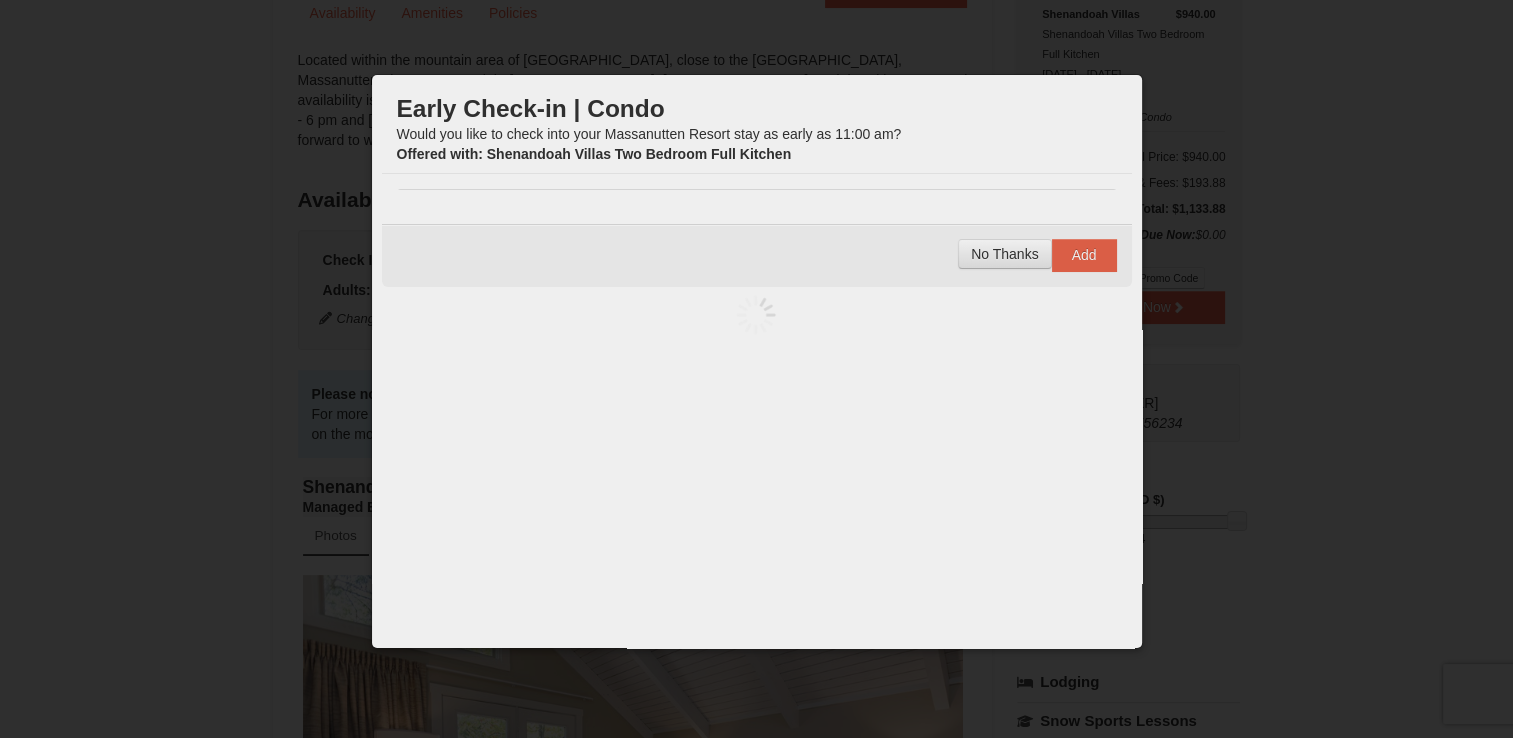 scroll, scrollTop: 195, scrollLeft: 0, axis: vertical 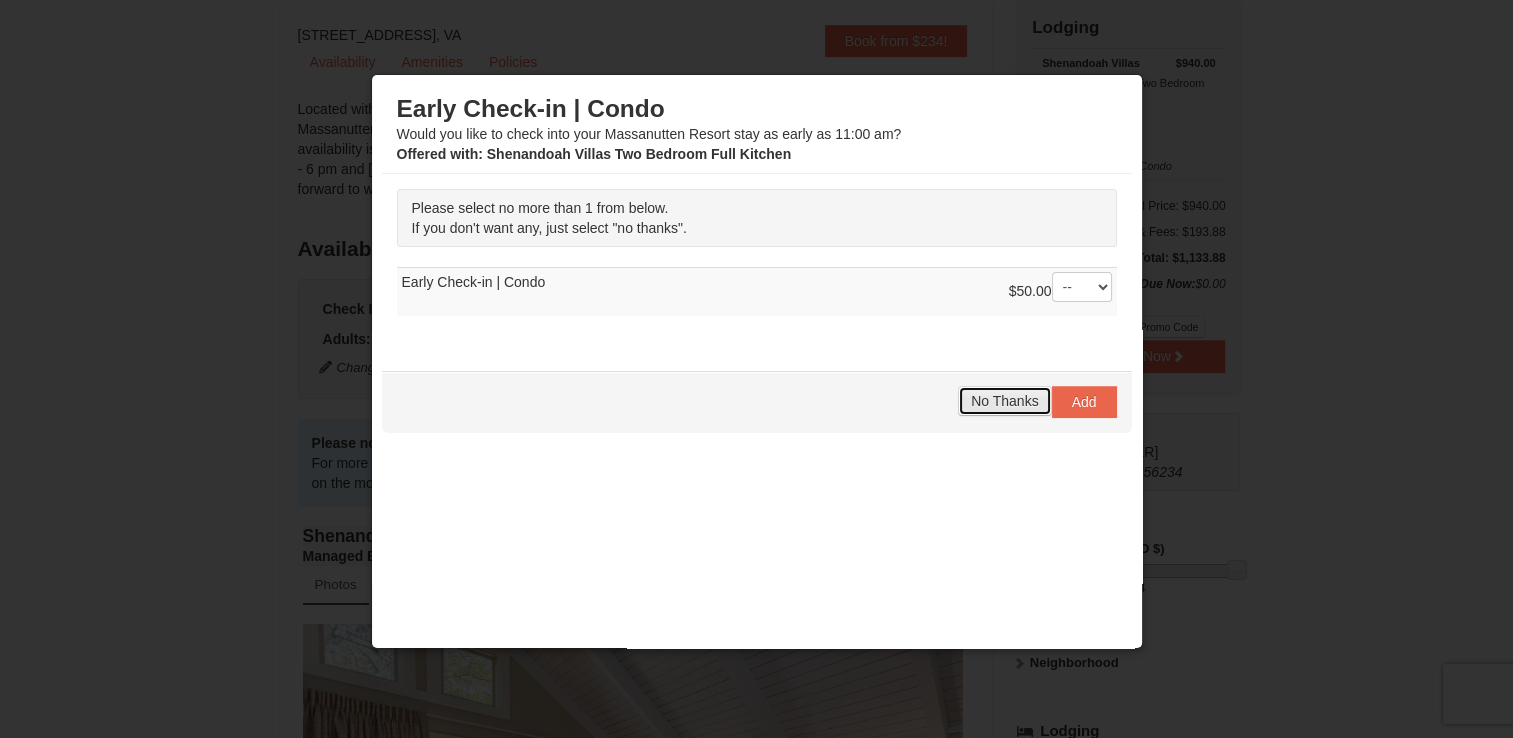 click on "No Thanks" at bounding box center [1004, 401] 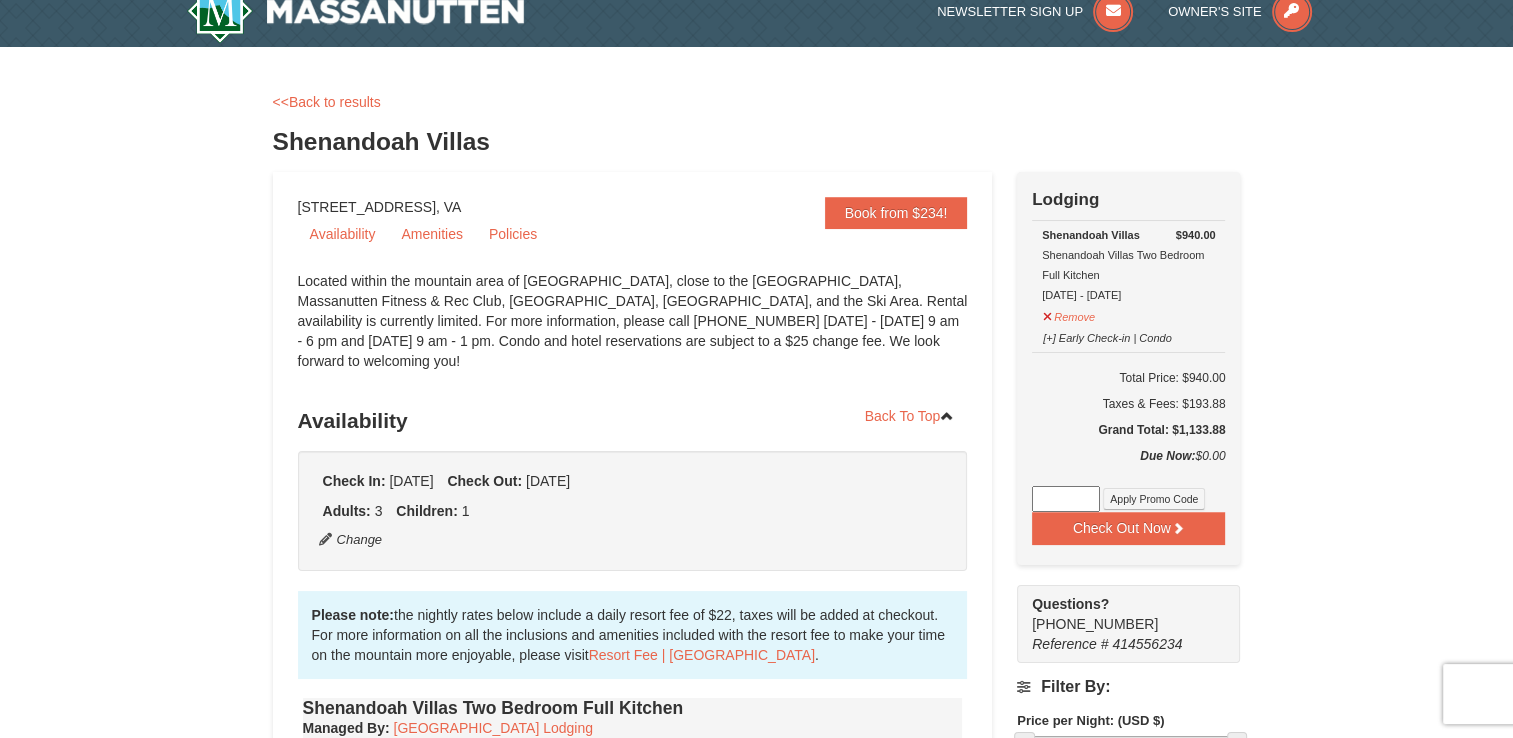 scroll, scrollTop: 0, scrollLeft: 0, axis: both 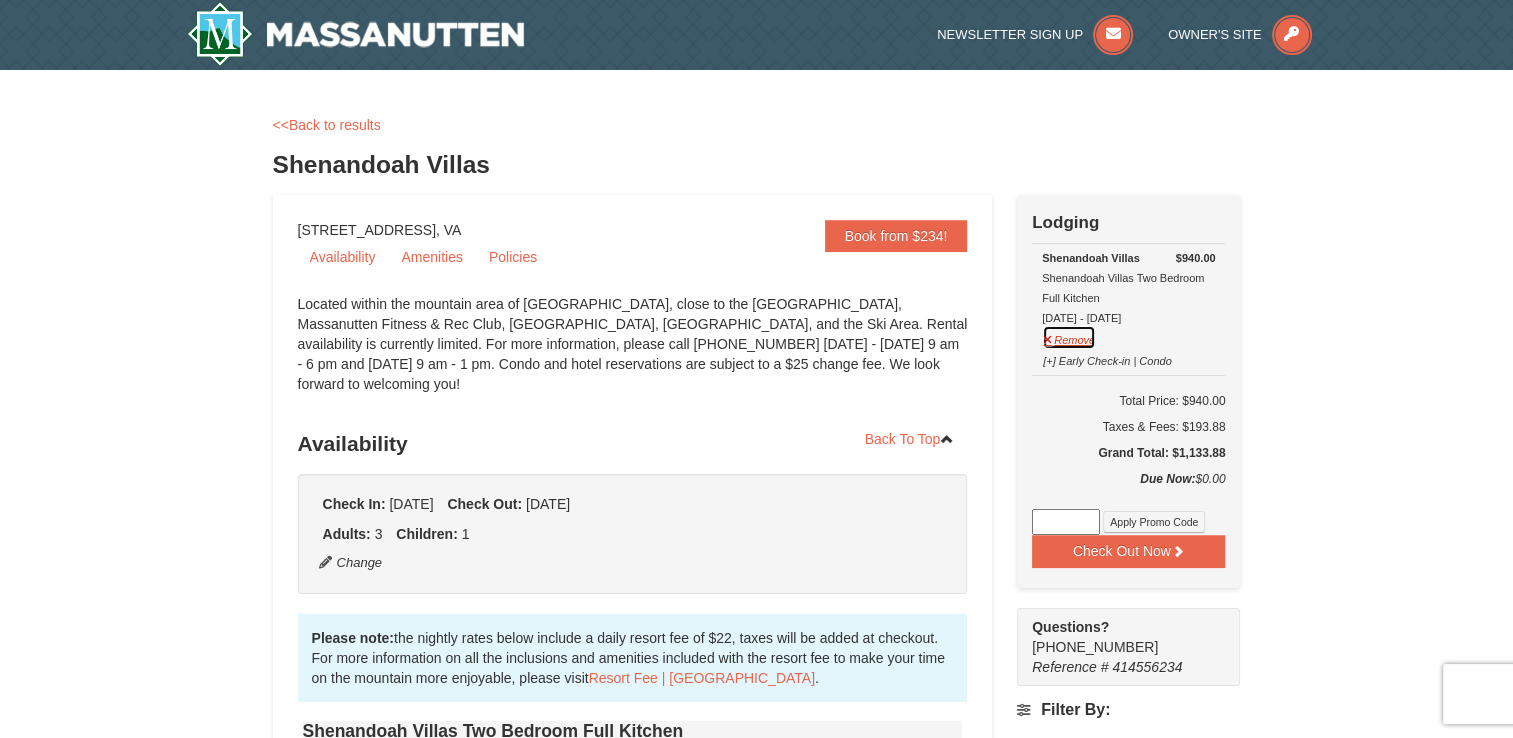 click on "Remove" at bounding box center (1069, 337) 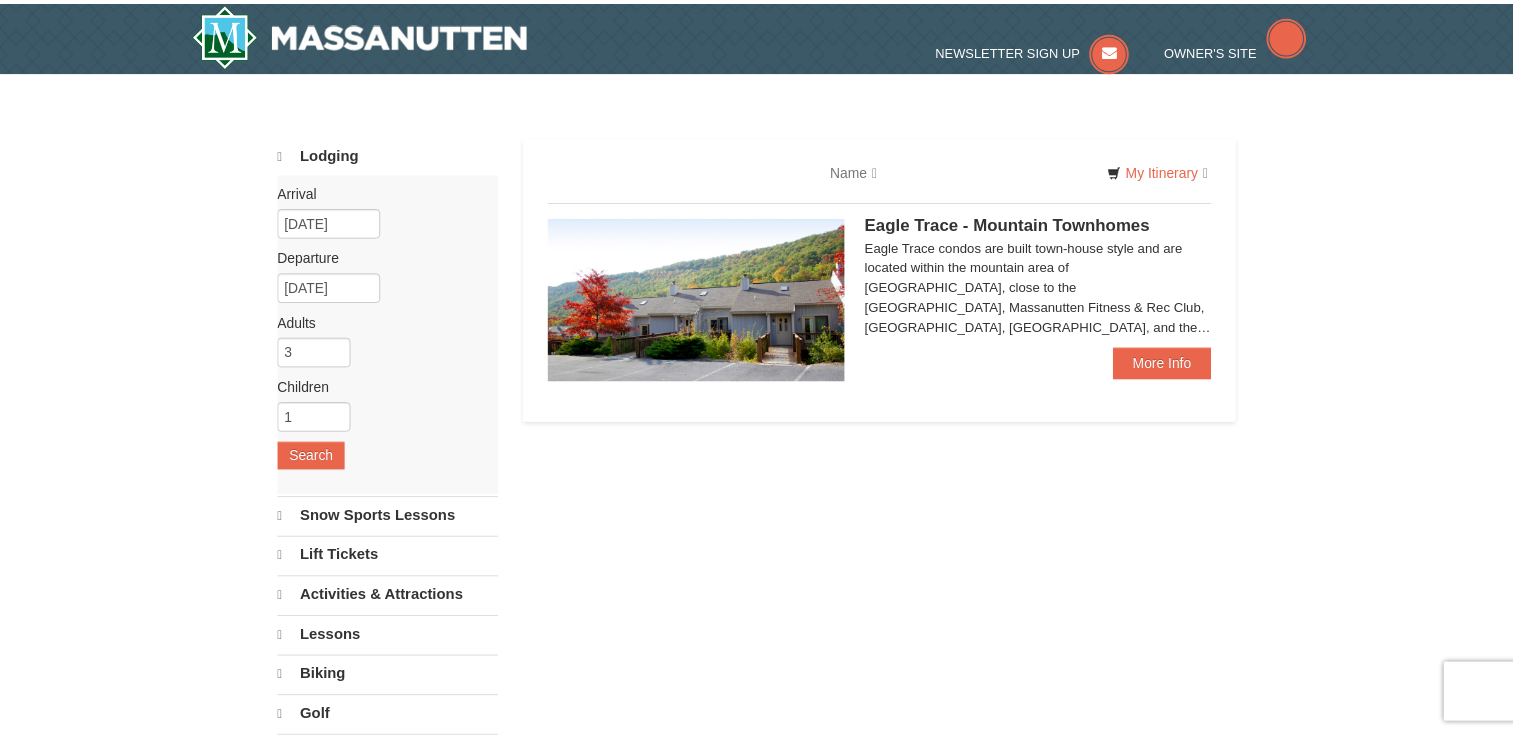 scroll, scrollTop: 0, scrollLeft: 0, axis: both 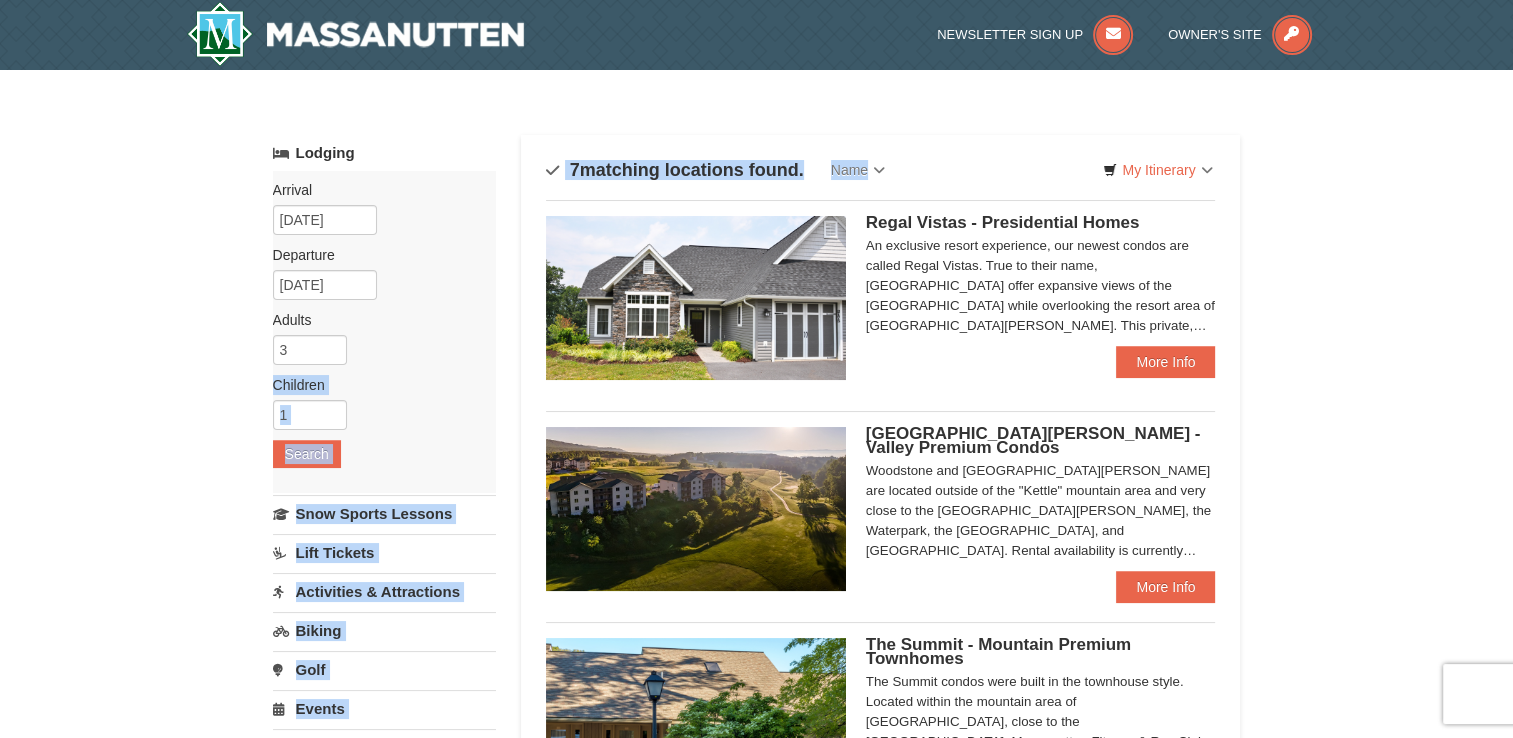 drag, startPoint x: 346, startPoint y: 366, endPoint x: 680, endPoint y: 357, distance: 334.12125 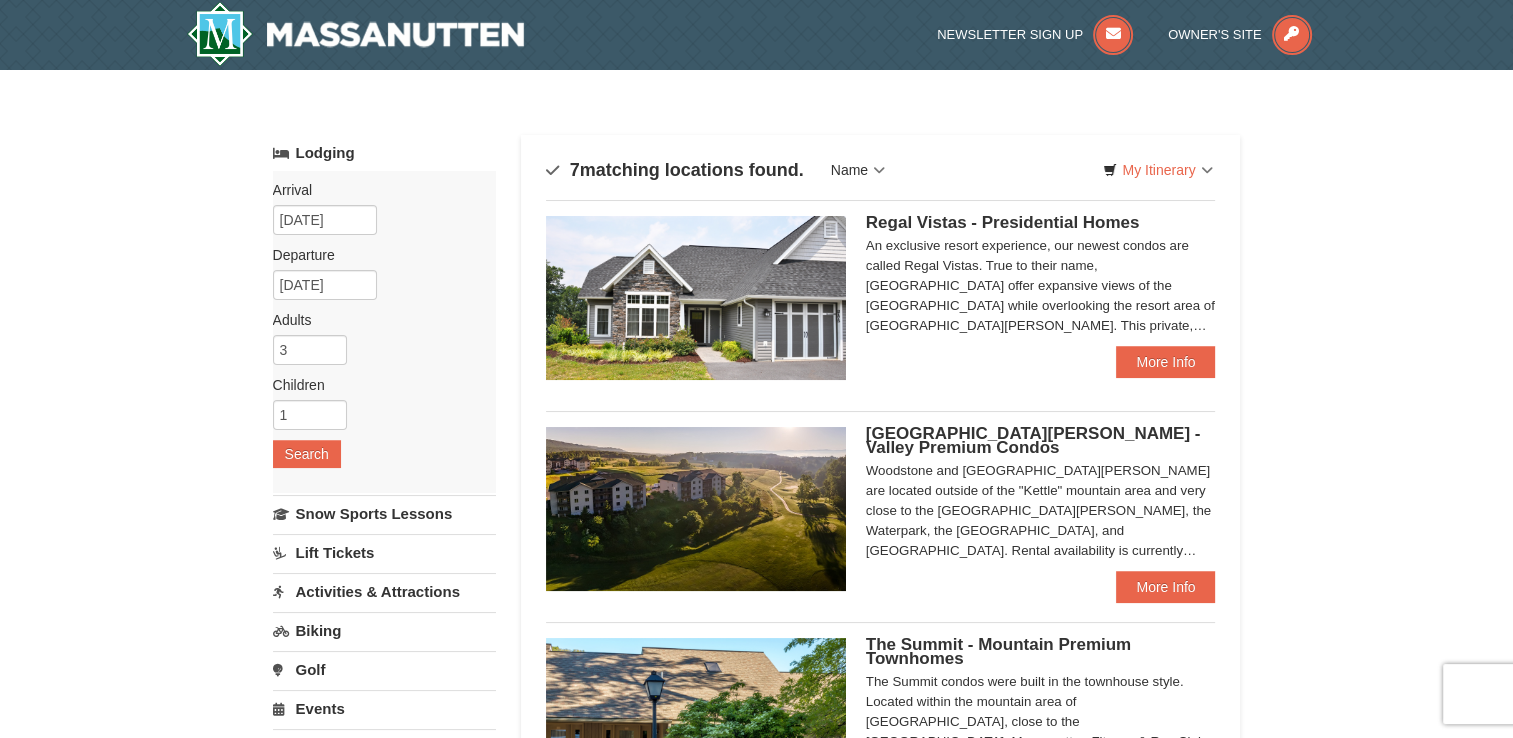 click on "Name" at bounding box center (858, 170) 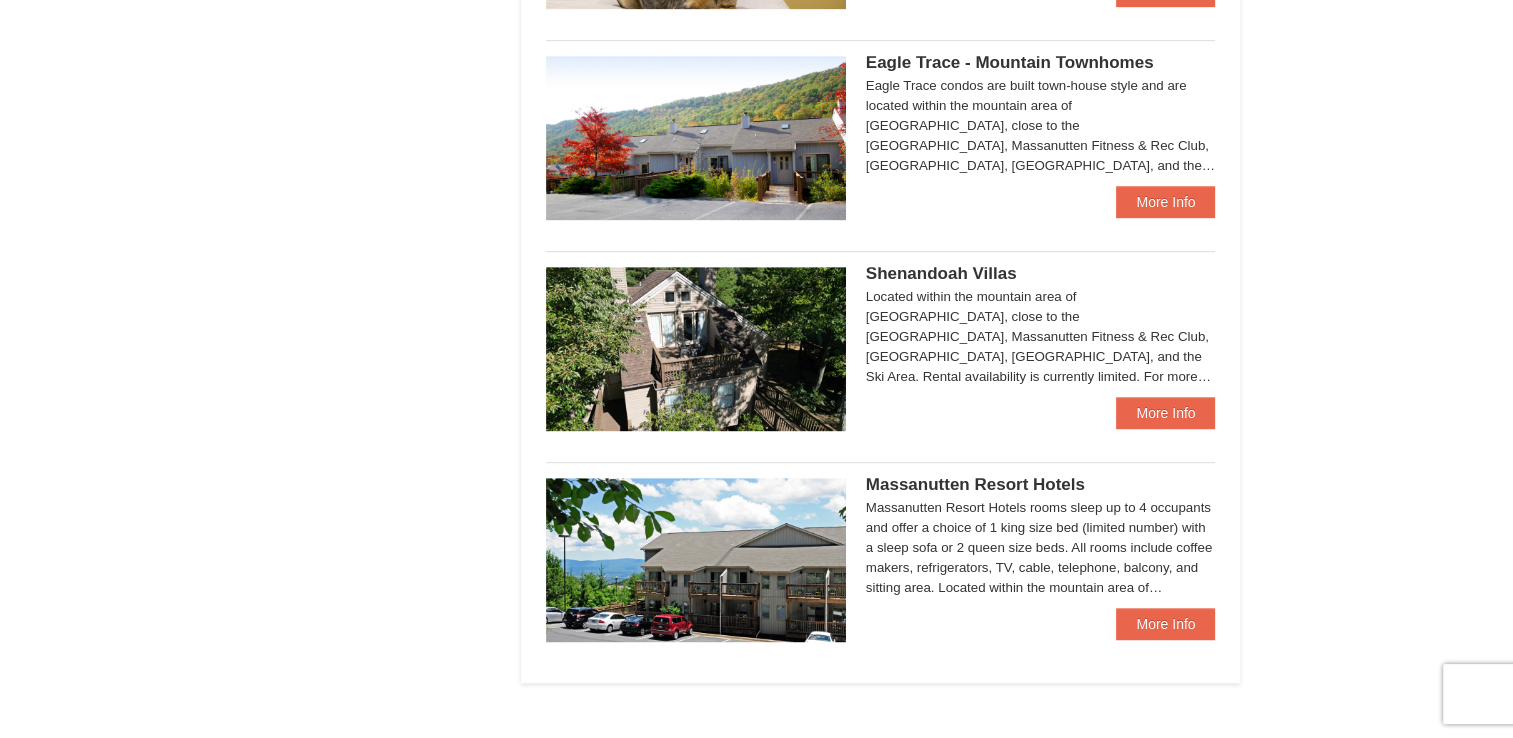 scroll, scrollTop: 956, scrollLeft: 0, axis: vertical 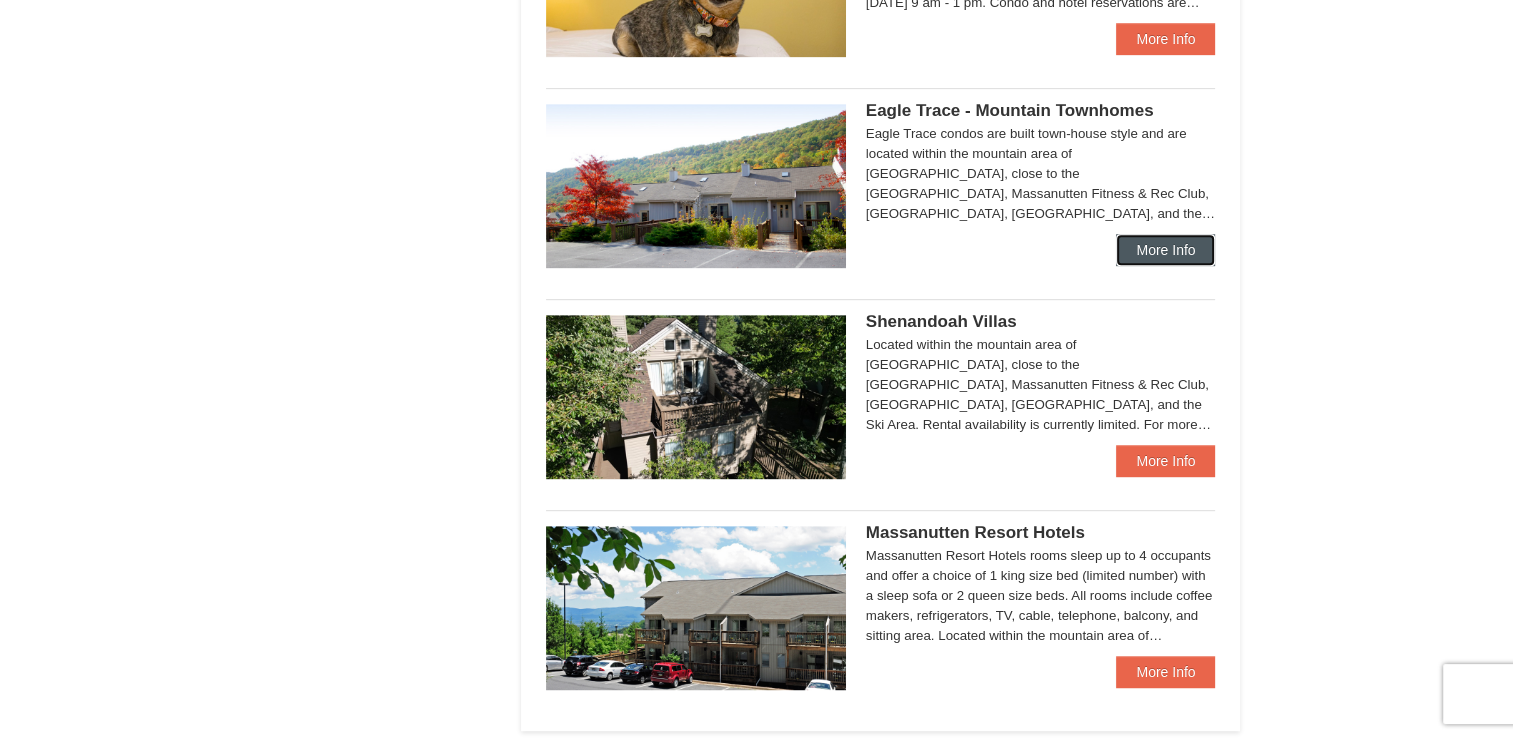 click on "More Info" at bounding box center [1165, 250] 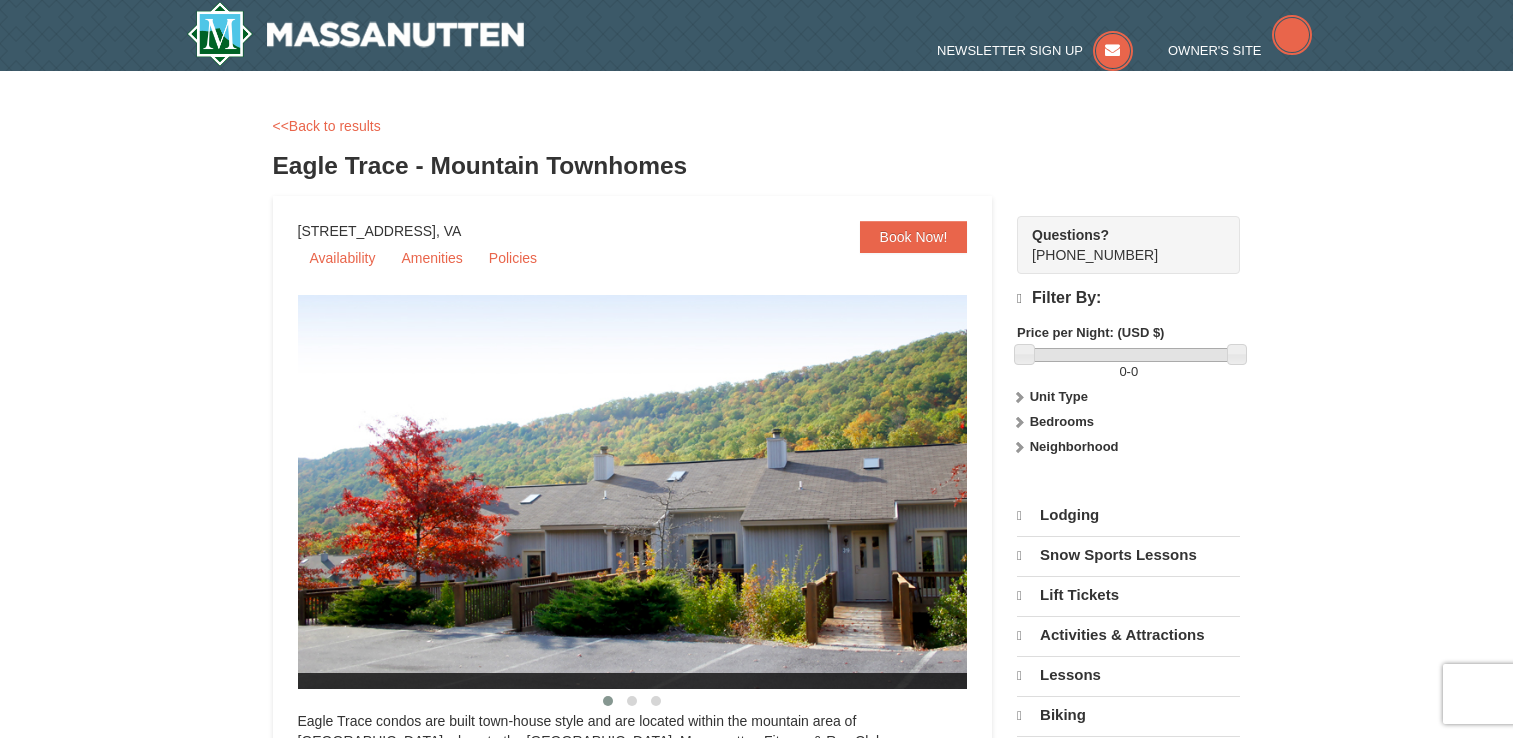 scroll, scrollTop: 0, scrollLeft: 0, axis: both 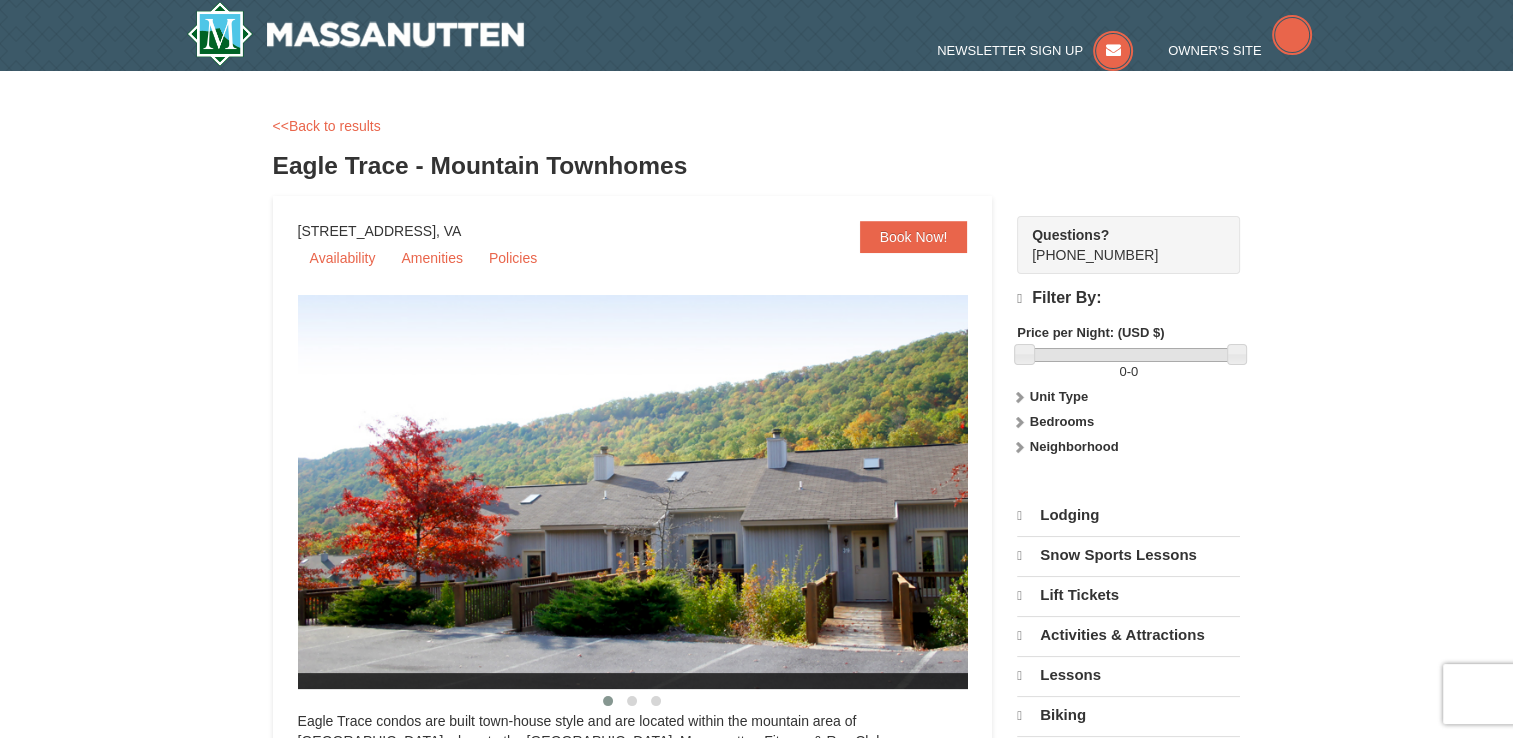 select on "7" 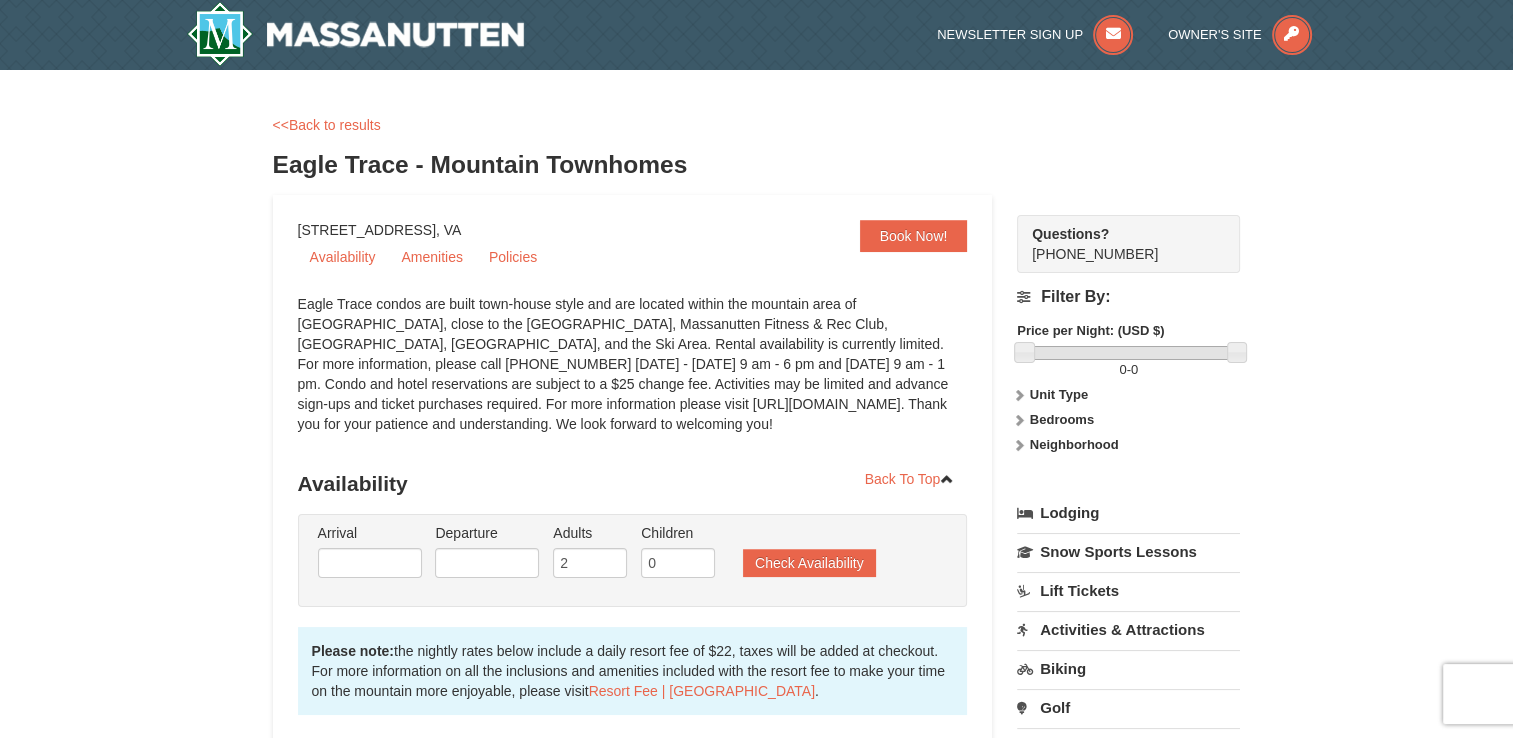scroll, scrollTop: 0, scrollLeft: 0, axis: both 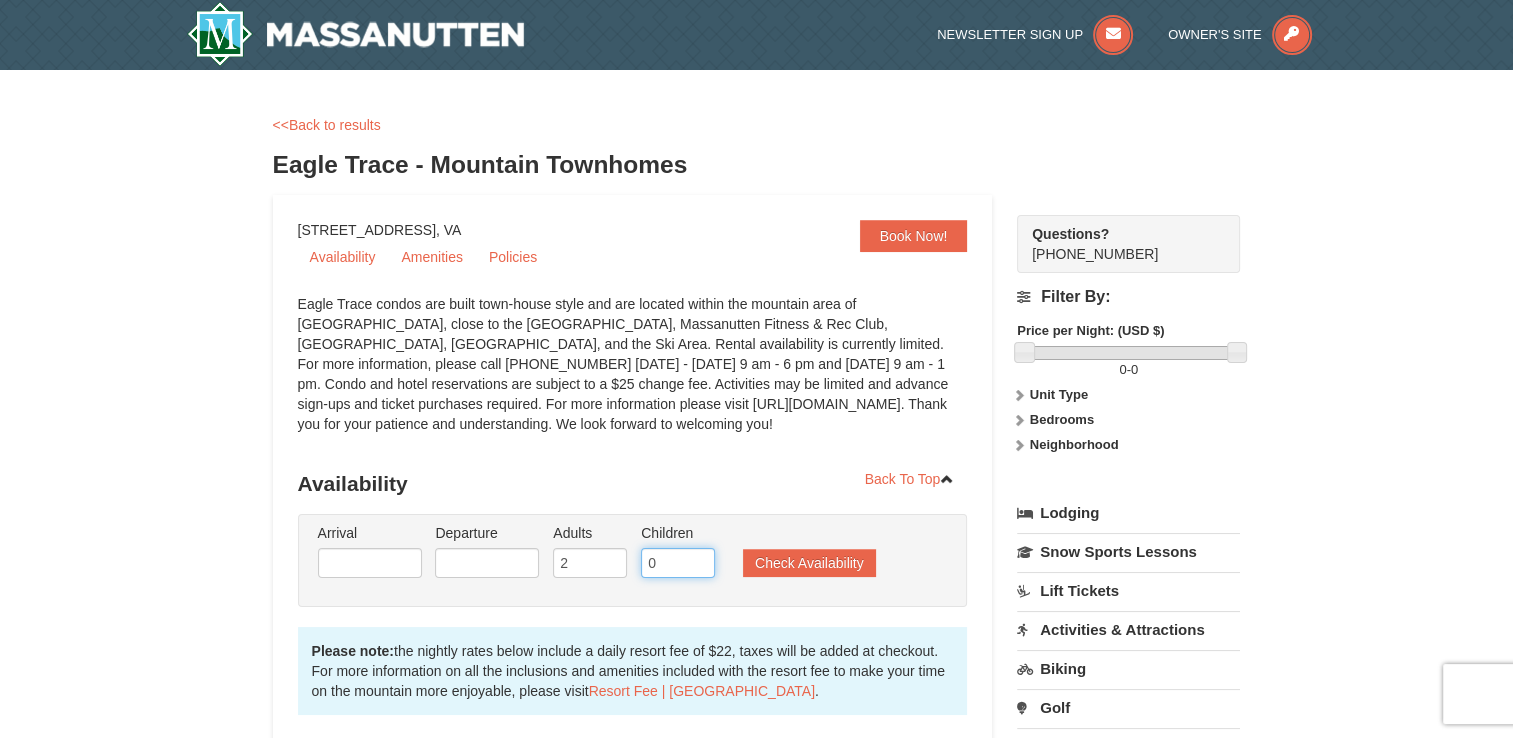 click on "0" at bounding box center [678, 563] 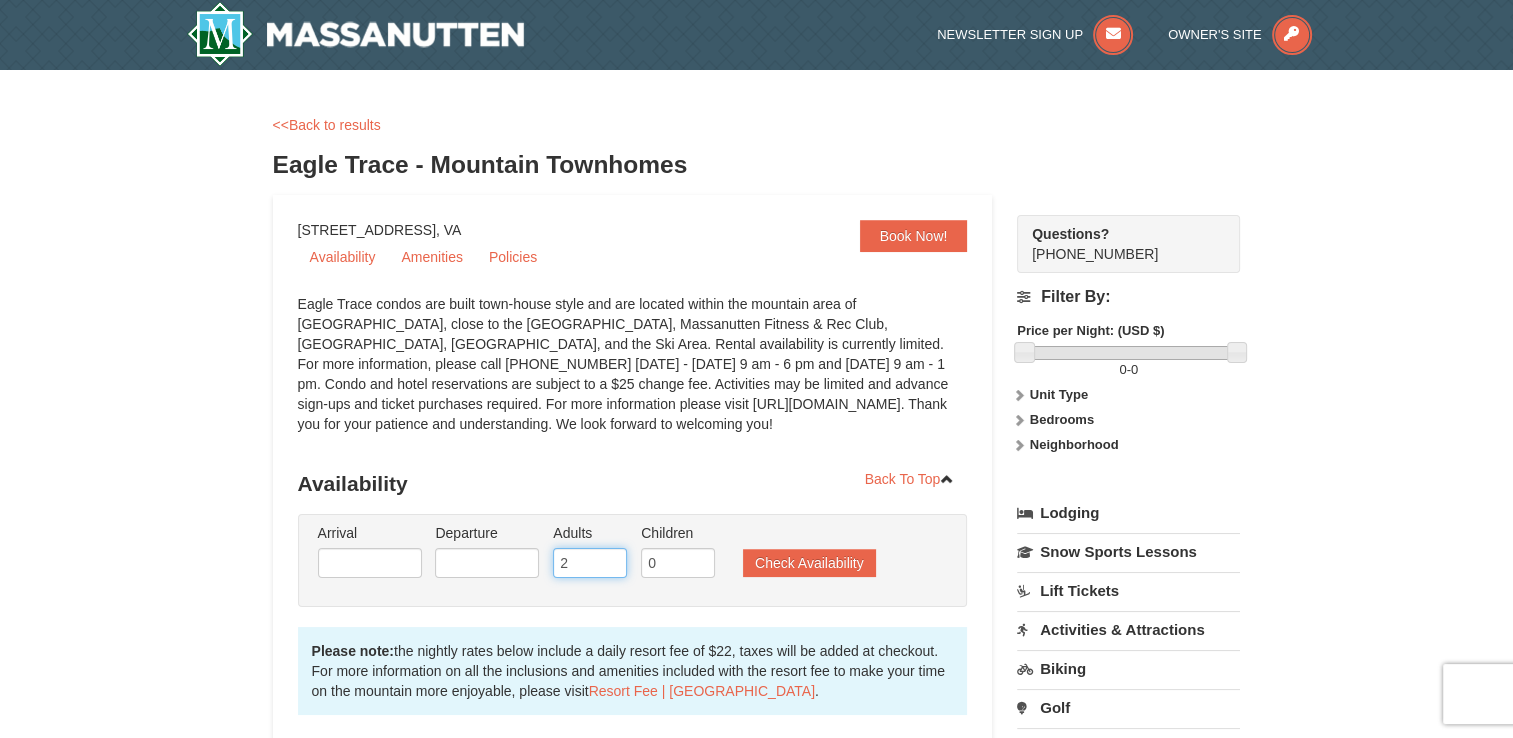 click on "2" at bounding box center (590, 563) 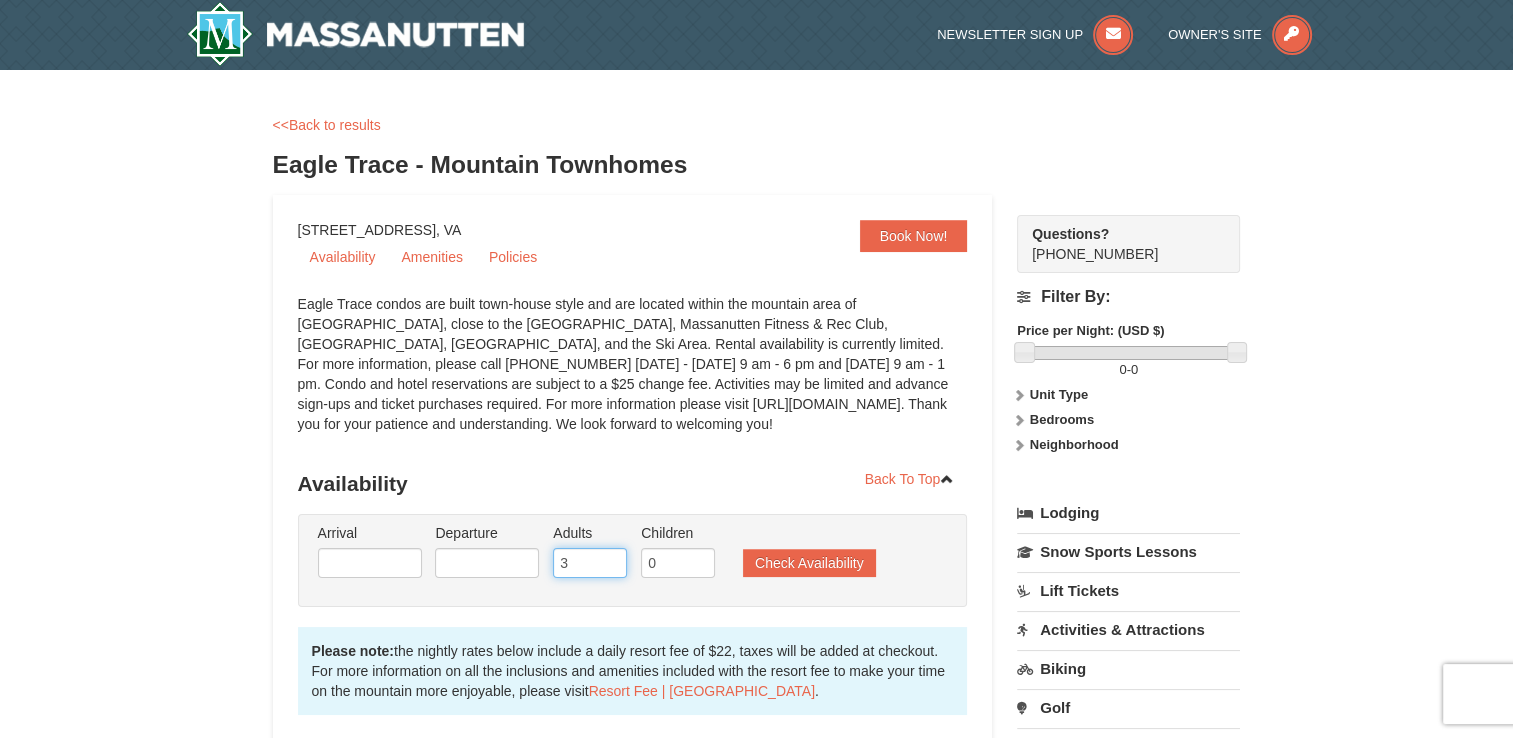 type on "3" 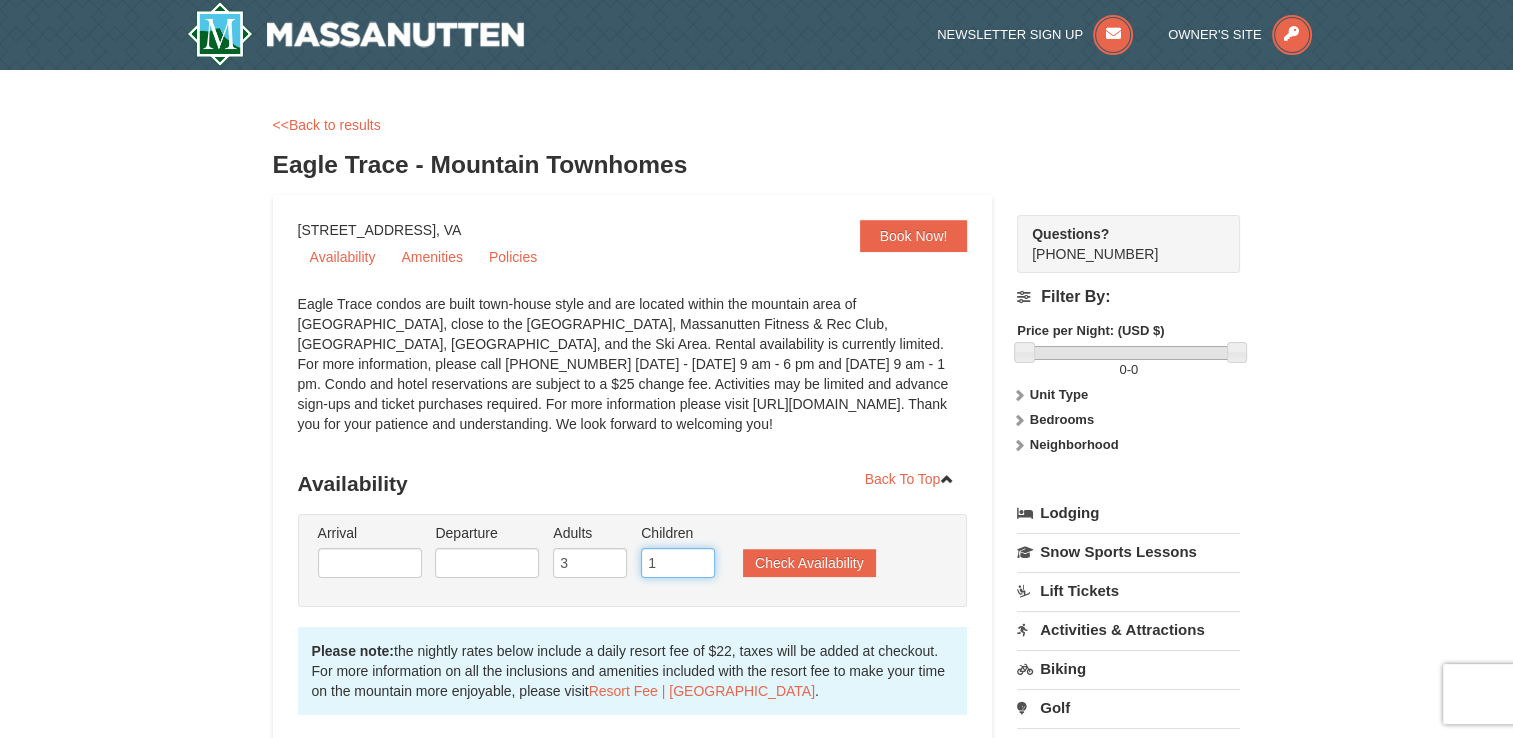 type on "1" 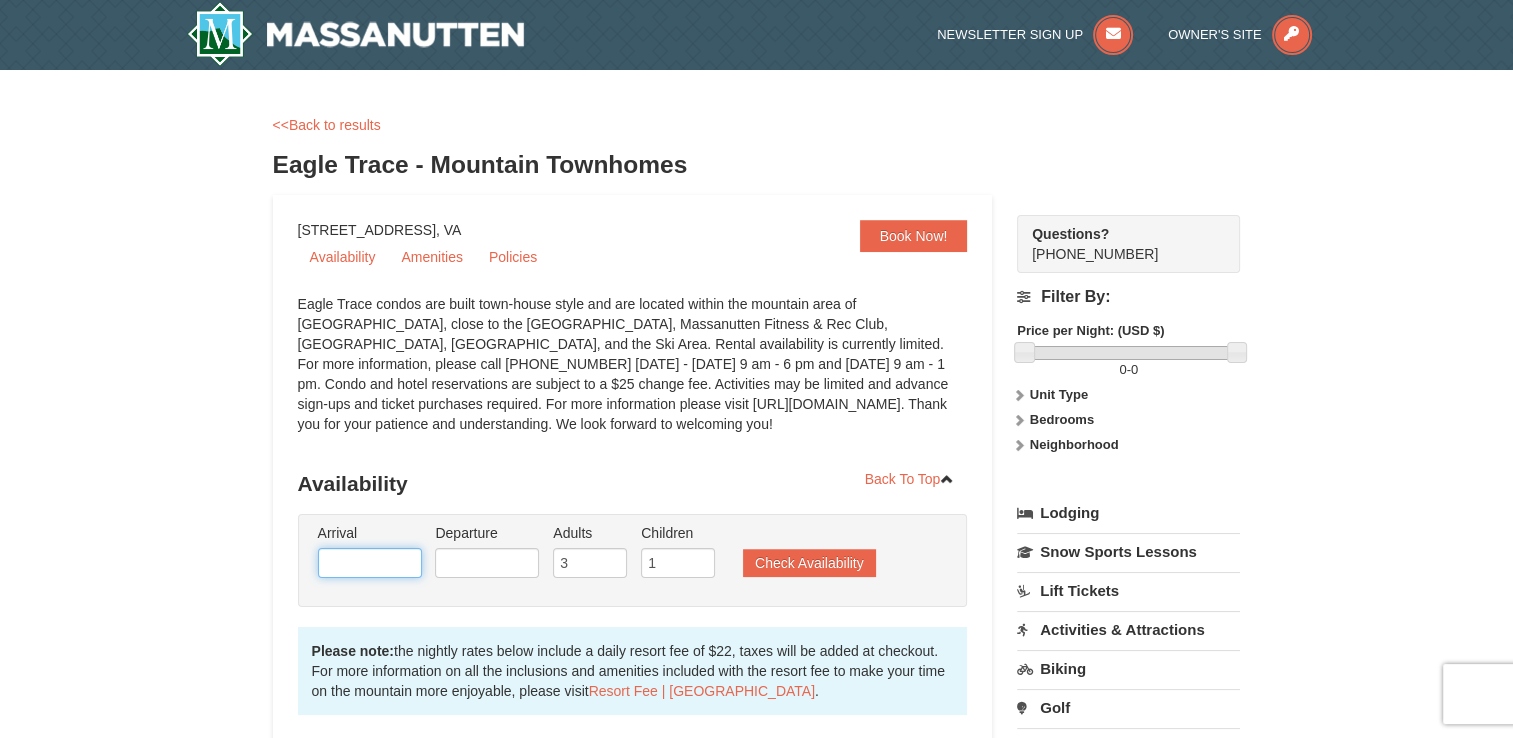 click at bounding box center [370, 563] 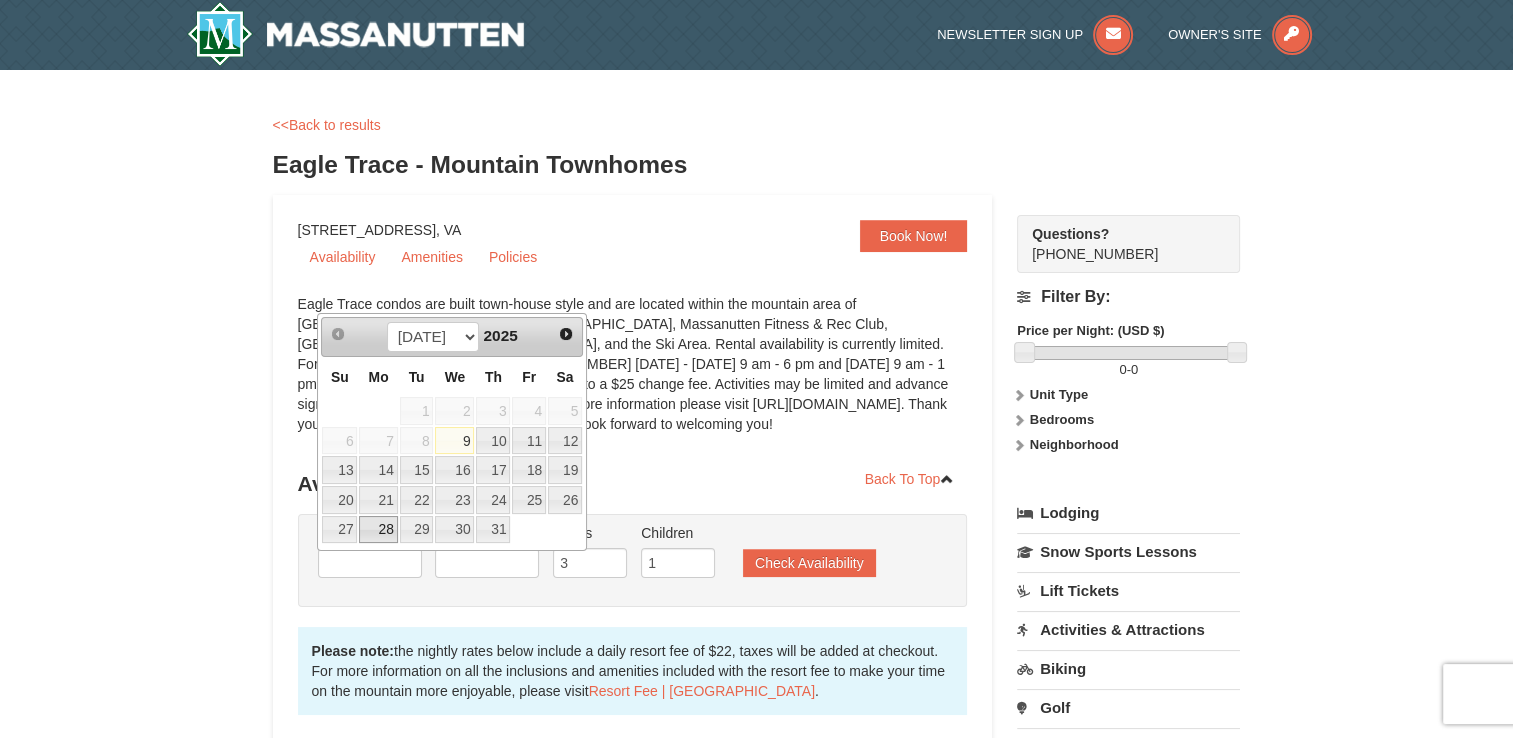 click on "28" at bounding box center (378, 530) 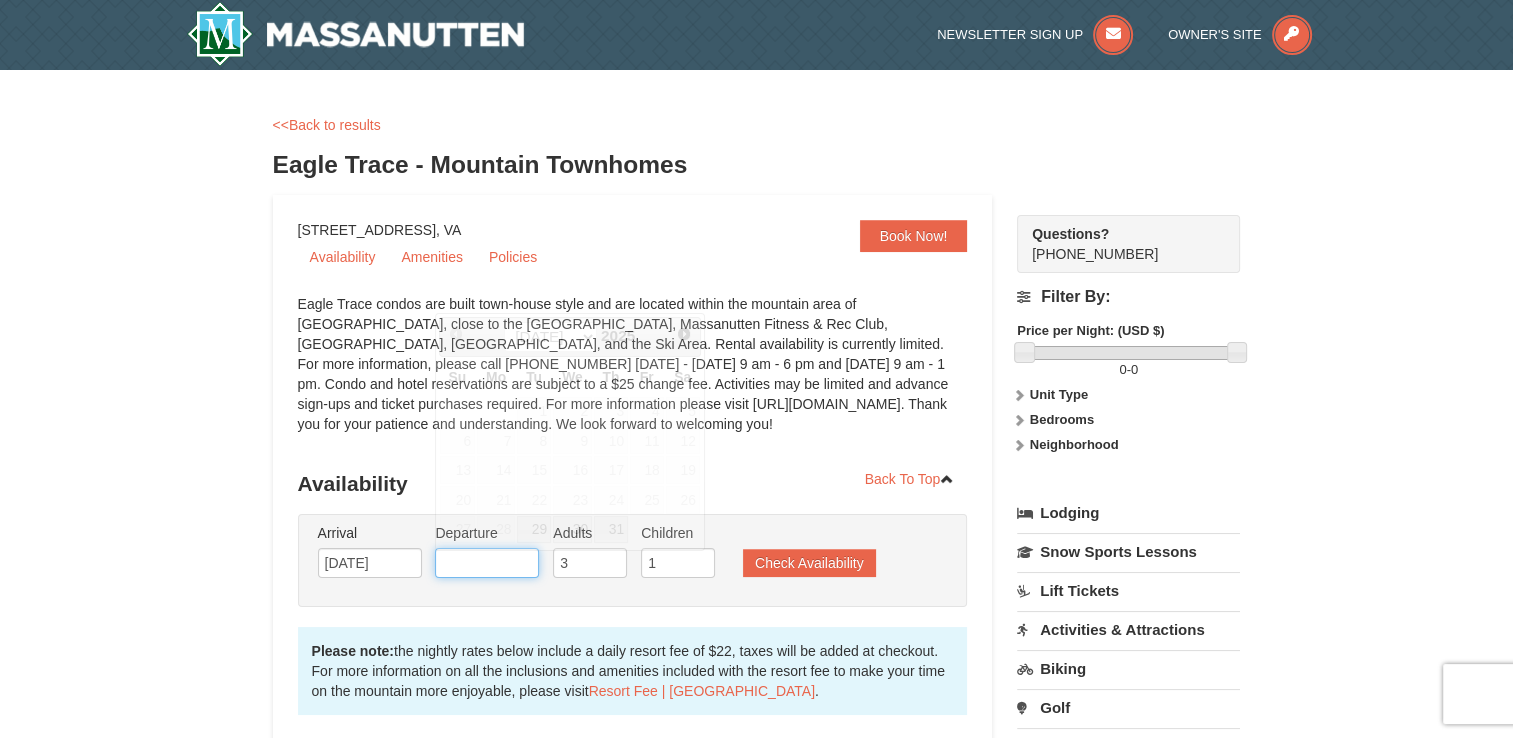 click at bounding box center [487, 563] 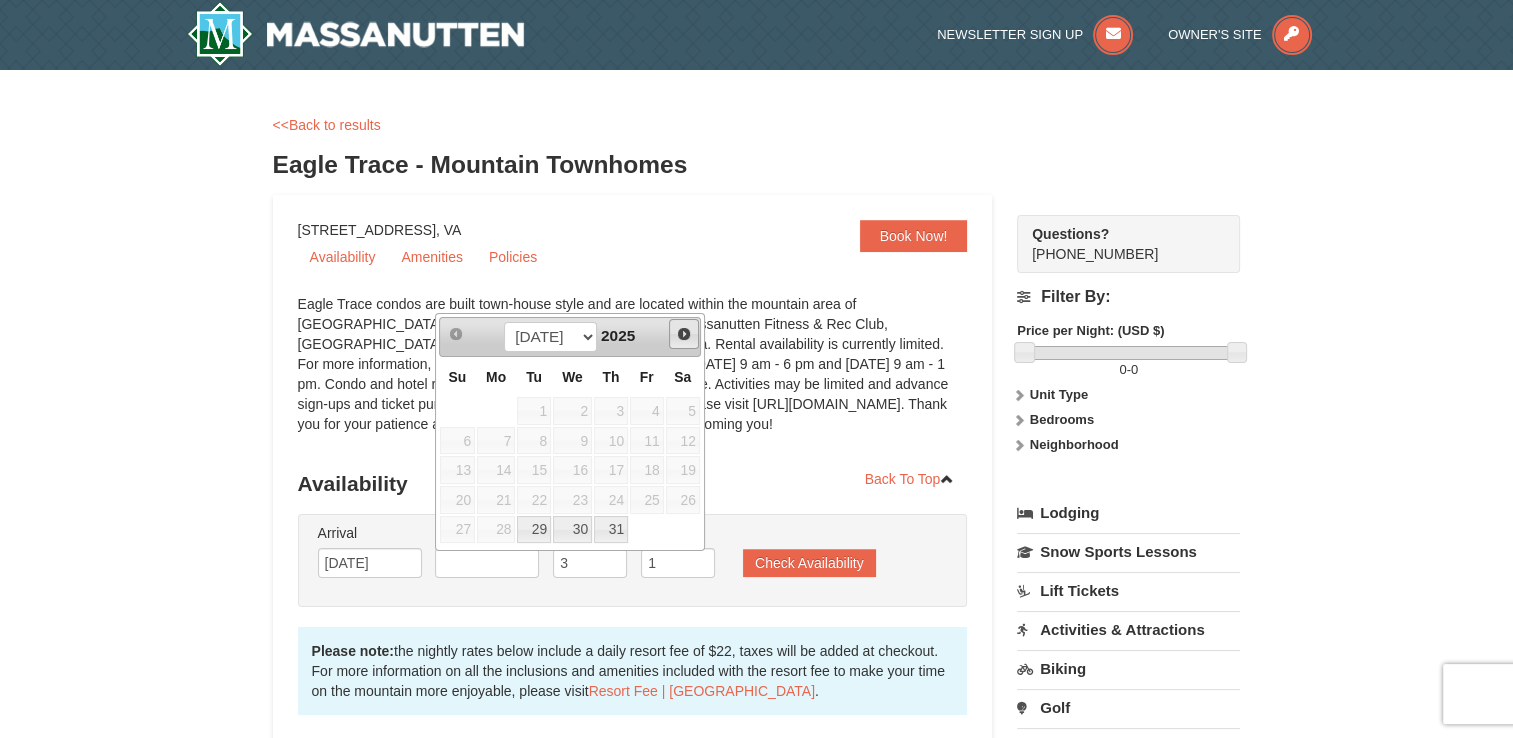 click on "Next" at bounding box center [684, 334] 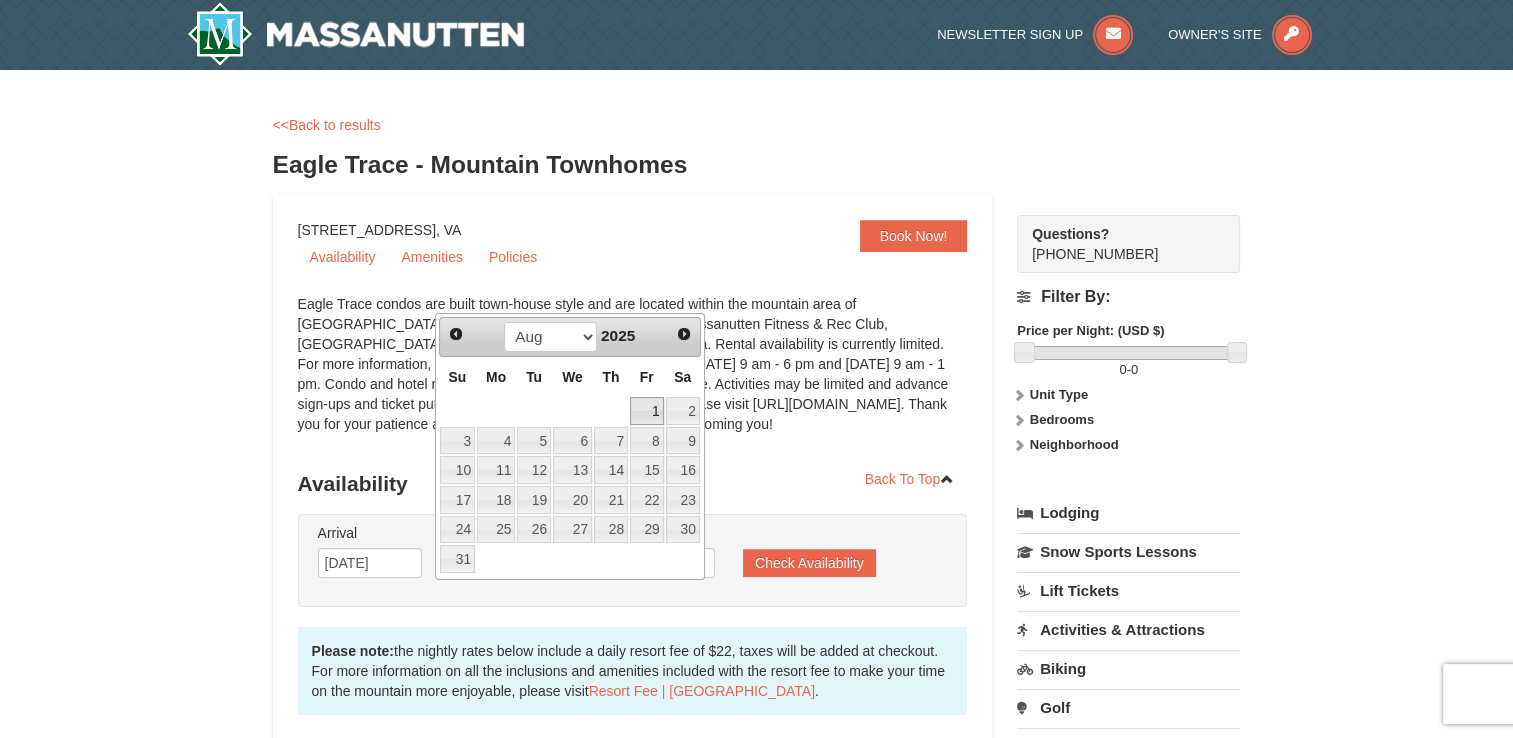click on "1" at bounding box center [647, 411] 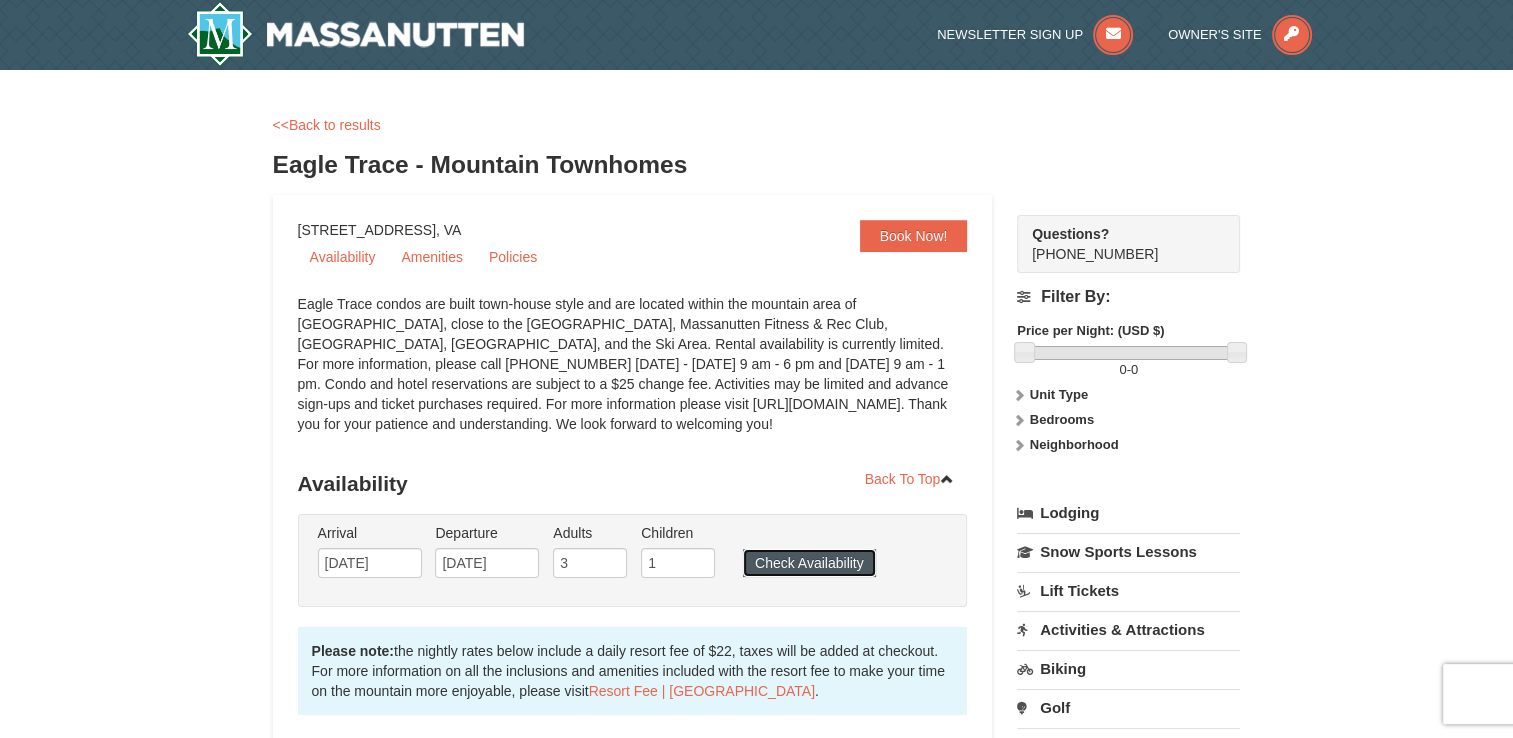 click on "Check Availability" at bounding box center (809, 563) 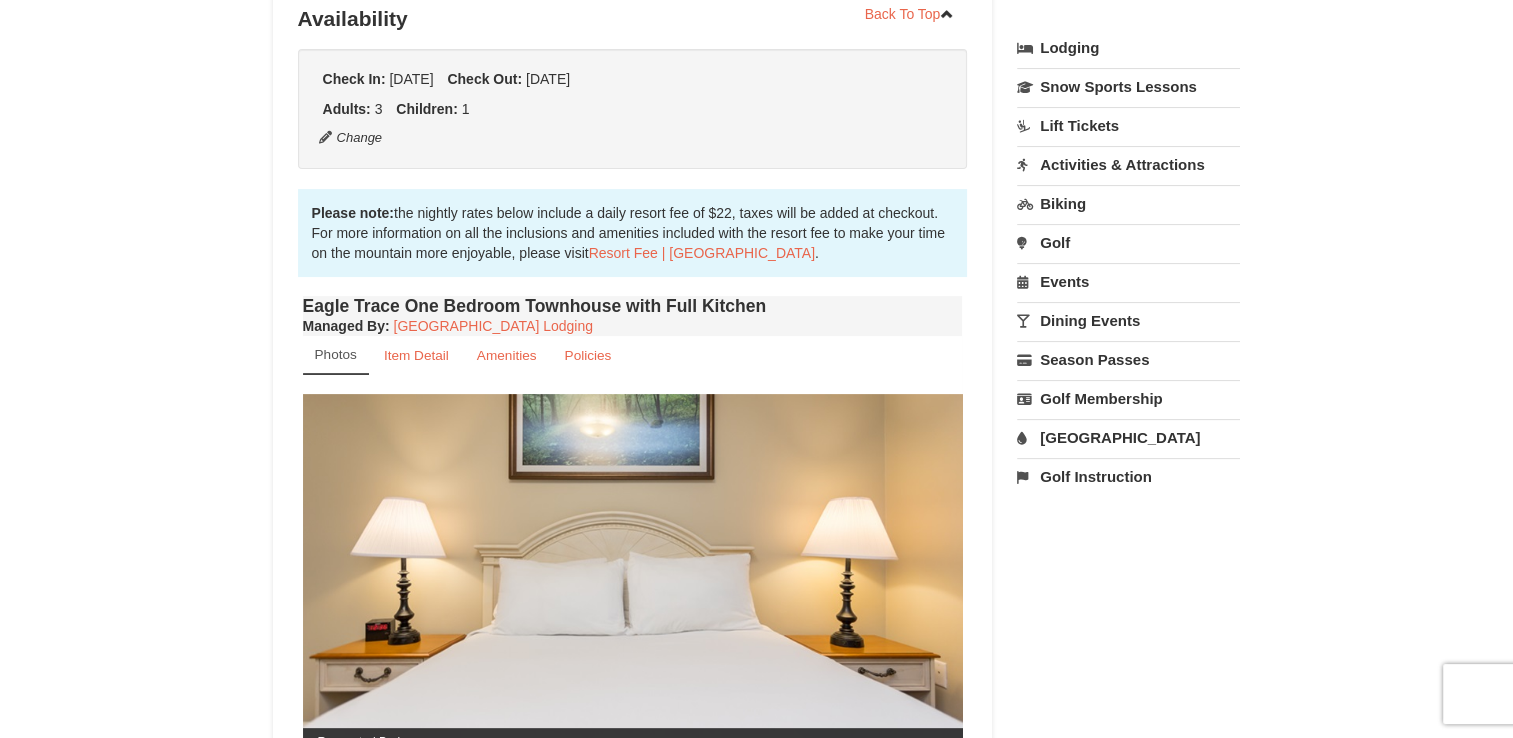 scroll, scrollTop: 444, scrollLeft: 0, axis: vertical 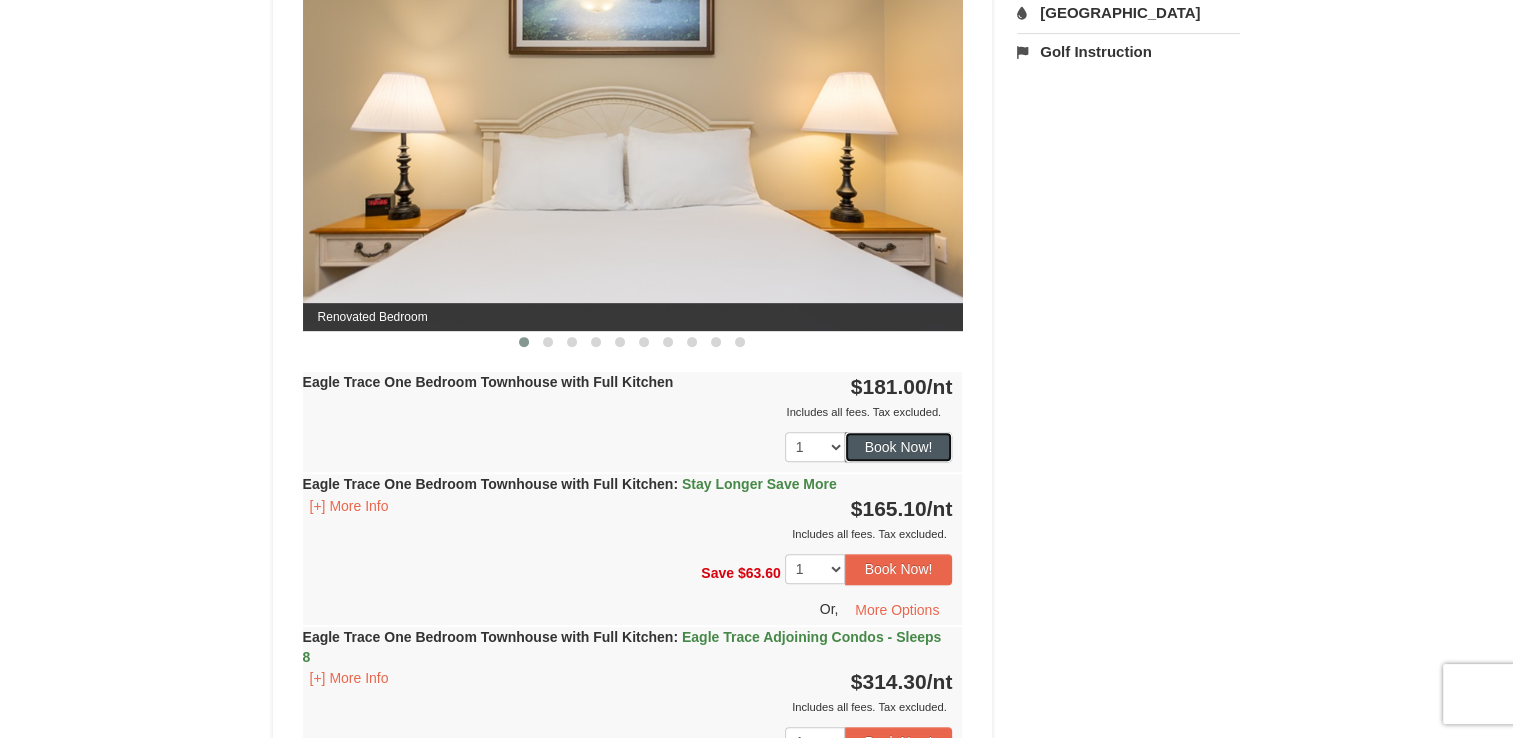 click on "Book Now!" at bounding box center (899, 447) 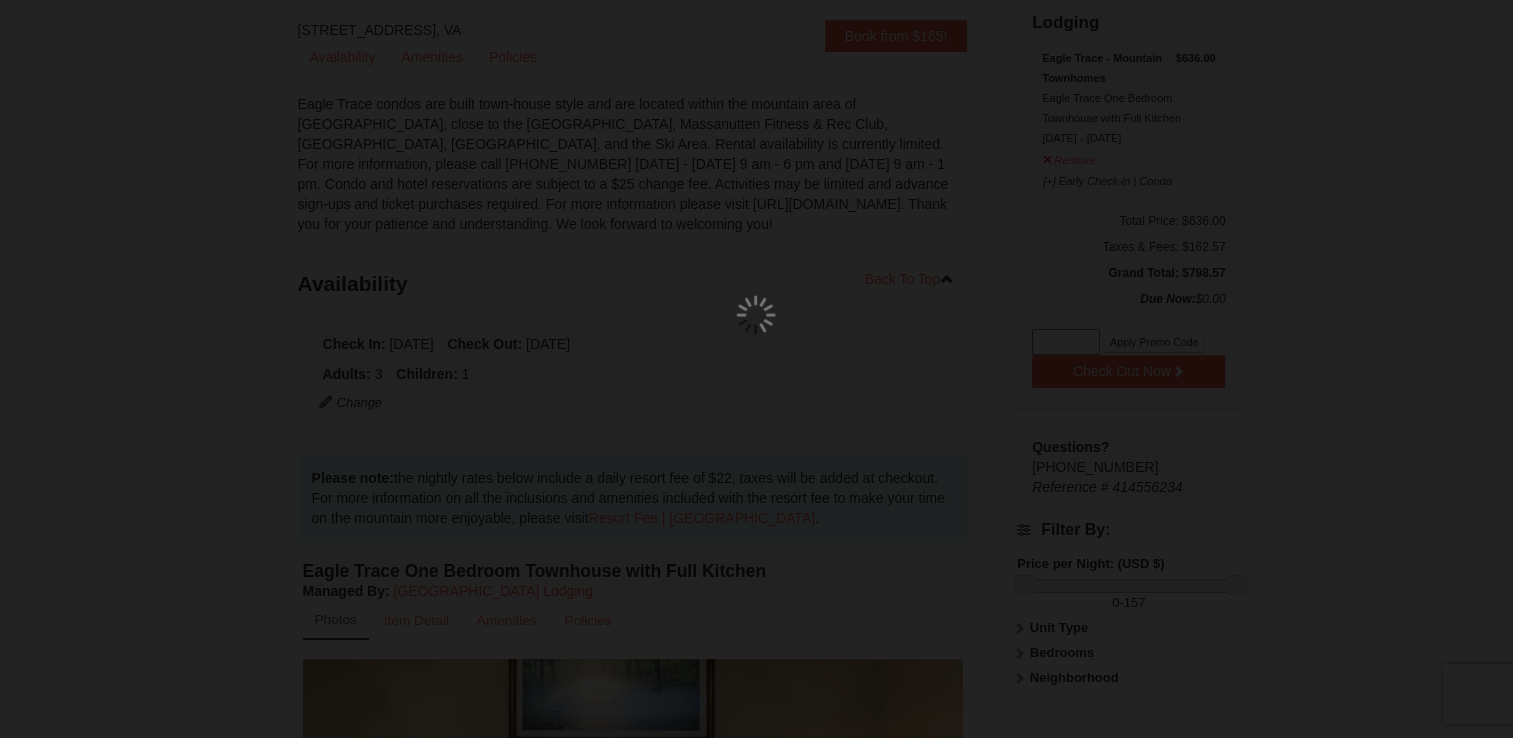 scroll, scrollTop: 175, scrollLeft: 0, axis: vertical 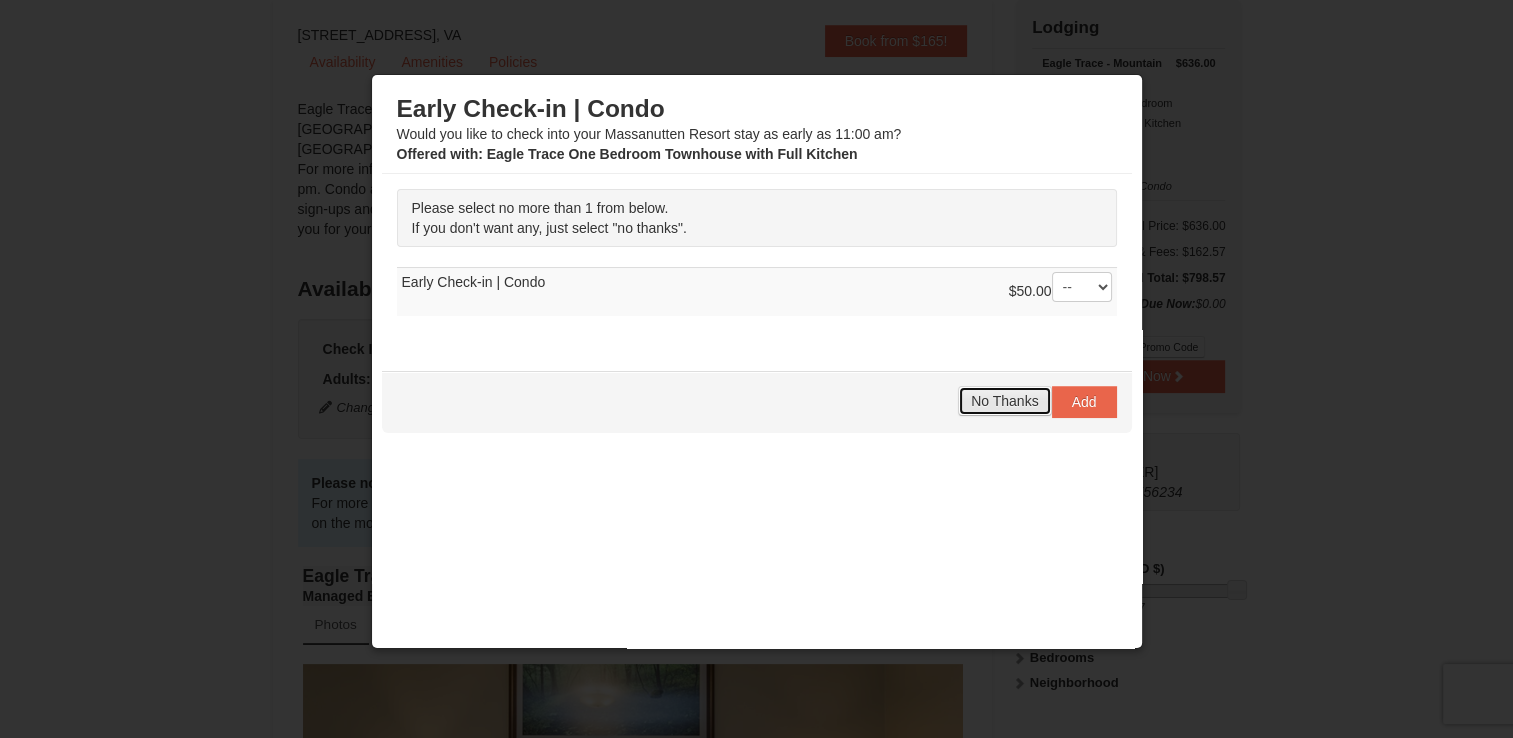click on "No Thanks" at bounding box center (1004, 401) 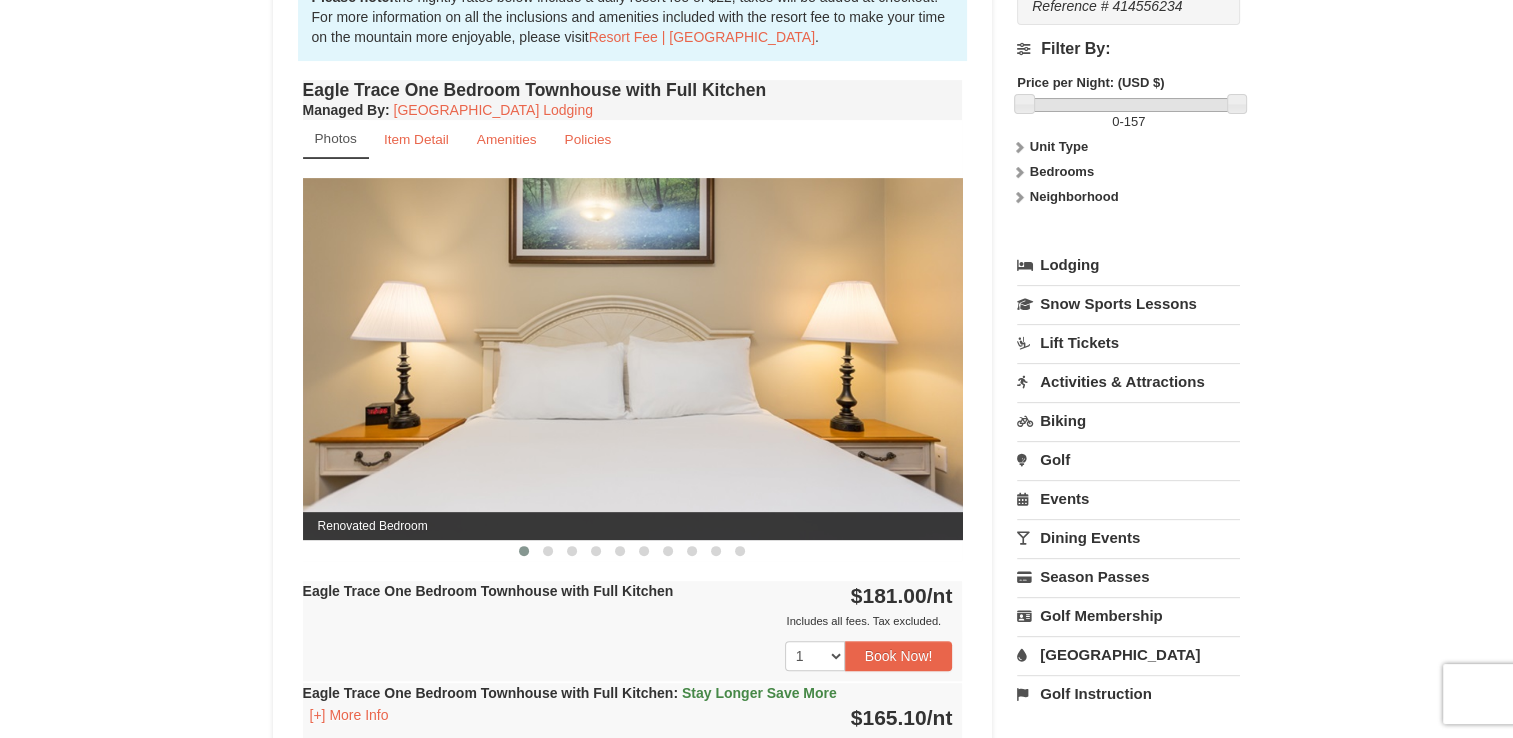 scroll, scrollTop: 660, scrollLeft: 0, axis: vertical 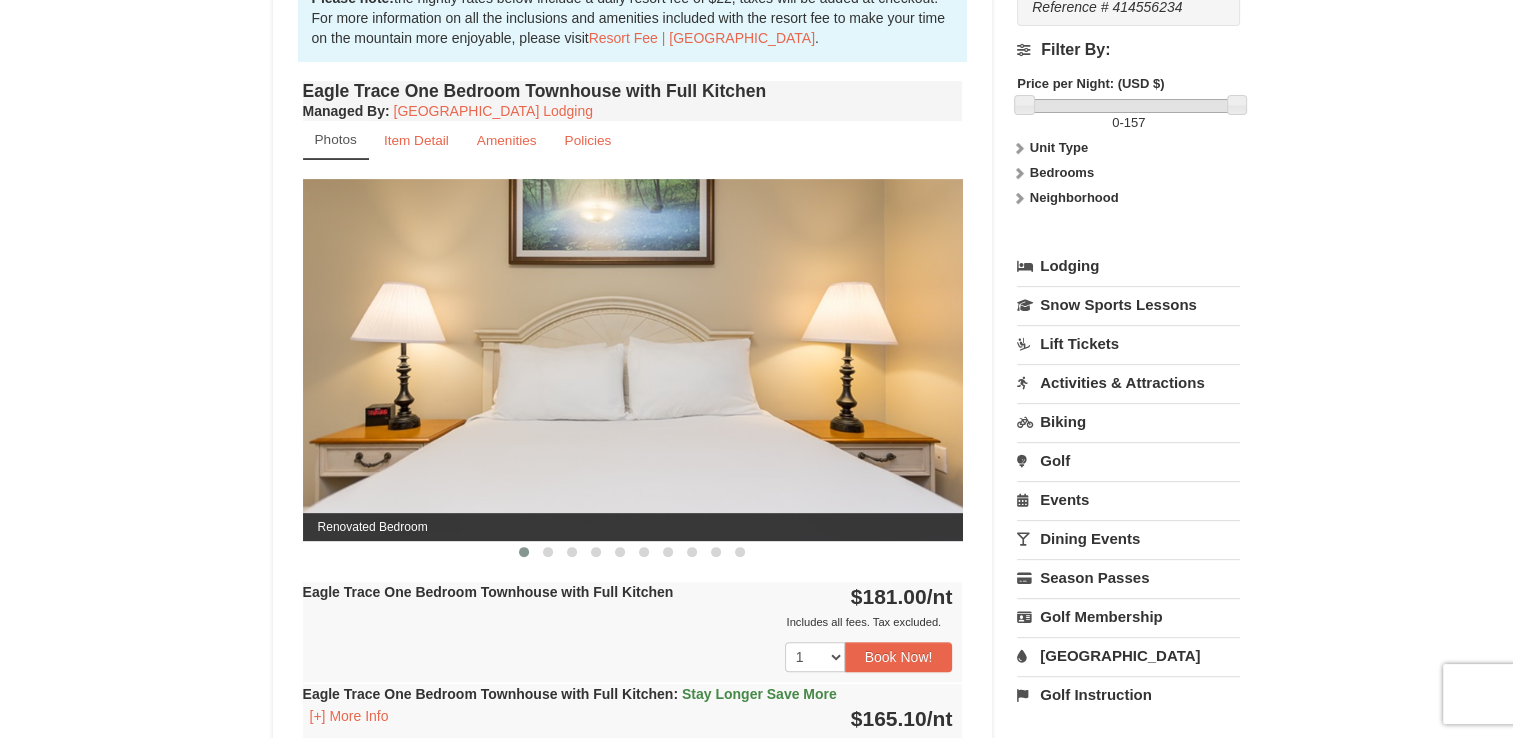 drag, startPoint x: 844, startPoint y: 373, endPoint x: 479, endPoint y: 398, distance: 365.85516 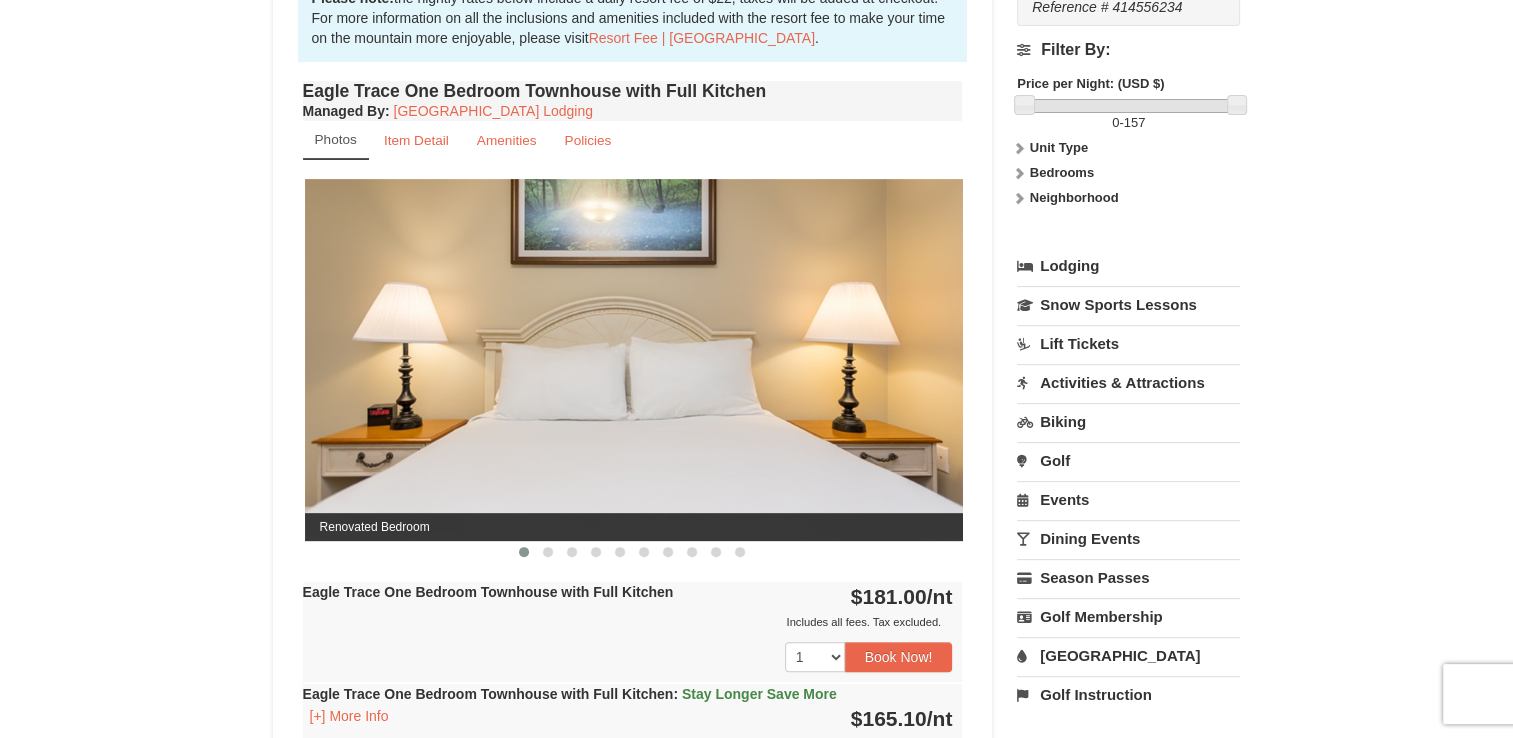 drag, startPoint x: 479, startPoint y: 398, endPoint x: 823, endPoint y: 488, distance: 355.5784 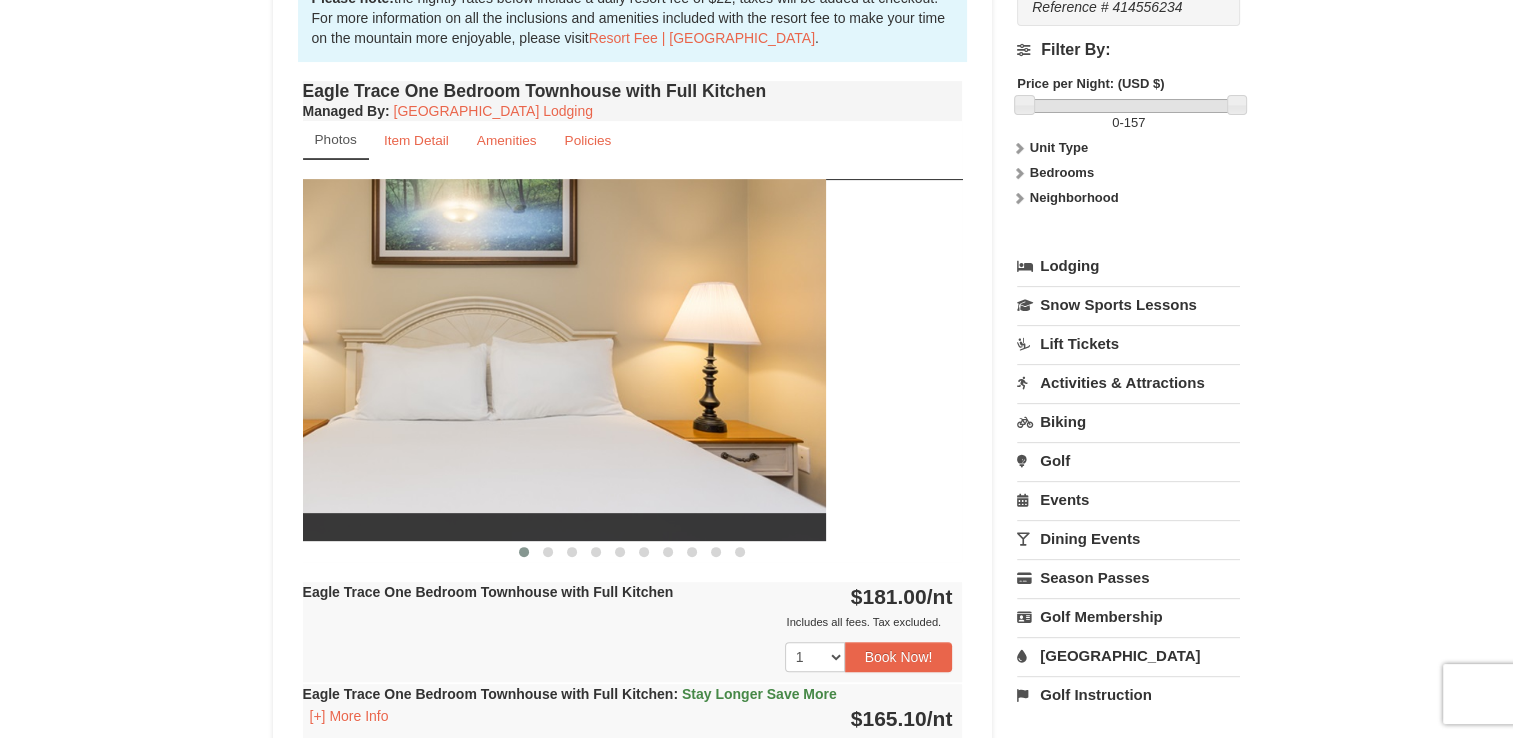 drag, startPoint x: 823, startPoint y: 488, endPoint x: 365, endPoint y: 454, distance: 459.26028 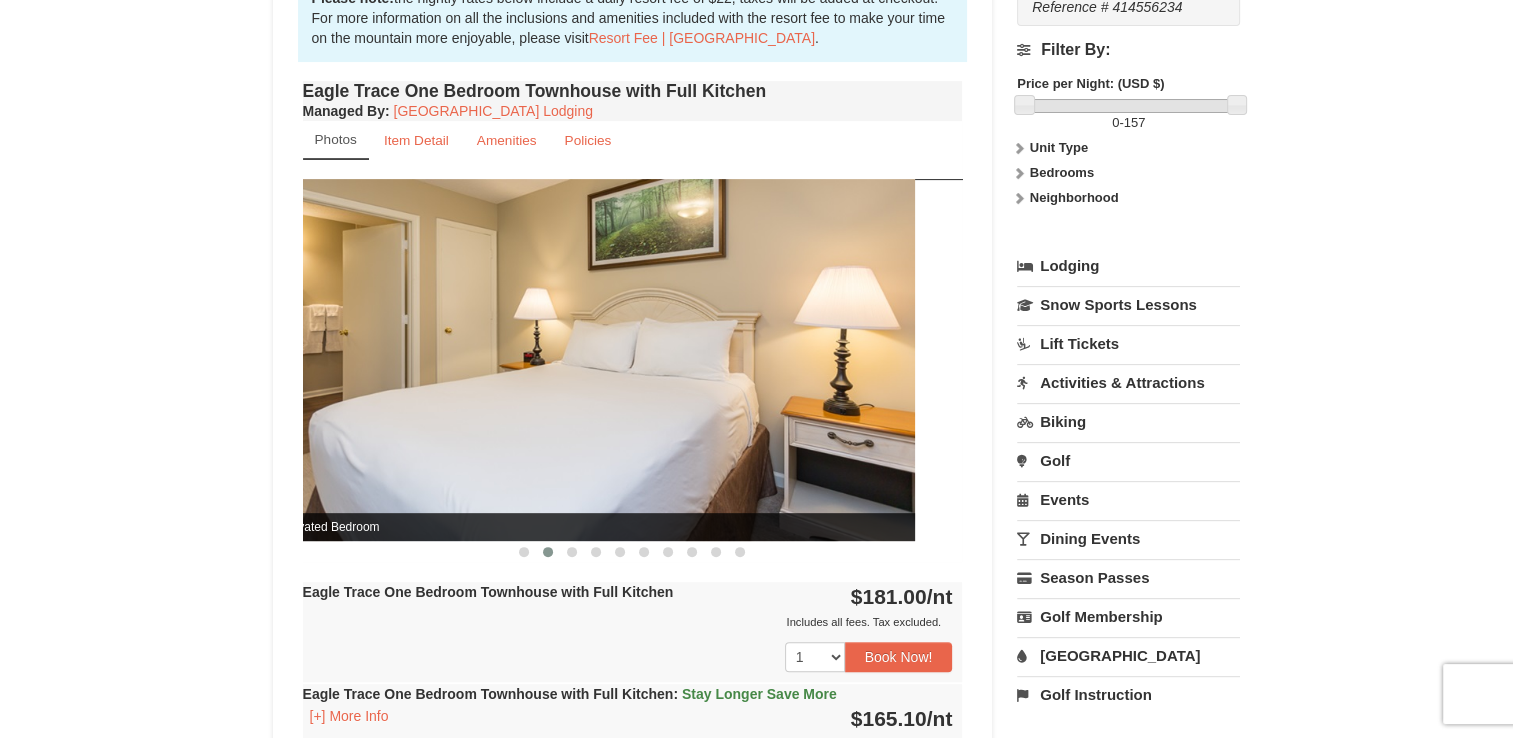 drag, startPoint x: 877, startPoint y: 349, endPoint x: 477, endPoint y: 362, distance: 400.21118 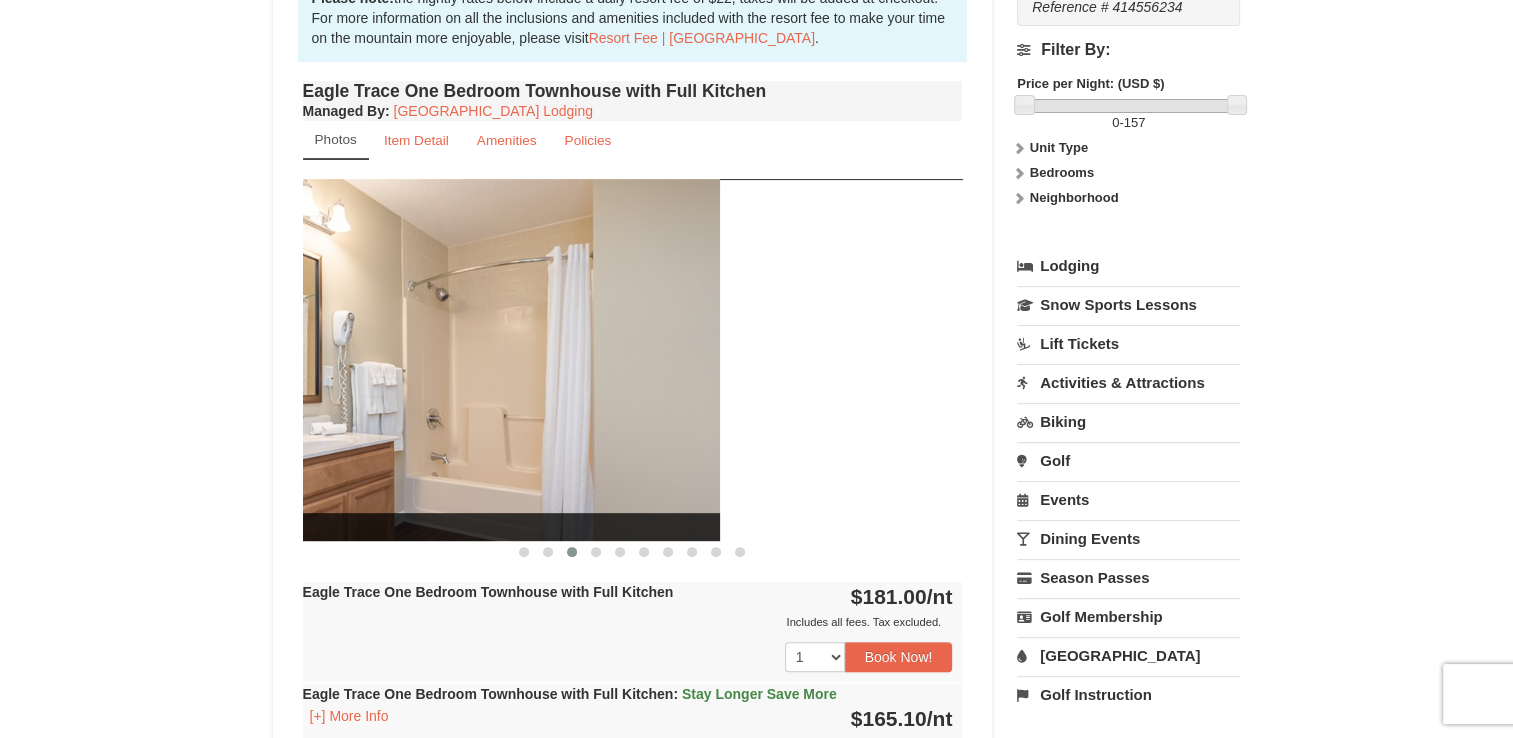 drag, startPoint x: 742, startPoint y: 392, endPoint x: 436, endPoint y: 406, distance: 306.3201 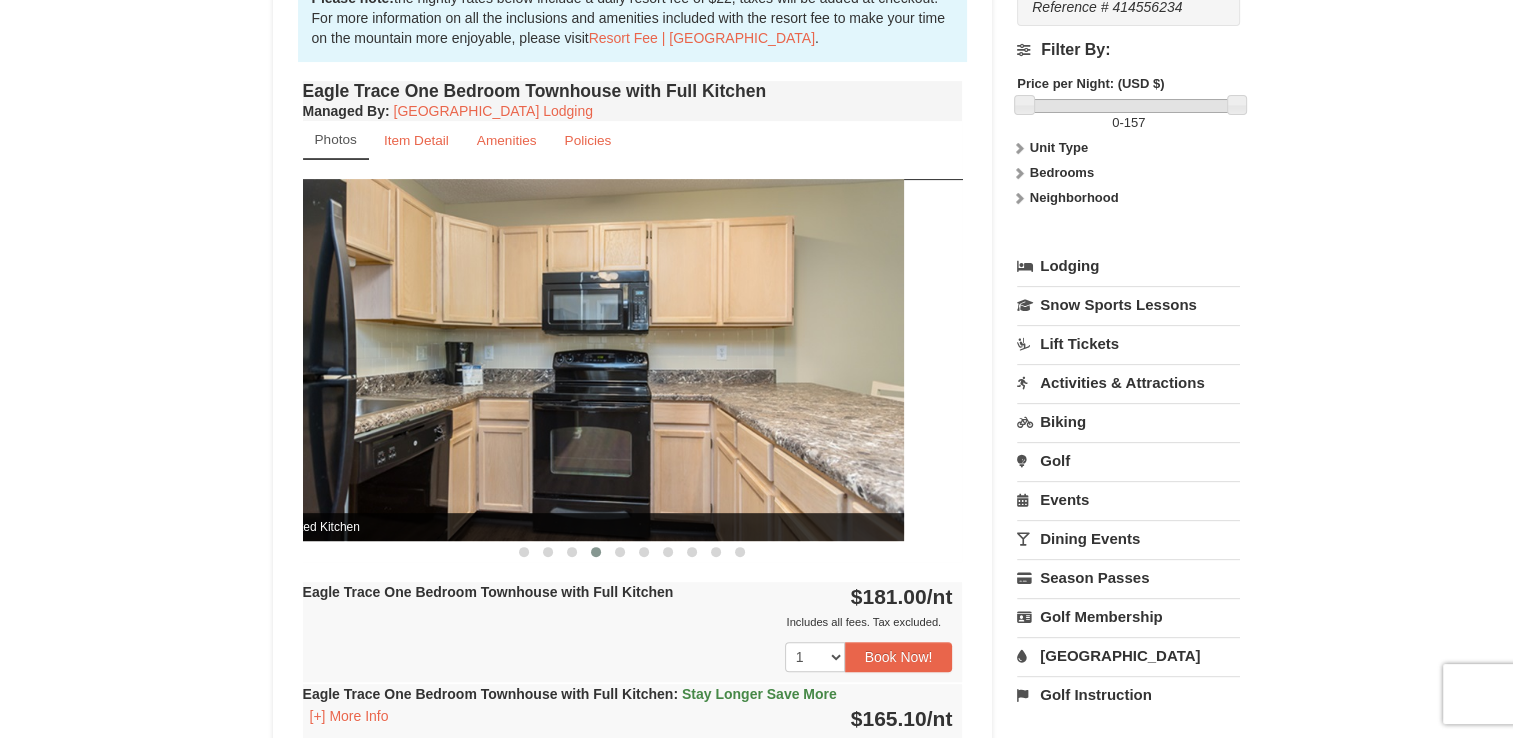 drag, startPoint x: 703, startPoint y: 378, endPoint x: 472, endPoint y: 363, distance: 231.4865 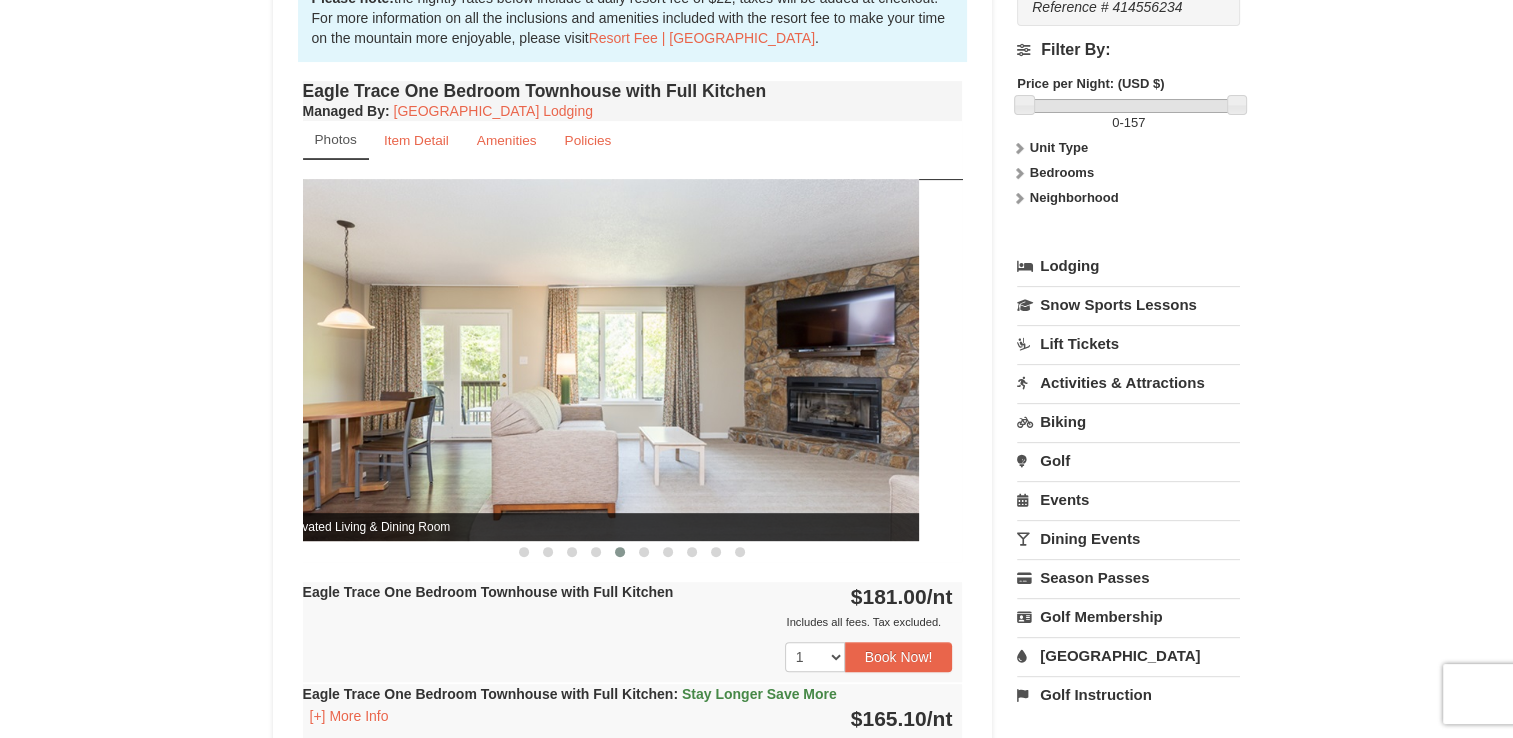 drag, startPoint x: 672, startPoint y: 414, endPoint x: 418, endPoint y: 427, distance: 254.33246 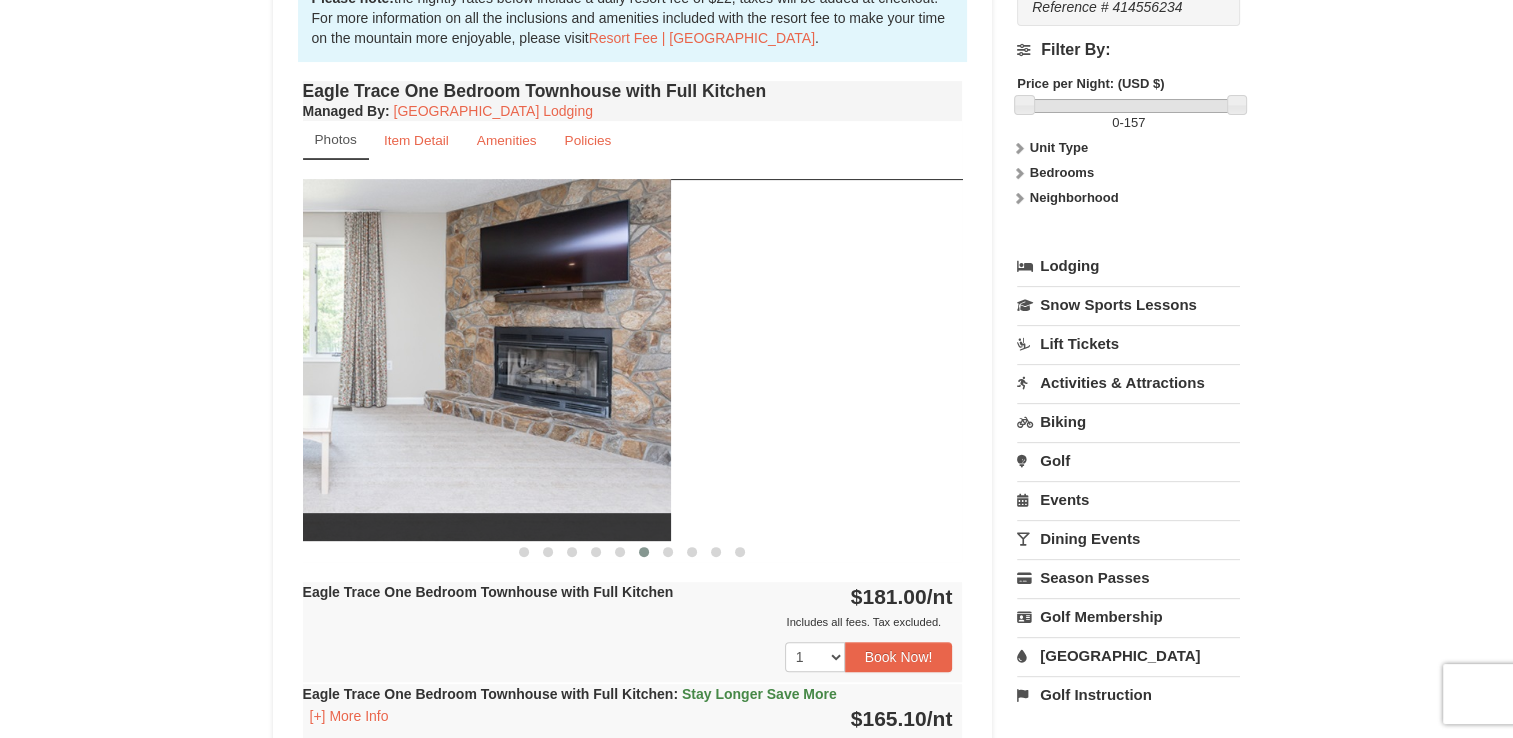 drag, startPoint x: 797, startPoint y: 422, endPoint x: 455, endPoint y: 430, distance: 342.09357 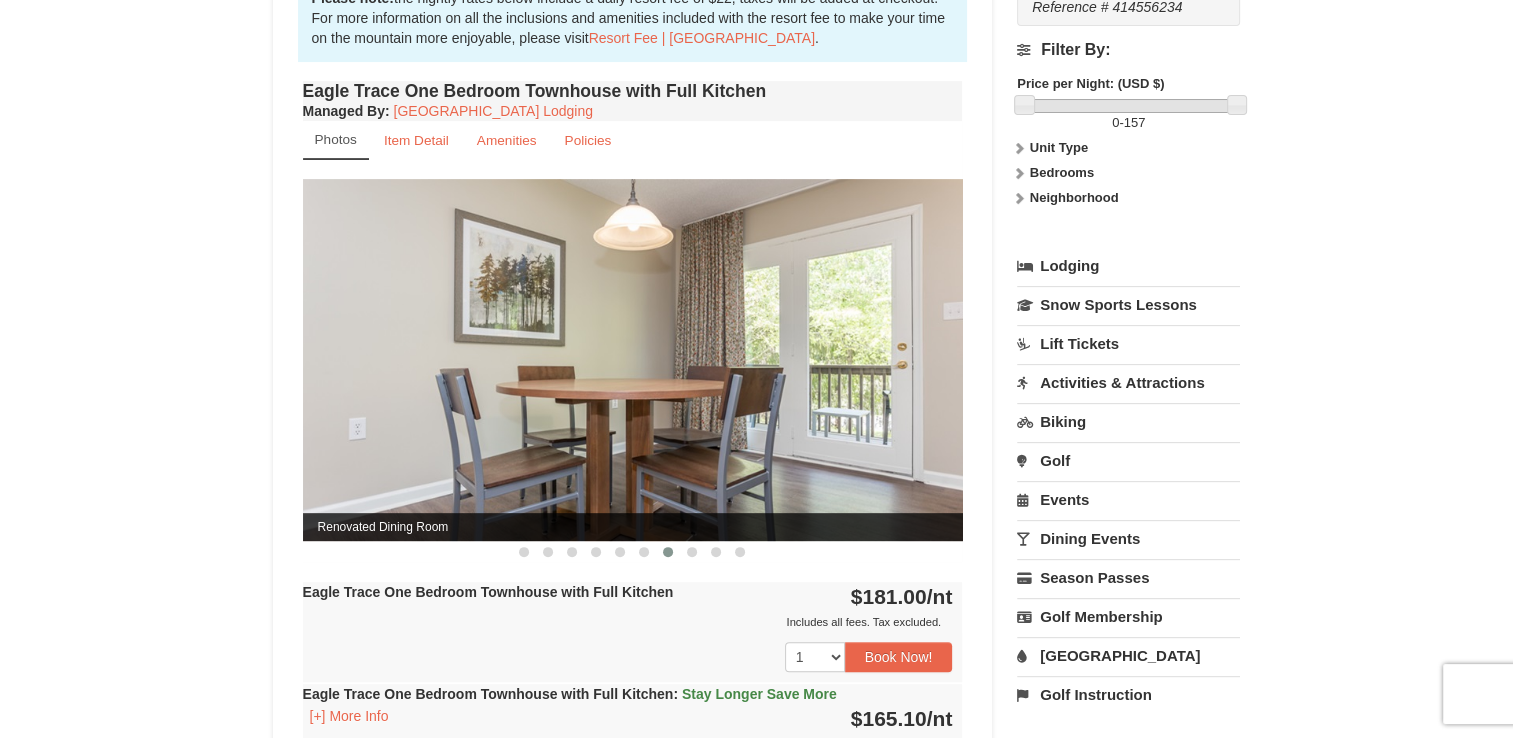 drag, startPoint x: 645, startPoint y: 406, endPoint x: 324, endPoint y: 412, distance: 321.05606 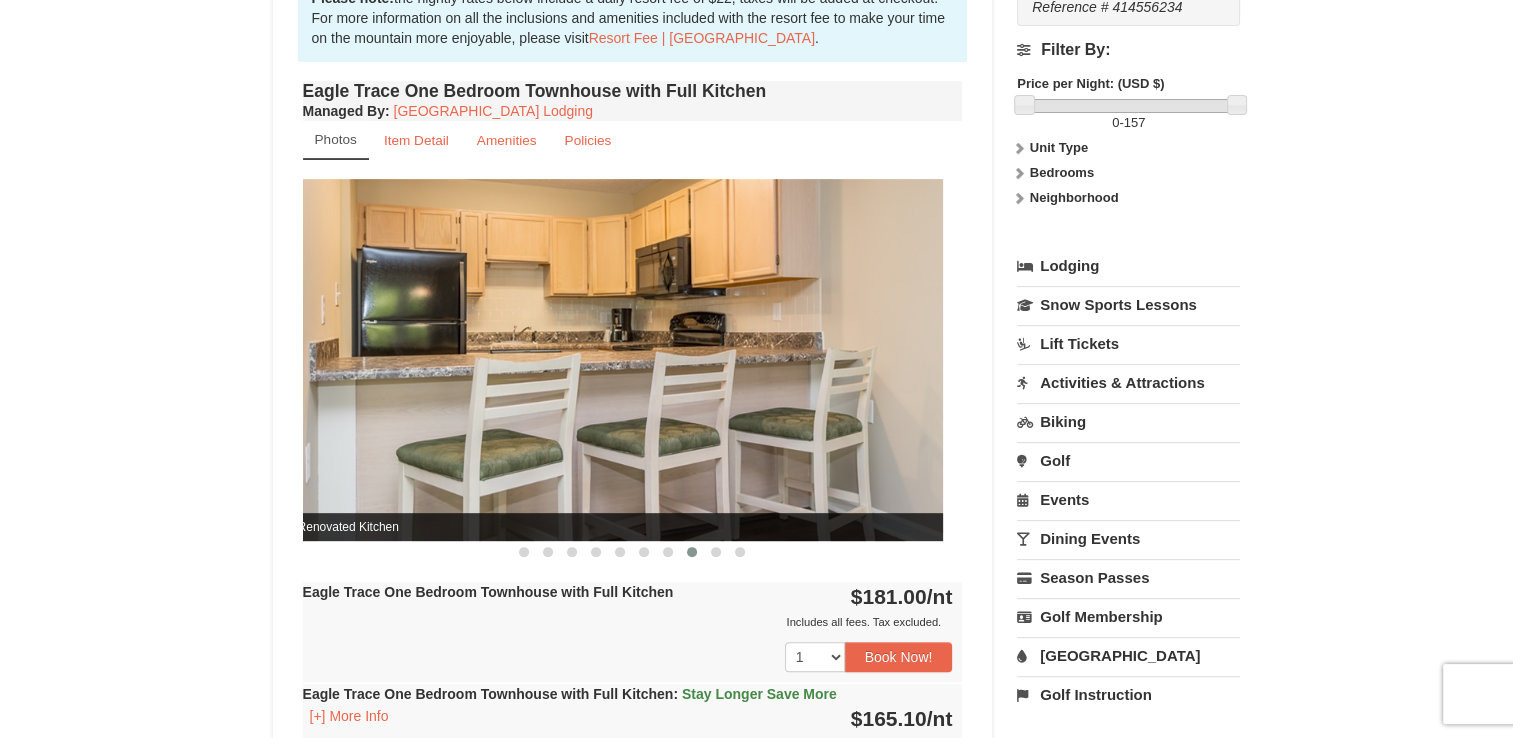 drag, startPoint x: 692, startPoint y: 371, endPoint x: 387, endPoint y: 394, distance: 305.866 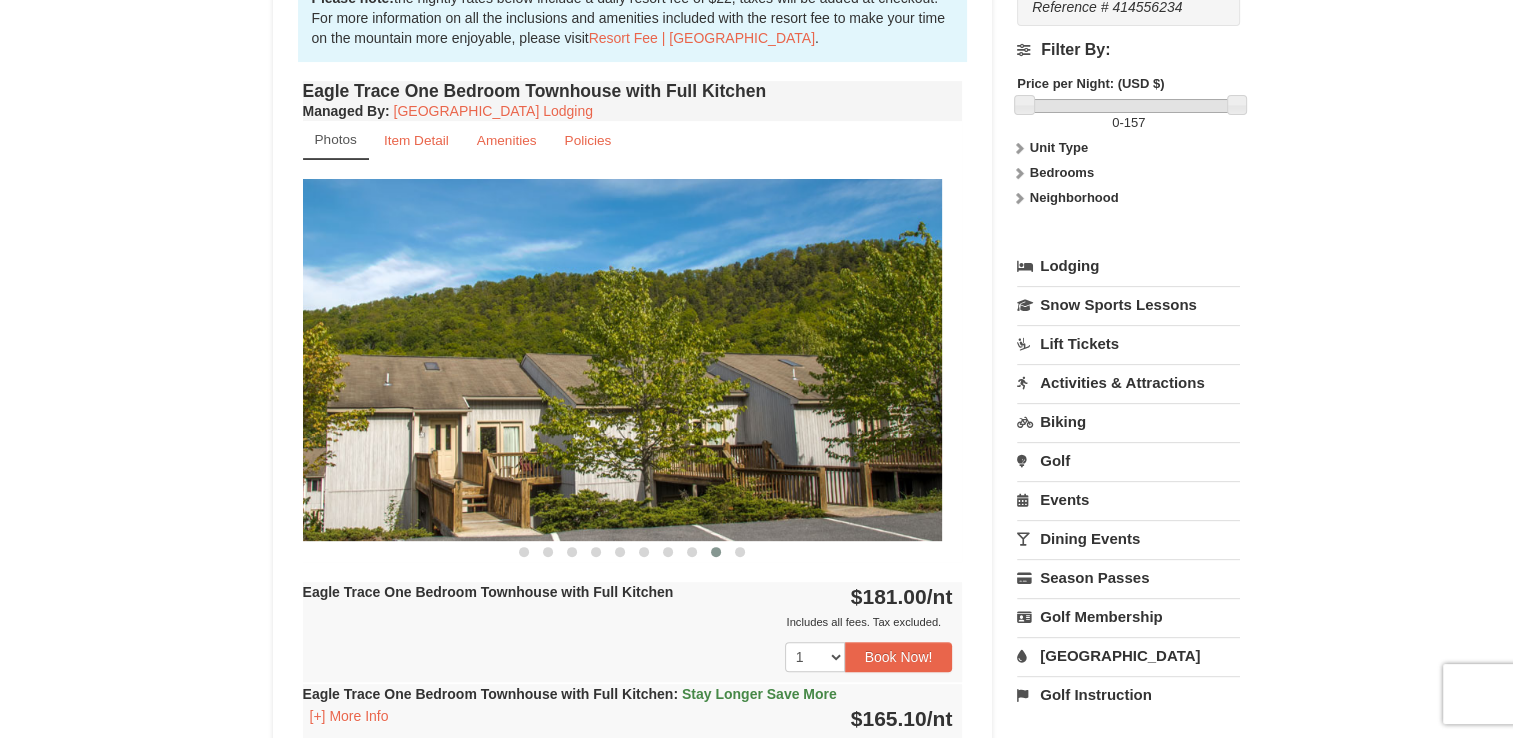 drag, startPoint x: 551, startPoint y: 473, endPoint x: 284, endPoint y: 522, distance: 271.459 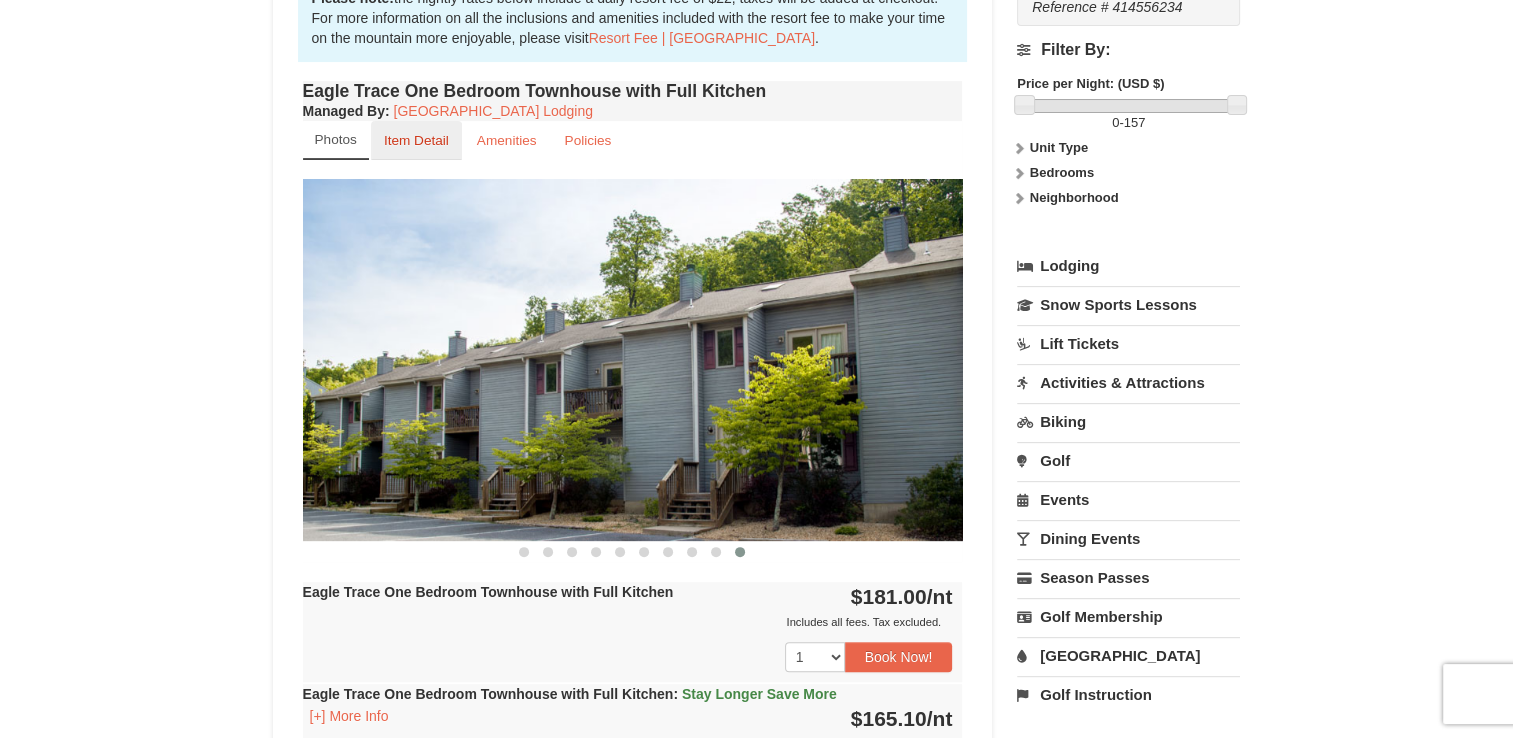 click on "Item Detail" at bounding box center (416, 140) 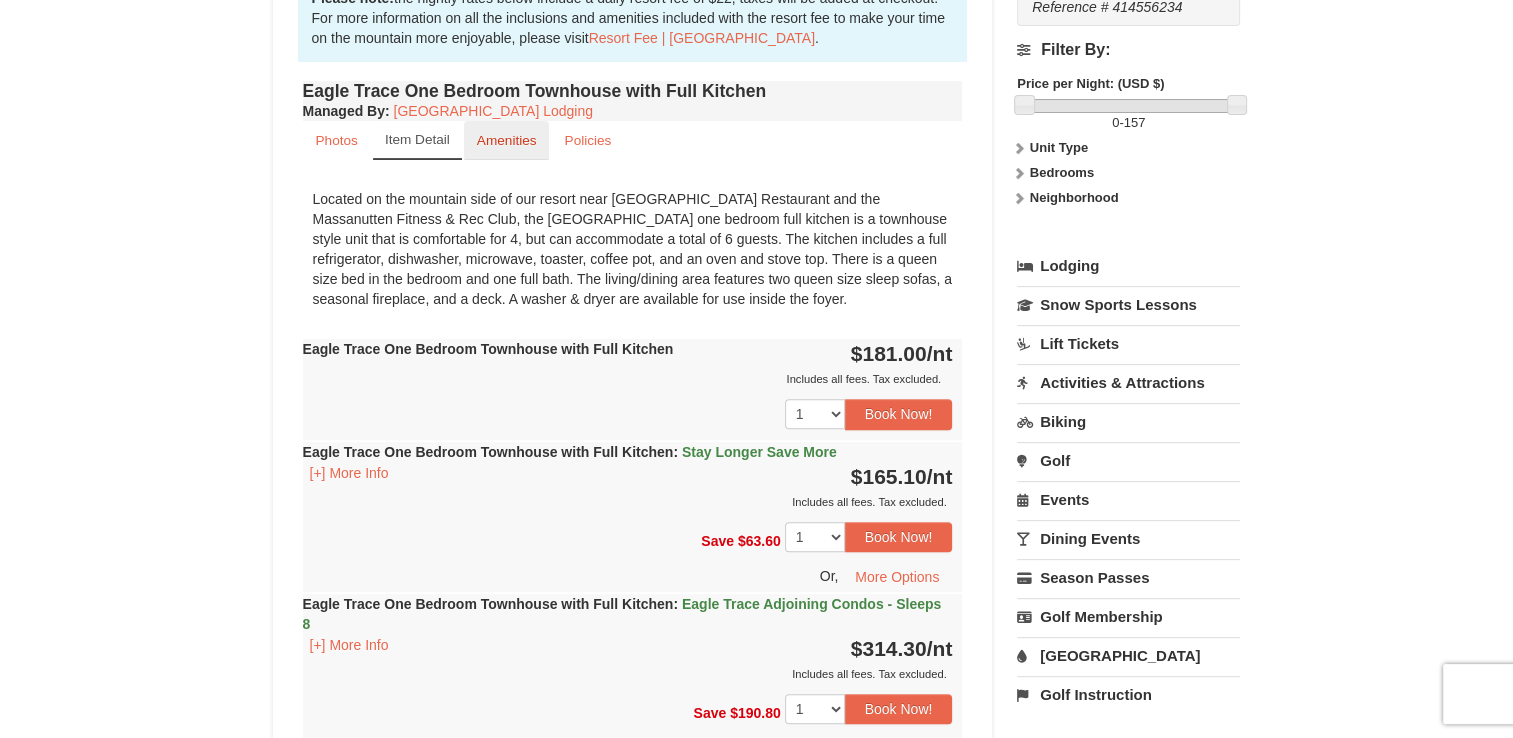 click on "Amenities" at bounding box center [507, 140] 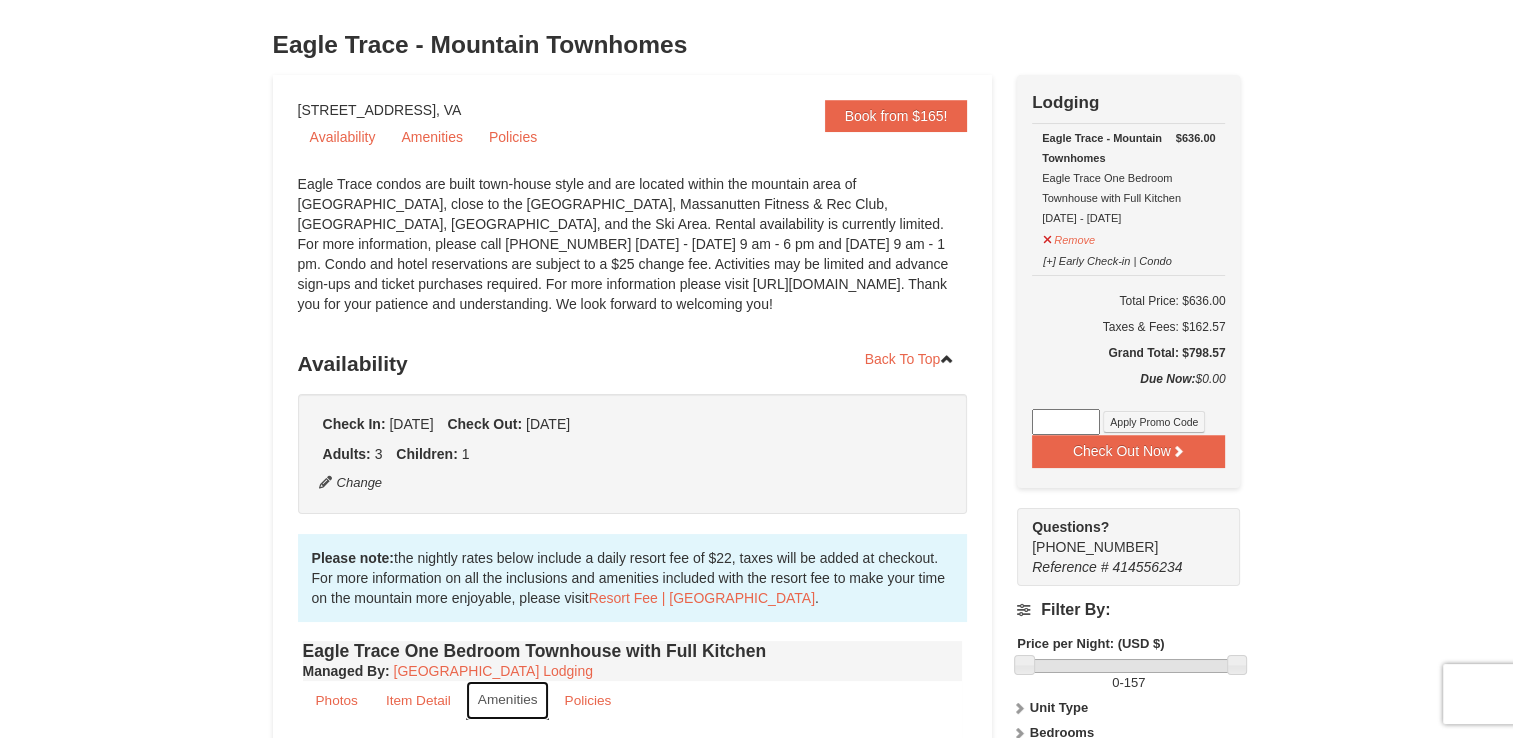 scroll, scrollTop: 99, scrollLeft: 0, axis: vertical 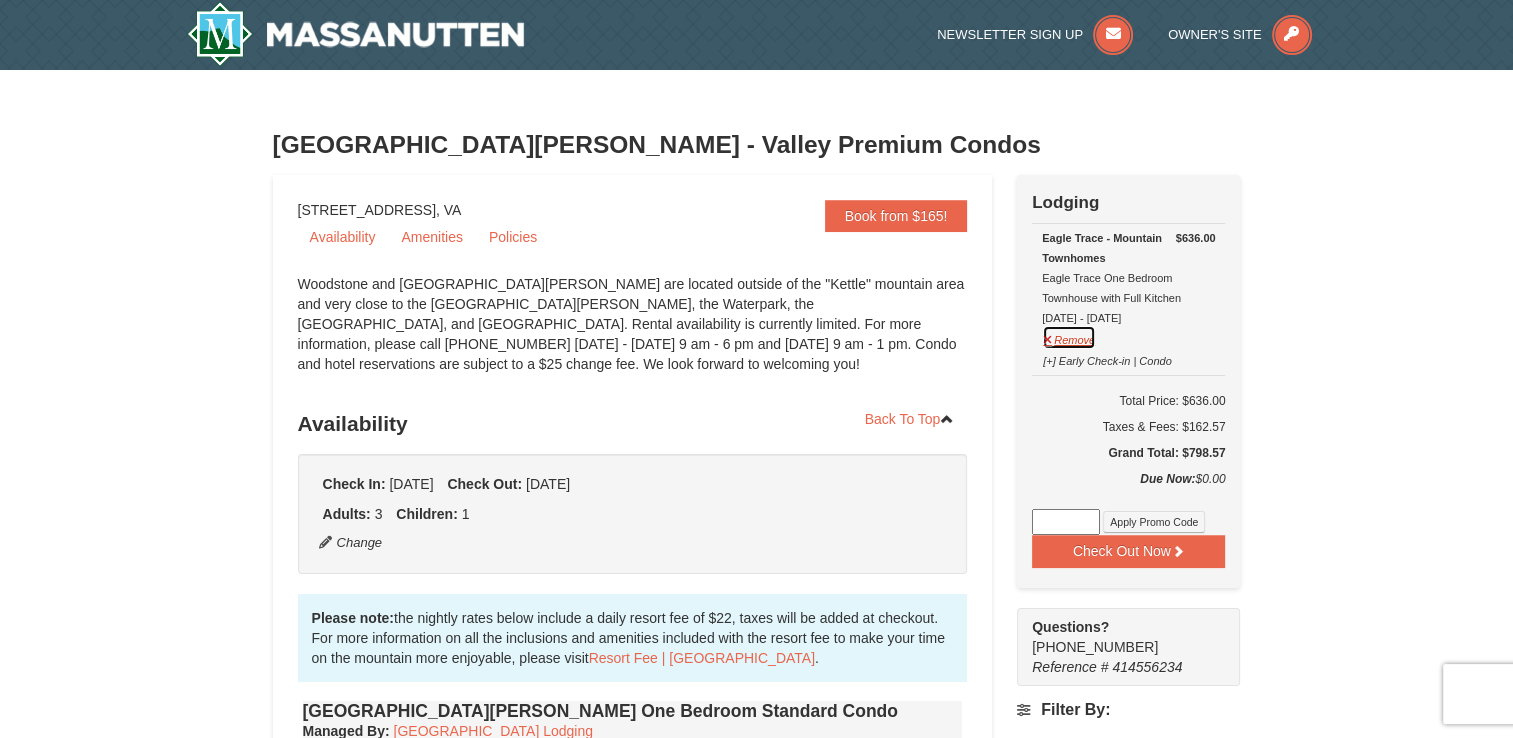 click on "Remove" at bounding box center [1069, 337] 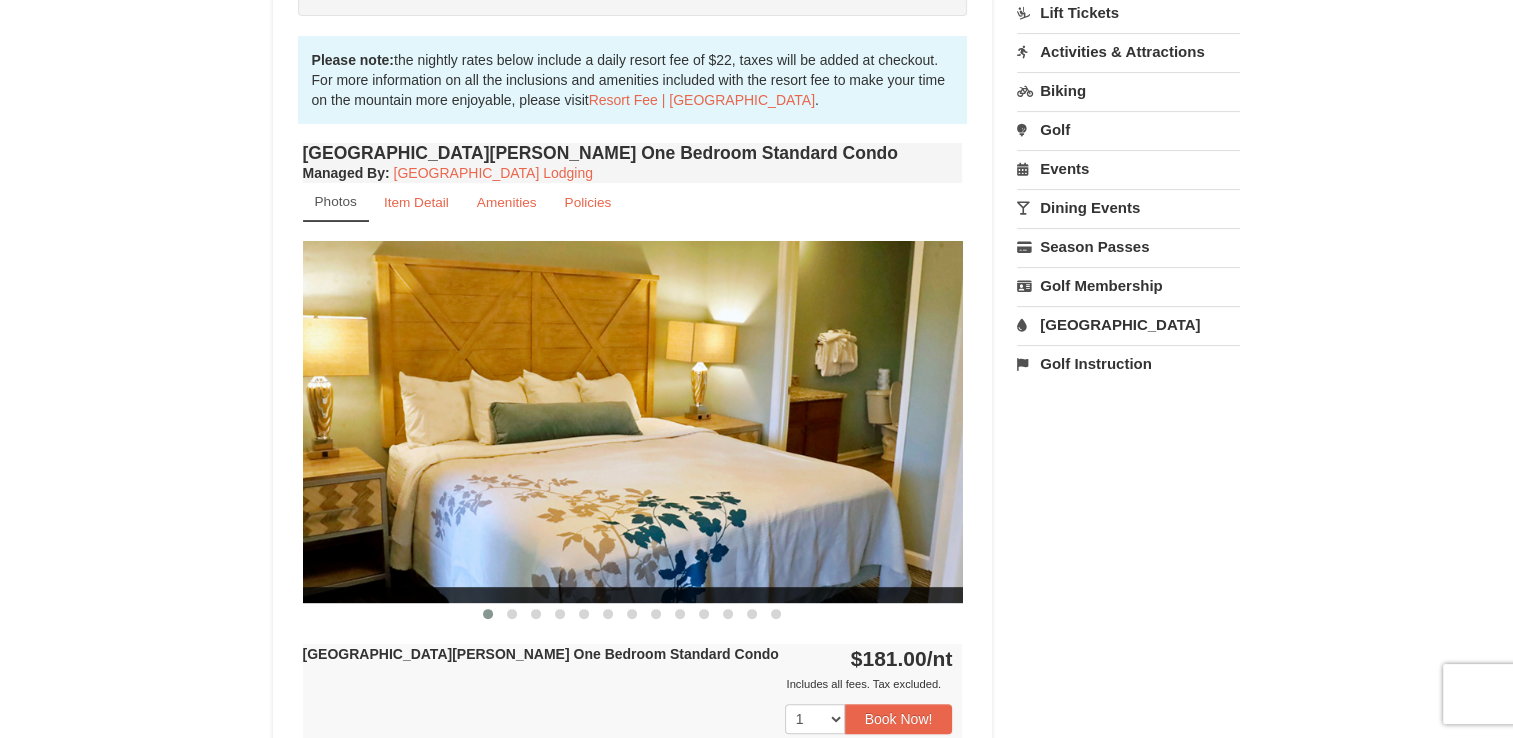 scroll, scrollTop: 598, scrollLeft: 0, axis: vertical 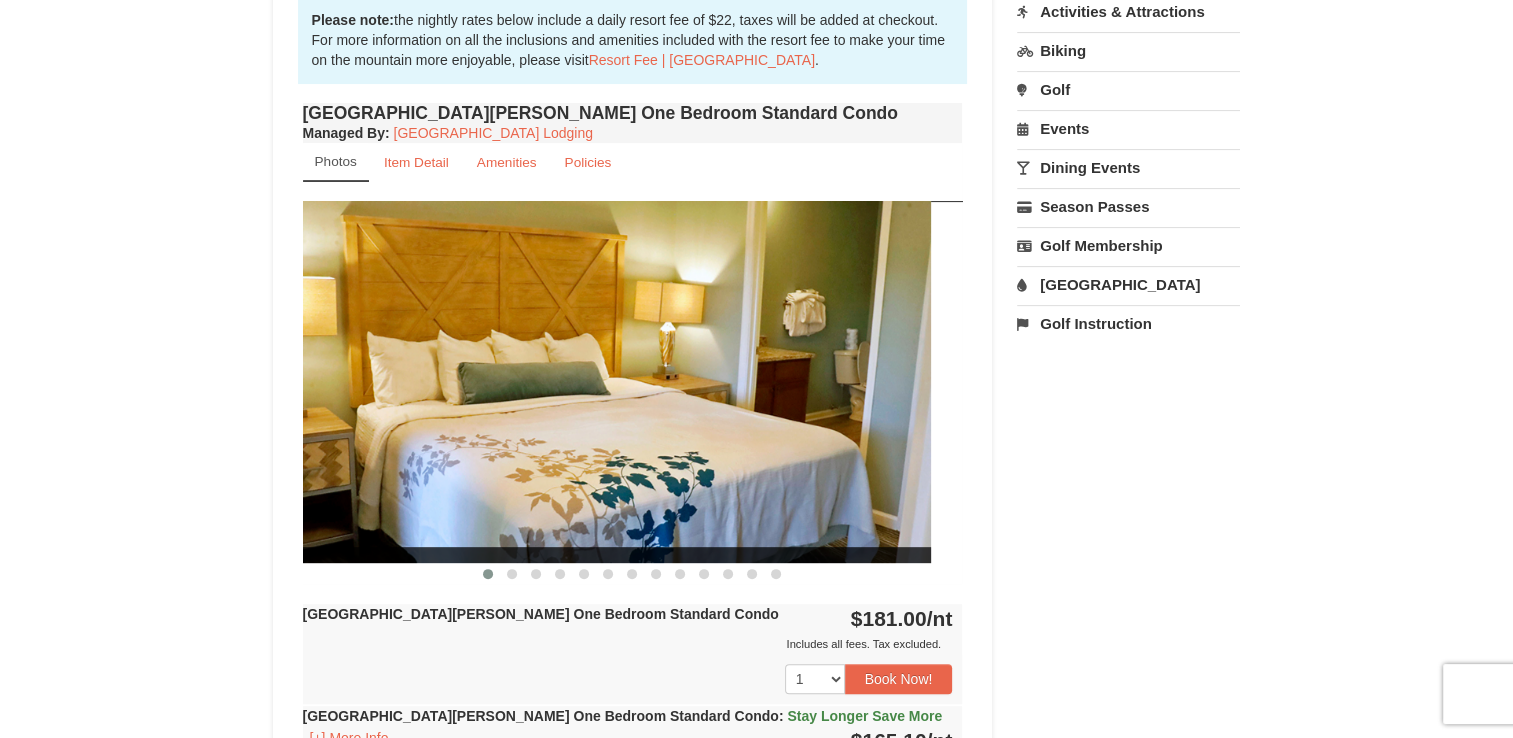 drag, startPoint x: 885, startPoint y: 366, endPoint x: 596, endPoint y: 402, distance: 291.23358 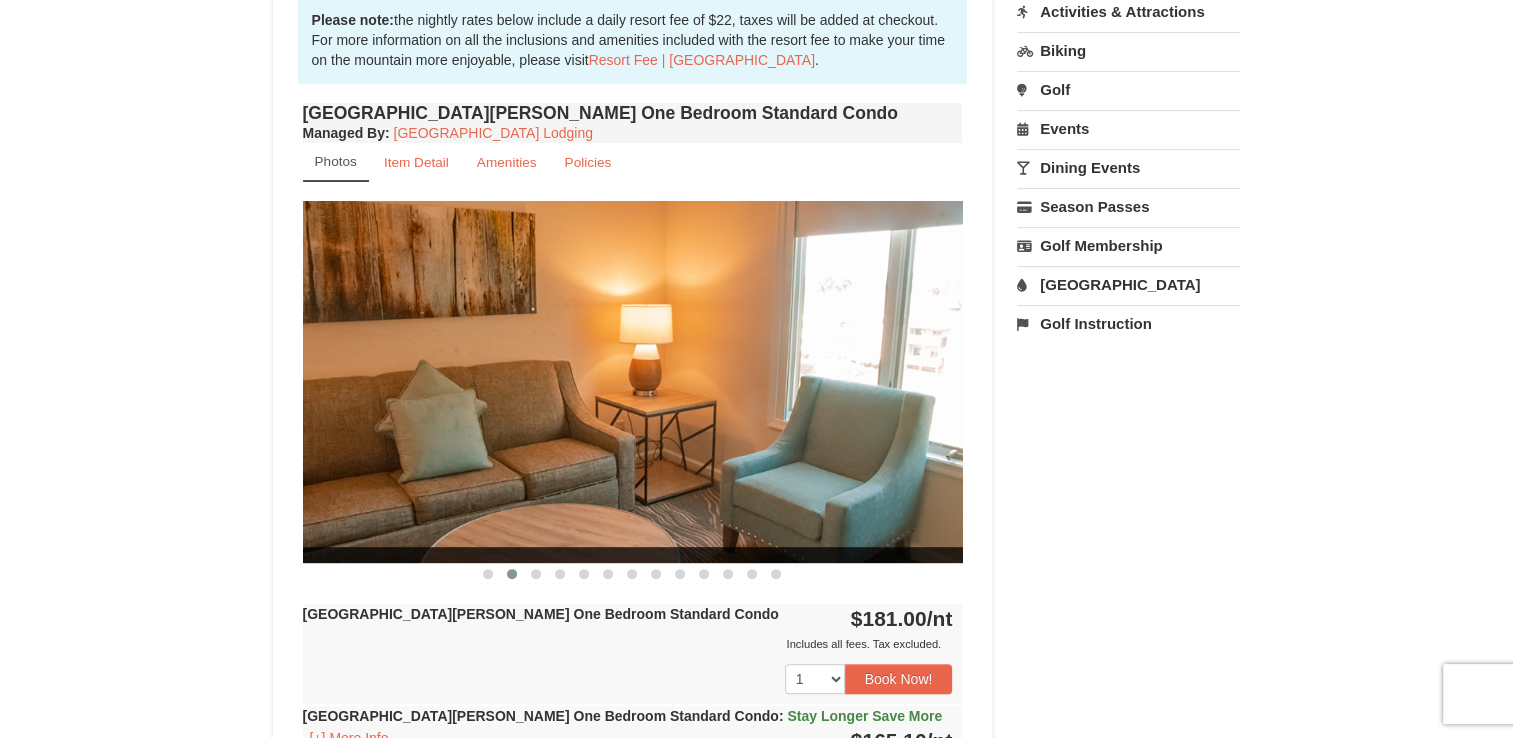 drag, startPoint x: 686, startPoint y: 413, endPoint x: 410, endPoint y: 438, distance: 277.12994 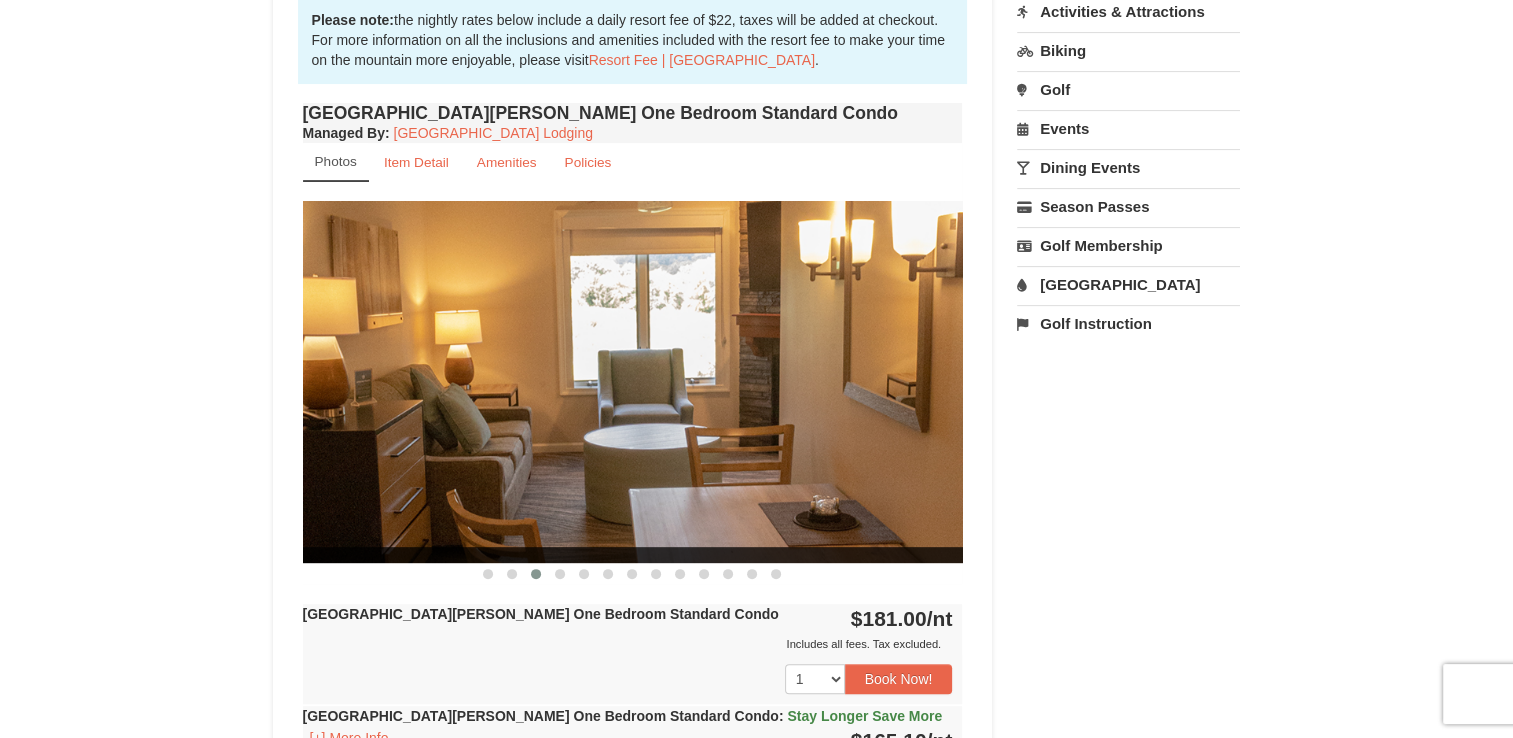drag, startPoint x: 557, startPoint y: 441, endPoint x: 299, endPoint y: 412, distance: 259.62473 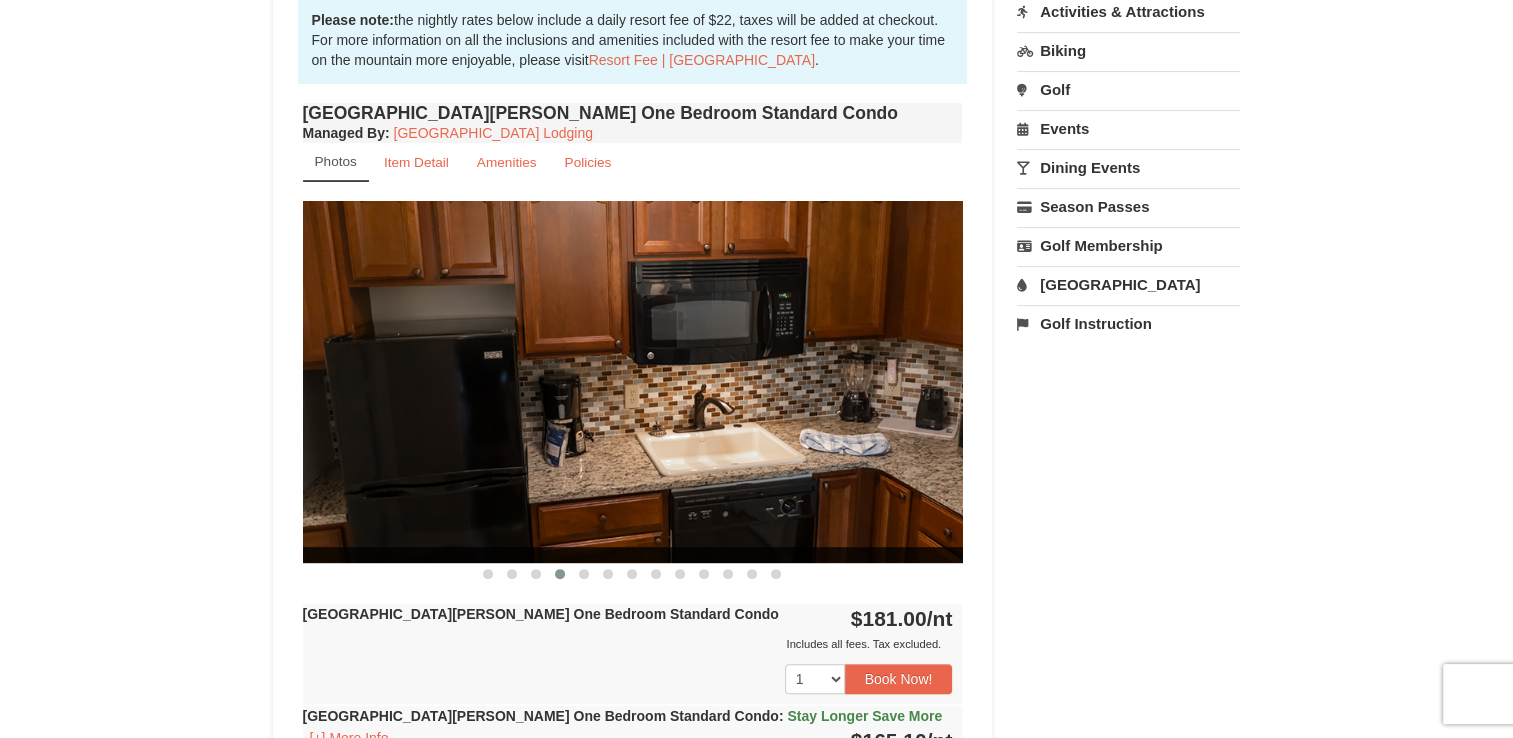 drag, startPoint x: 472, startPoint y: 403, endPoint x: 222, endPoint y: 415, distance: 250.28784 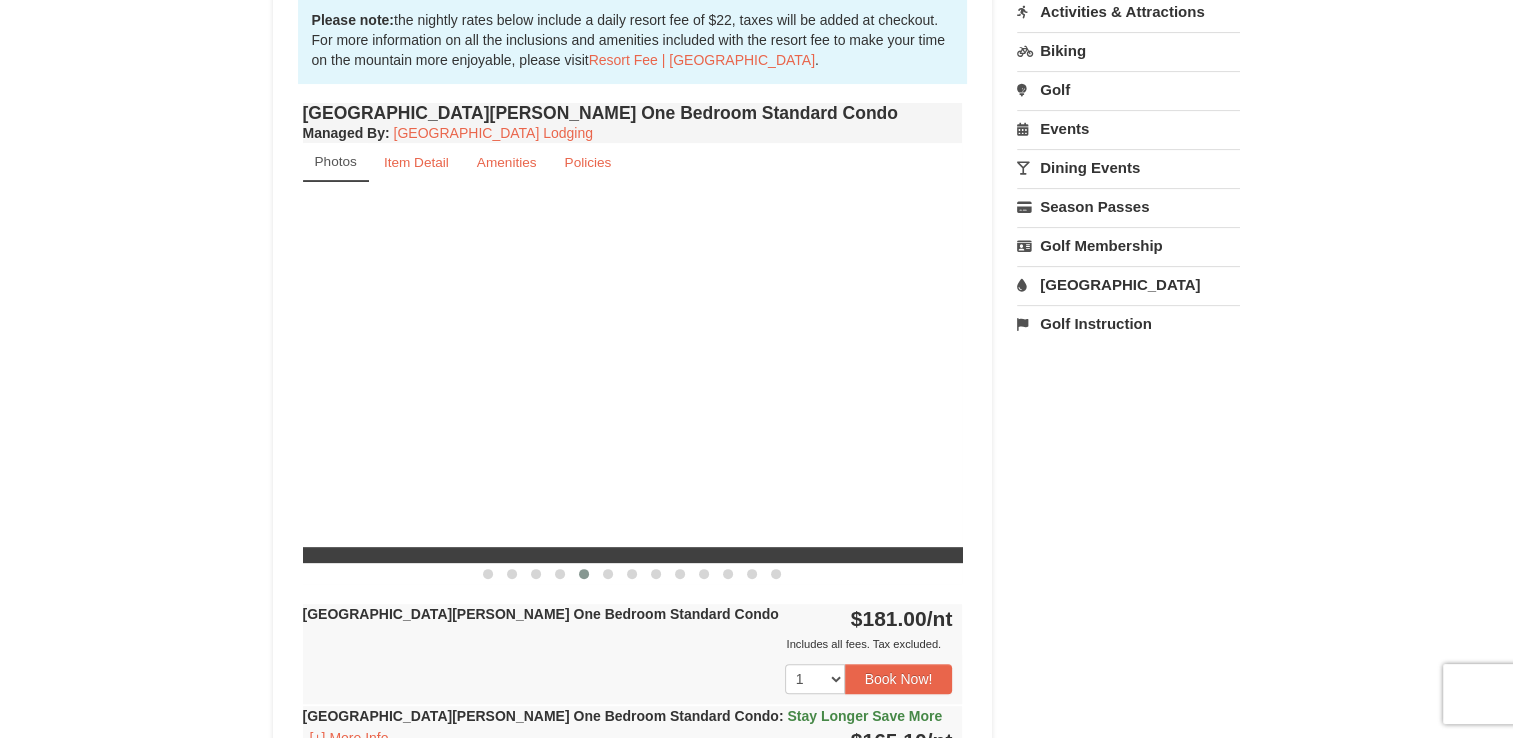 scroll, scrollTop: 590, scrollLeft: 0, axis: vertical 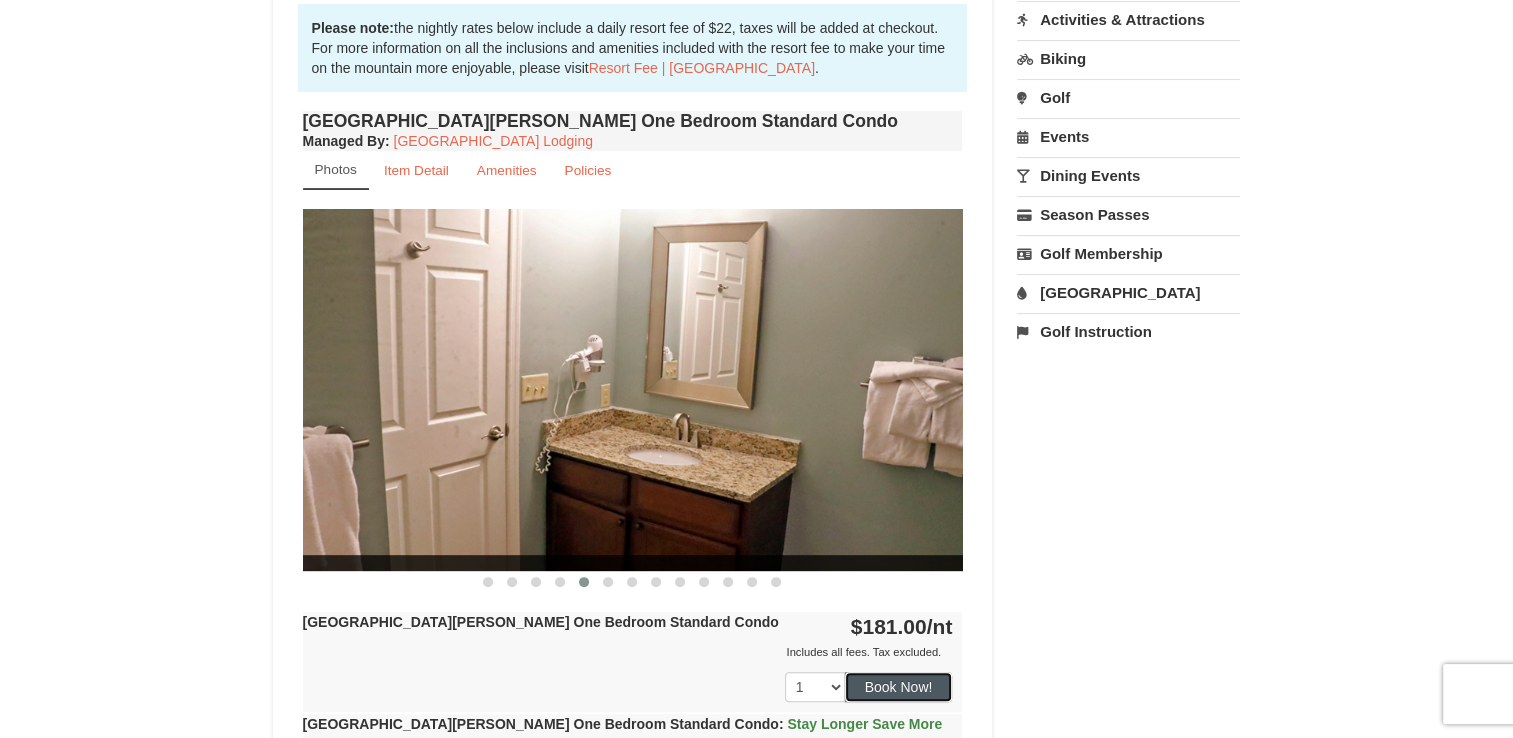 click on "Book Now!" at bounding box center (899, 687) 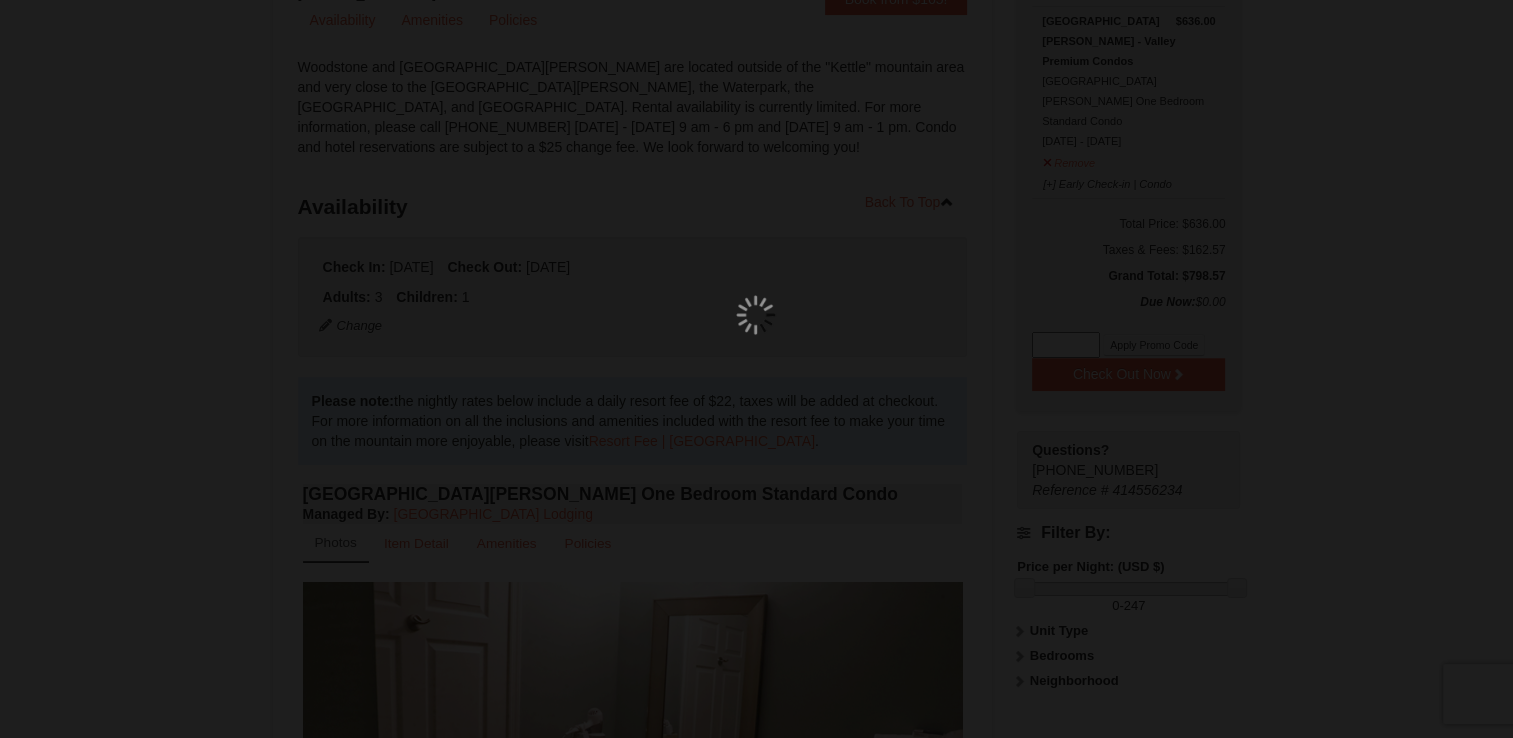 scroll, scrollTop: 175, scrollLeft: 0, axis: vertical 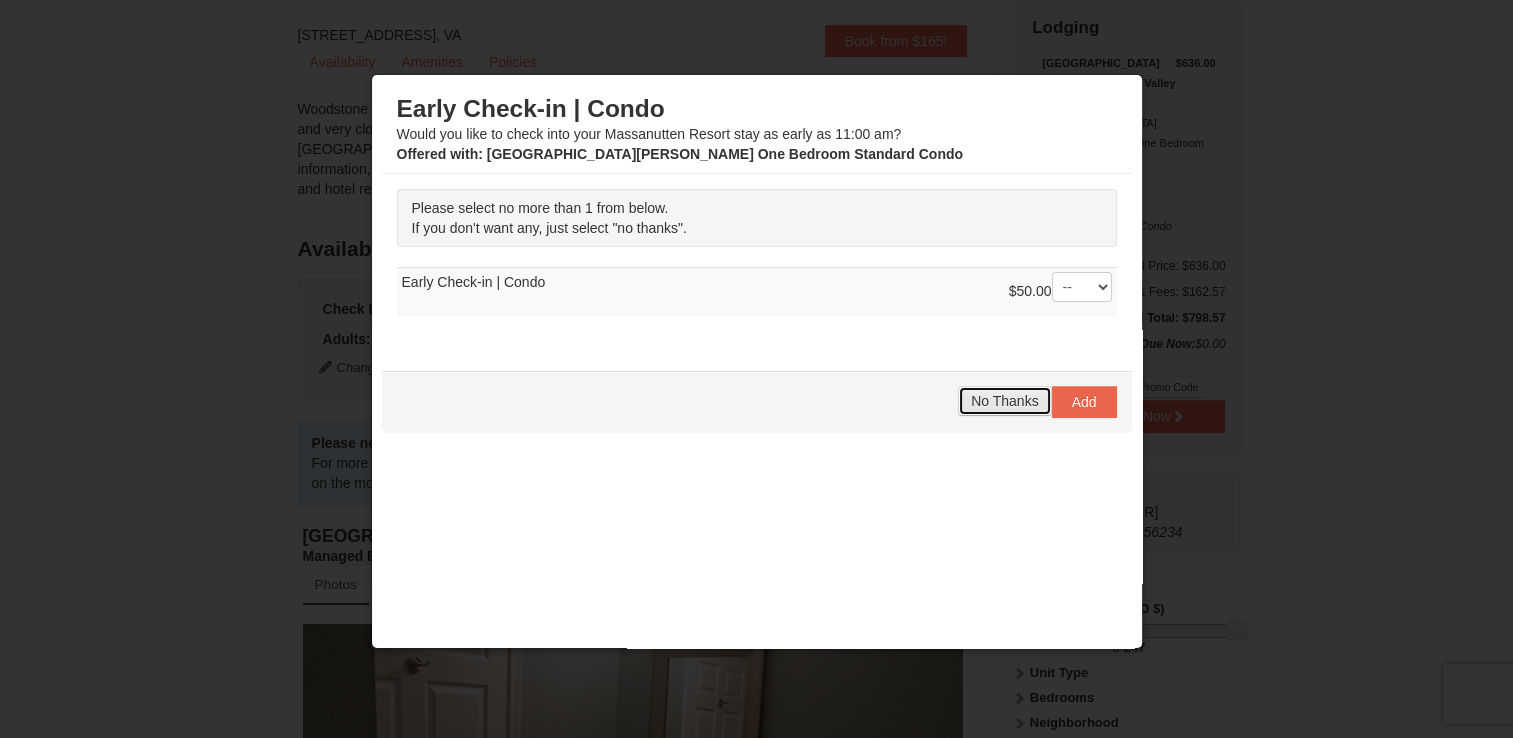 click on "No Thanks" at bounding box center (1004, 401) 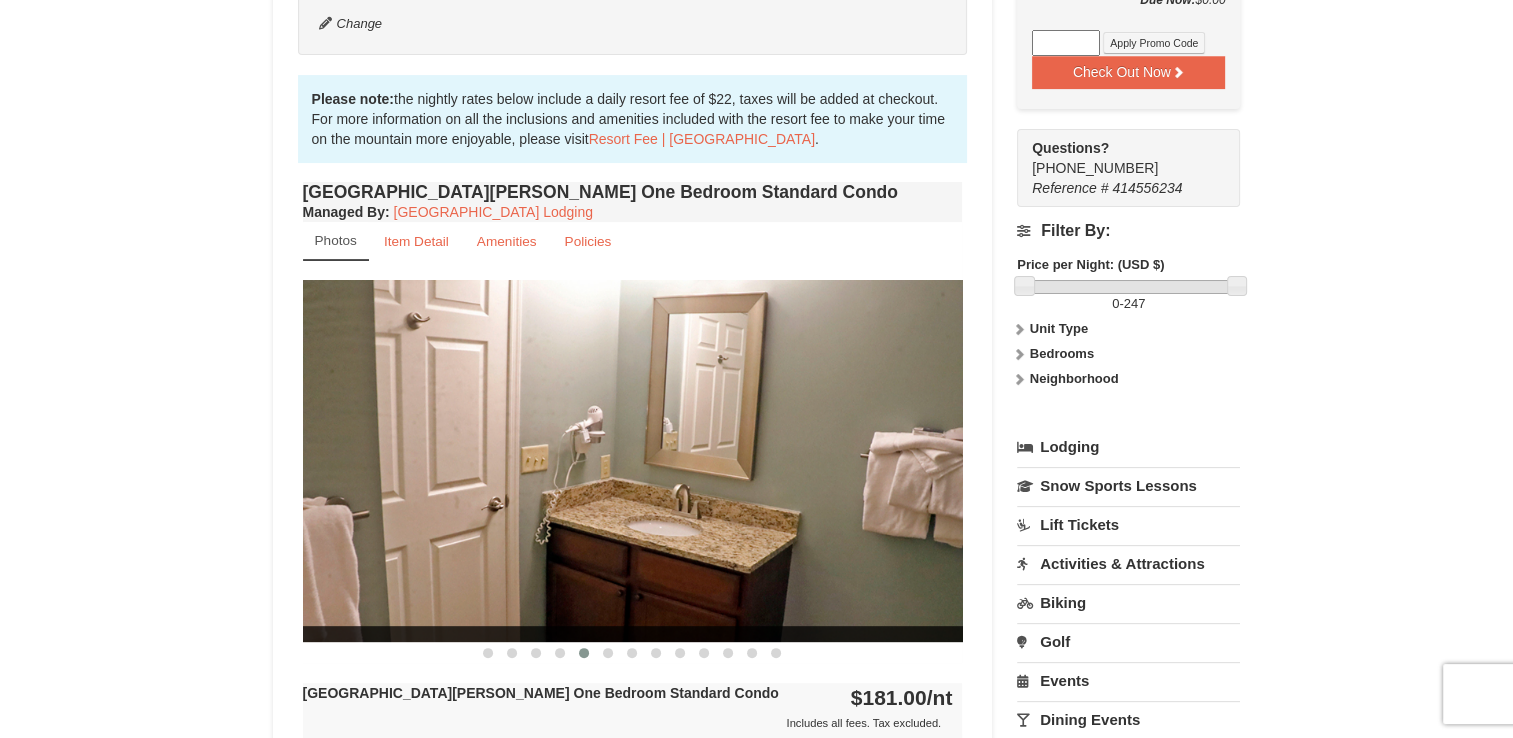 scroll, scrollTop: 676, scrollLeft: 0, axis: vertical 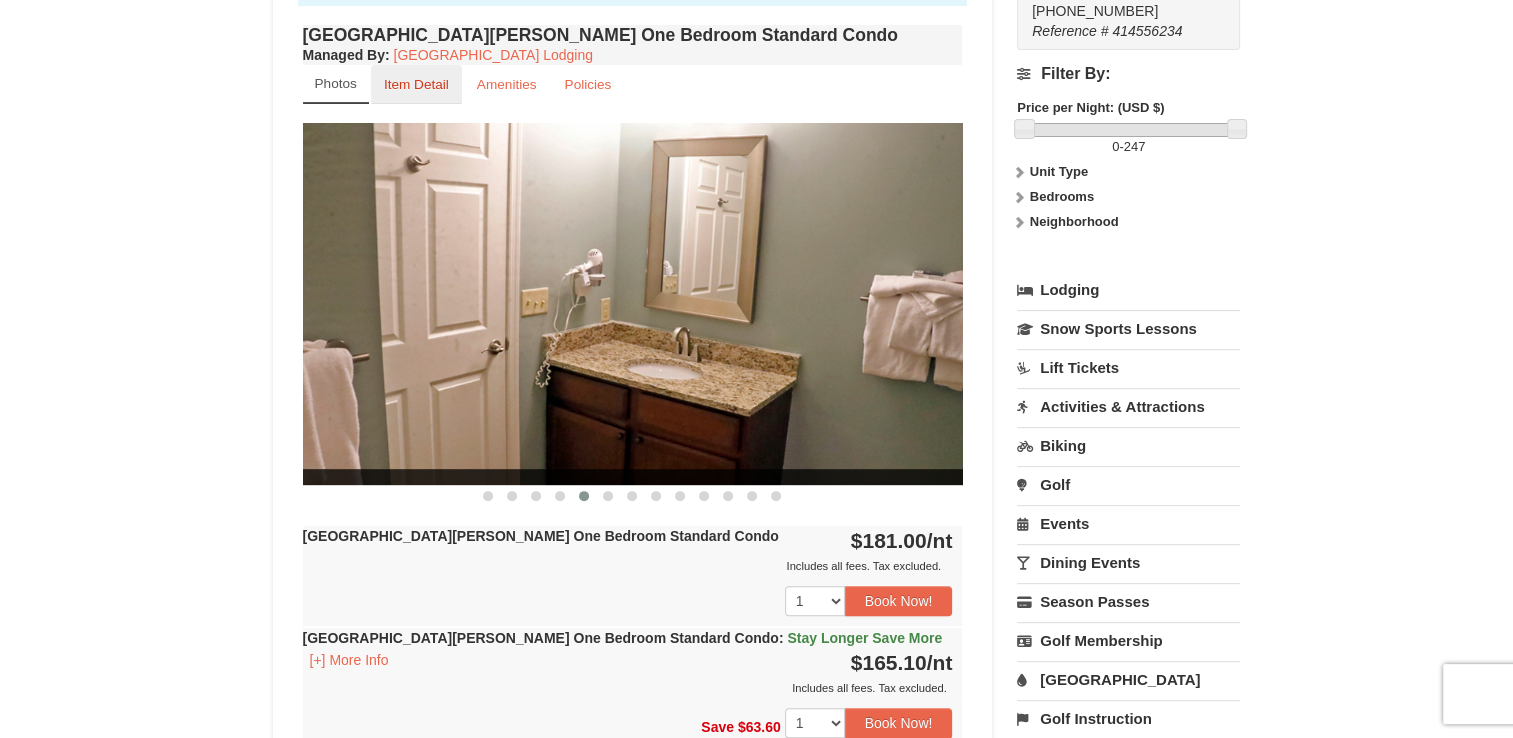 click on "Item Detail" at bounding box center [416, 84] 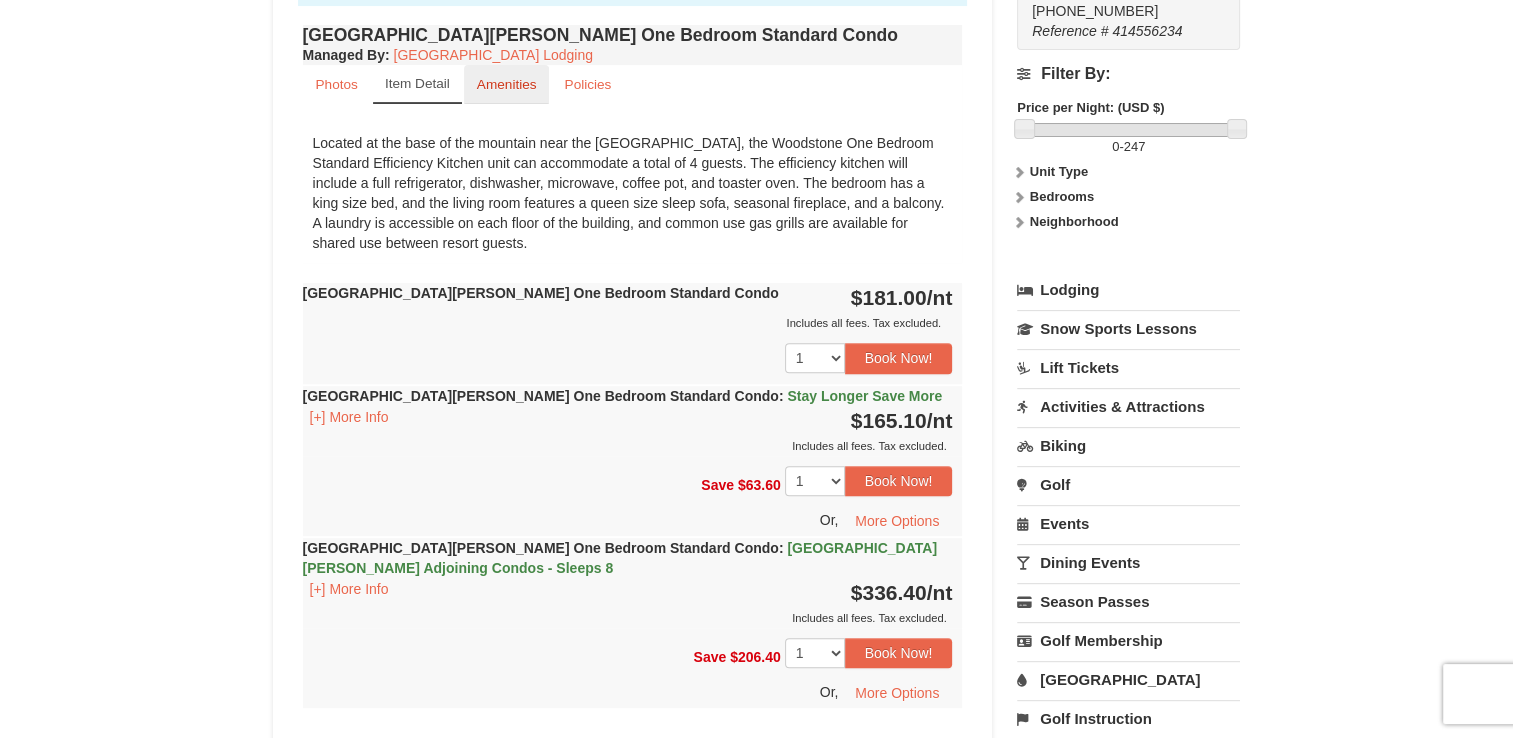 click on "Amenities" at bounding box center (507, 84) 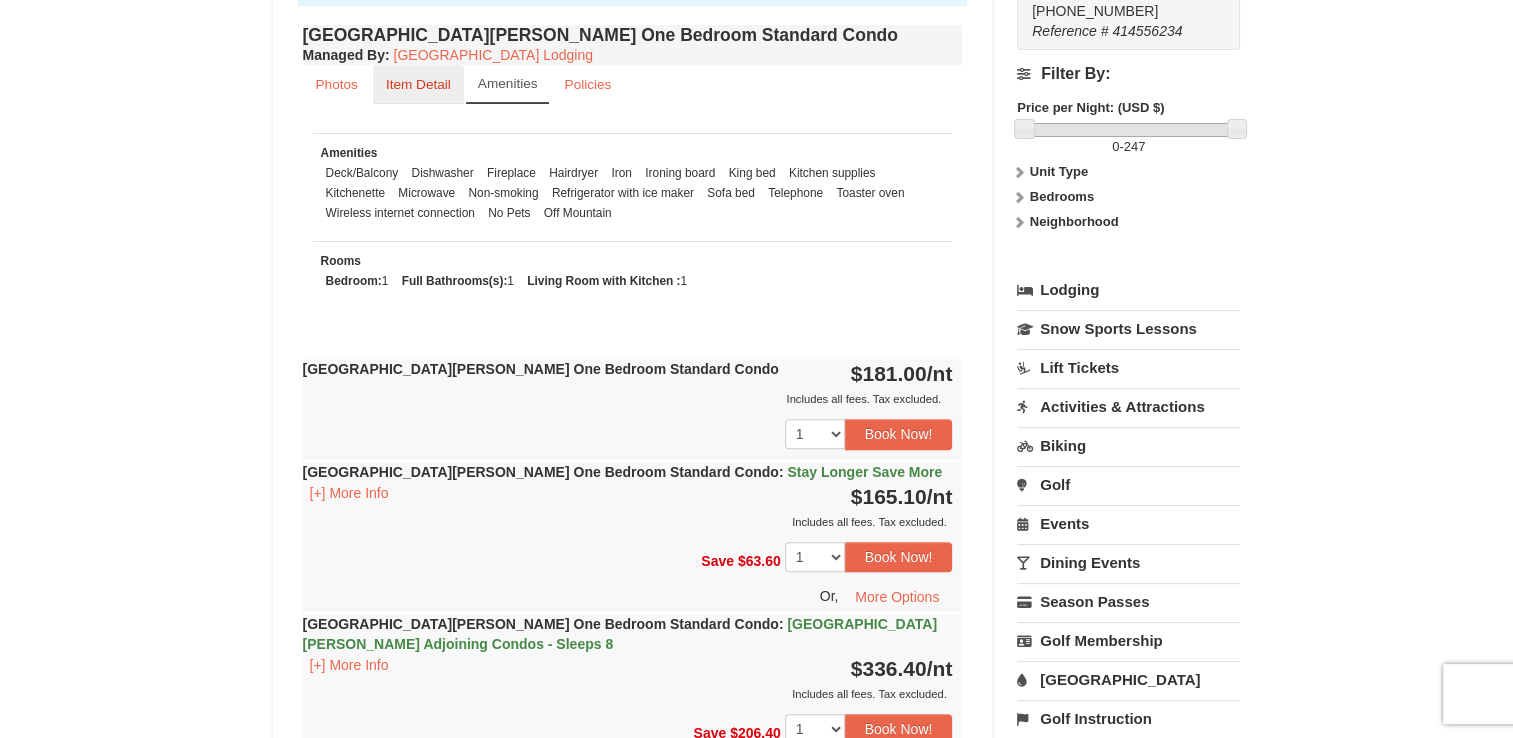 click on "Item Detail" at bounding box center (418, 84) 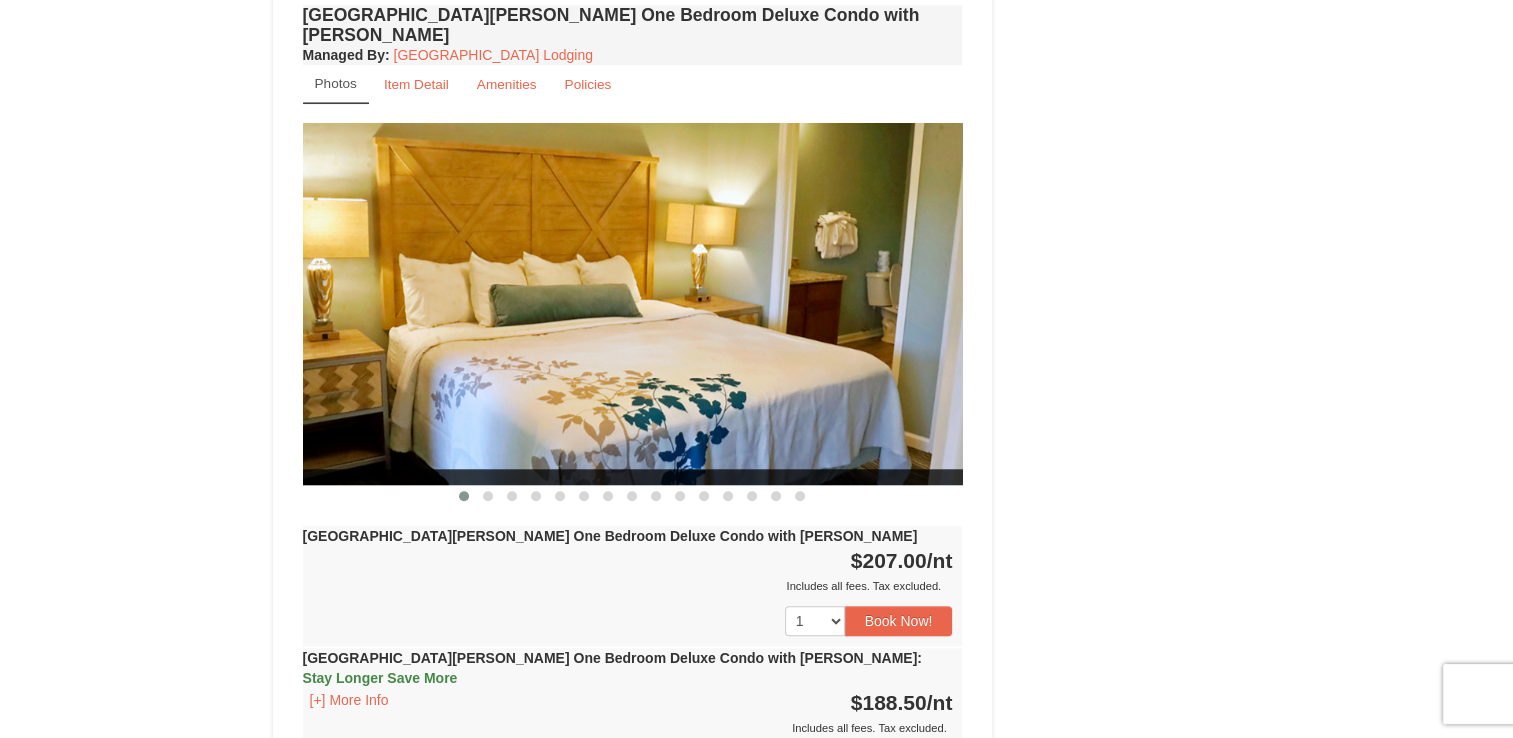scroll, scrollTop: 1423, scrollLeft: 0, axis: vertical 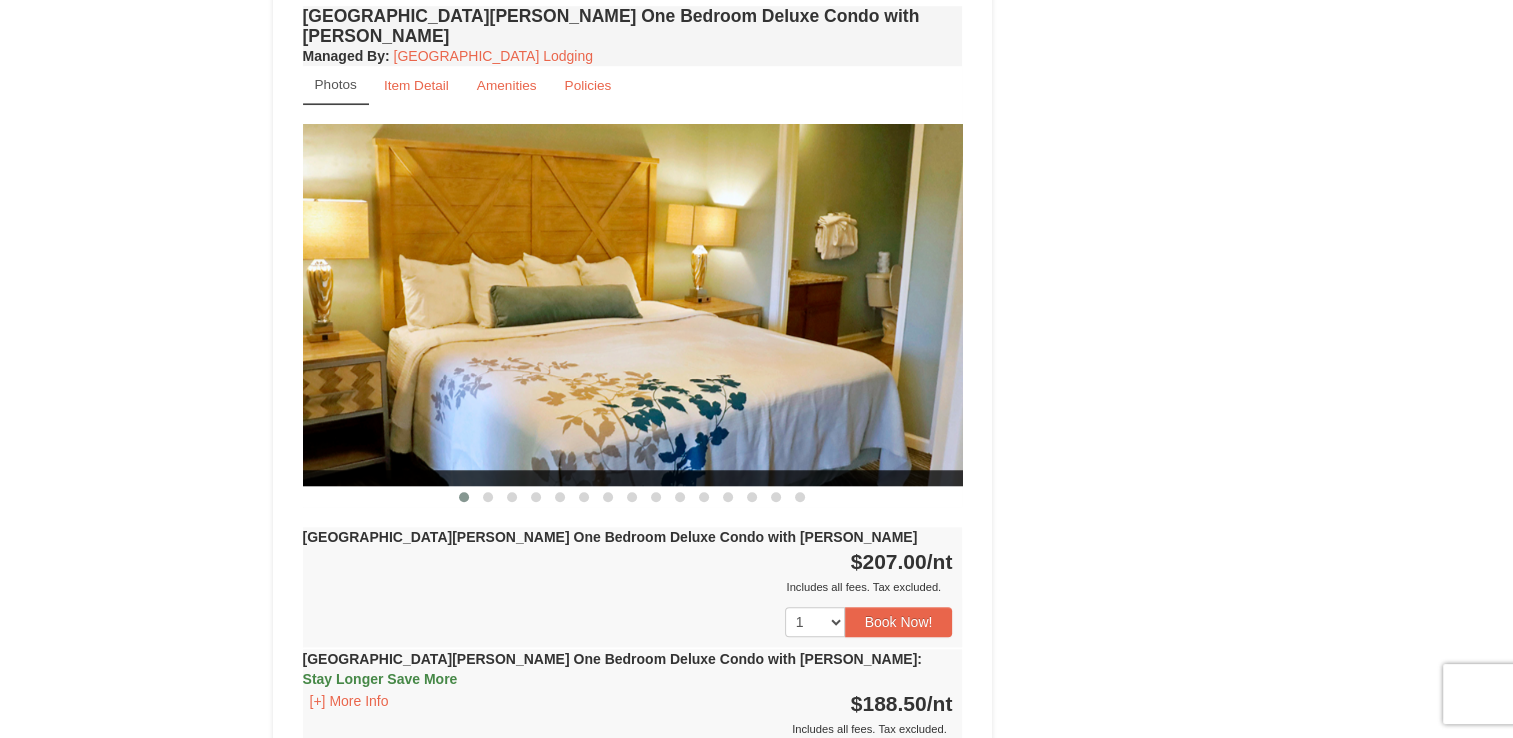 drag, startPoint x: 586, startPoint y: 275, endPoint x: 296, endPoint y: 313, distance: 292.47906 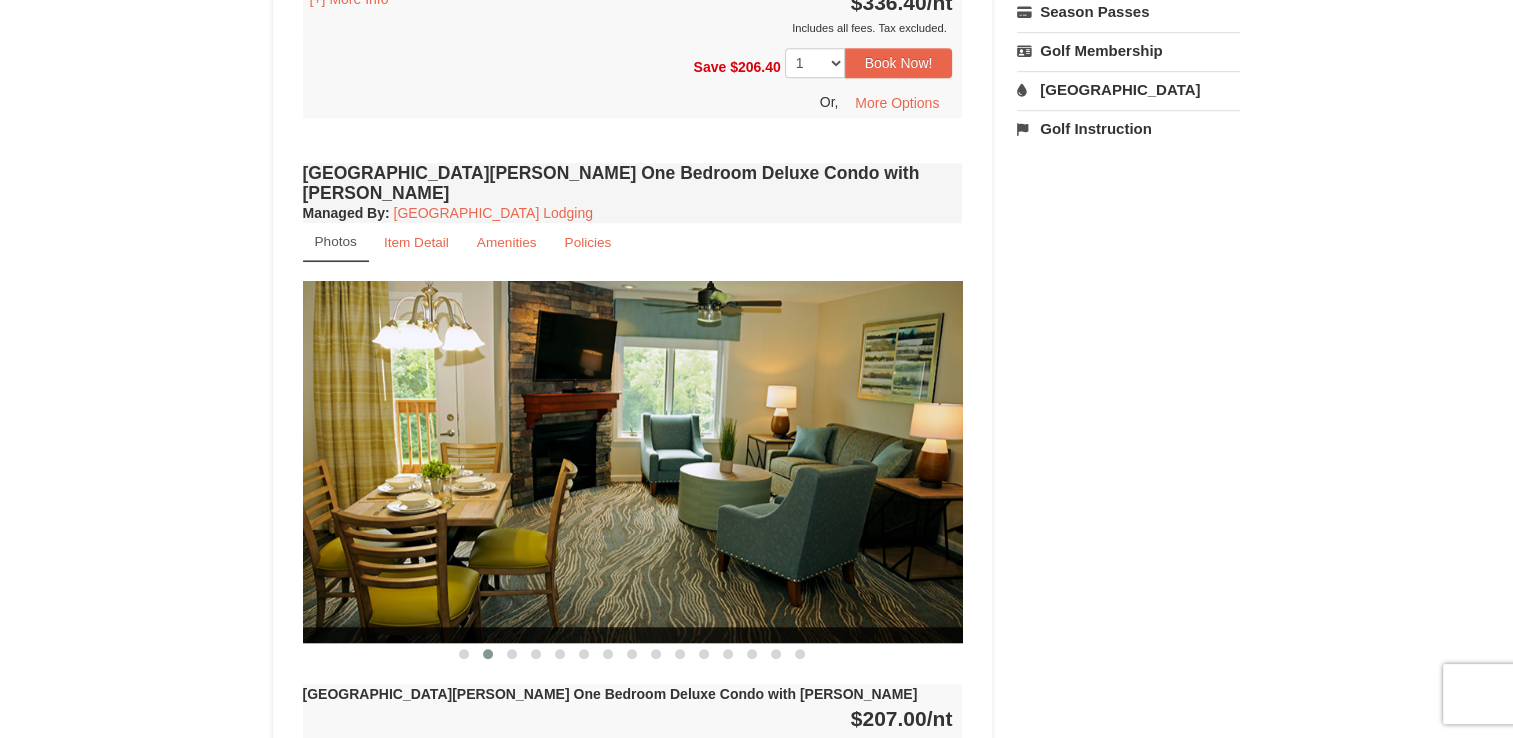 scroll, scrollTop: 1319, scrollLeft: 0, axis: vertical 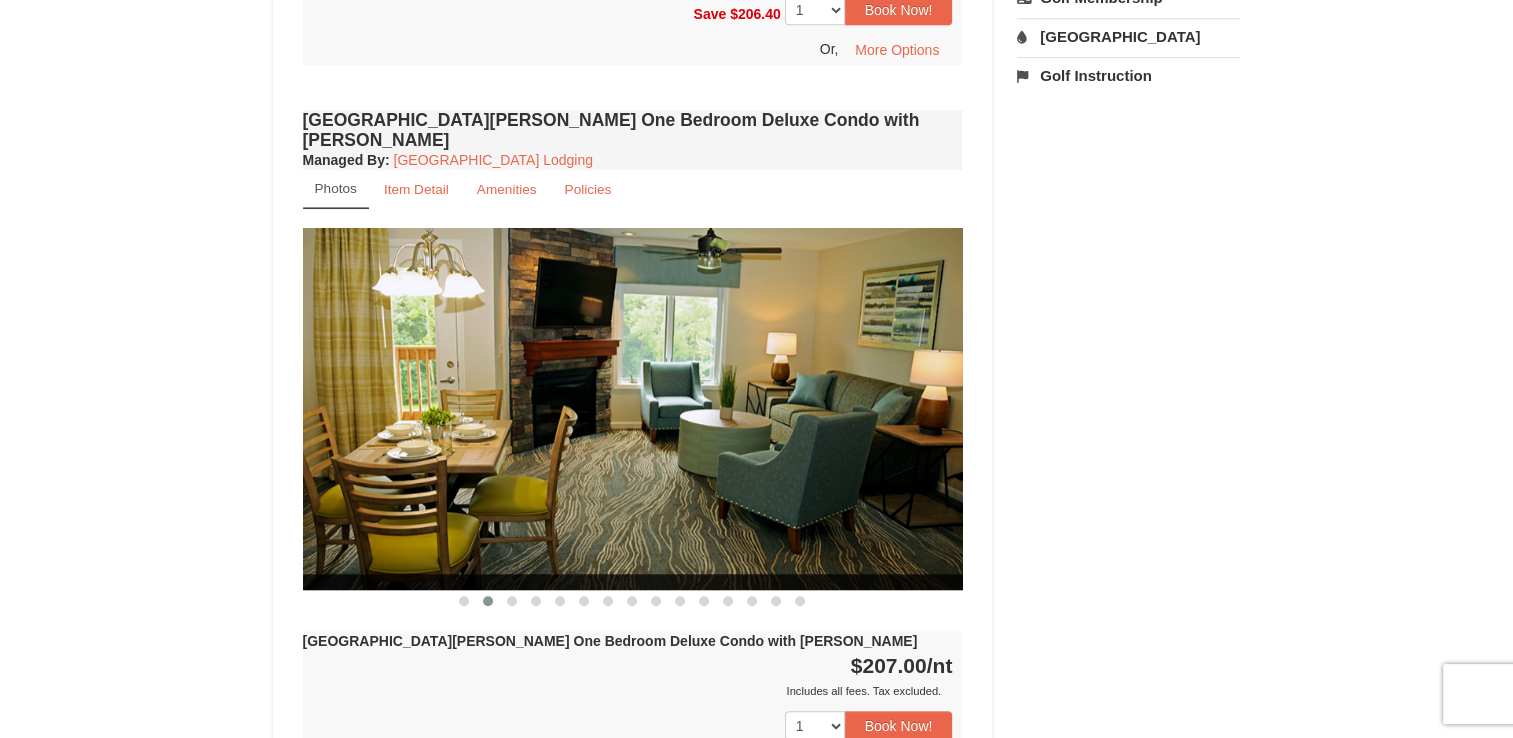 drag, startPoint x: 740, startPoint y: 430, endPoint x: 706, endPoint y: 419, distance: 35.735138 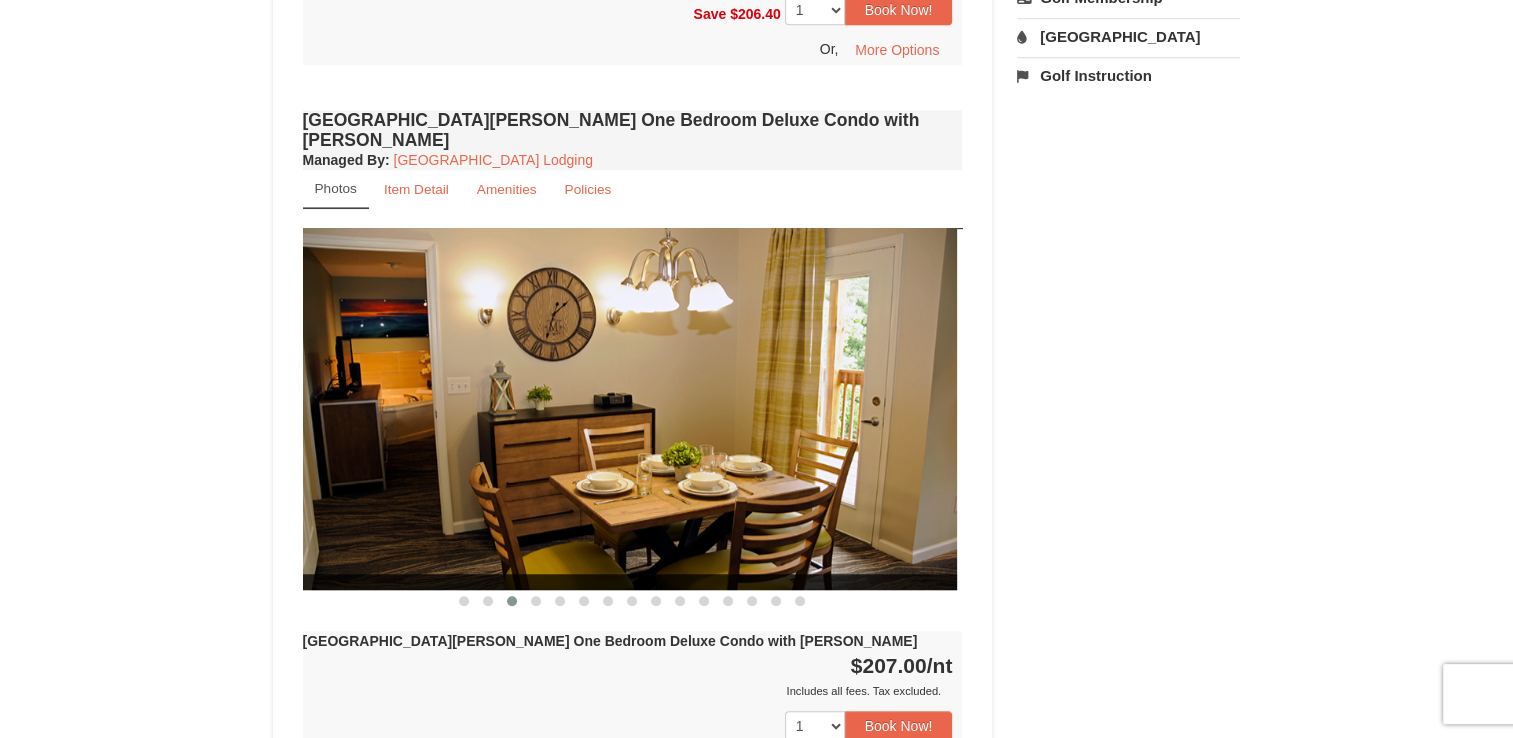 drag, startPoint x: 639, startPoint y: 420, endPoint x: 514, endPoint y: 398, distance: 126.921234 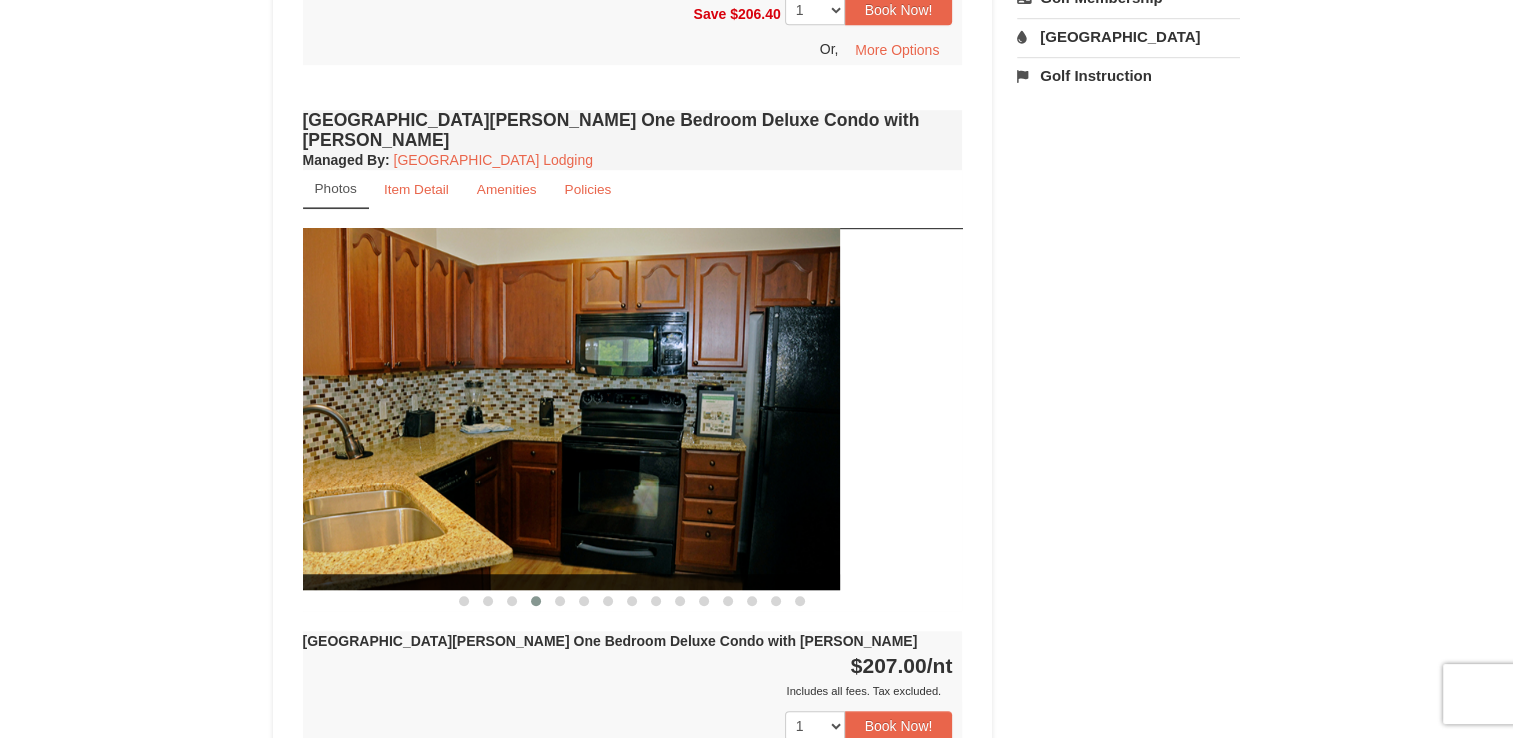 drag, startPoint x: 650, startPoint y: 362, endPoint x: 496, endPoint y: 351, distance: 154.39236 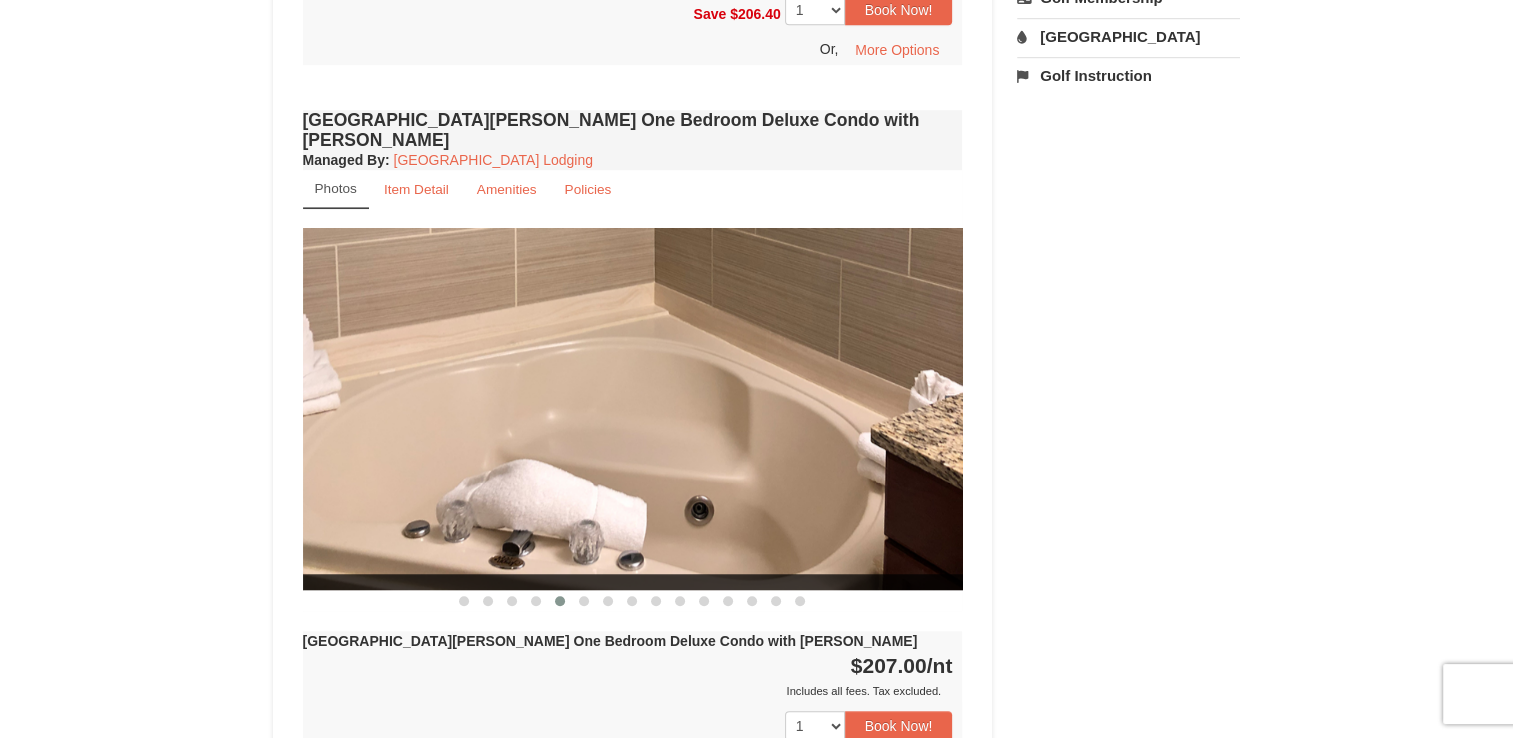 drag, startPoint x: 660, startPoint y: 394, endPoint x: 484, endPoint y: 372, distance: 177.36967 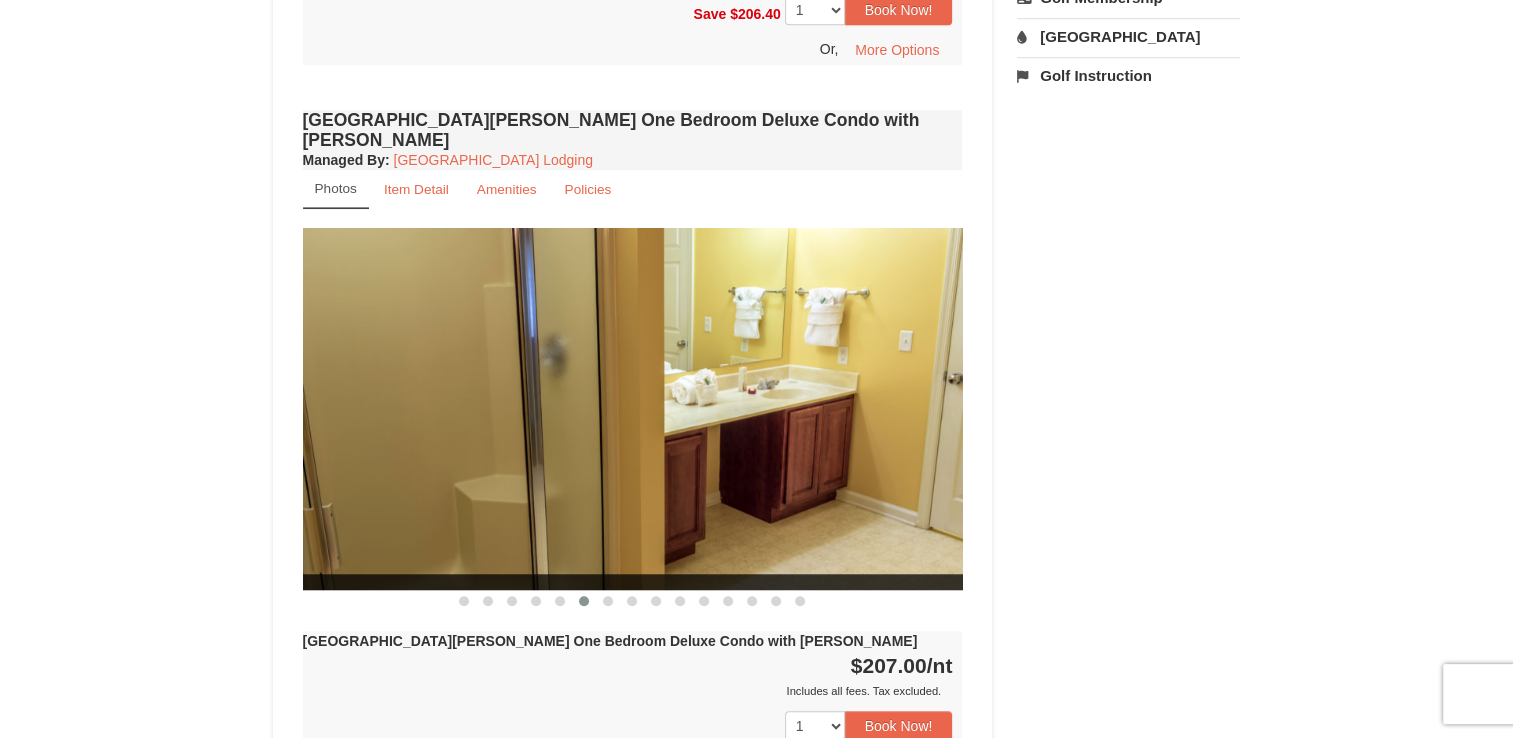 drag, startPoint x: 602, startPoint y: 407, endPoint x: 350, endPoint y: 435, distance: 253.55078 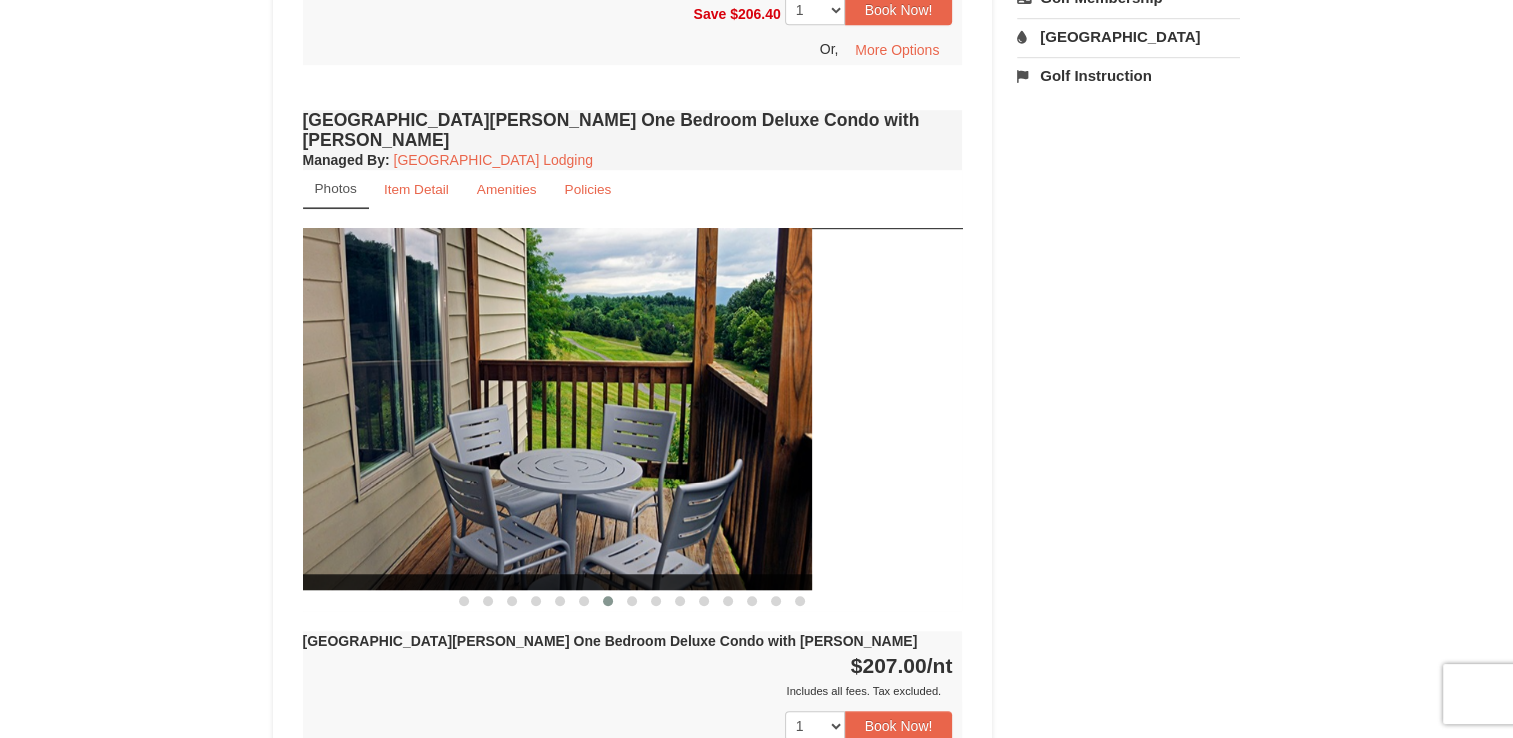 drag, startPoint x: 536, startPoint y: 411, endPoint x: 352, endPoint y: 431, distance: 185.08377 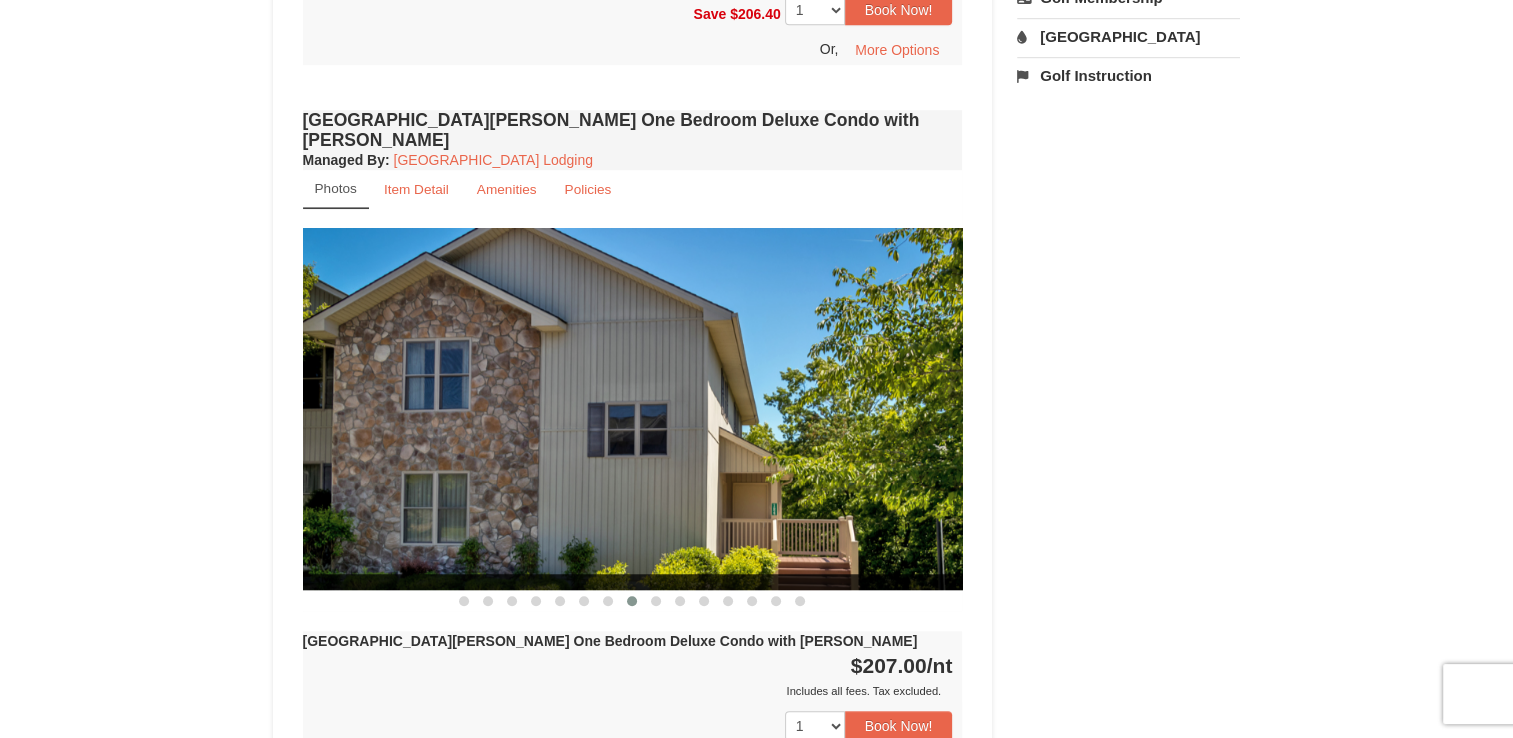 drag, startPoint x: 702, startPoint y: 443, endPoint x: 406, endPoint y: 385, distance: 301.6289 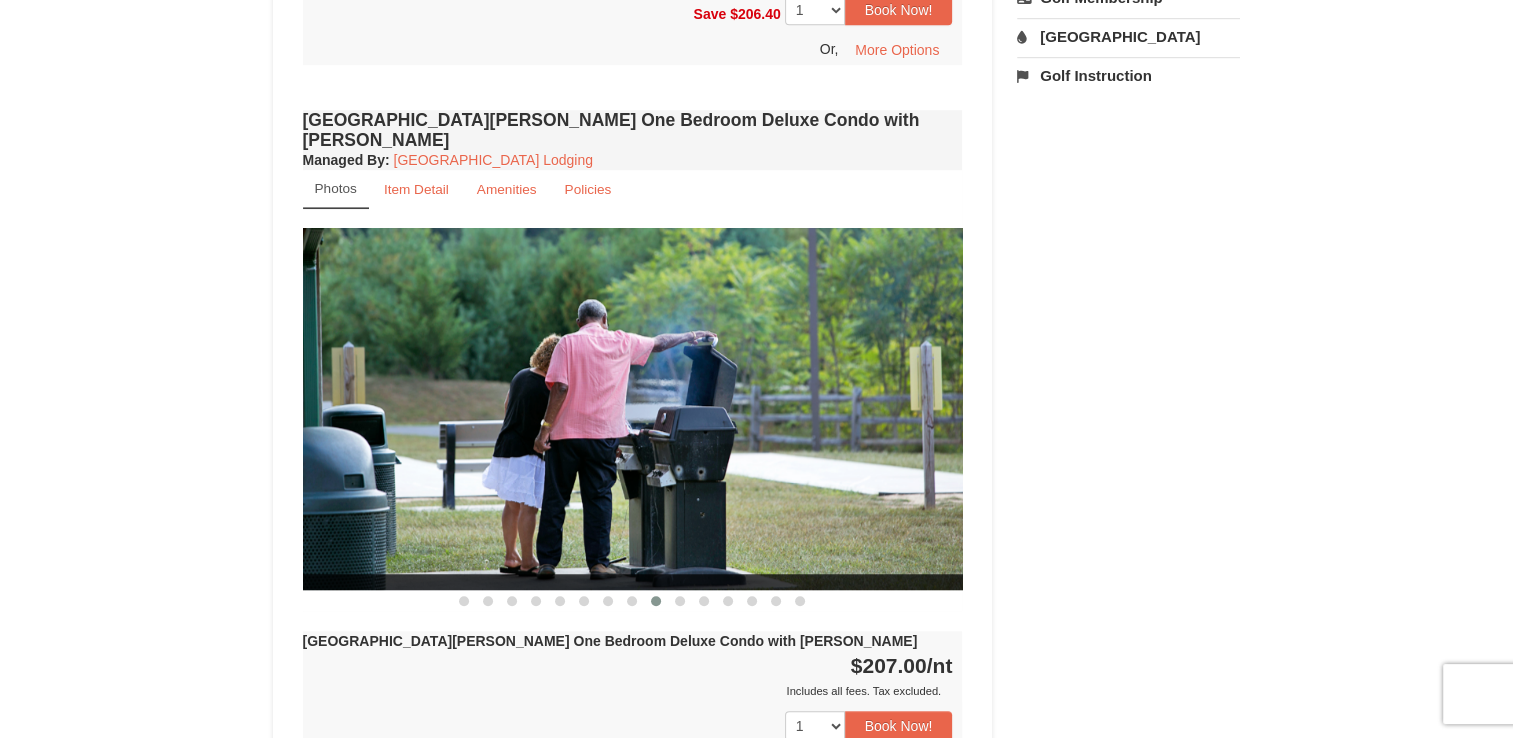 click at bounding box center (633, 408) 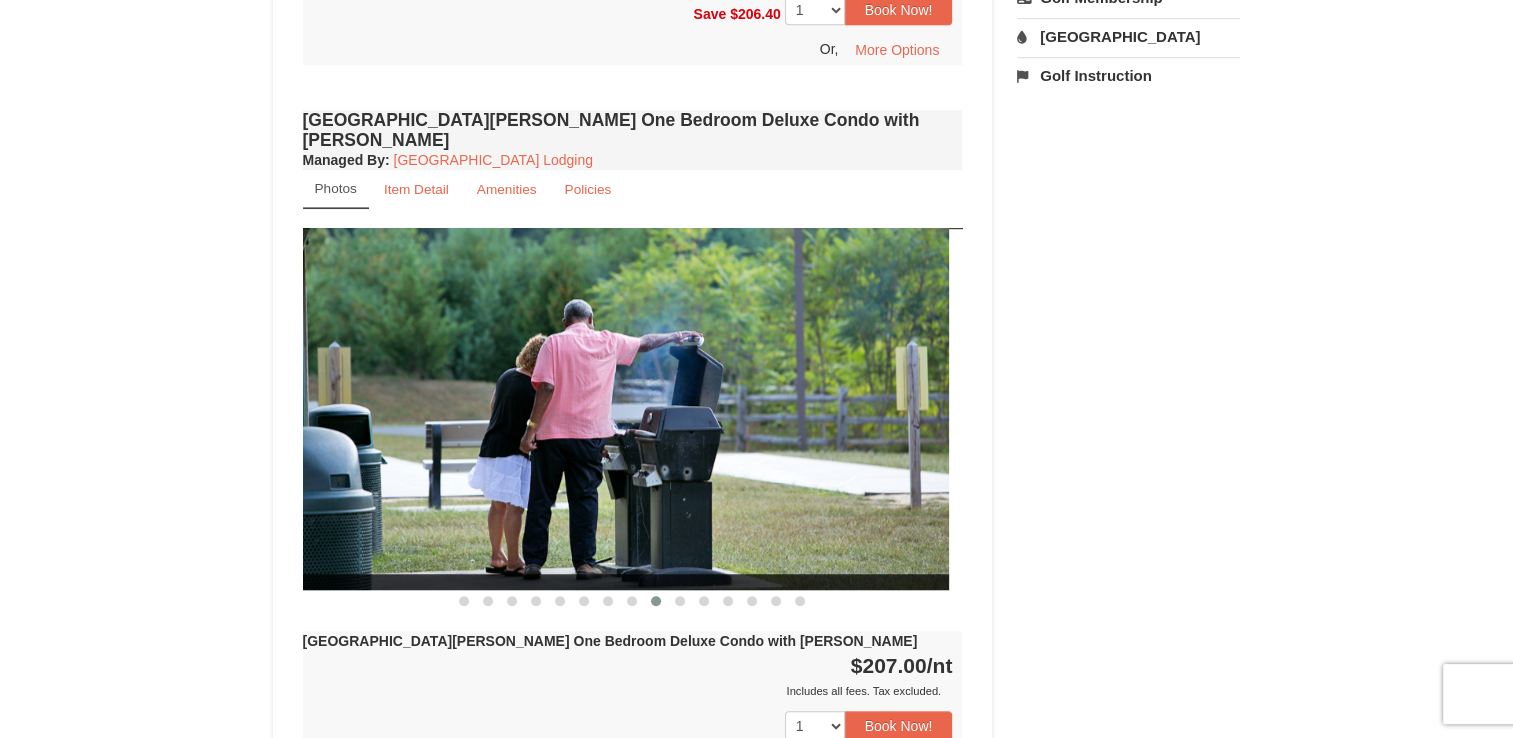 drag, startPoint x: 560, startPoint y: 350, endPoint x: 228, endPoint y: 416, distance: 338.49667 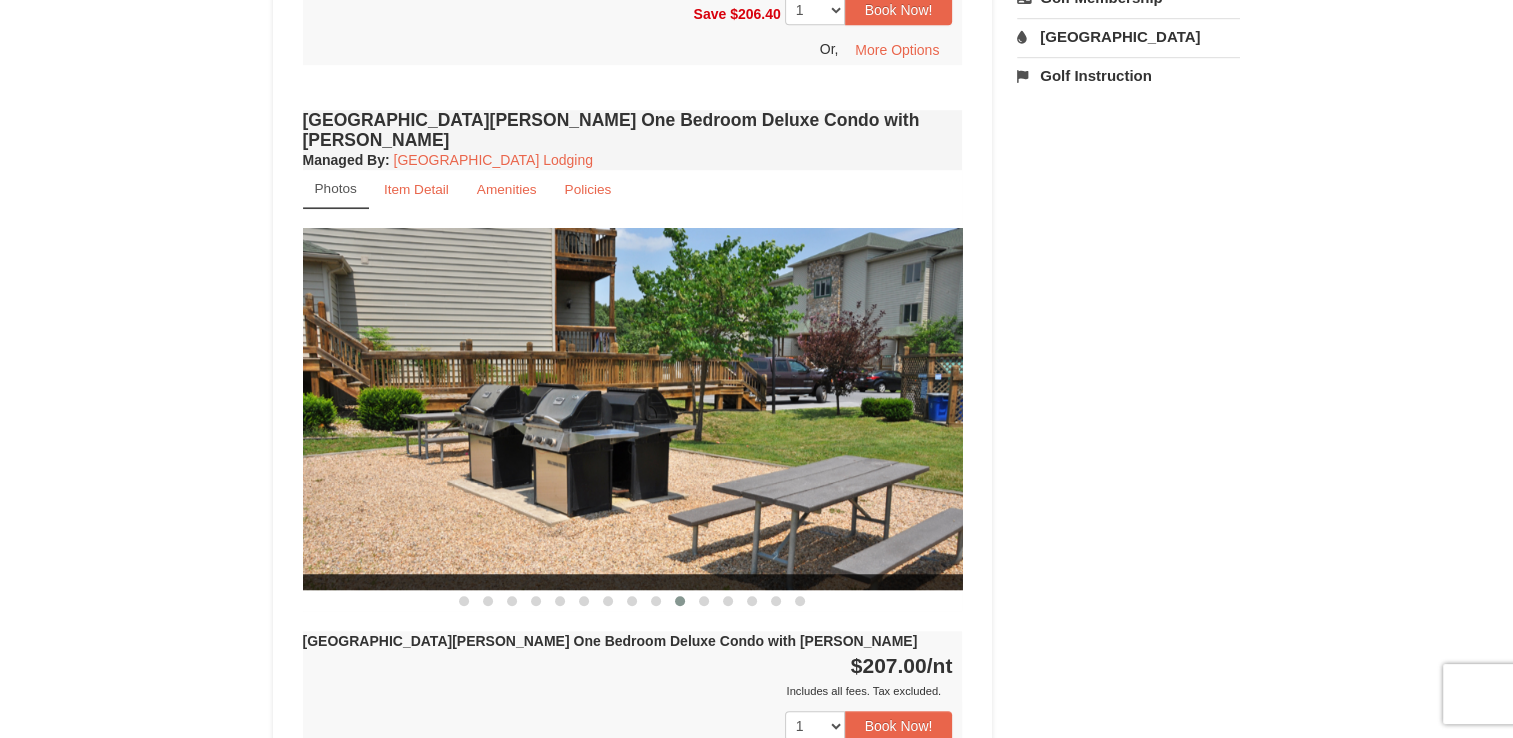 drag, startPoint x: 537, startPoint y: 437, endPoint x: 302, endPoint y: 462, distance: 236.32605 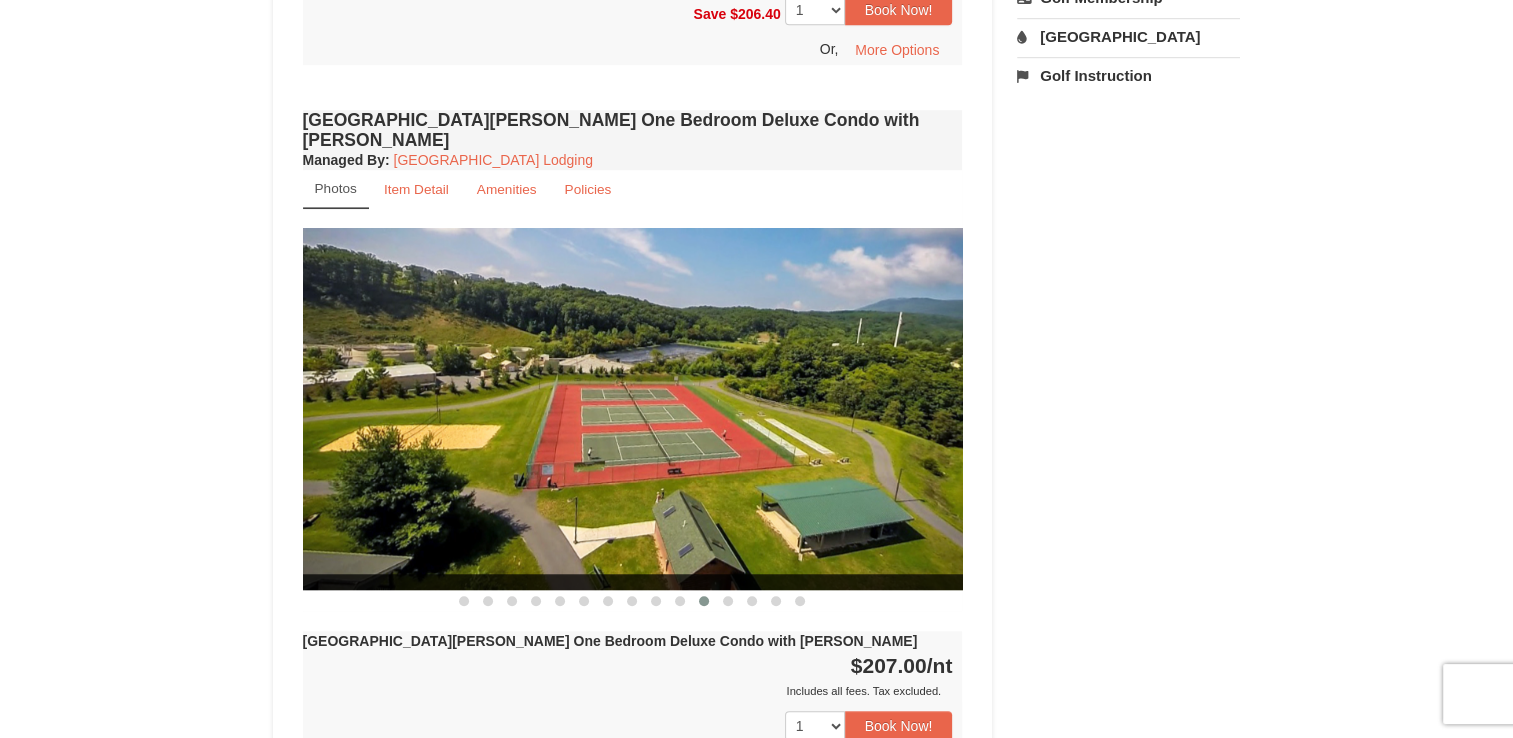 drag, startPoint x: 567, startPoint y: 390, endPoint x: 304, endPoint y: 438, distance: 267.34436 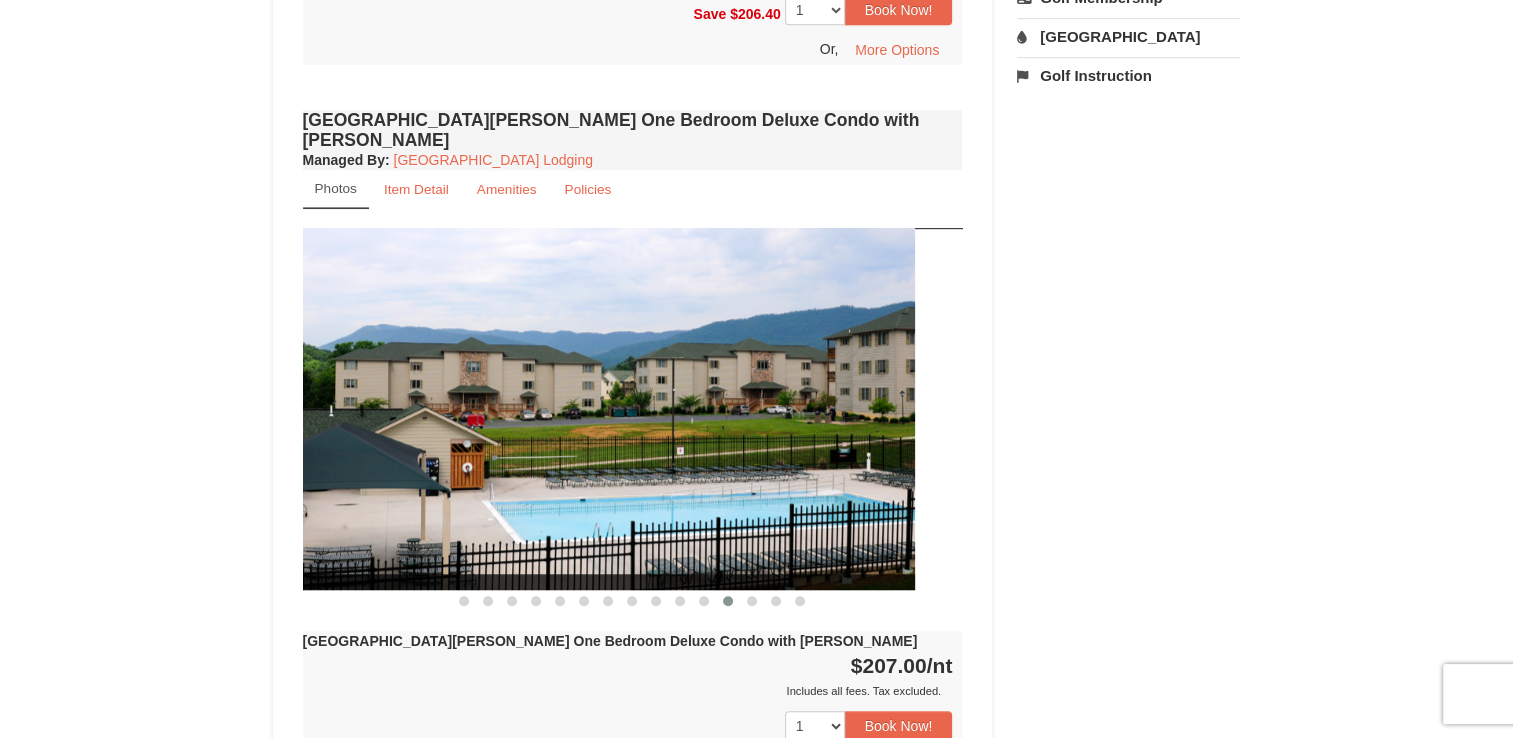 drag, startPoint x: 746, startPoint y: 490, endPoint x: 452, endPoint y: 510, distance: 294.67947 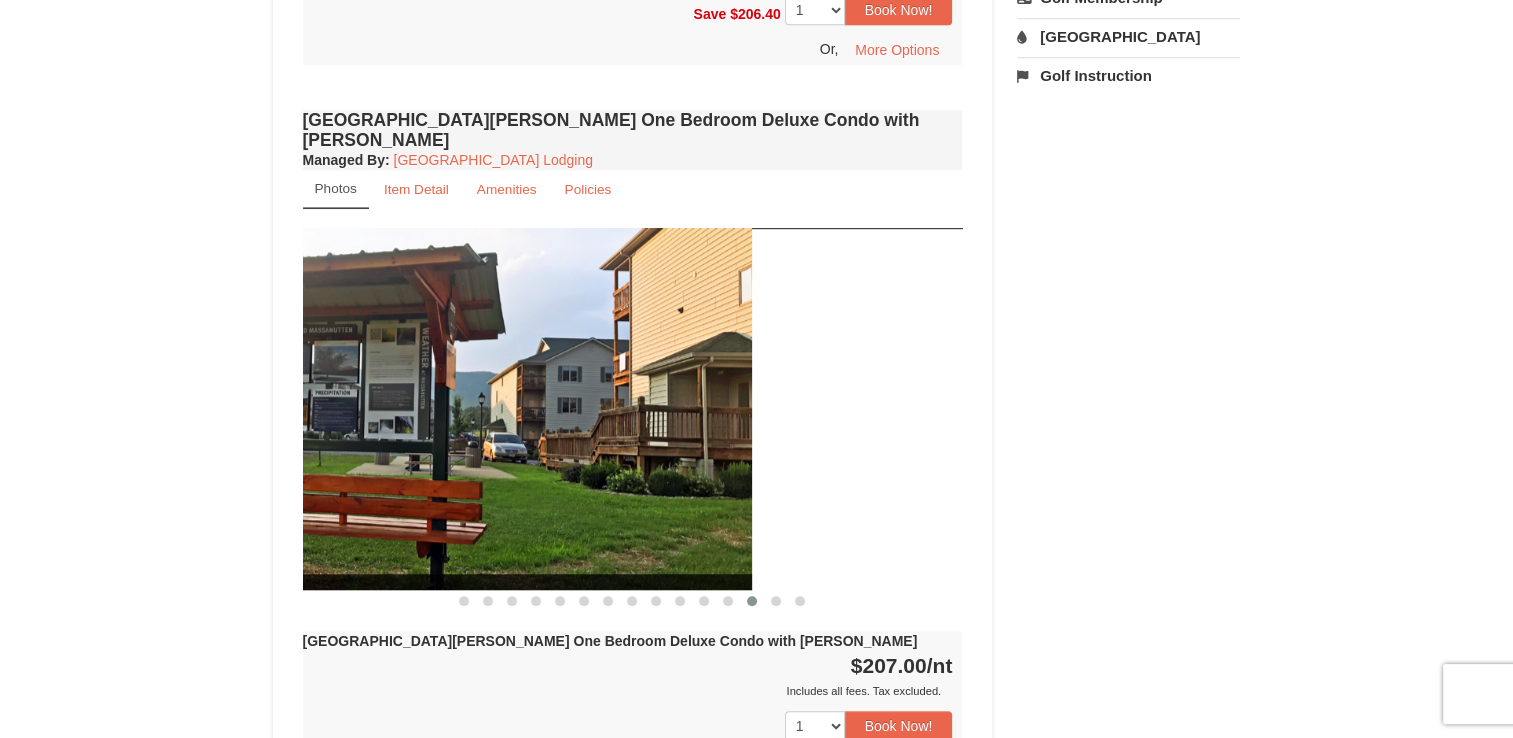 drag, startPoint x: 573, startPoint y: 473, endPoint x: 308, endPoint y: 515, distance: 268.30765 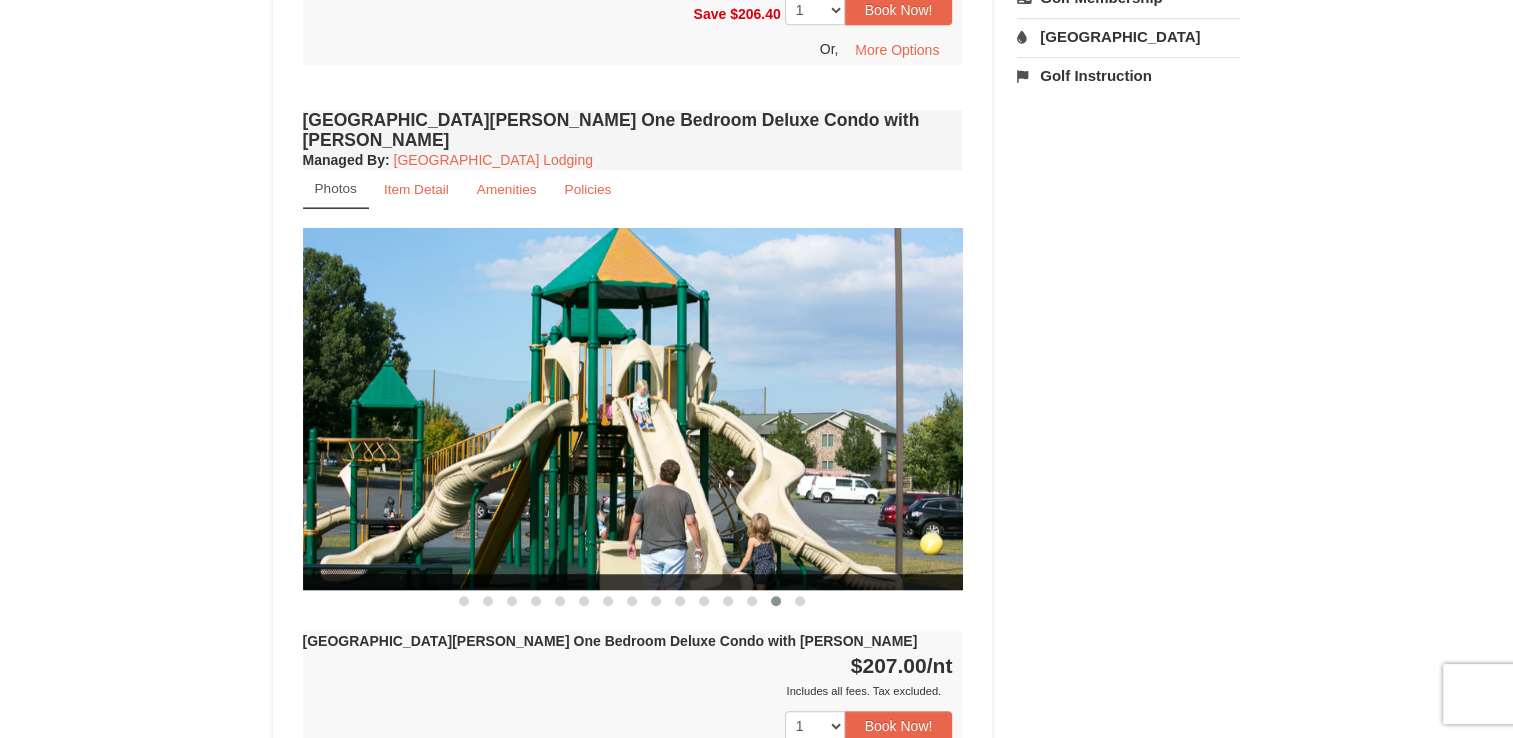 drag, startPoint x: 606, startPoint y: 422, endPoint x: 312, endPoint y: 459, distance: 296.3191 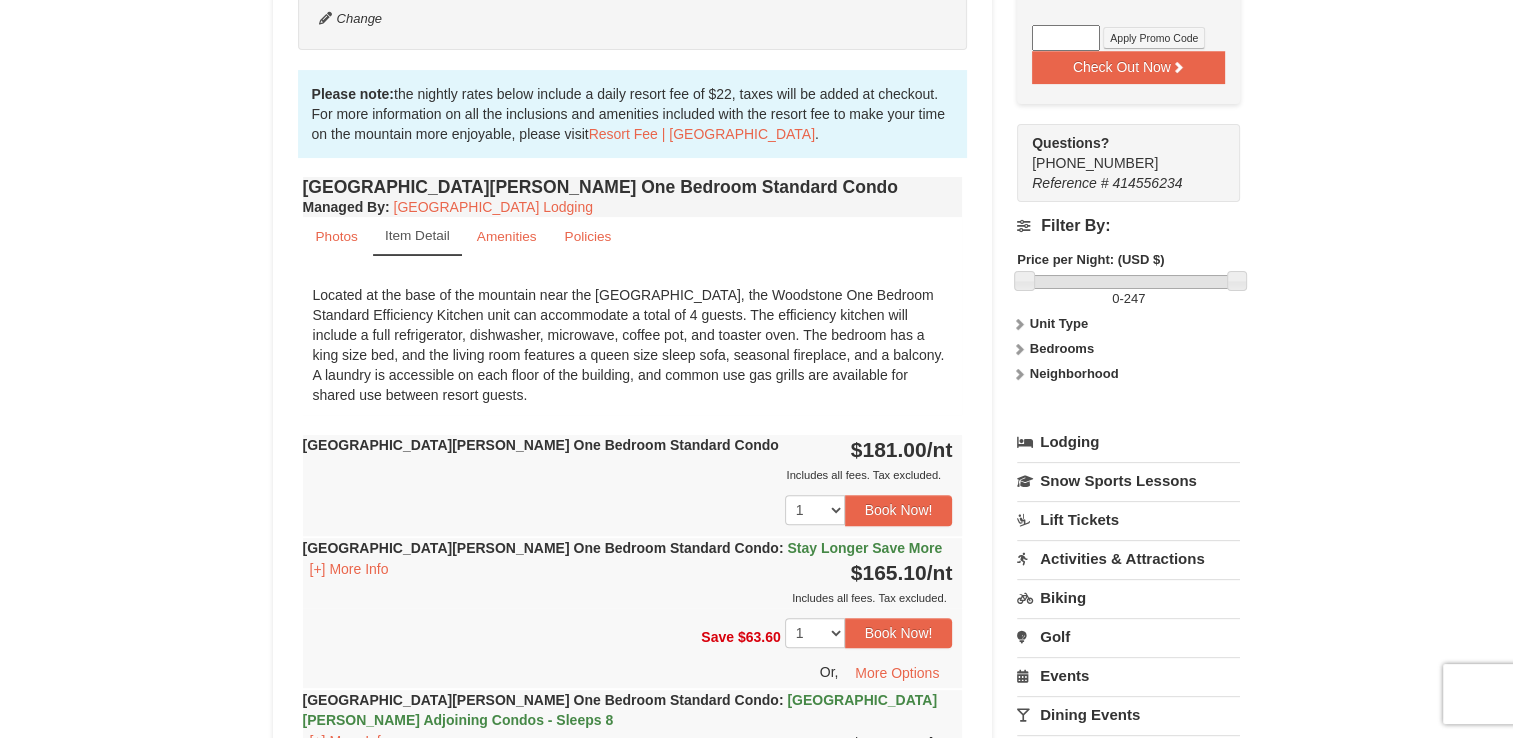 scroll, scrollTop: 0, scrollLeft: 0, axis: both 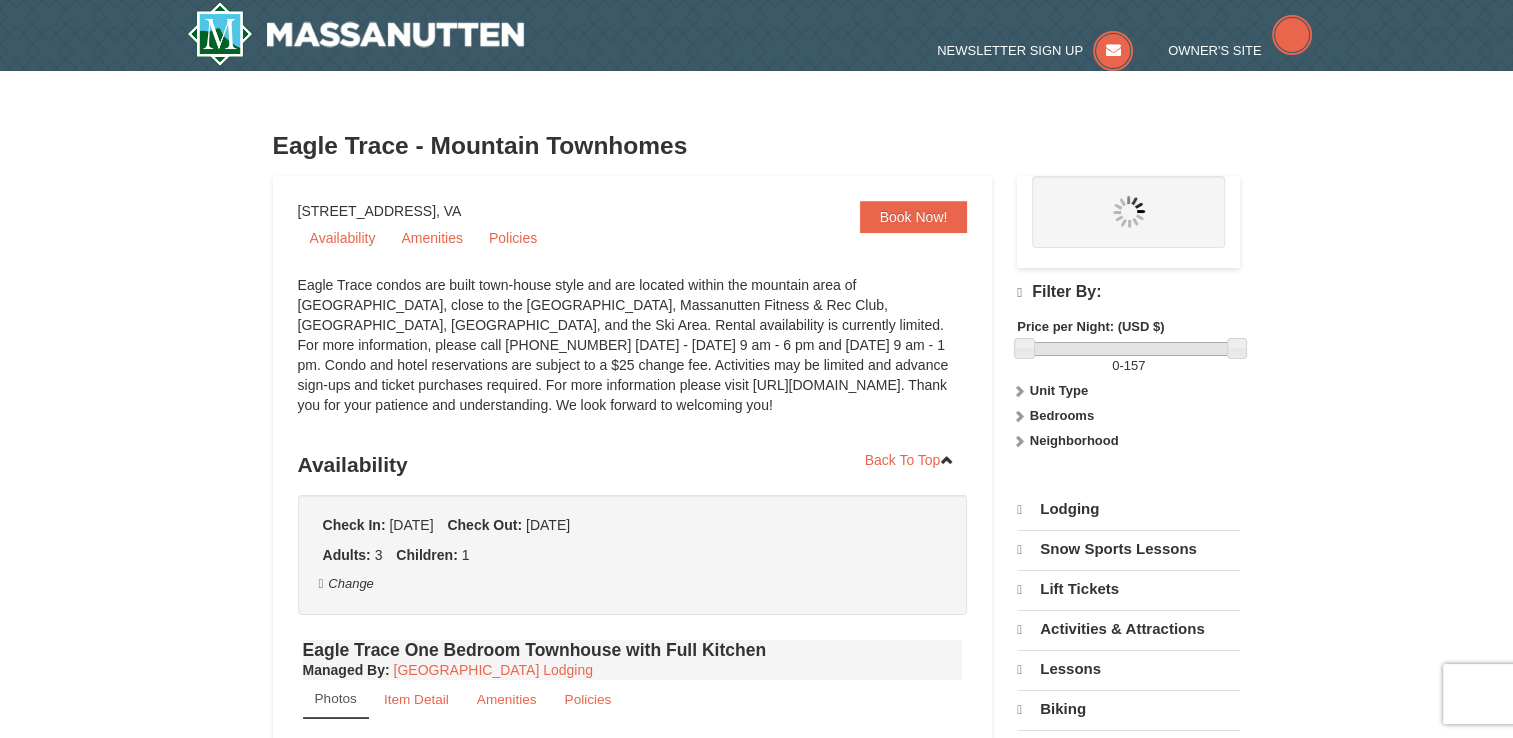 select on "7" 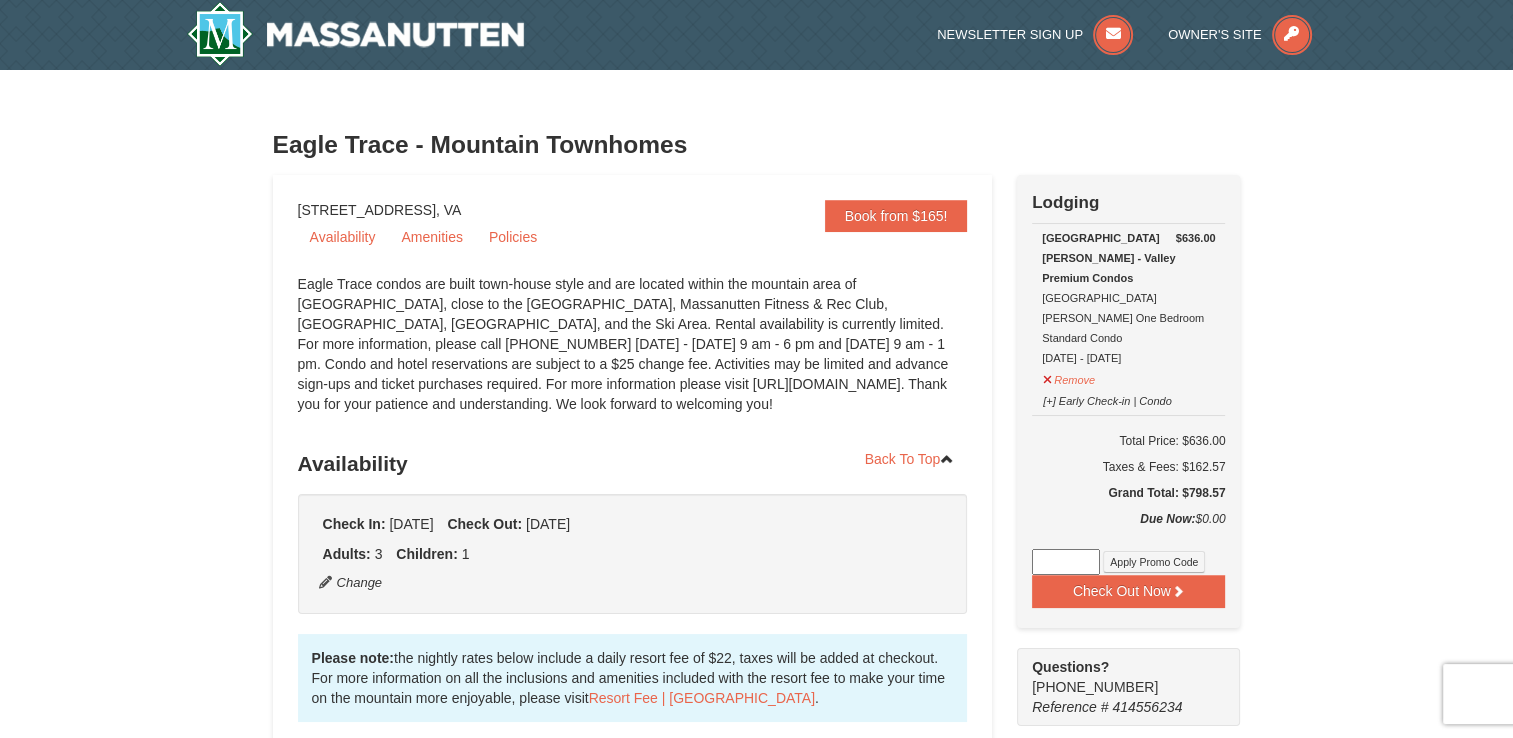 scroll, scrollTop: 0, scrollLeft: 0, axis: both 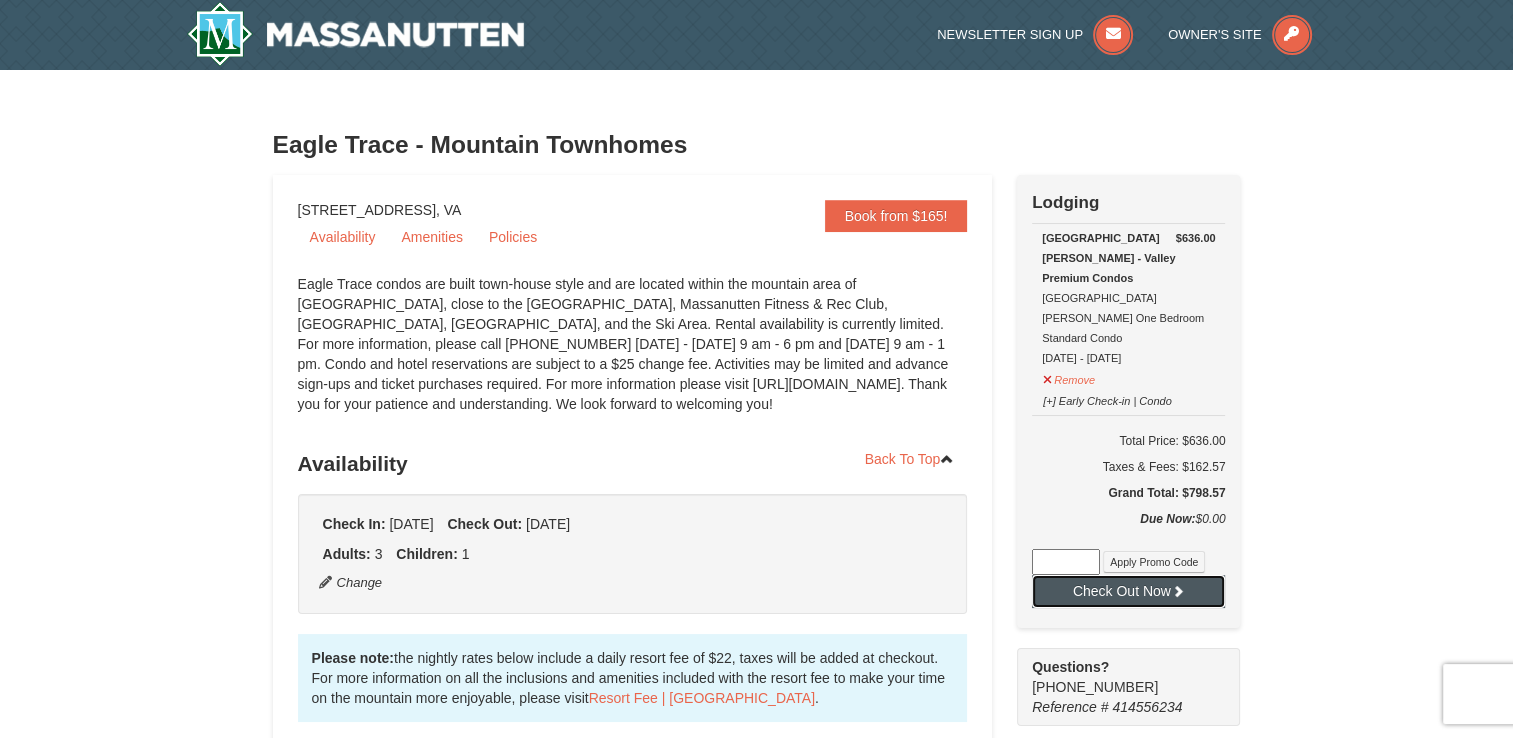 click on "Check Out Now" at bounding box center [1128, 591] 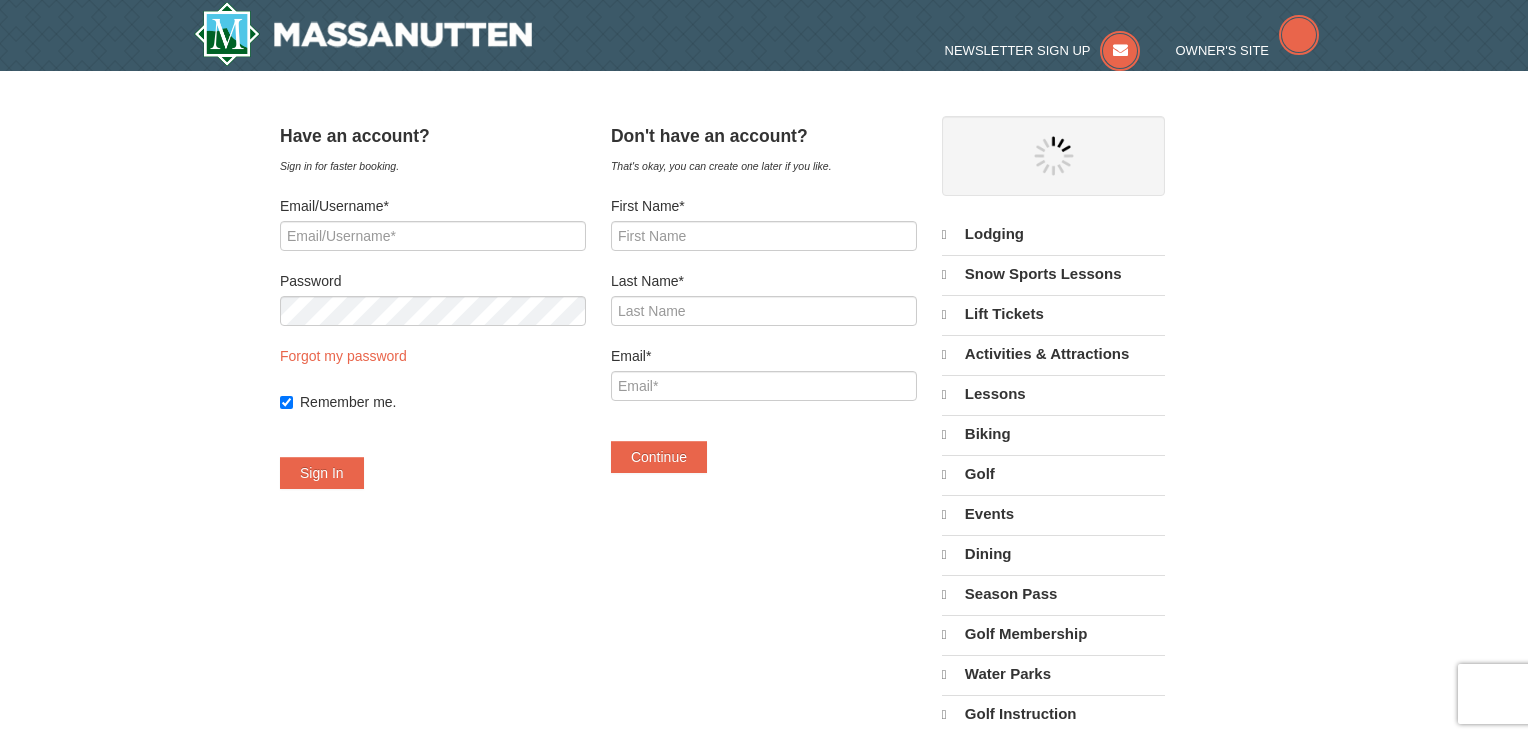 click on "Browser Not Supported
We notice you are using a browser which will not provide the best experience. We recommend using newer versions Chrome, Firefox, and Edge.
Chrome
Firefox
Edge
Safari
Select your preferred browser above to download.
Continue Anyway
Skip to Main Content
Skip to Main Content
Newsletter Sign Up
Owner's Site
×" at bounding box center (764, 649) 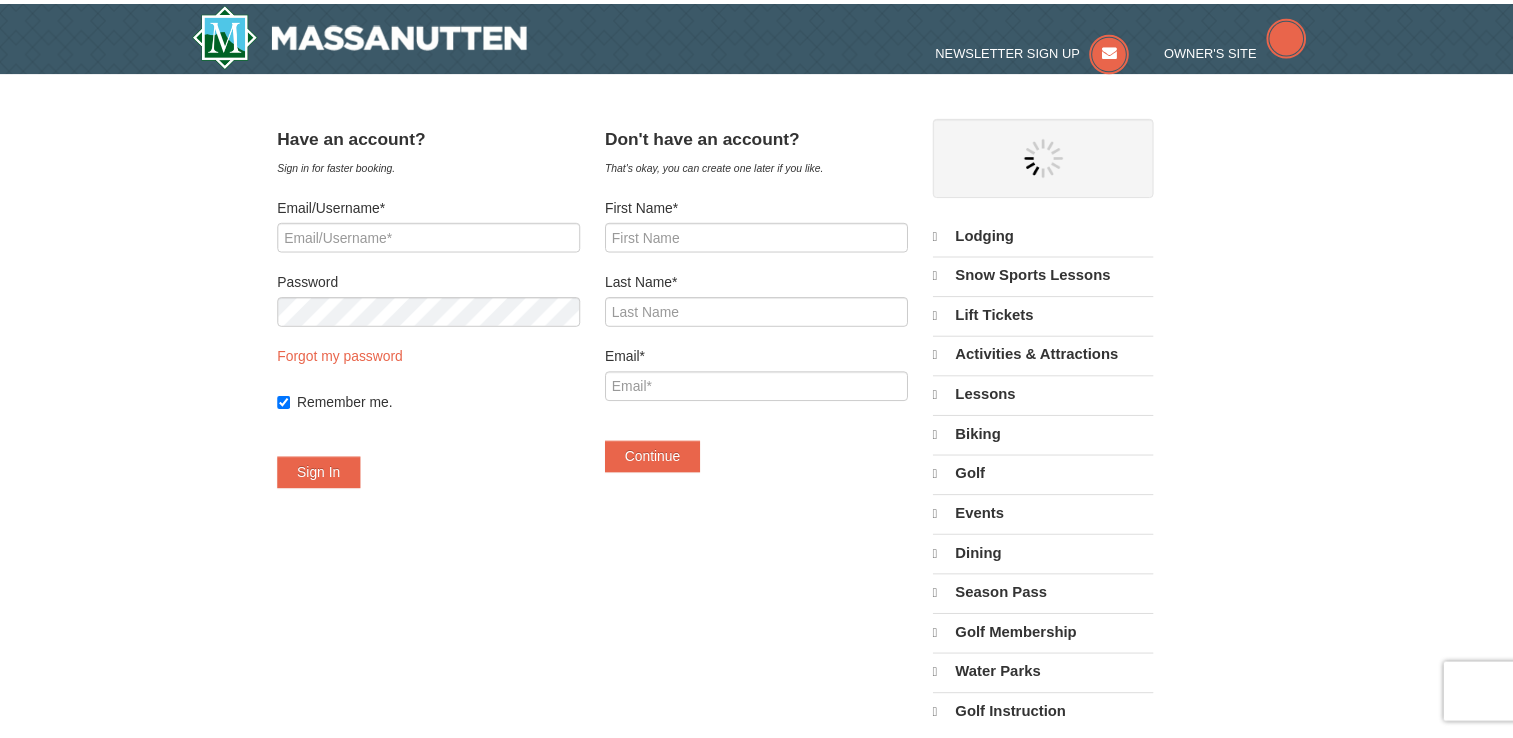 scroll, scrollTop: 0, scrollLeft: 0, axis: both 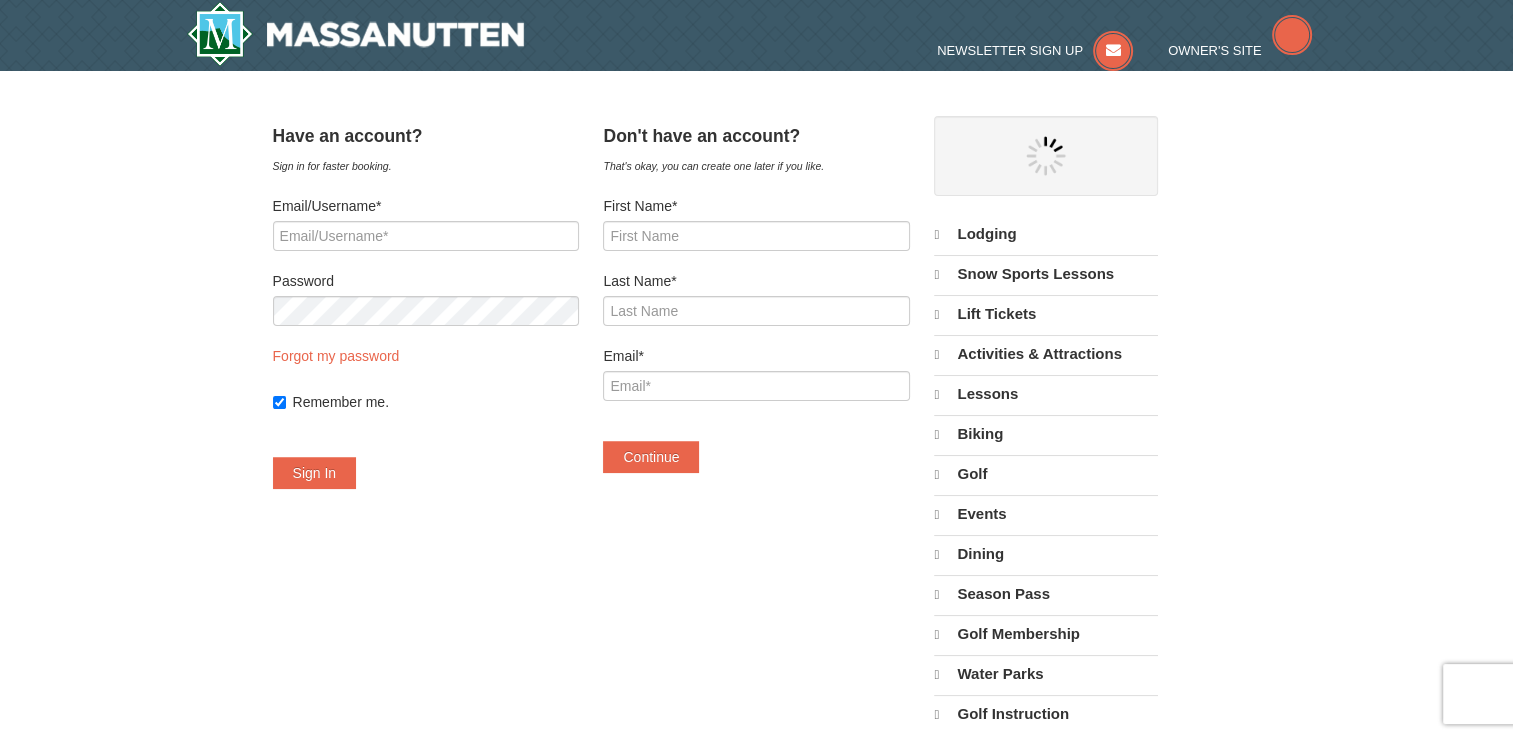 select on "7" 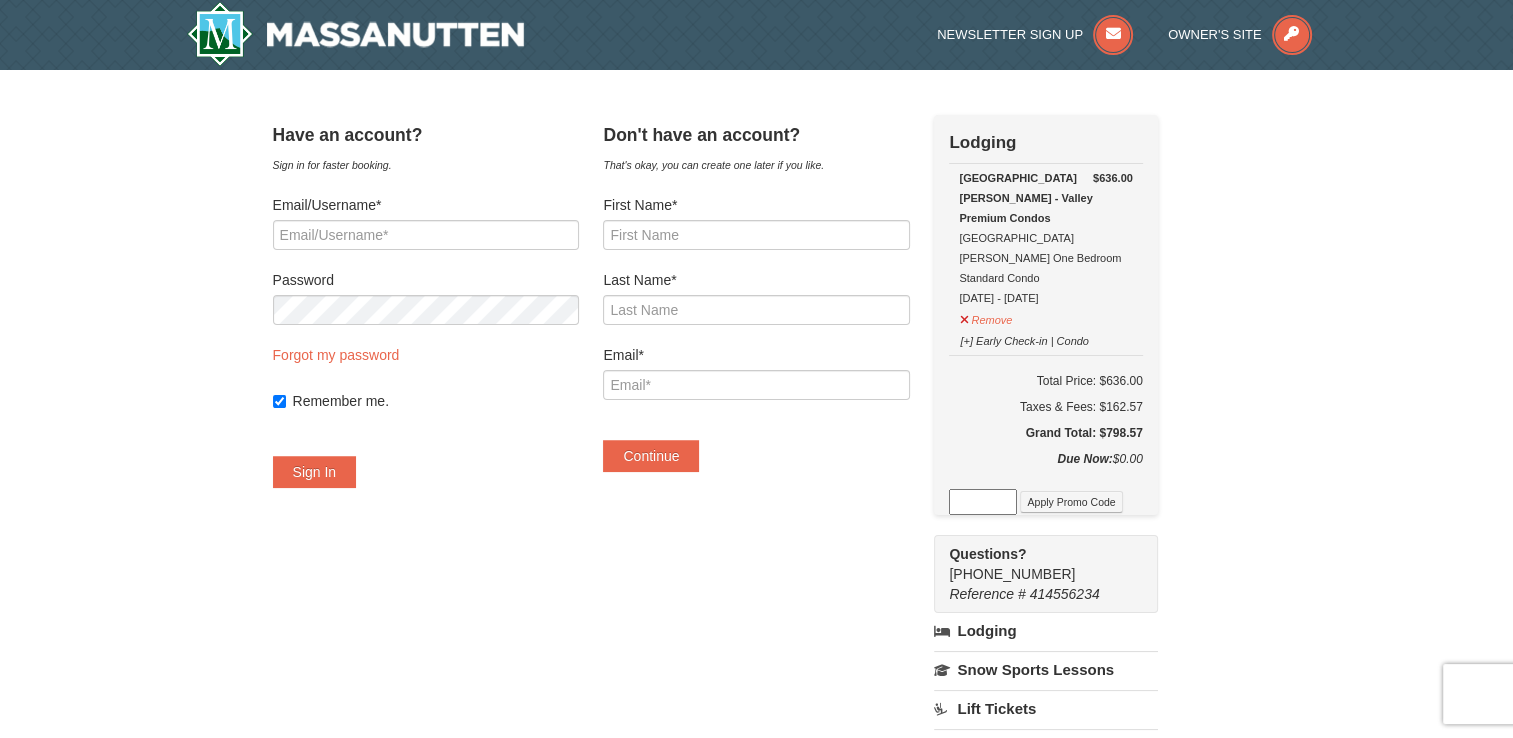 scroll, scrollTop: 0, scrollLeft: 0, axis: both 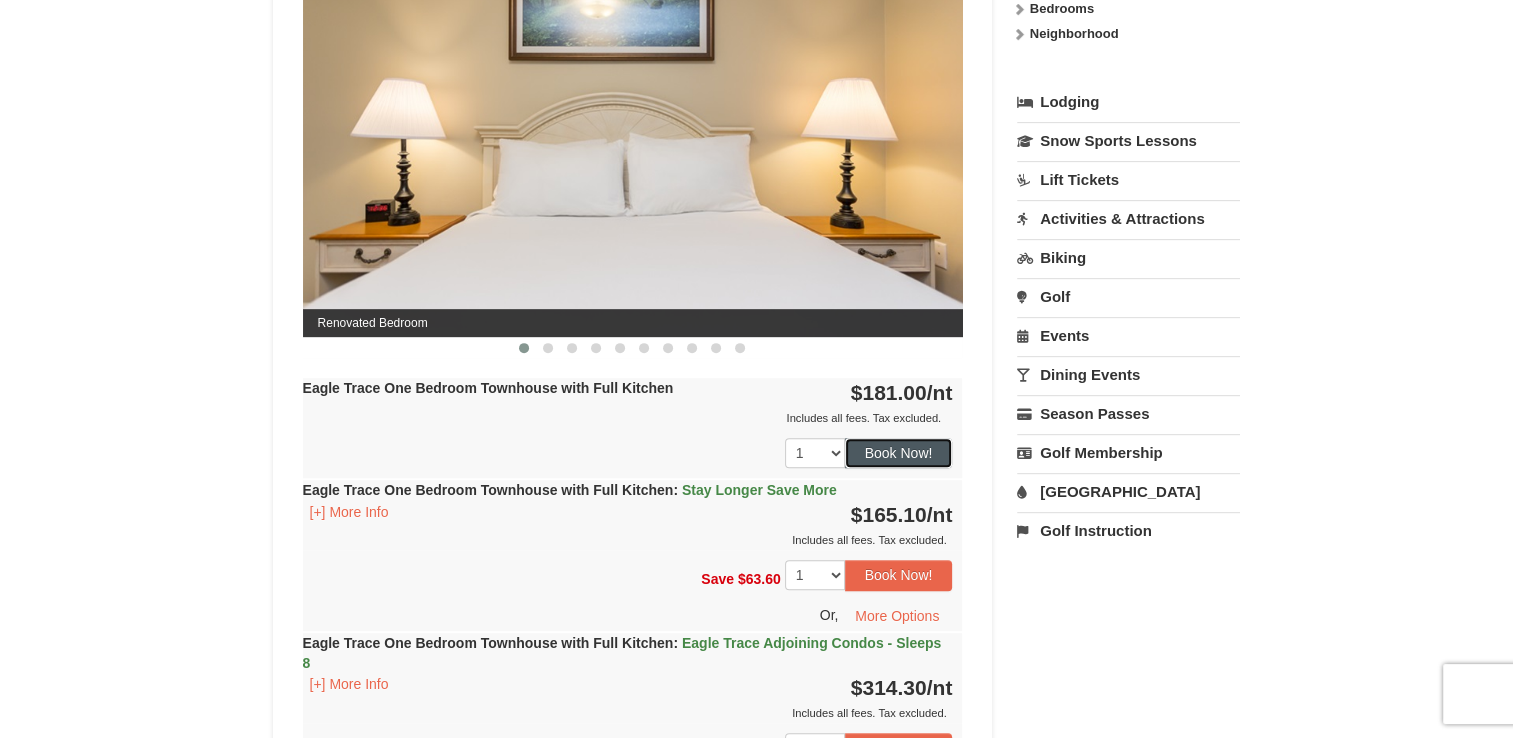 click on "Book Now!" at bounding box center (899, 453) 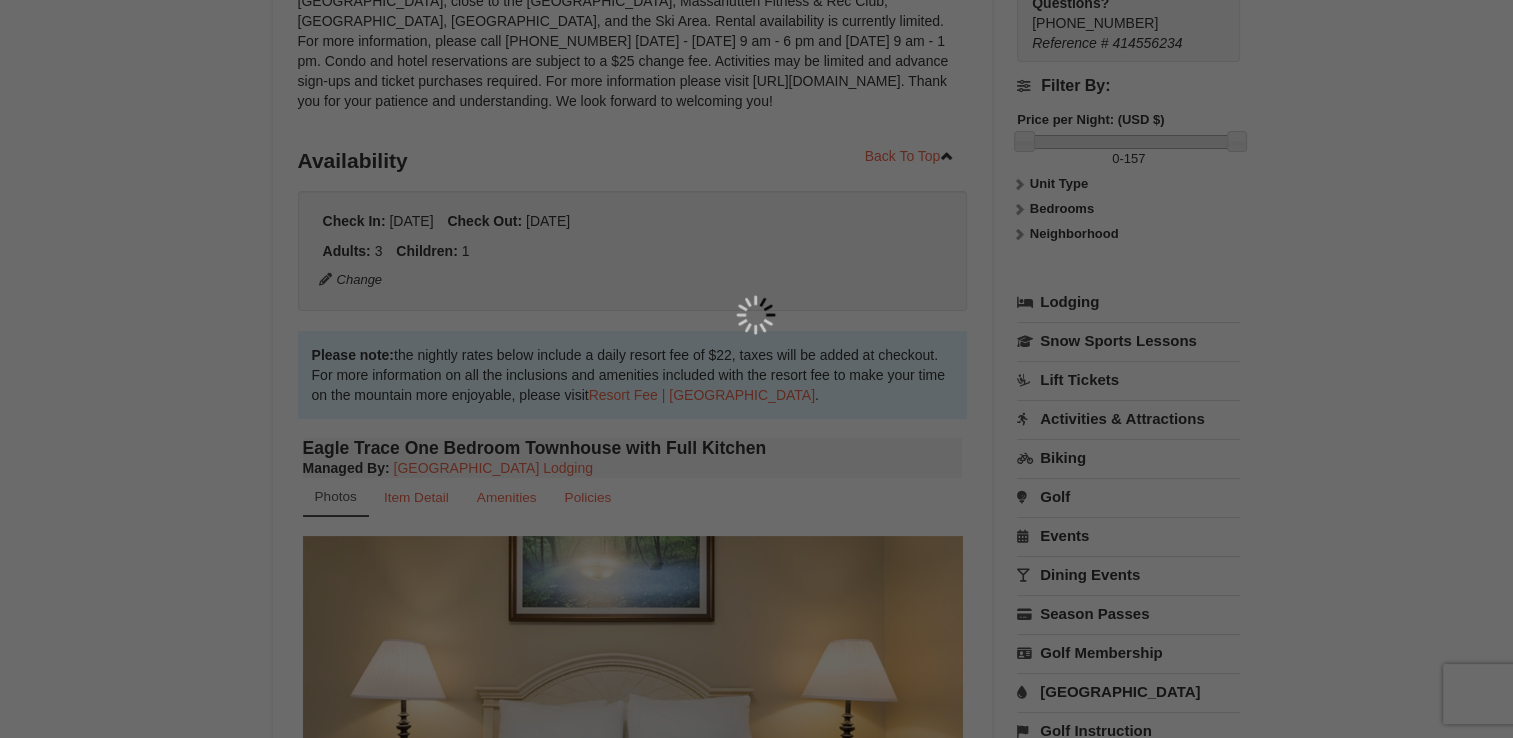 scroll, scrollTop: 175, scrollLeft: 0, axis: vertical 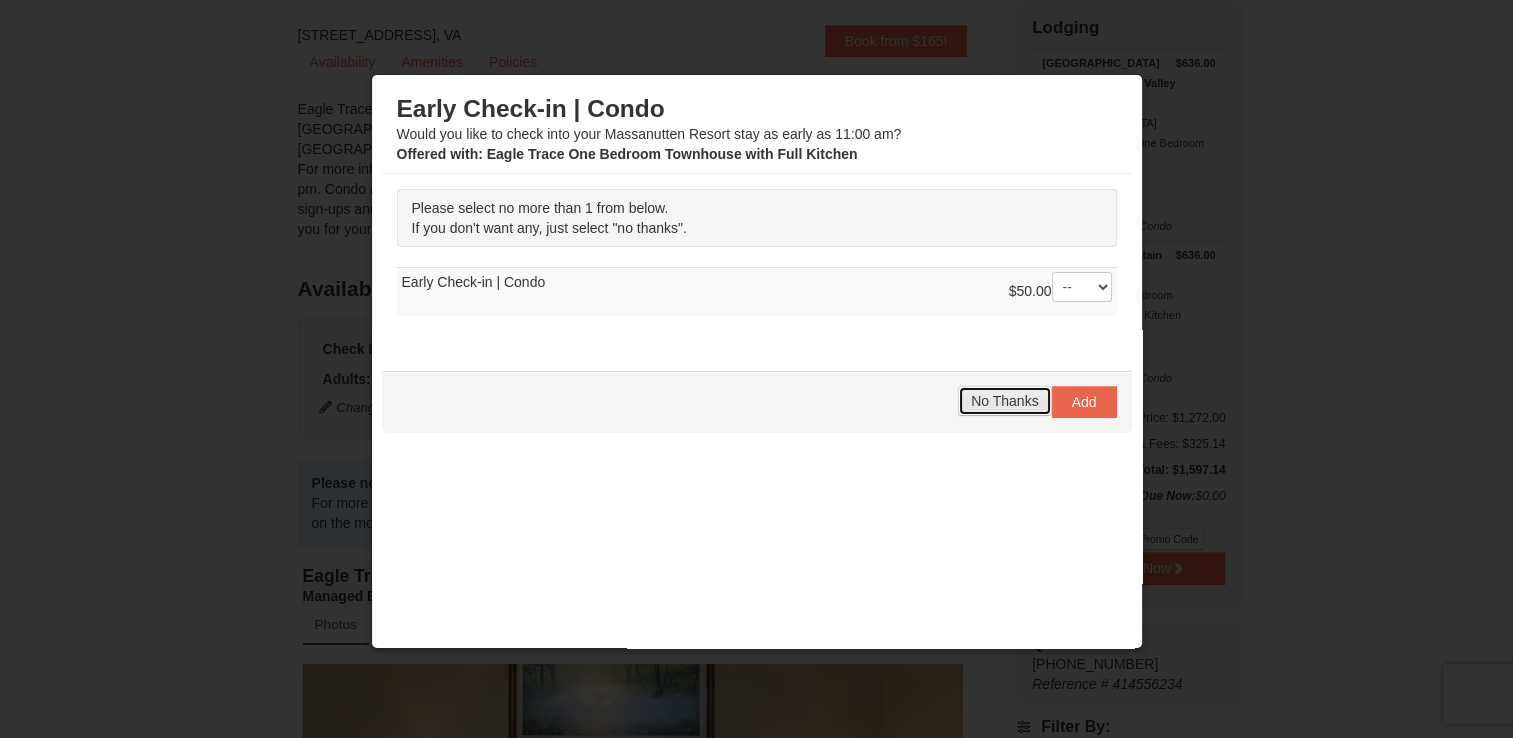 click on "No Thanks" at bounding box center [1004, 401] 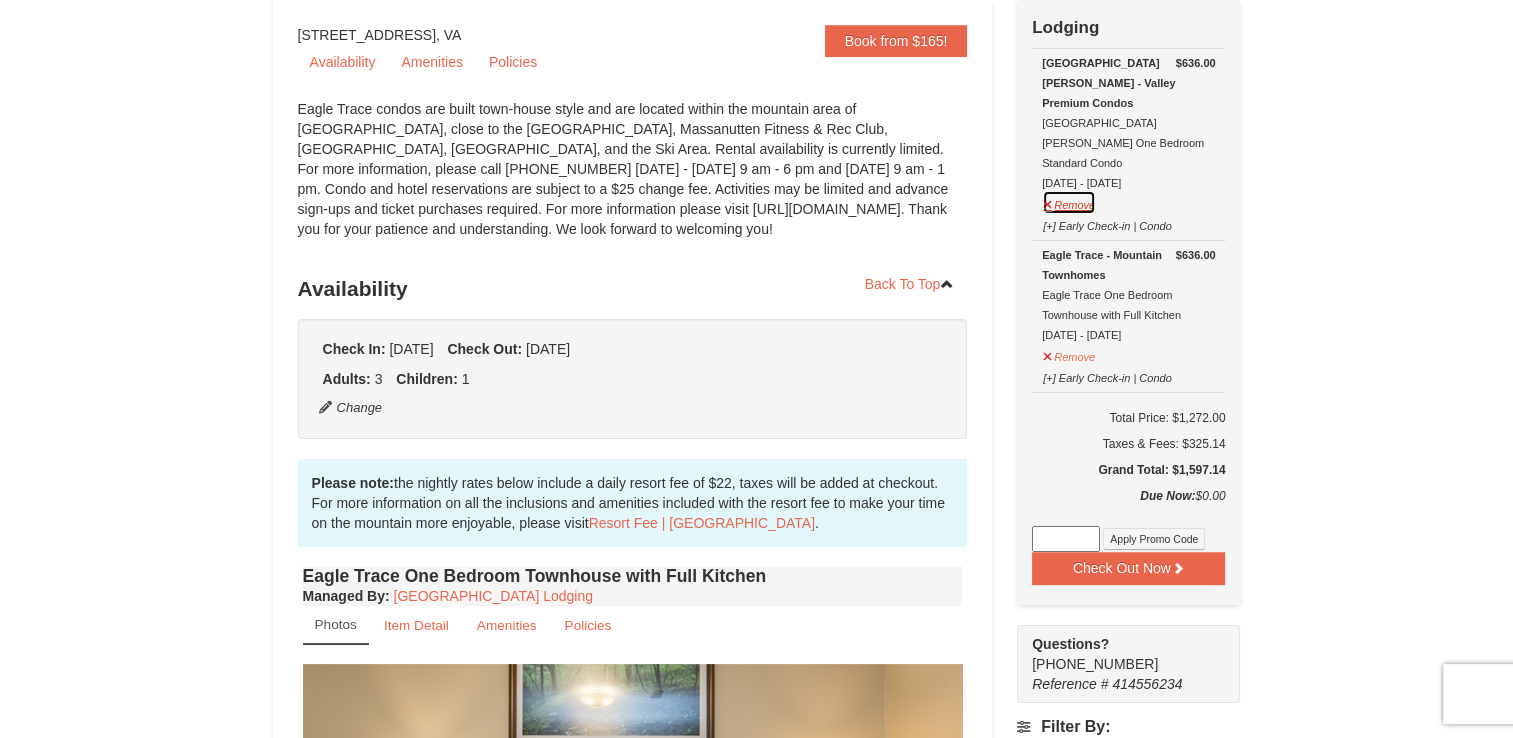 click on "Remove" at bounding box center [1069, 202] 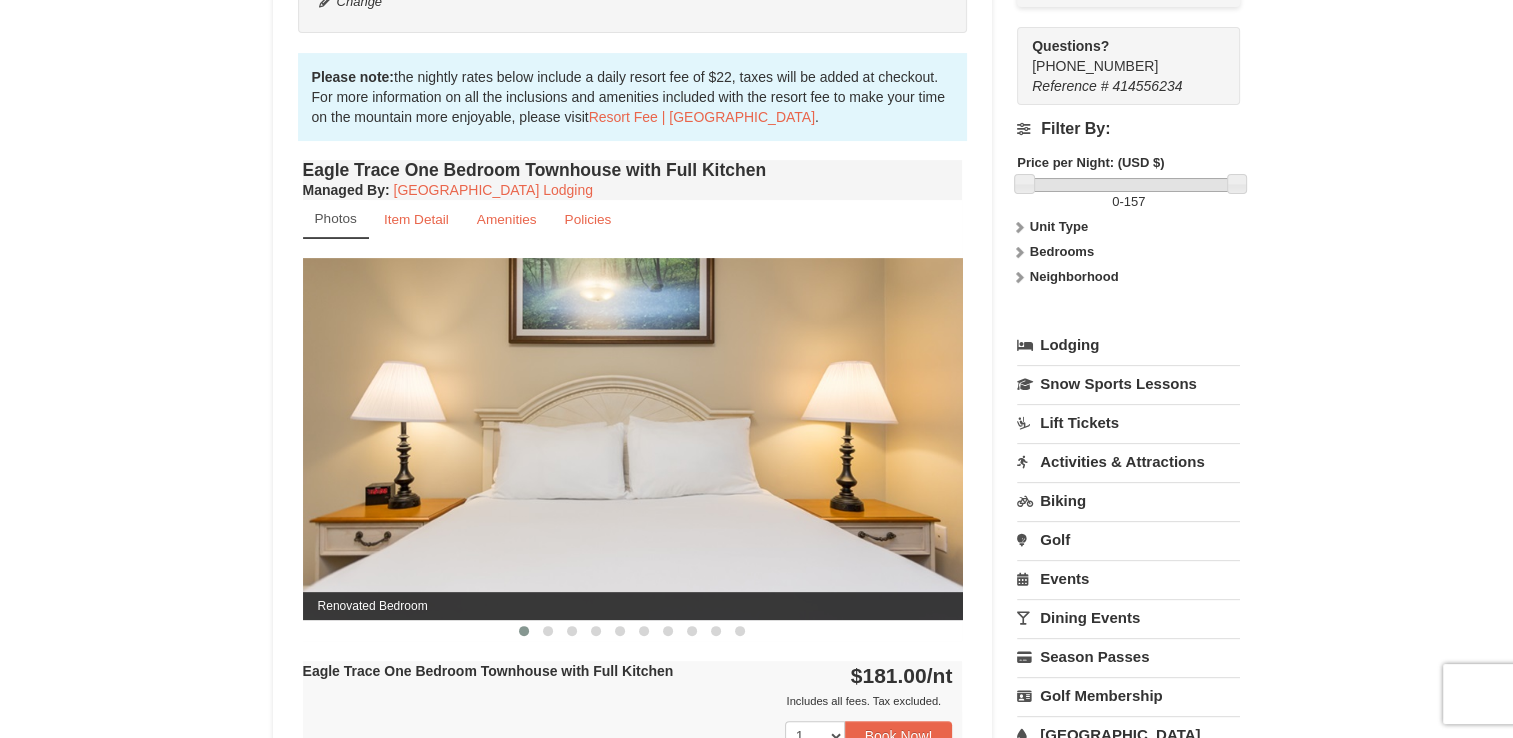 scroll, scrollTop: 653, scrollLeft: 0, axis: vertical 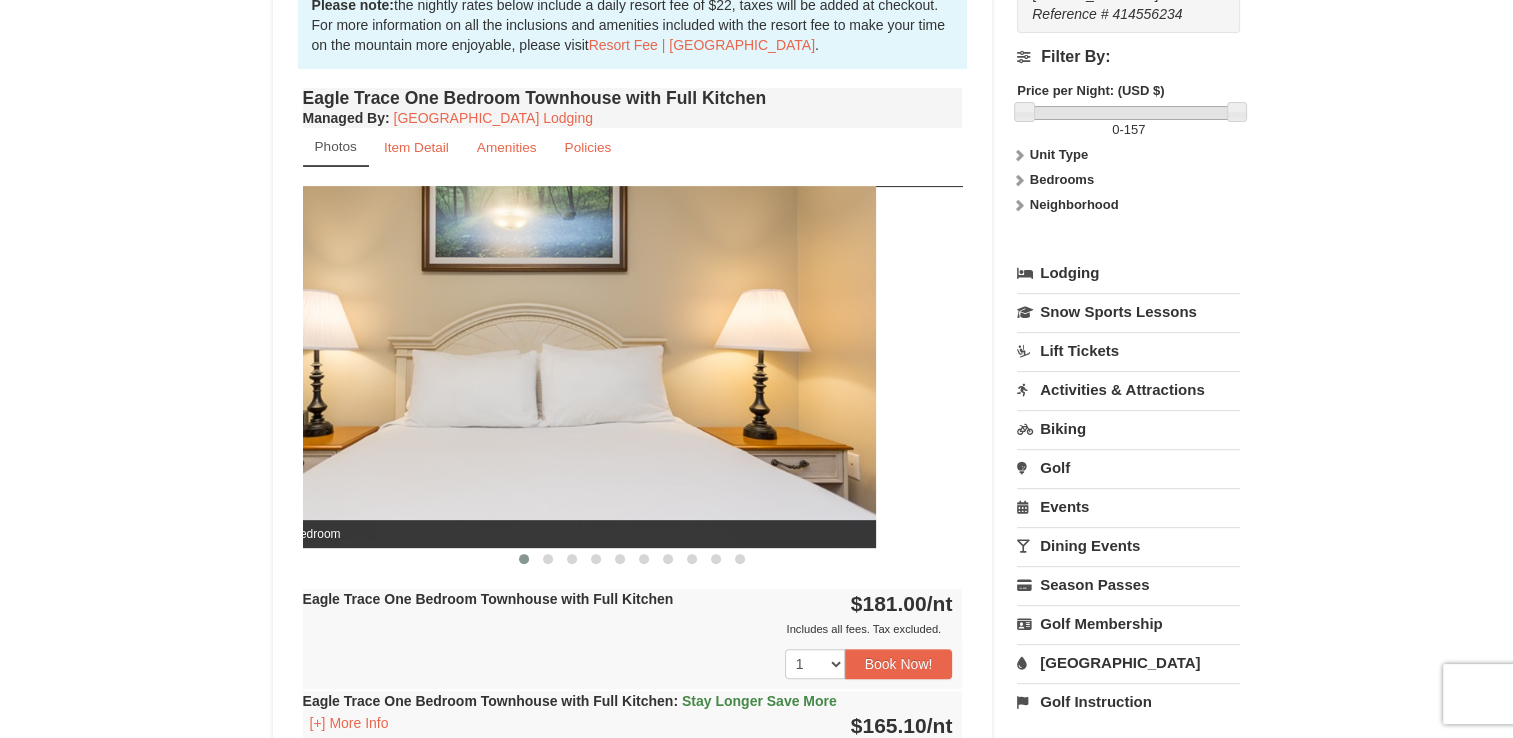 drag, startPoint x: 726, startPoint y: 401, endPoint x: 499, endPoint y: 474, distance: 238.44916 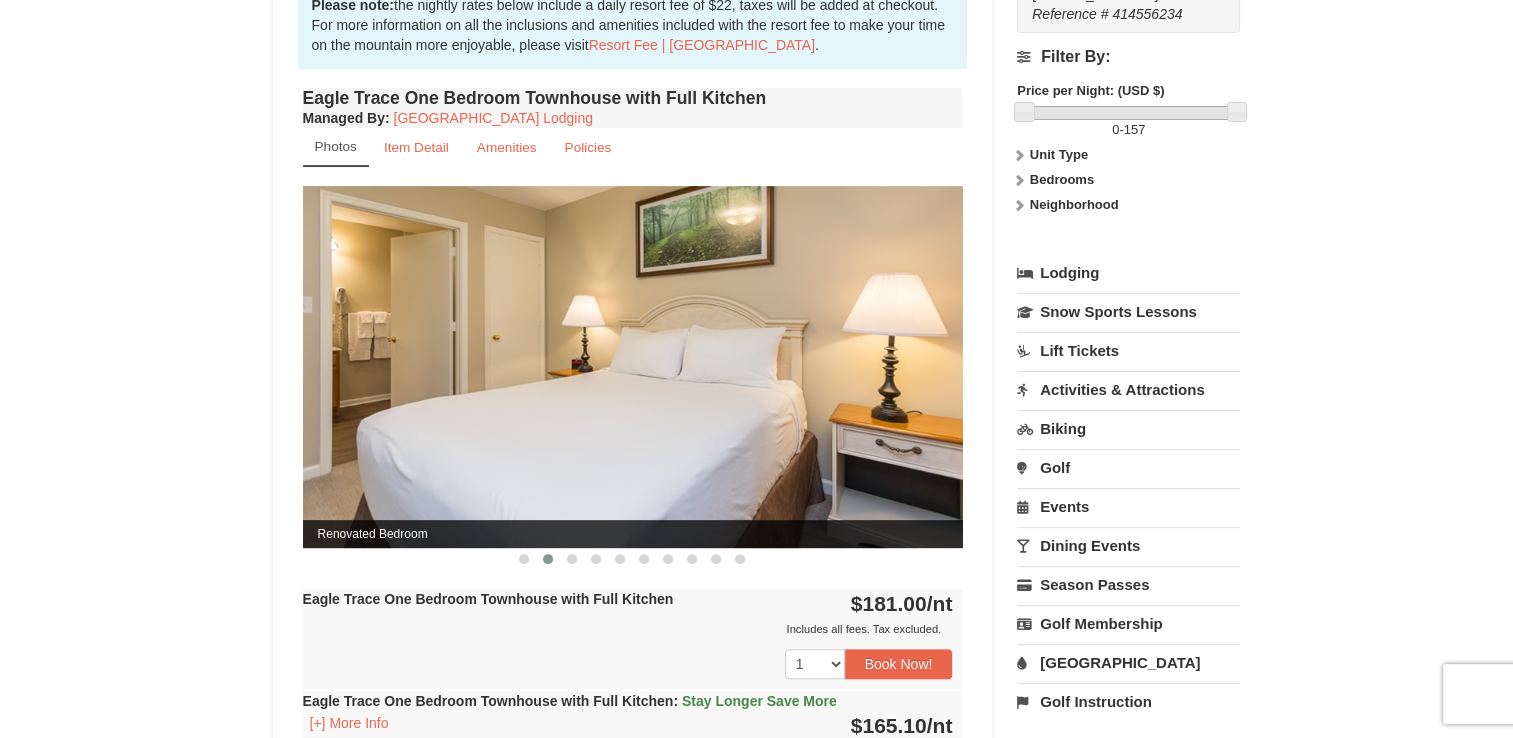 drag, startPoint x: 715, startPoint y: 437, endPoint x: 492, endPoint y: 466, distance: 224.87775 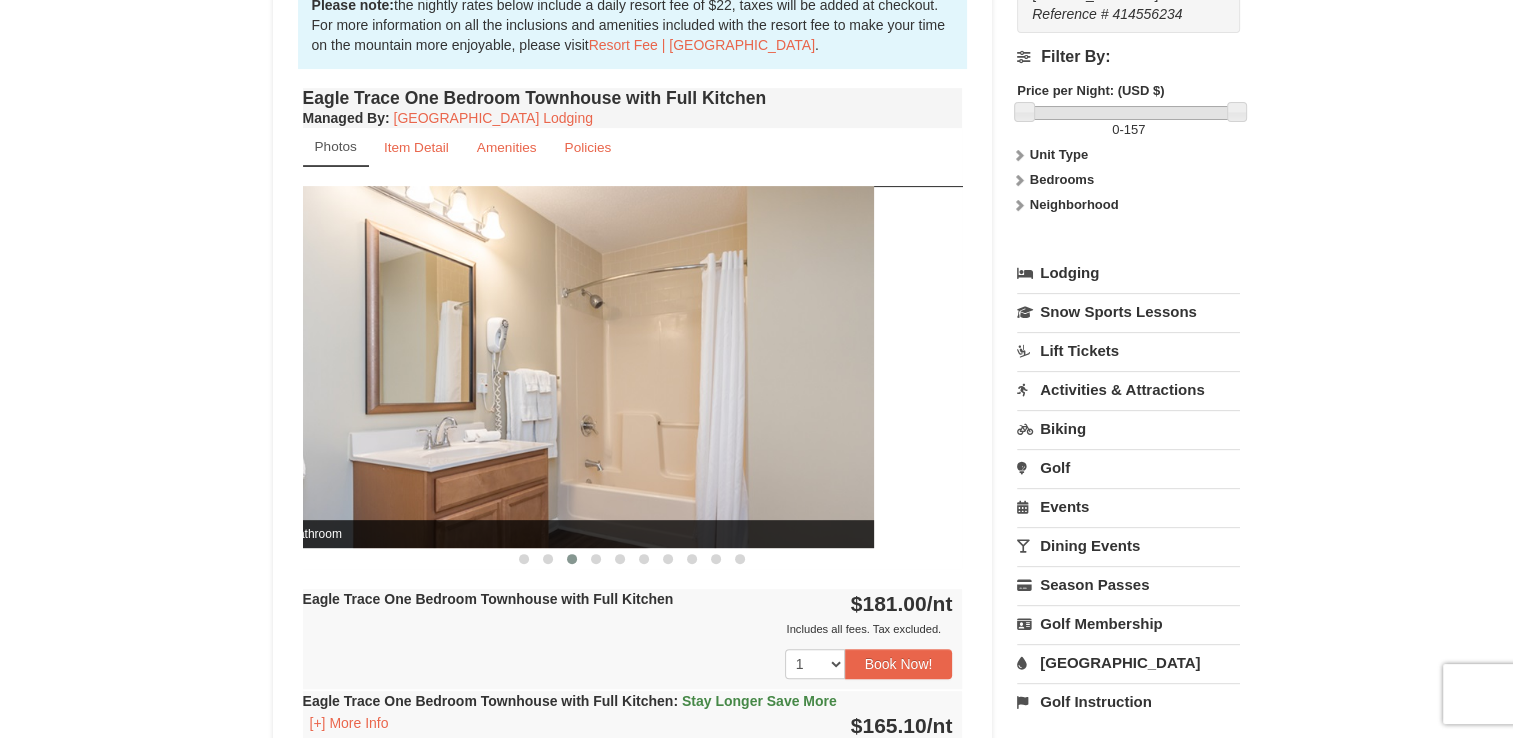 drag, startPoint x: 603, startPoint y: 448, endPoint x: 356, endPoint y: 465, distance: 247.58434 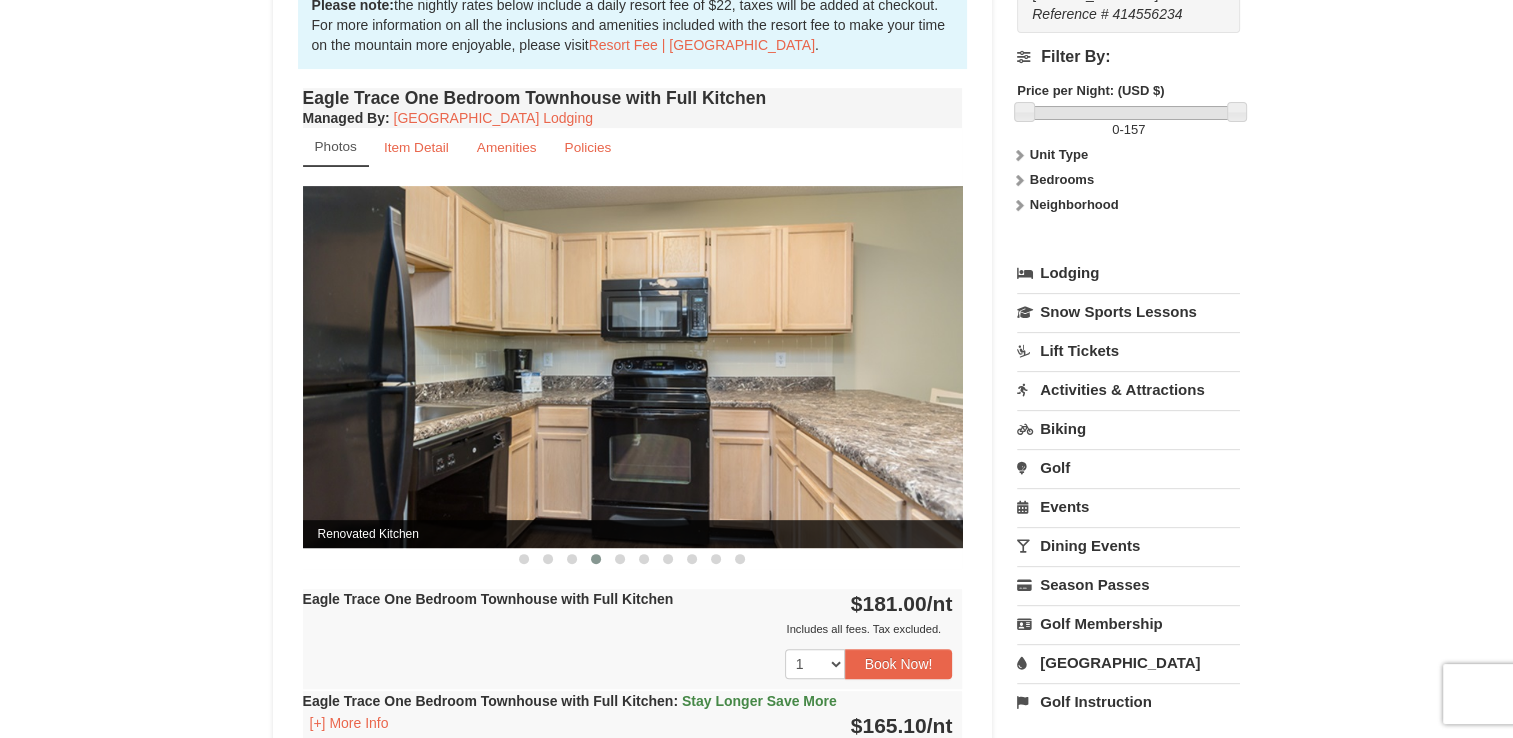 drag, startPoint x: 567, startPoint y: 439, endPoint x: 384, endPoint y: 474, distance: 186.31694 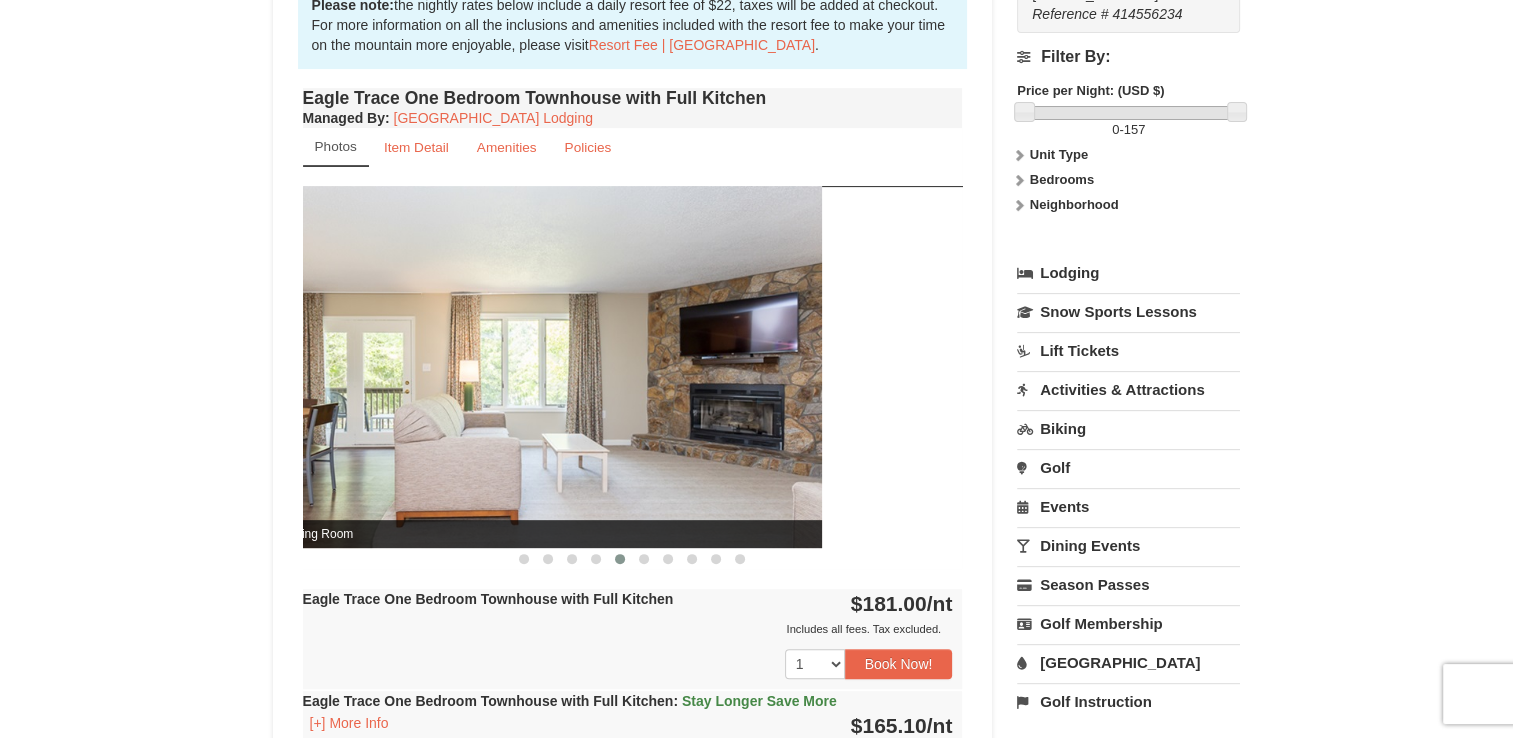 drag, startPoint x: 649, startPoint y: 415, endPoint x: 416, endPoint y: 461, distance: 237.49738 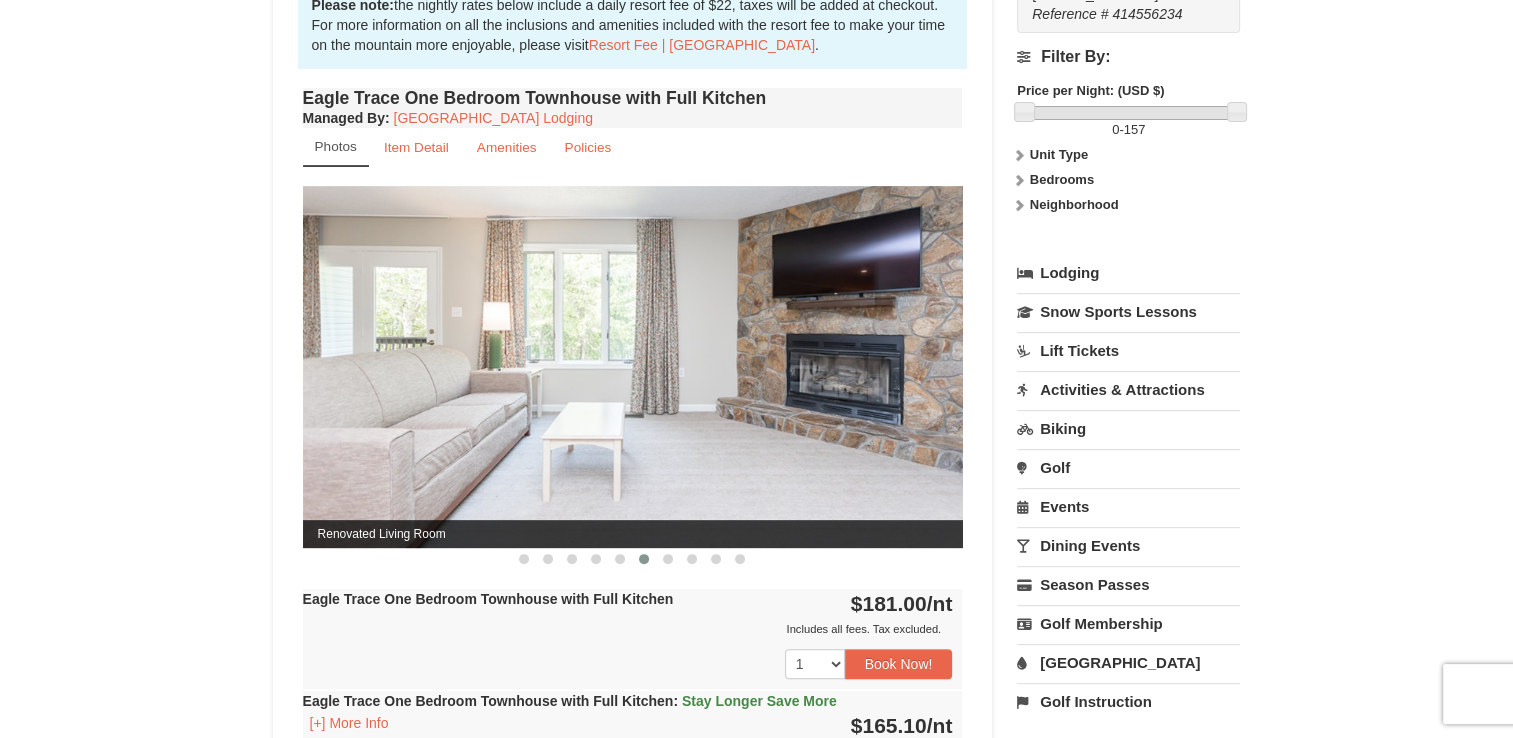 drag, startPoint x: 724, startPoint y: 410, endPoint x: 524, endPoint y: 427, distance: 200.7212 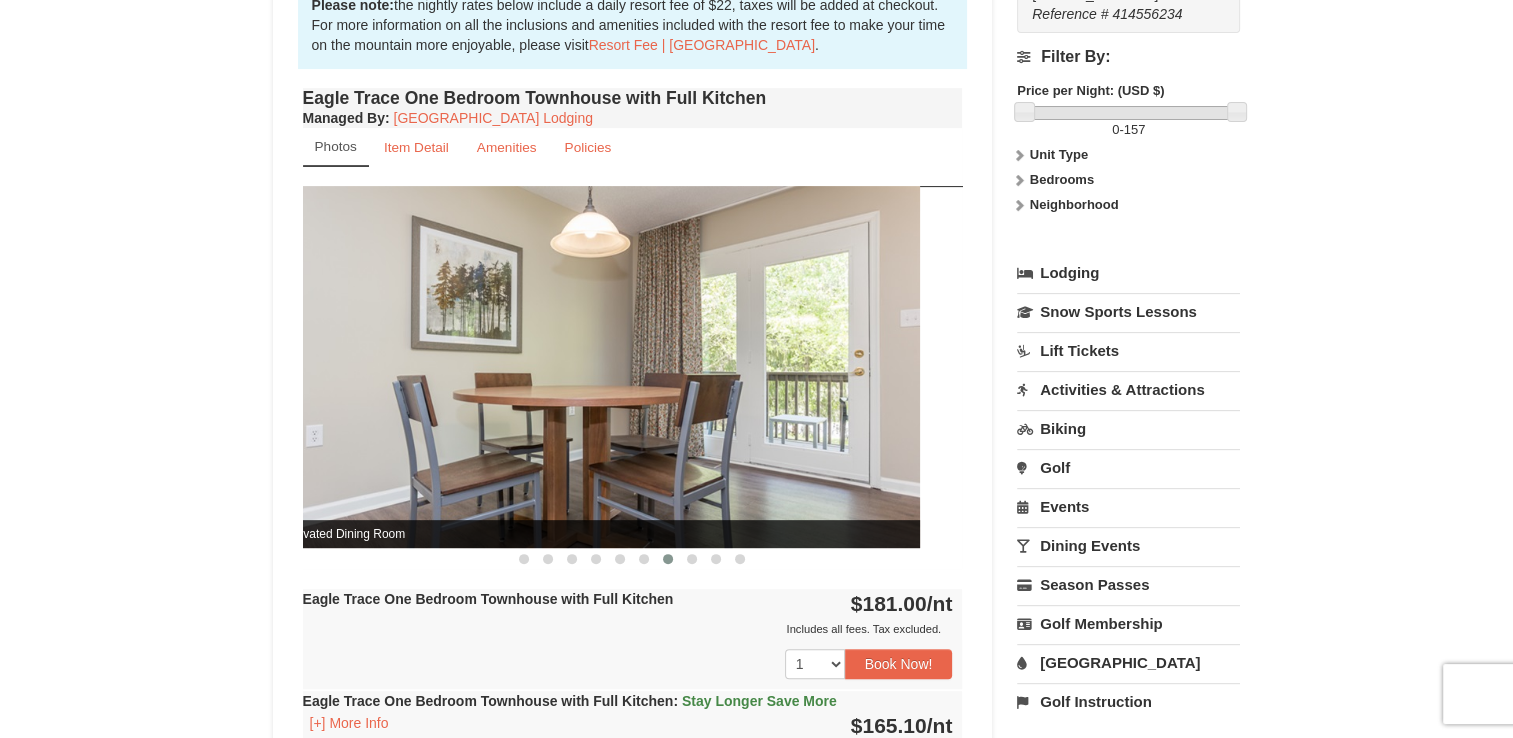 drag, startPoint x: 775, startPoint y: 412, endPoint x: 588, endPoint y: 475, distance: 197.32713 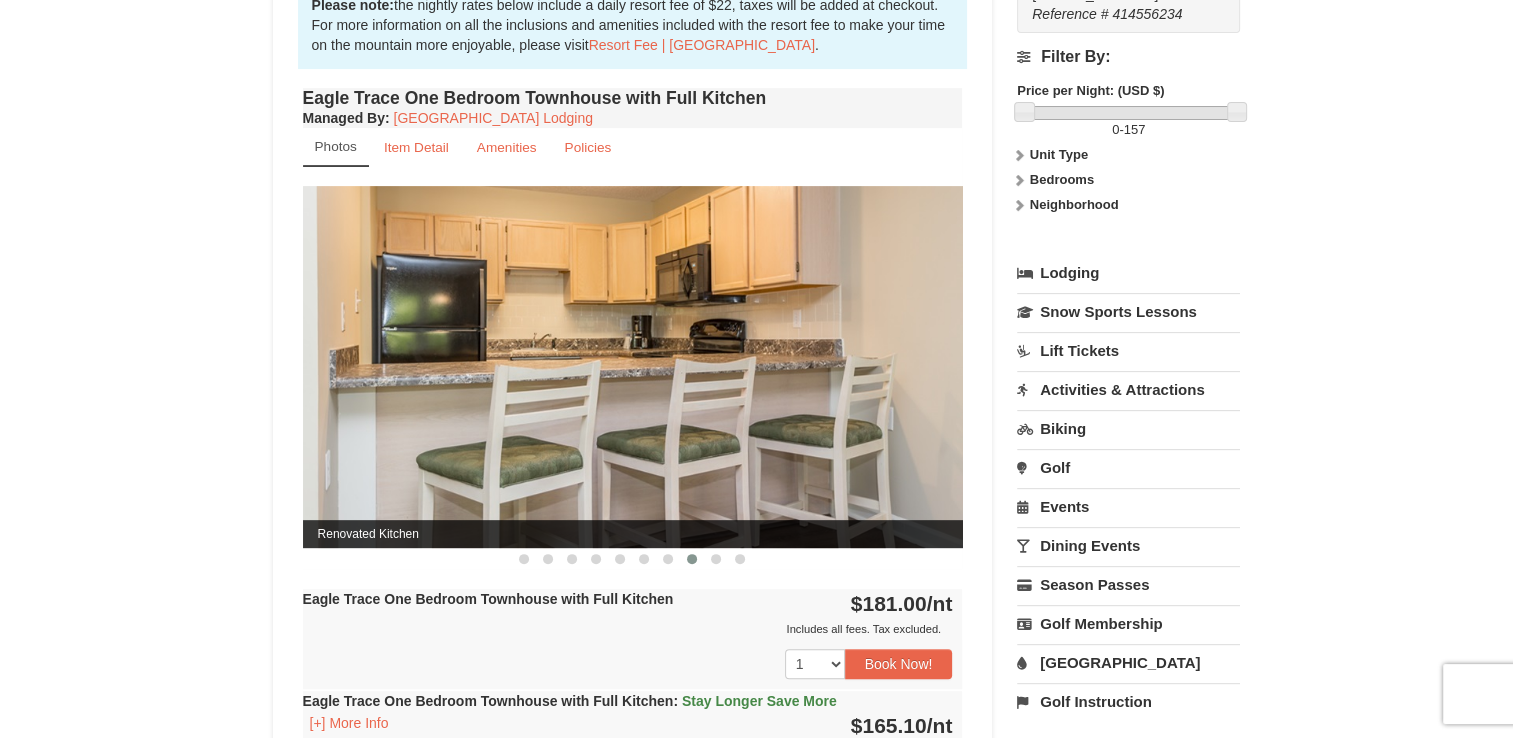 drag, startPoint x: 678, startPoint y: 463, endPoint x: 461, endPoint y: 517, distance: 223.61798 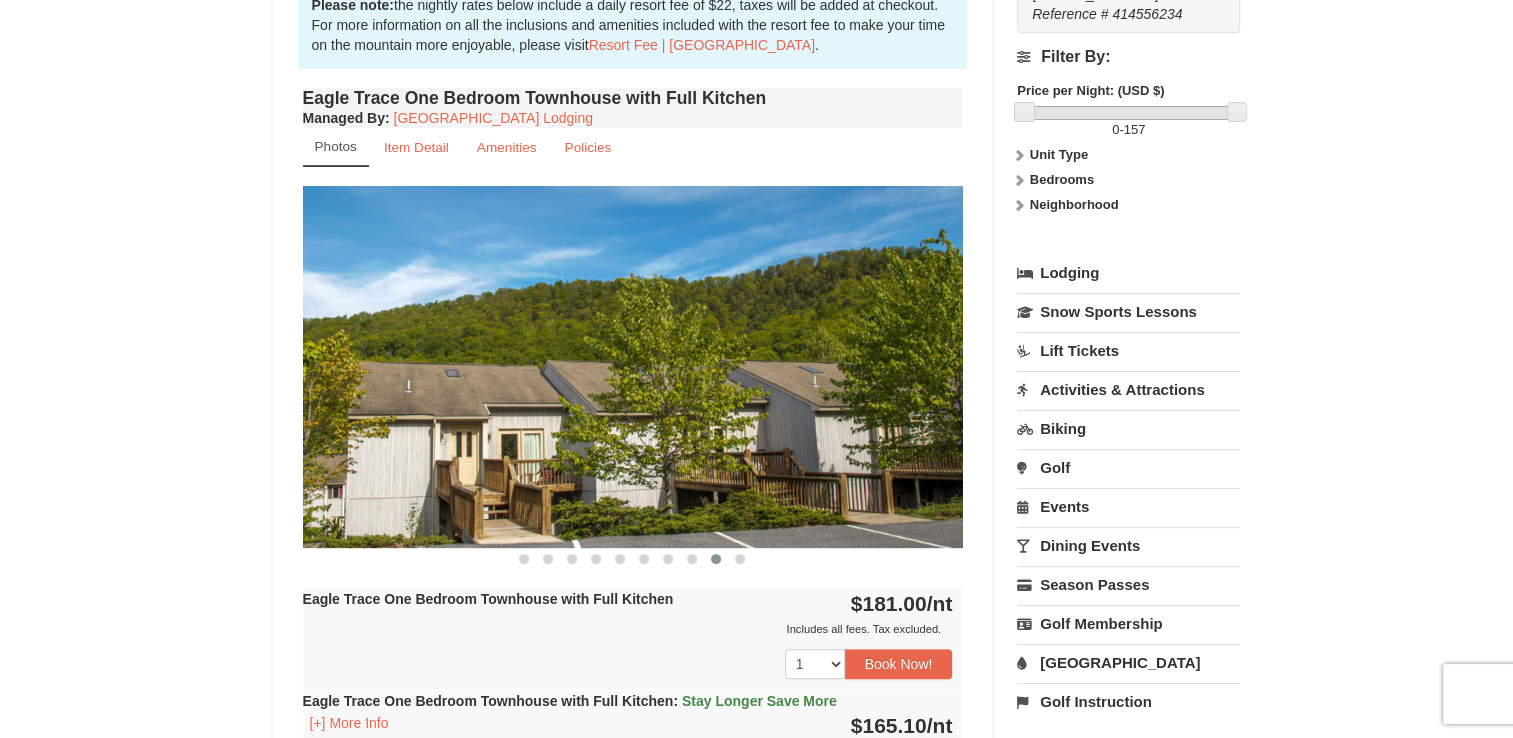 drag, startPoint x: 686, startPoint y: 442, endPoint x: 526, endPoint y: 485, distance: 165.6774 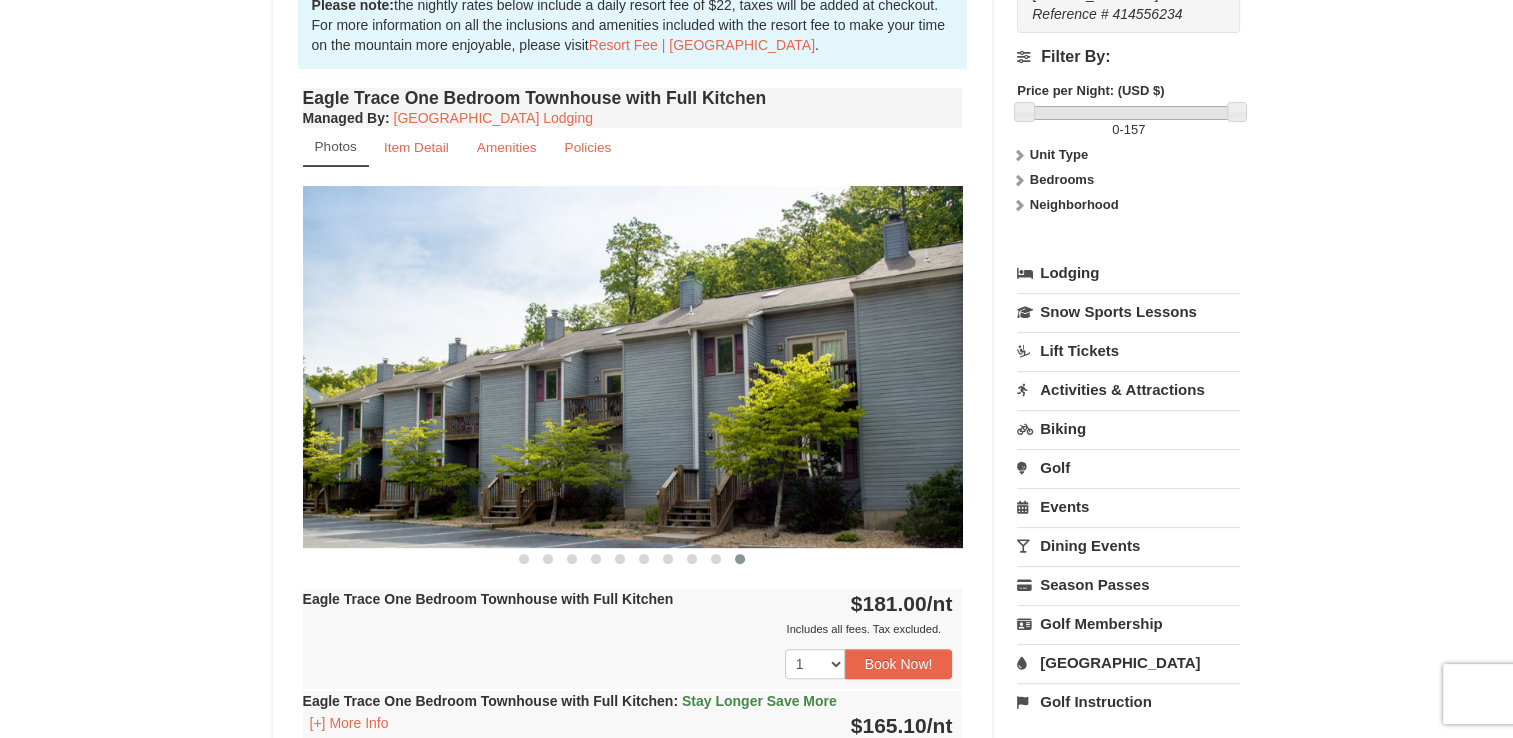 drag, startPoint x: 526, startPoint y: 485, endPoint x: 182, endPoint y: 509, distance: 344.83618 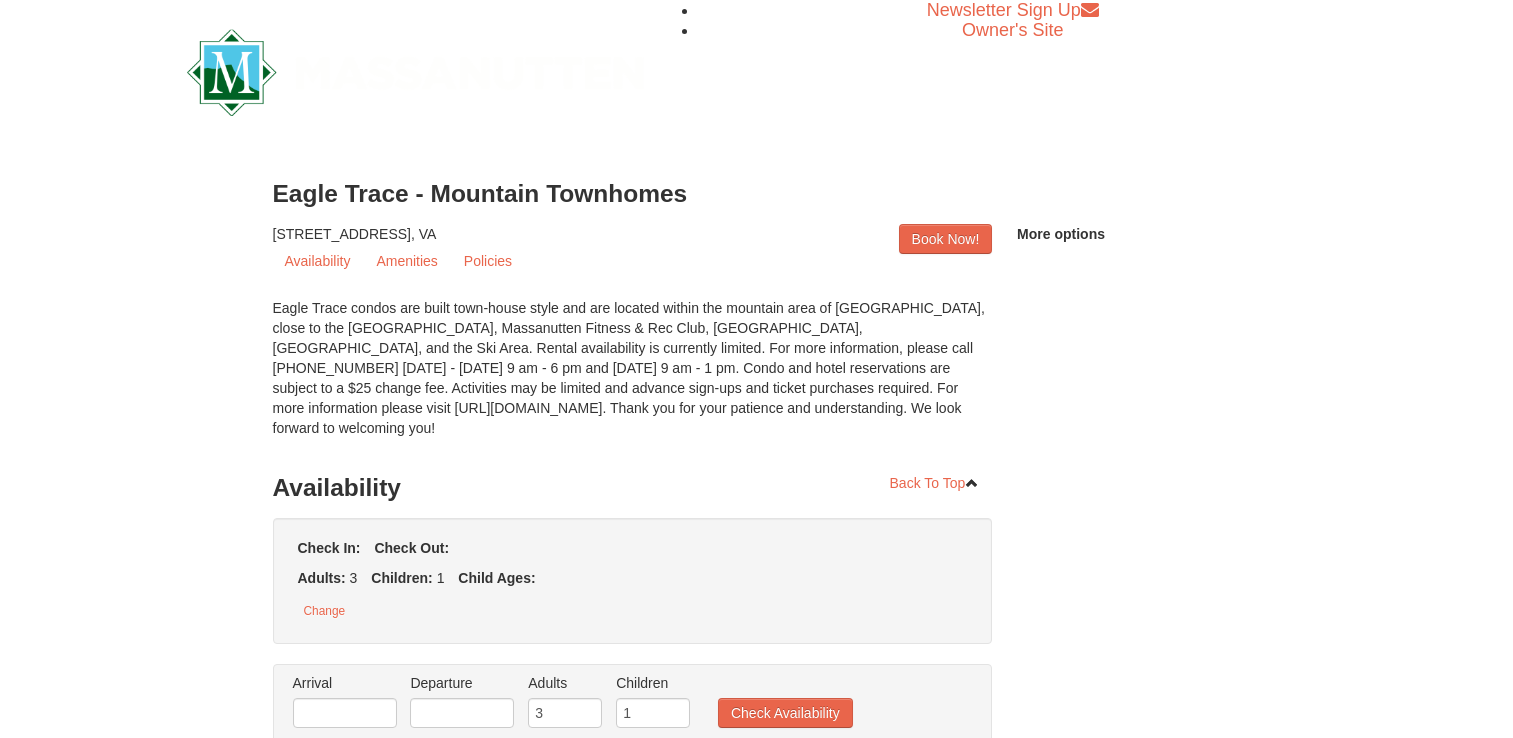 scroll, scrollTop: 0, scrollLeft: 0, axis: both 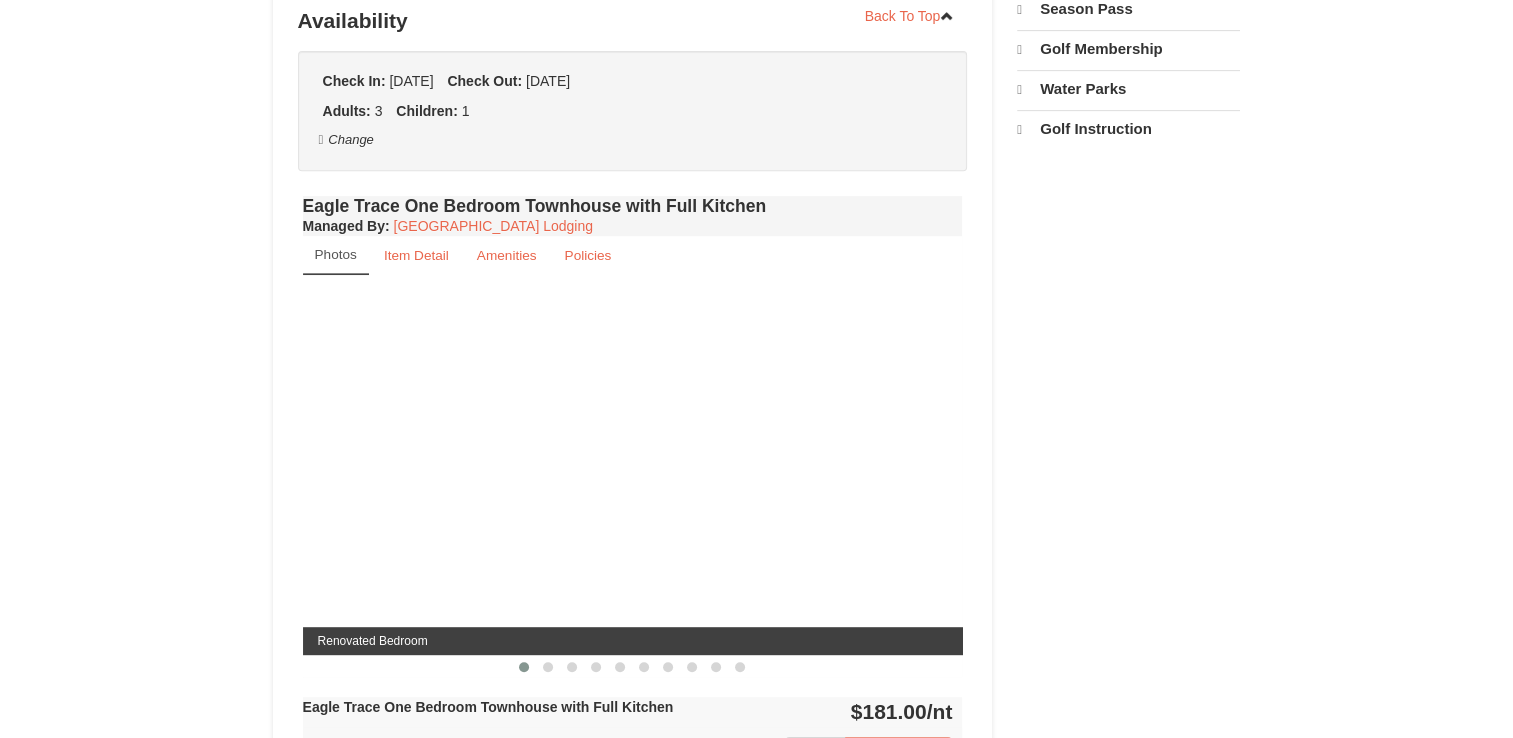 select on "7" 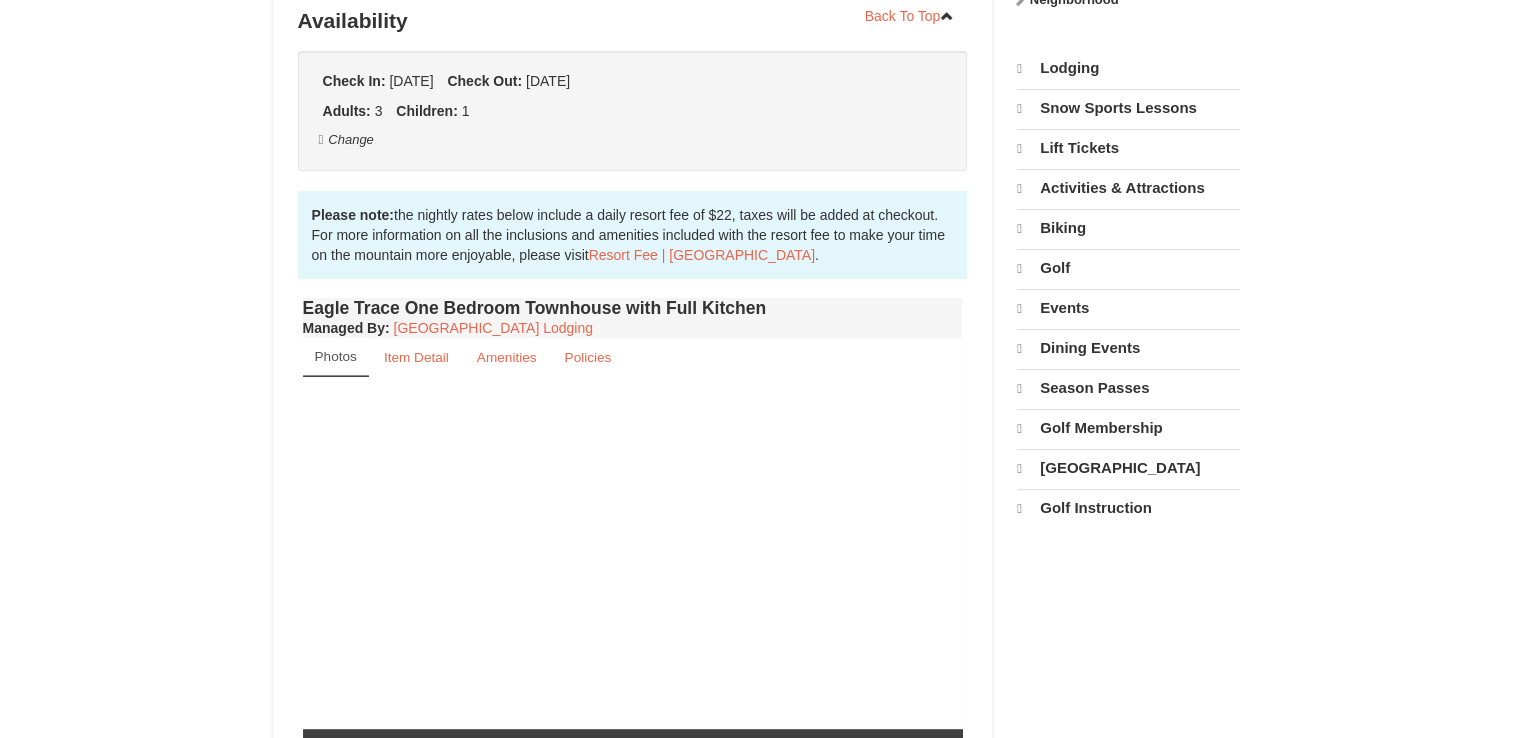 scroll, scrollTop: 445, scrollLeft: 0, axis: vertical 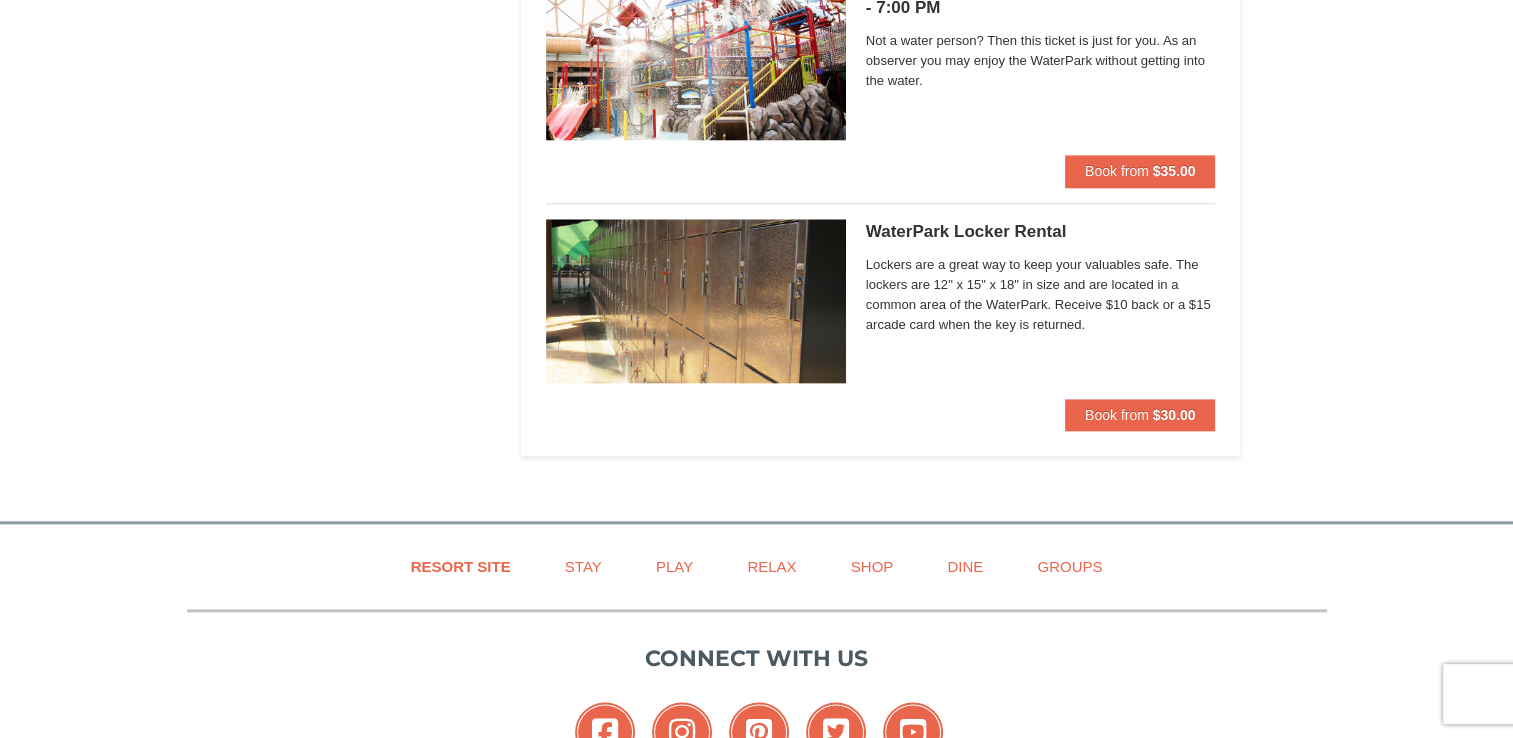 click on "Resort Site
Stay
Play
Relax
Shop
Dine
Groups" at bounding box center (757, 568) 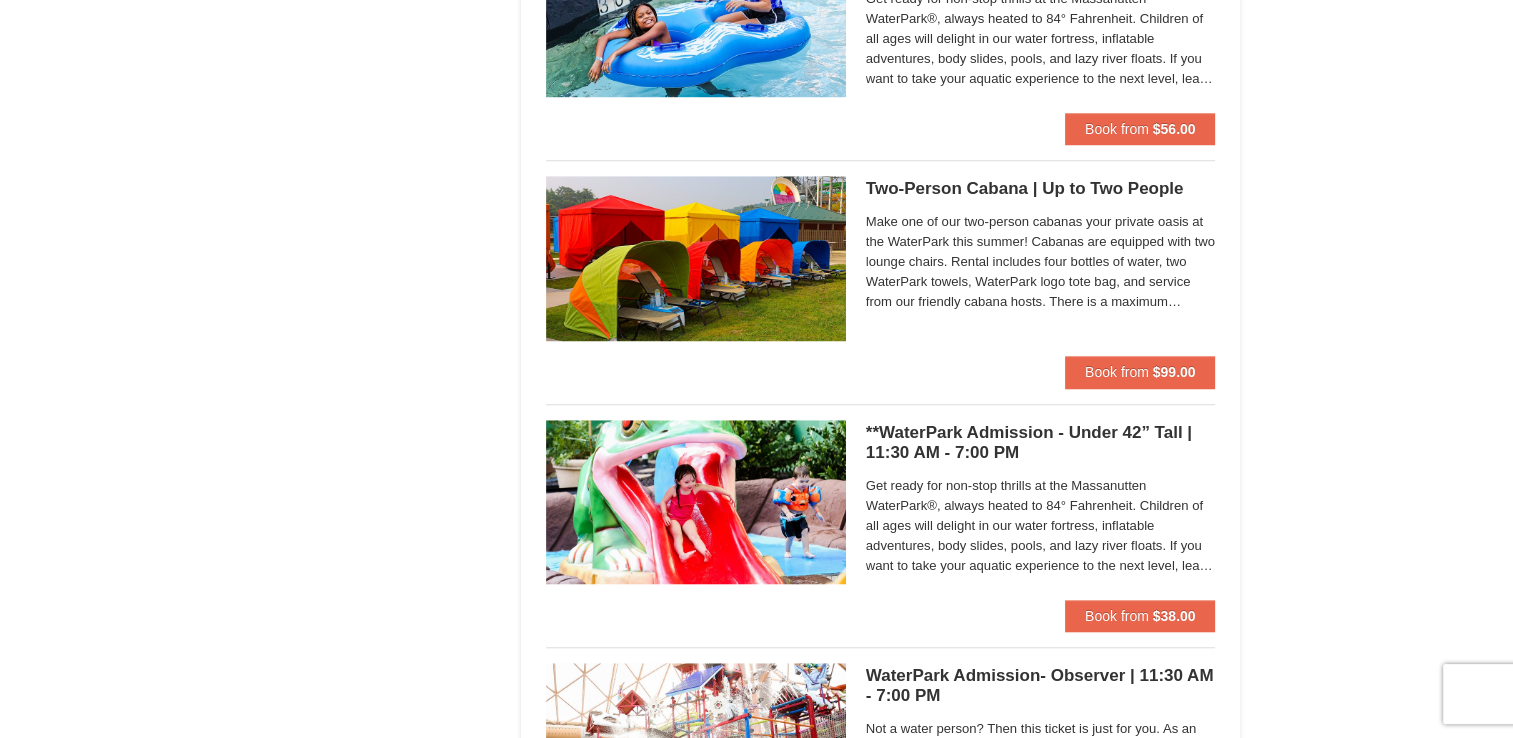 scroll, scrollTop: 1506, scrollLeft: 0, axis: vertical 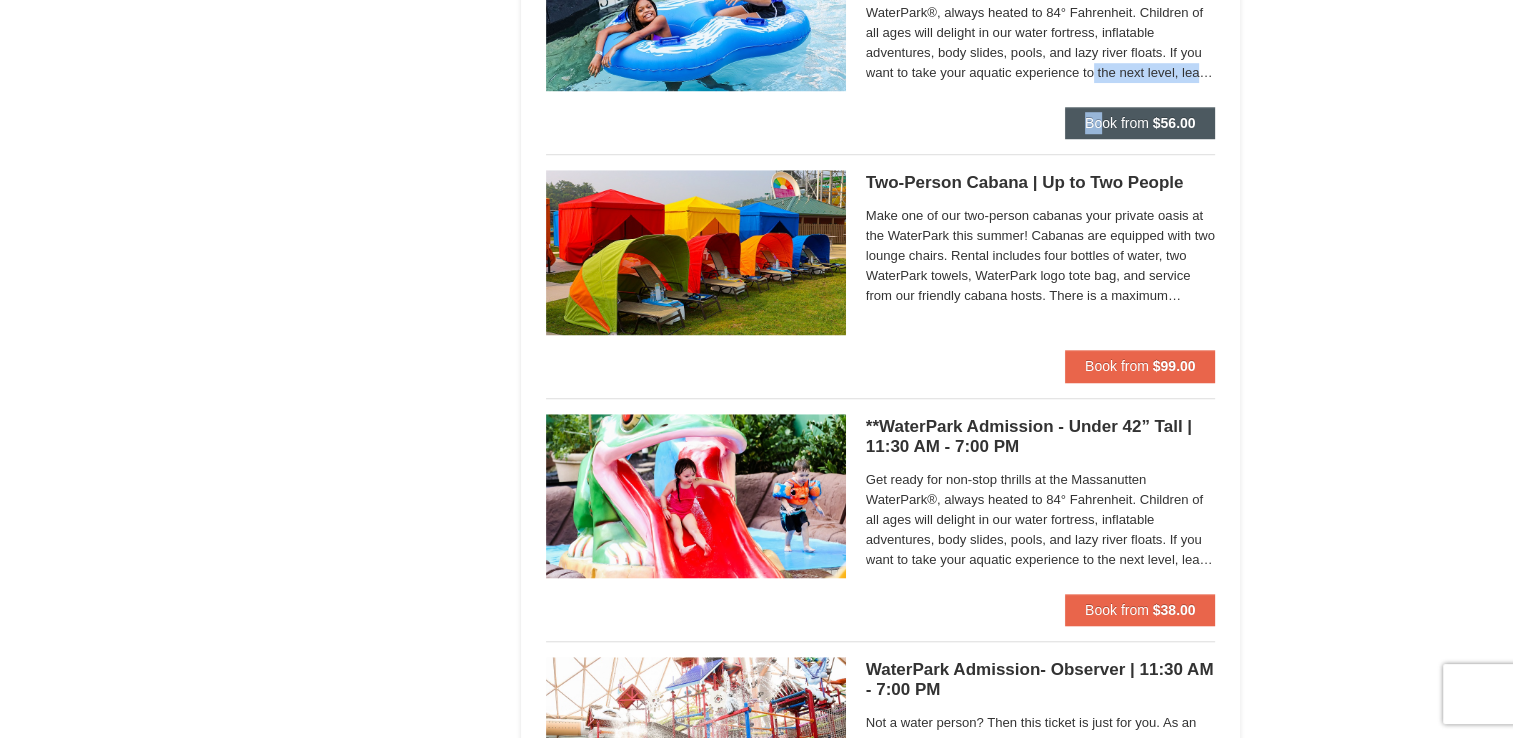 drag, startPoint x: 1094, startPoint y: 74, endPoint x: 1101, endPoint y: 122, distance: 48.507732 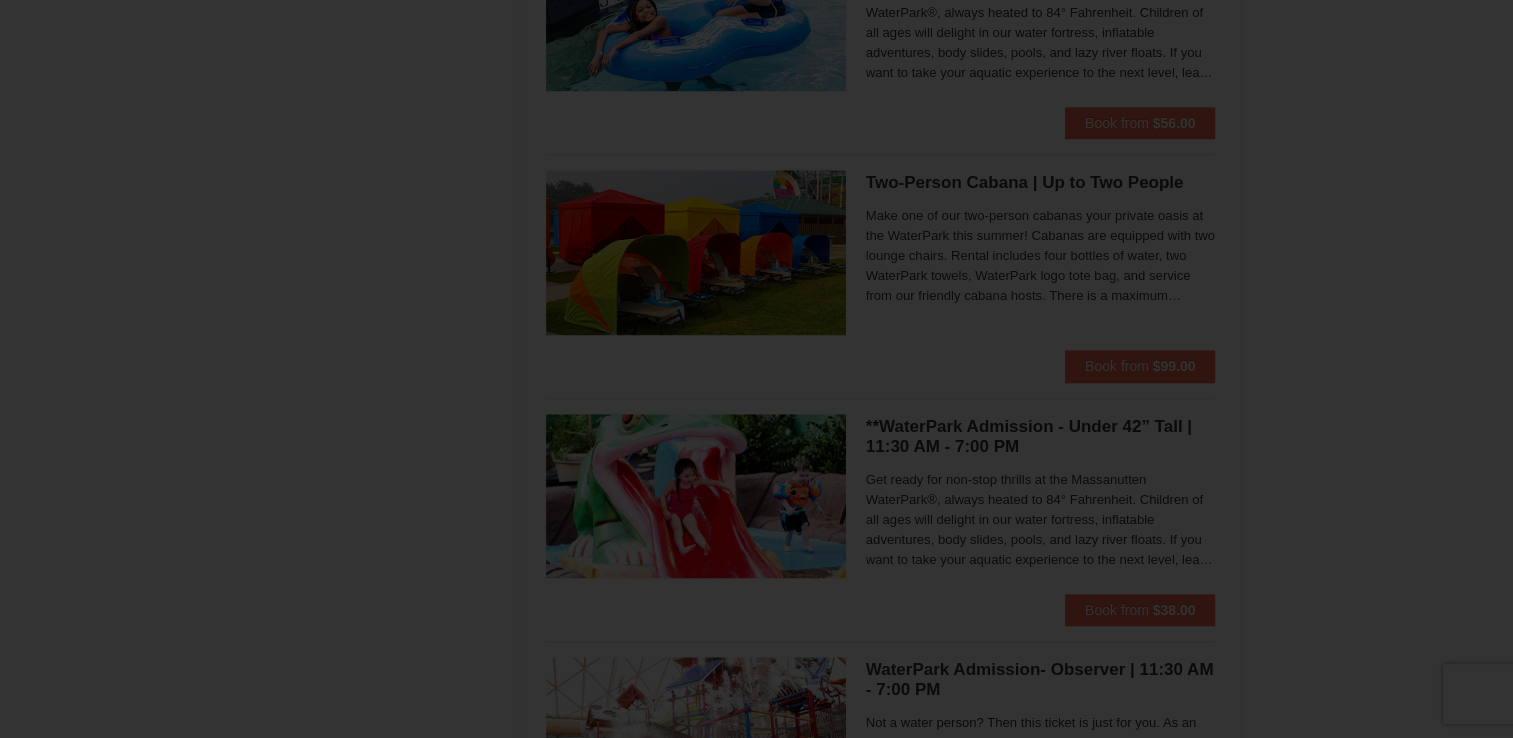 click at bounding box center (756, 369) 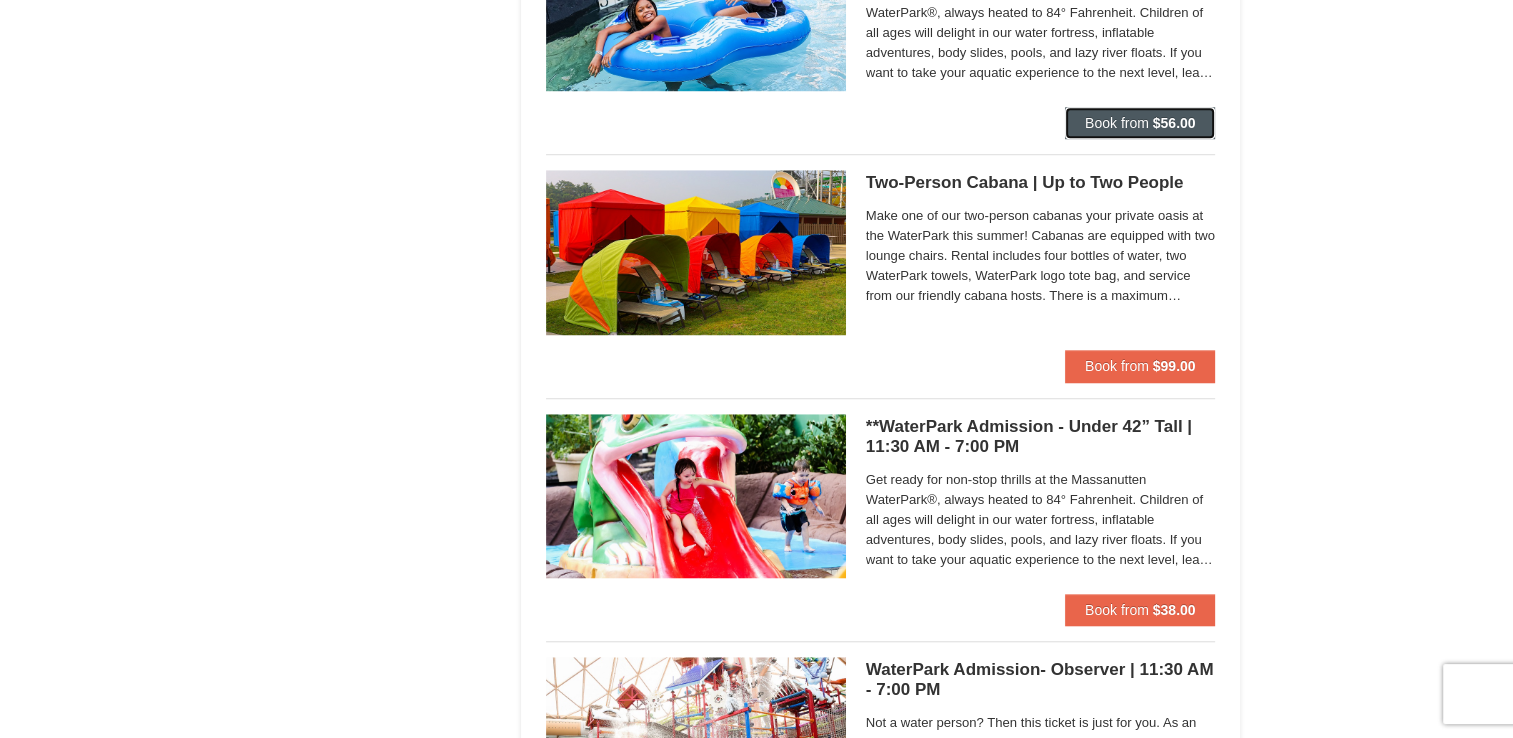 click on "Book from" at bounding box center (1117, 123) 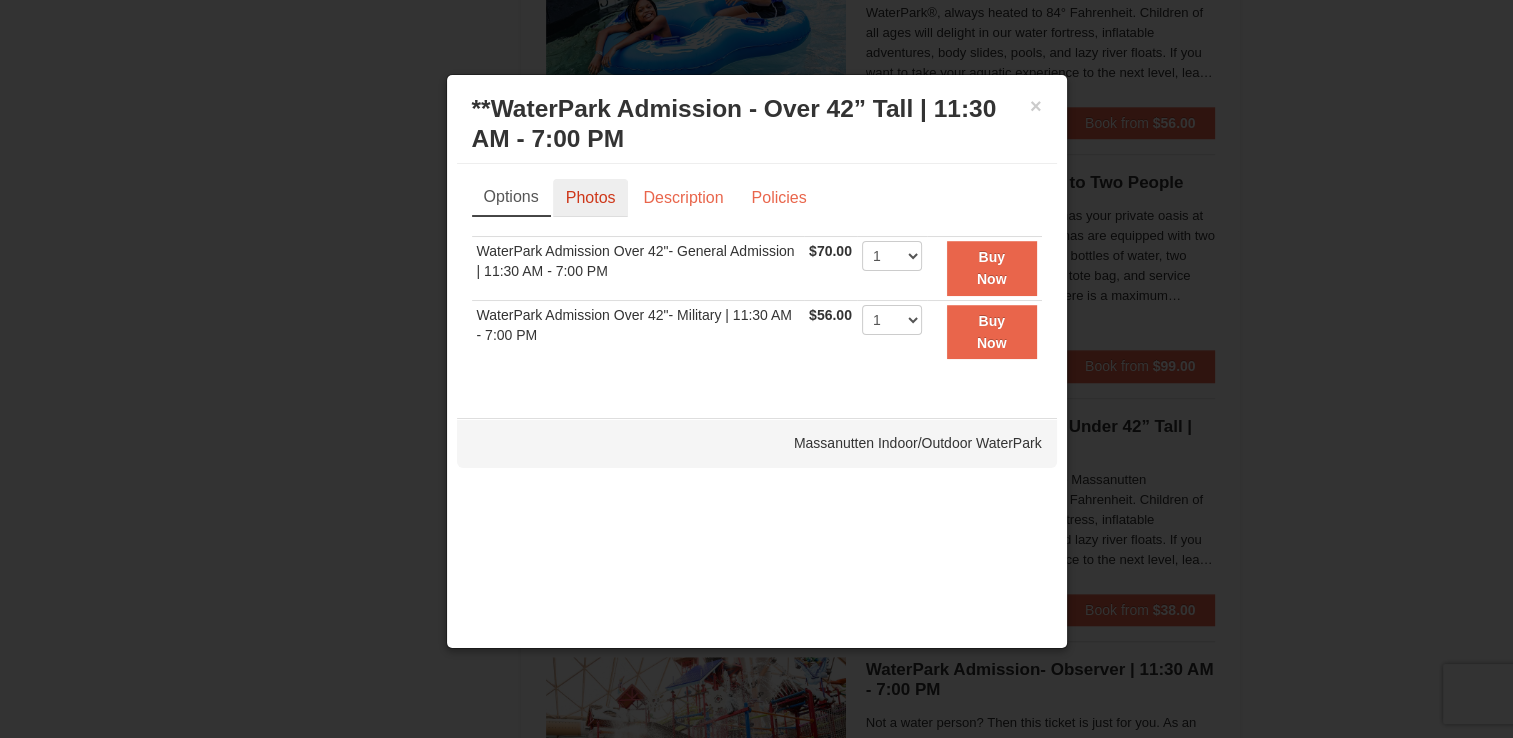 click on "Photos" at bounding box center [591, 198] 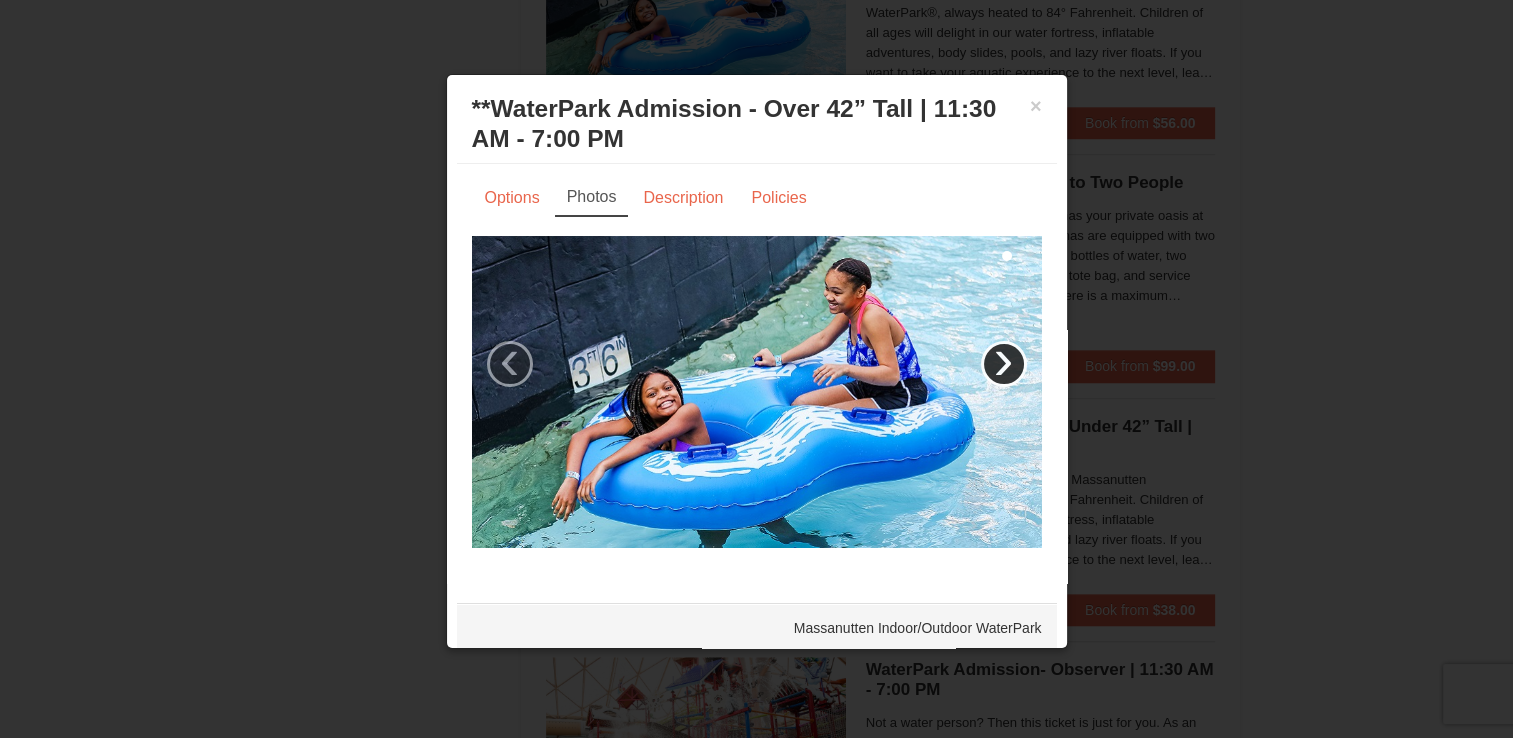 click on "›" at bounding box center [1004, 364] 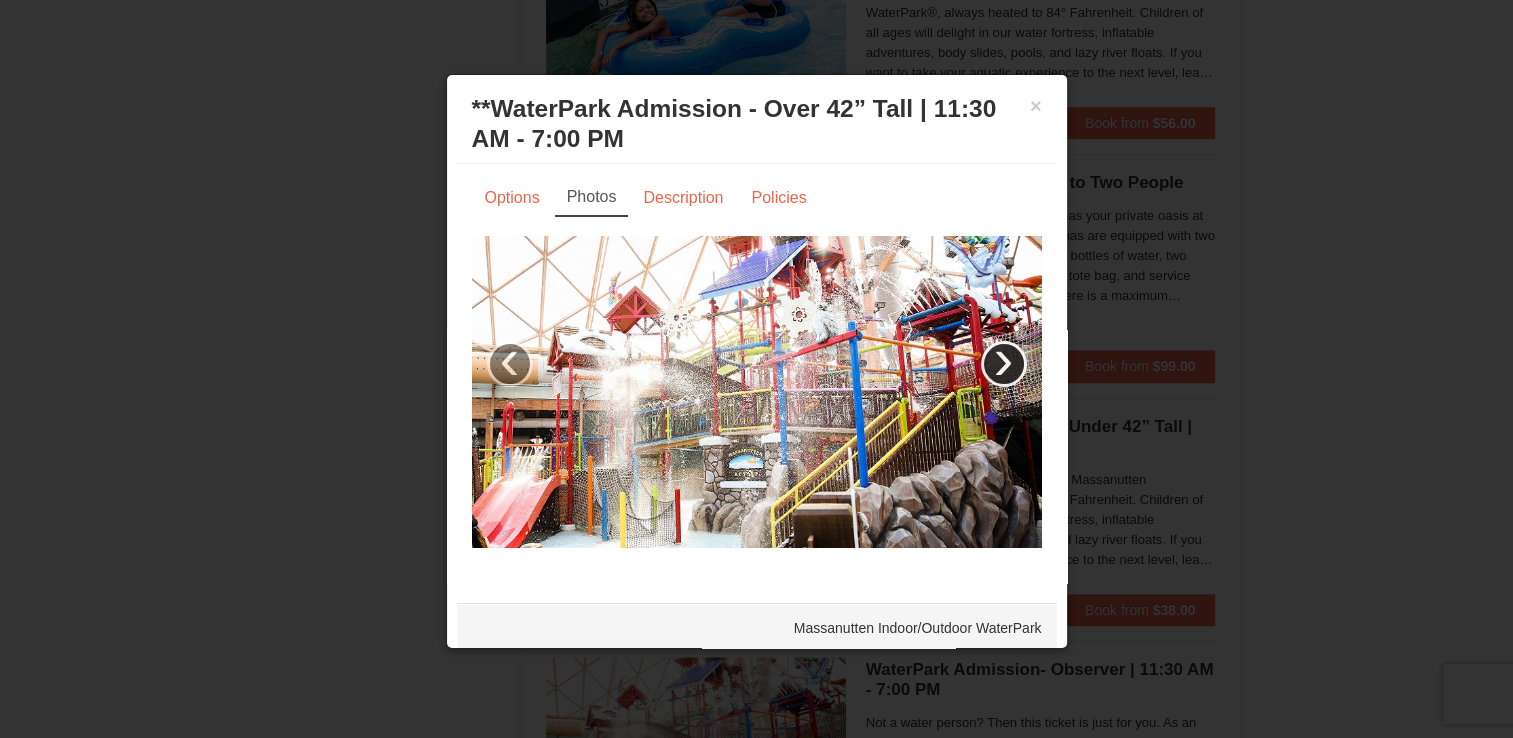click on "›" at bounding box center (1004, 364) 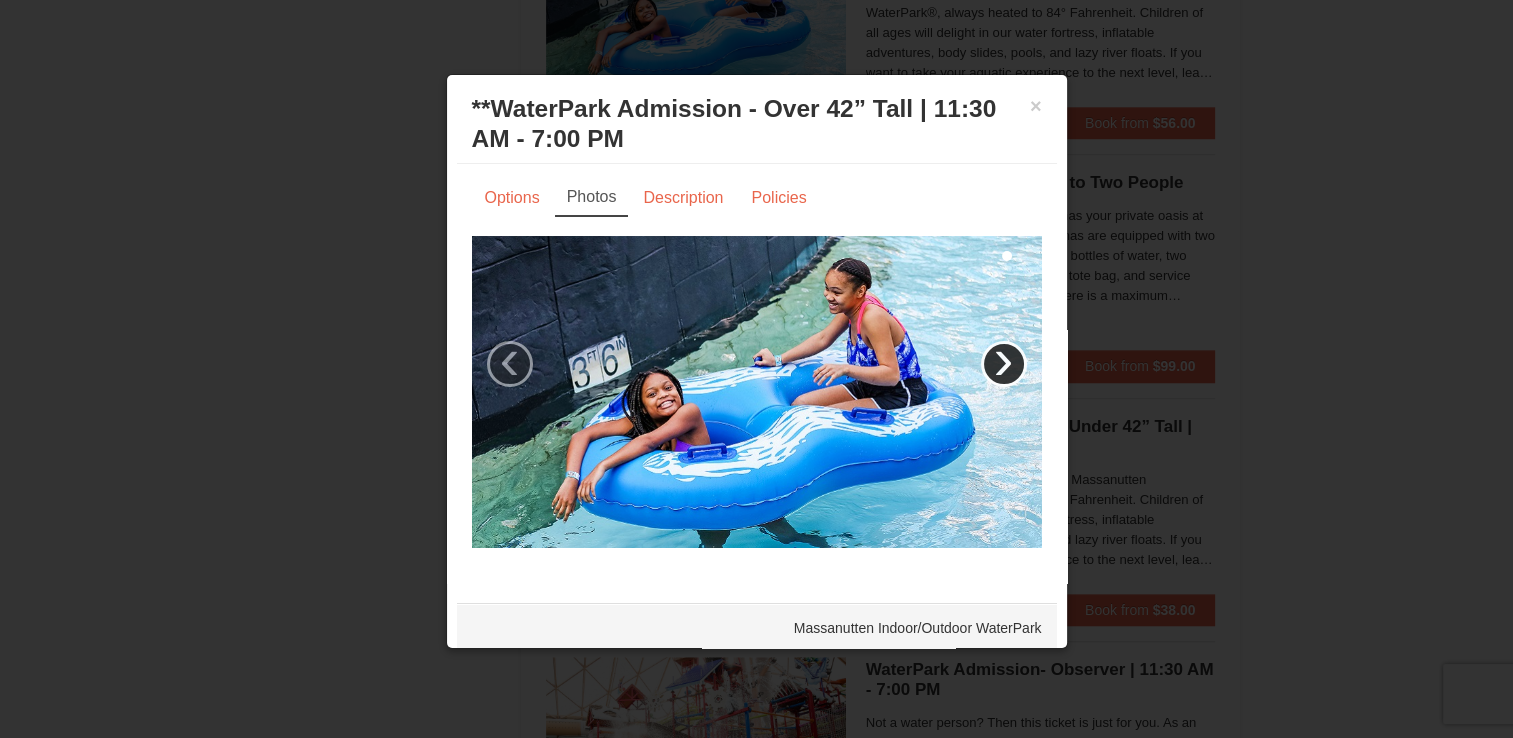 click on "›" at bounding box center [1004, 364] 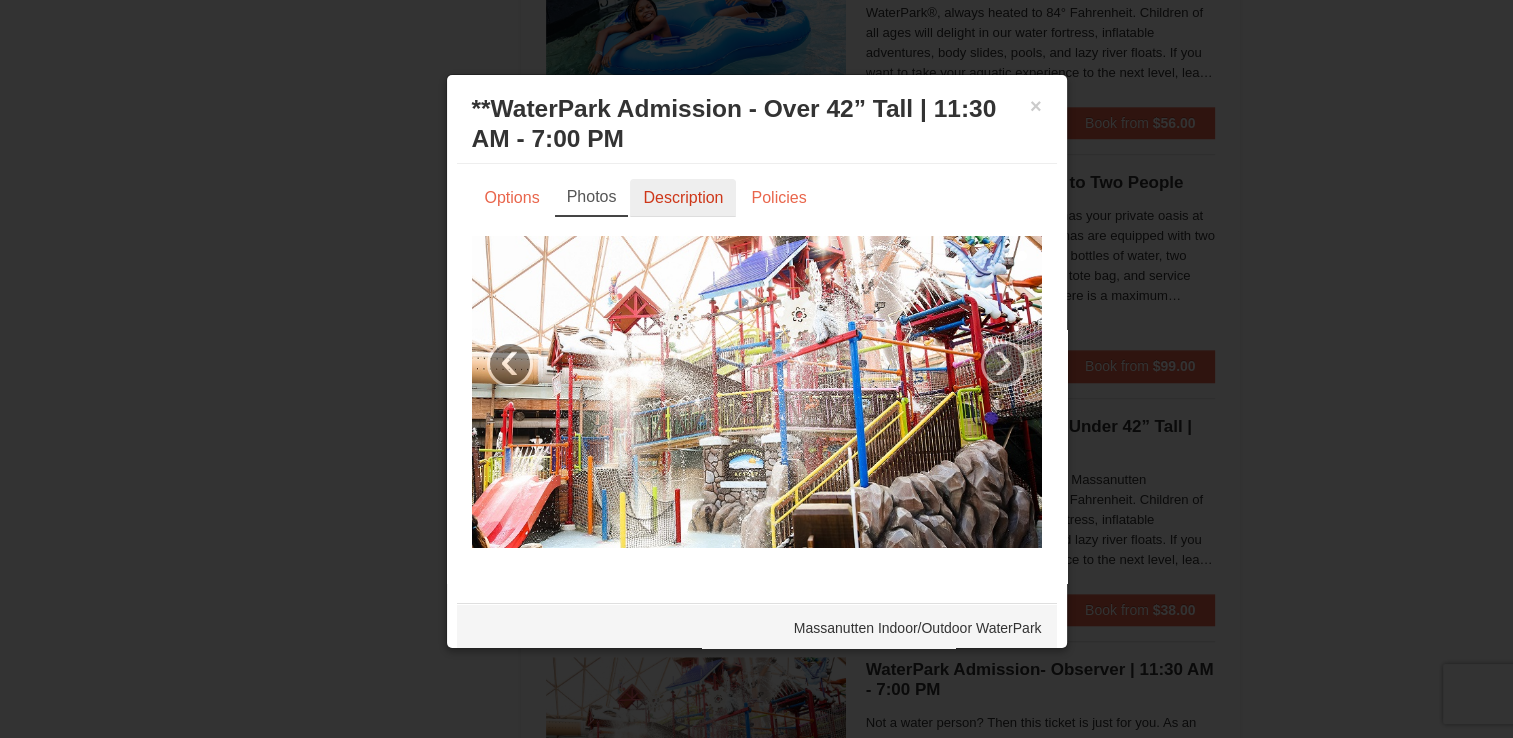click on "Description" at bounding box center (683, 198) 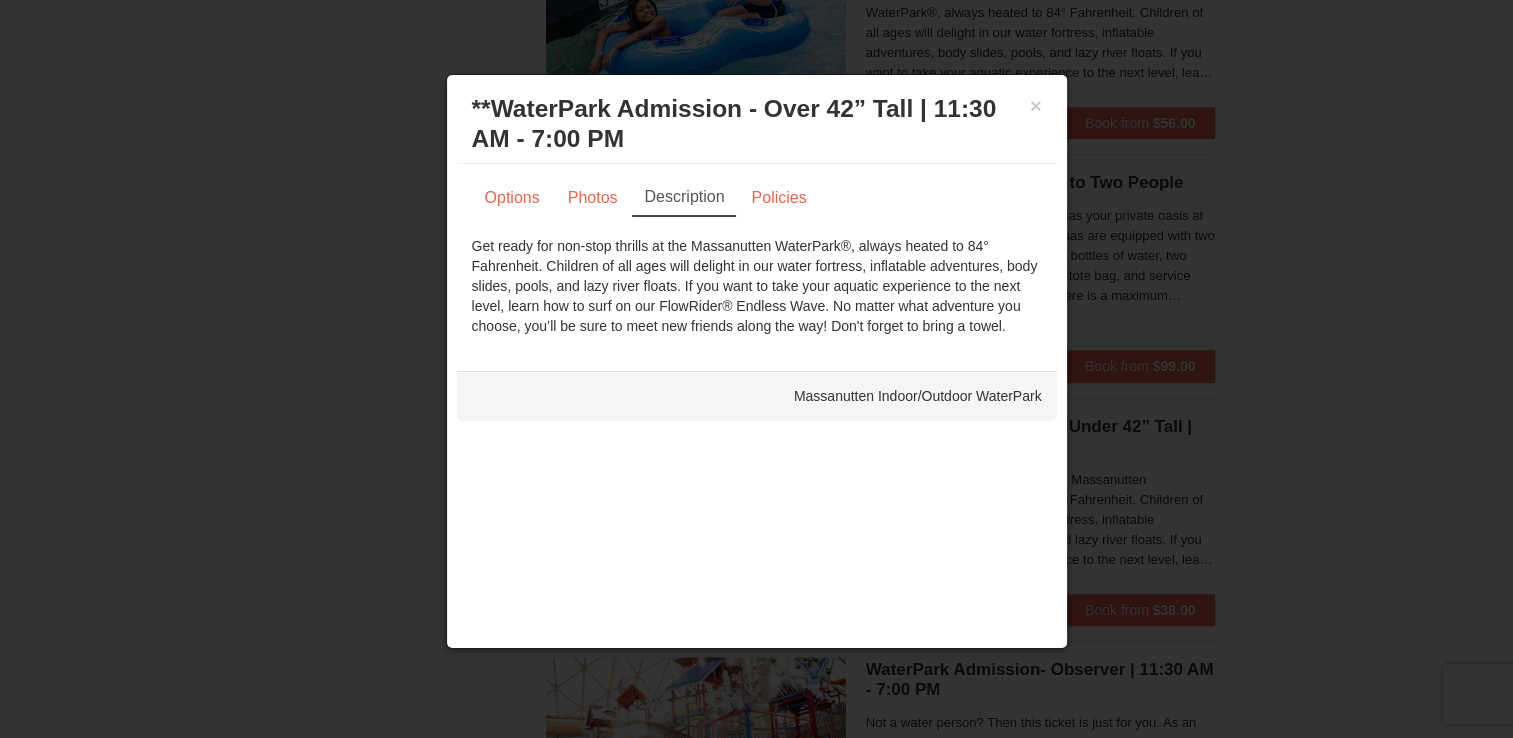 click on "Get ready for non-stop thrills at the Massanutten WaterPark®, always heated to 84° Fahrenheit. Children of all ages will delight in our water fortress, inflatable adventures, body slides, pools, and lazy river floats. If you want to take your aquatic experience to the next level, learn how to surf on our FlowRider® Endless Wave. No matter what adventure you choose, you’ll be sure to meet new friends along the way! Don't forget to bring a towel." at bounding box center [757, 286] 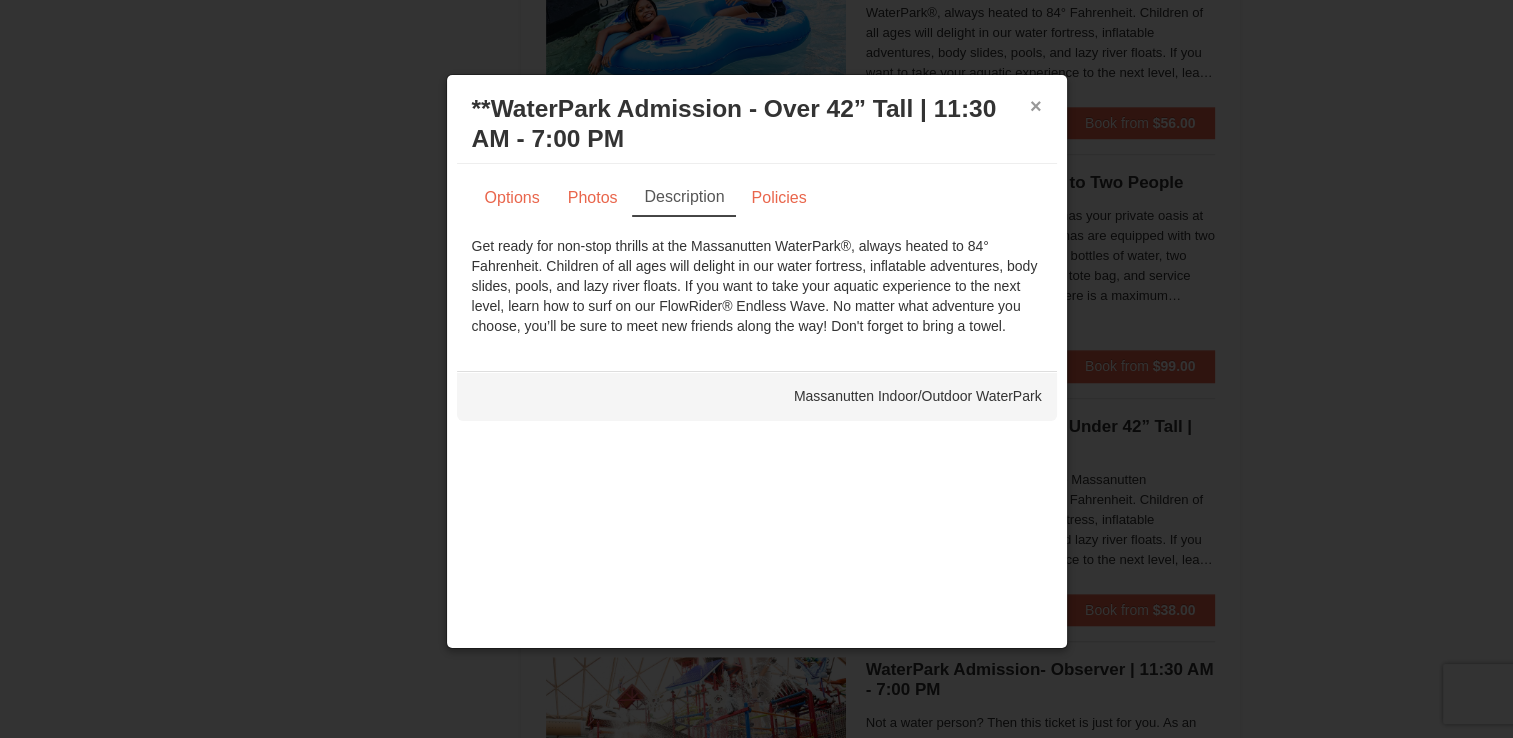 click on "×" at bounding box center (1036, 106) 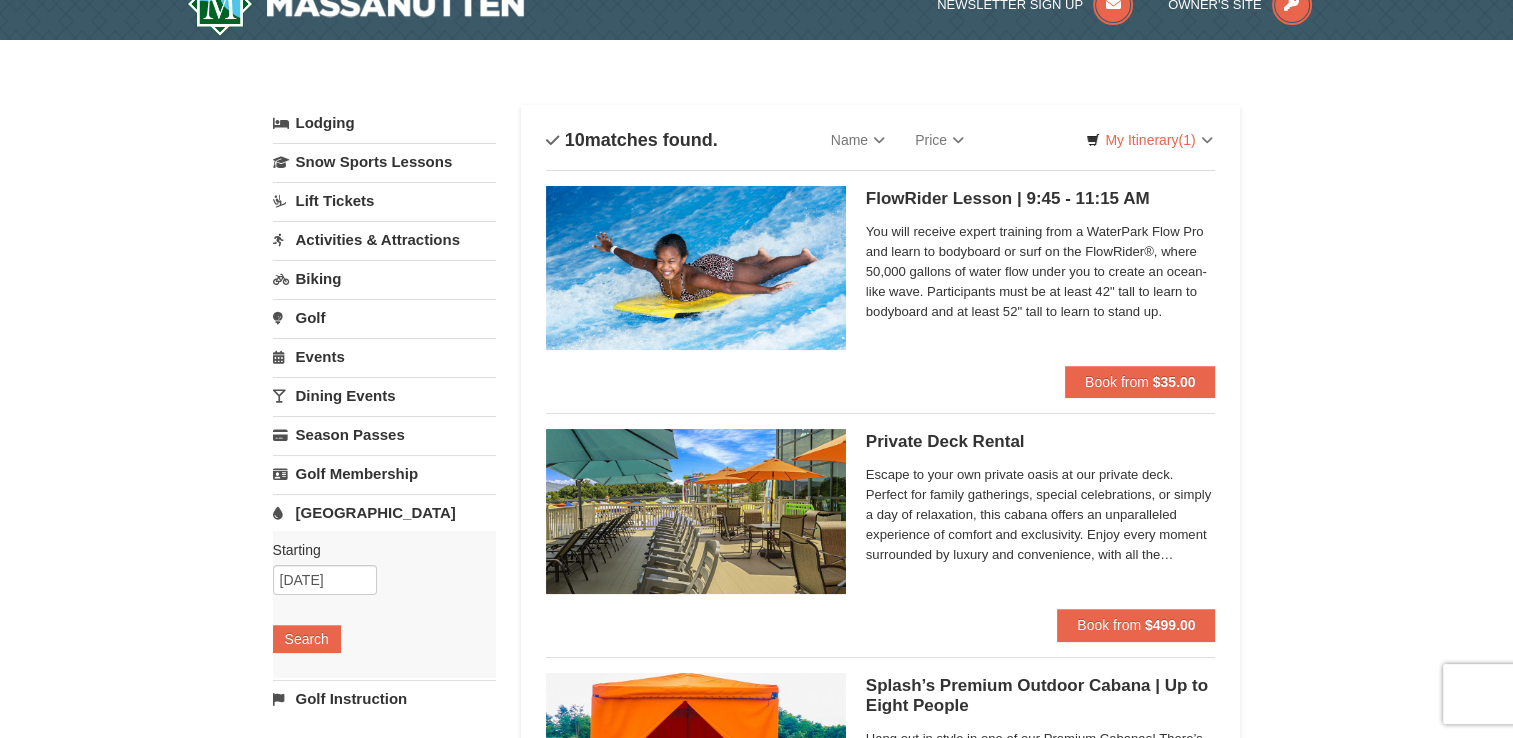 scroll, scrollTop: 29, scrollLeft: 0, axis: vertical 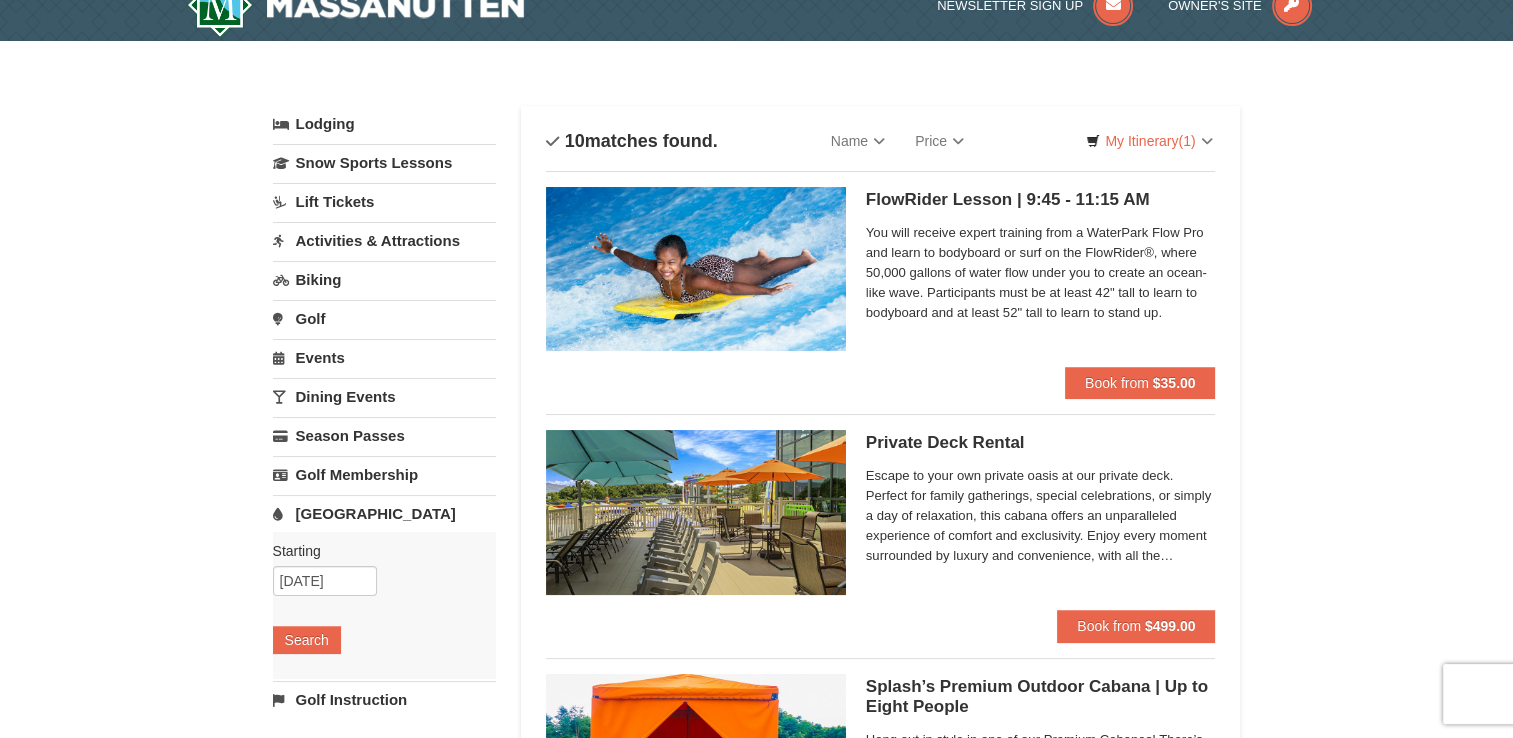 click on "[GEOGRAPHIC_DATA]" at bounding box center [384, 513] 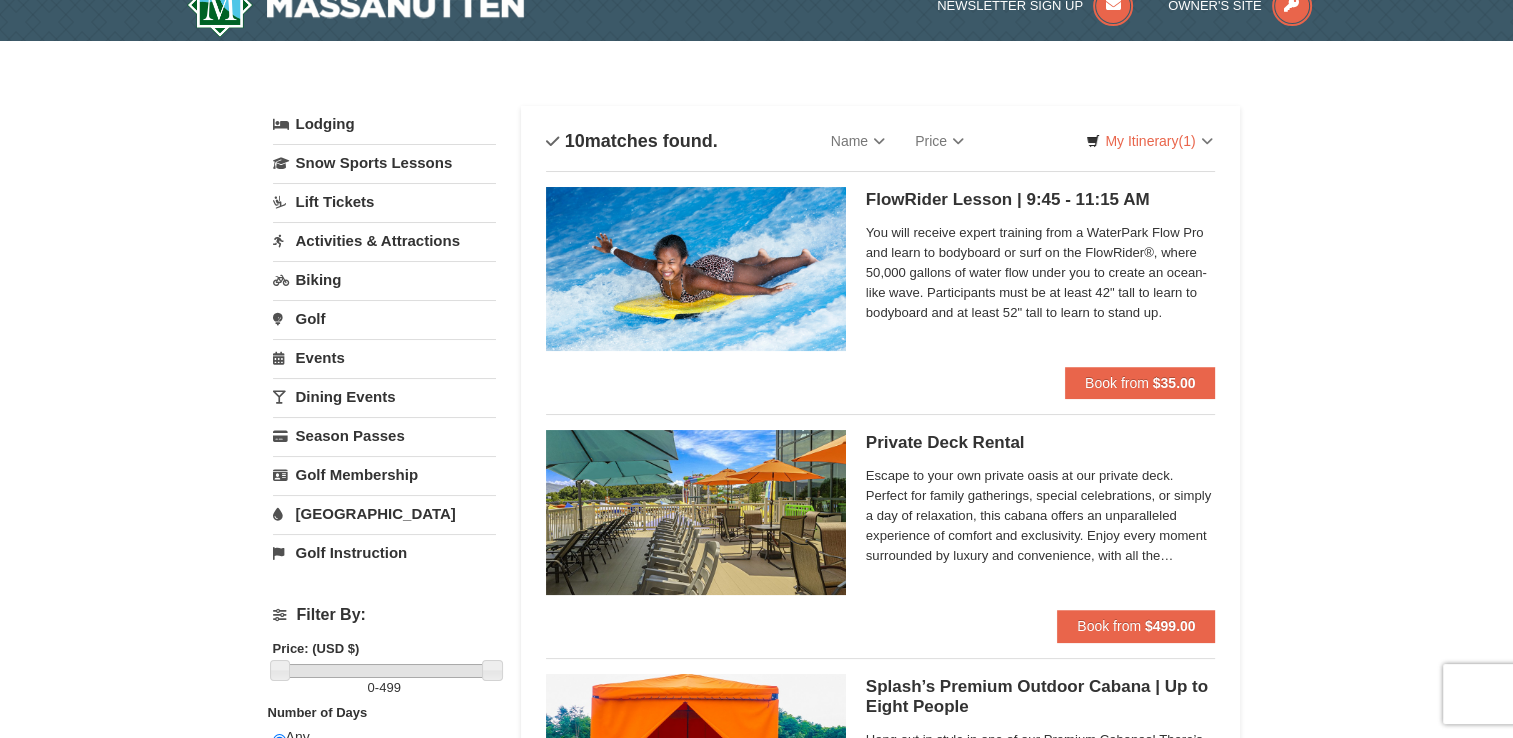 click on "[GEOGRAPHIC_DATA]" at bounding box center (384, 513) 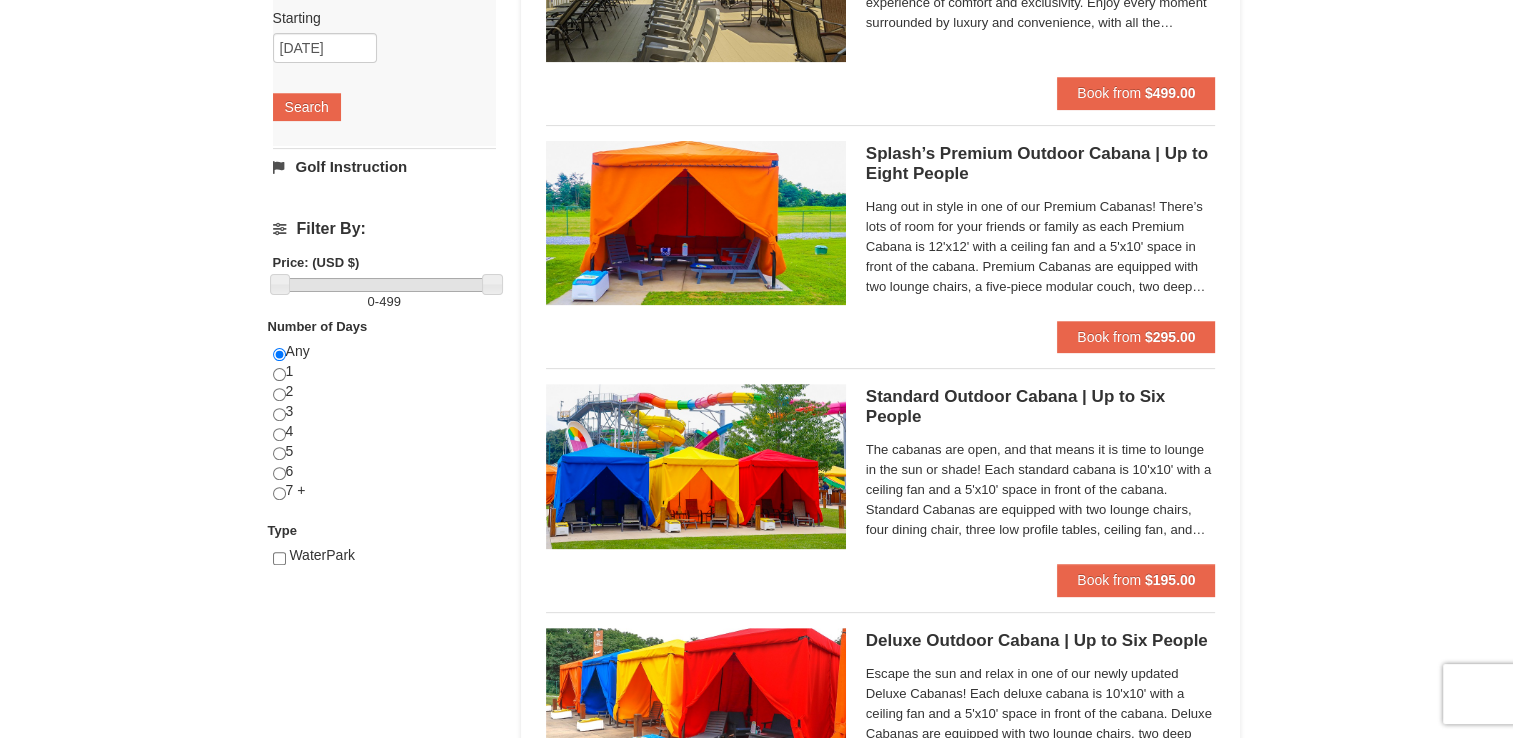 scroll, scrollTop: 564, scrollLeft: 0, axis: vertical 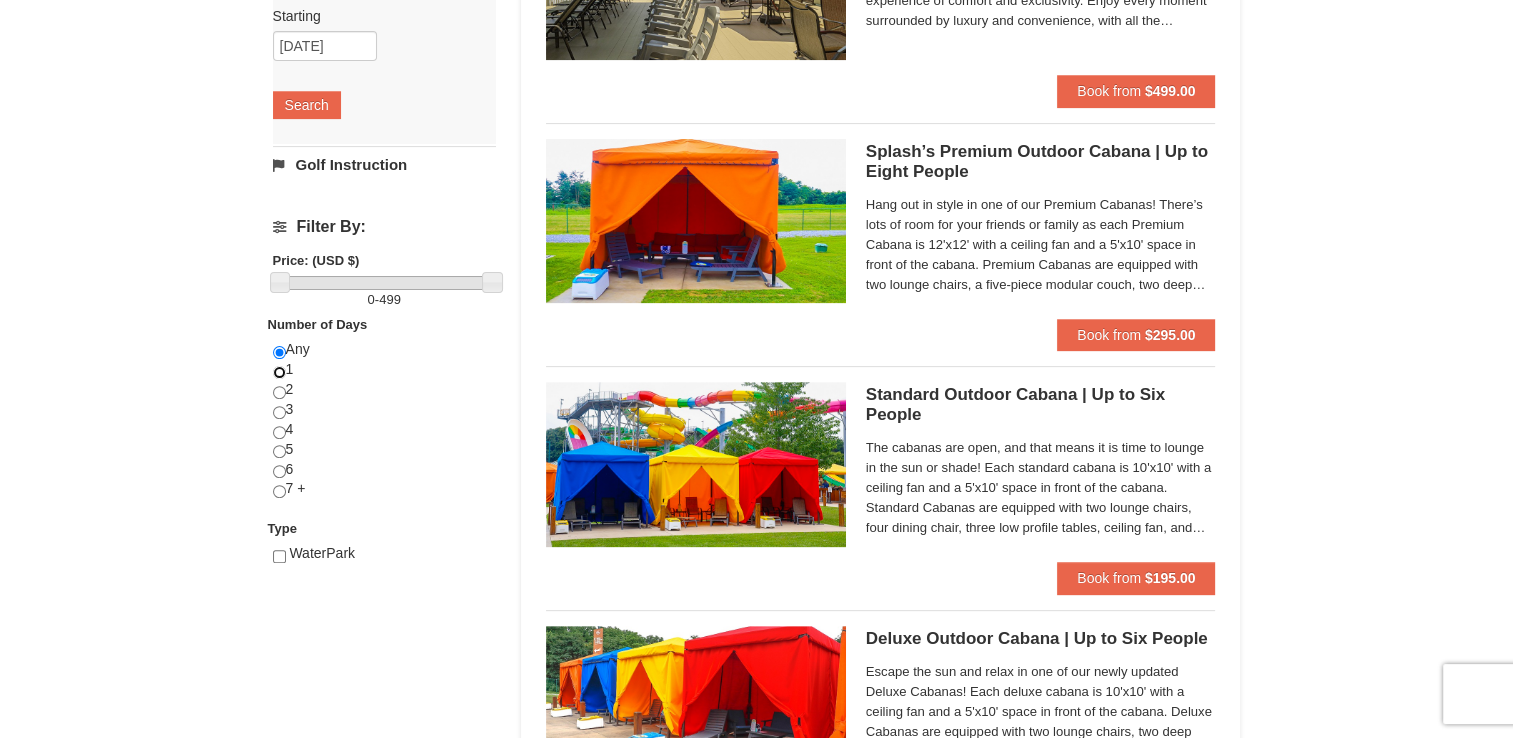 click at bounding box center [279, 372] 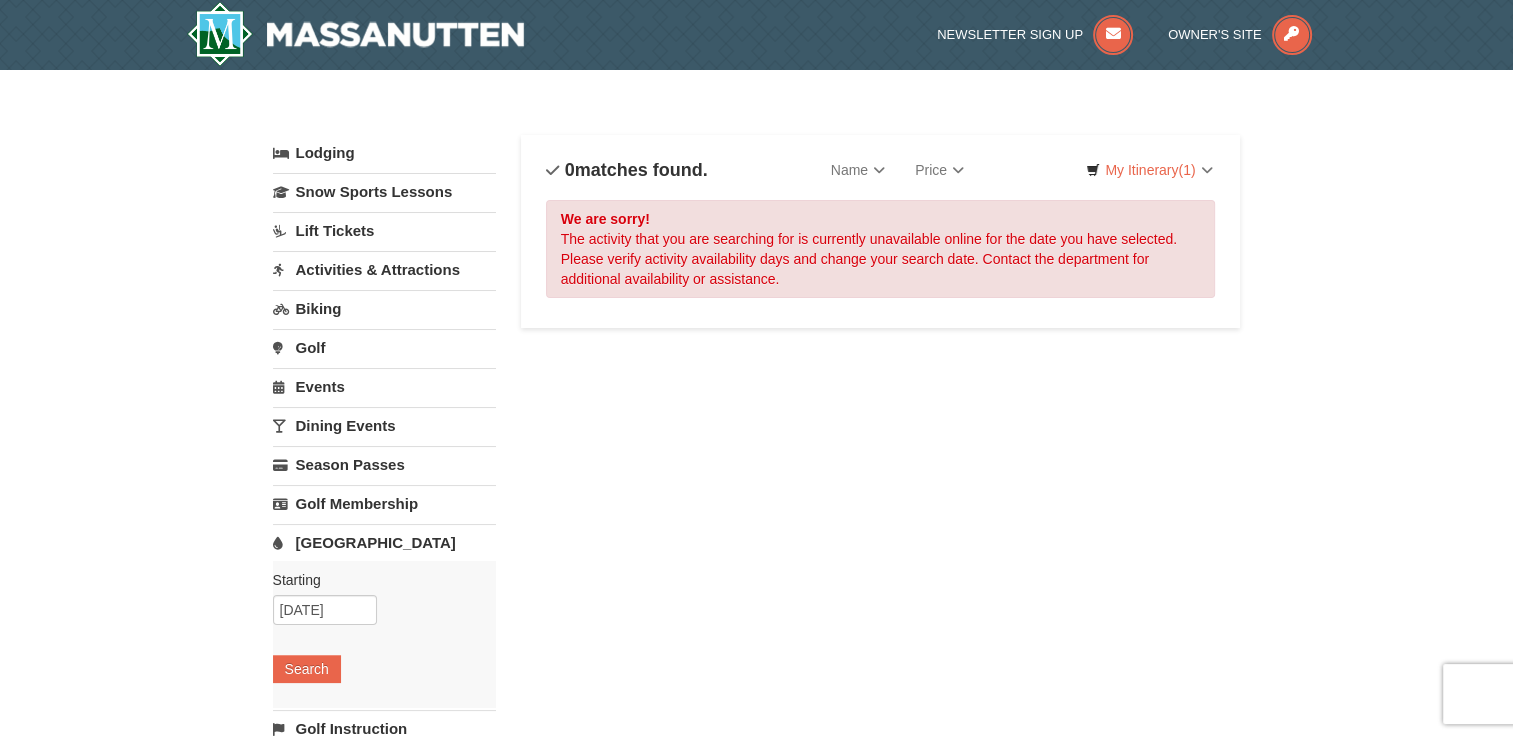 scroll, scrollTop: 103, scrollLeft: 0, axis: vertical 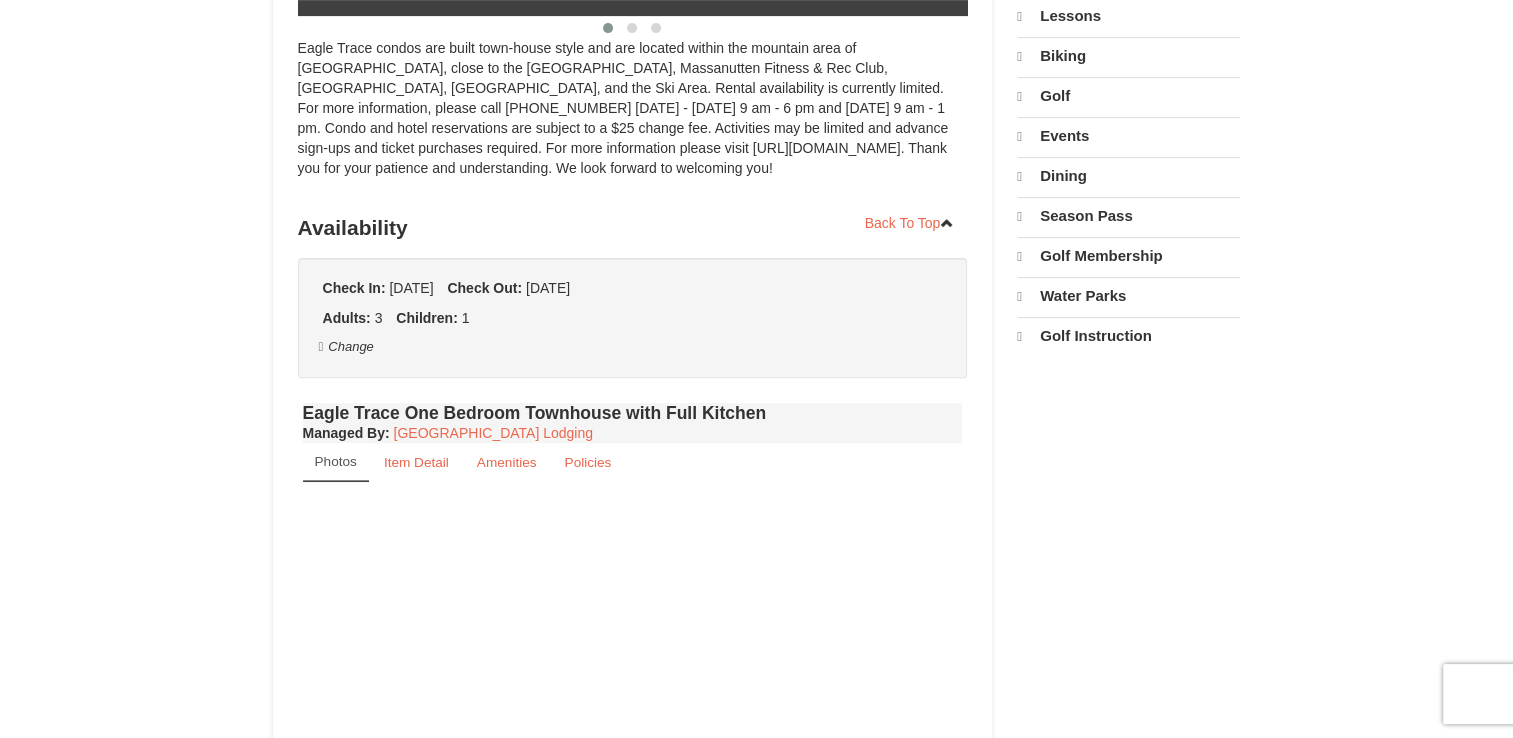 select on "7" 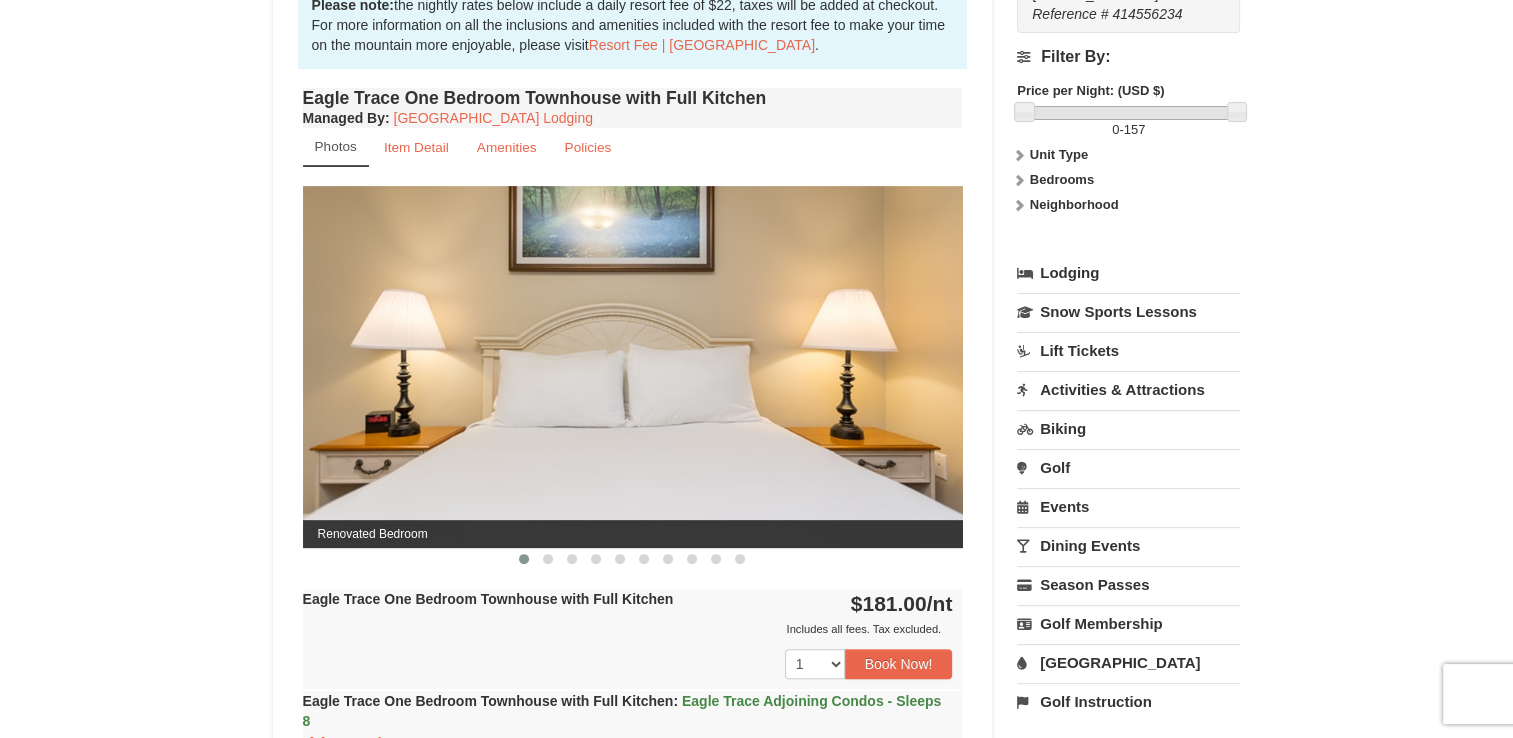 scroll, scrollTop: 237, scrollLeft: 0, axis: vertical 